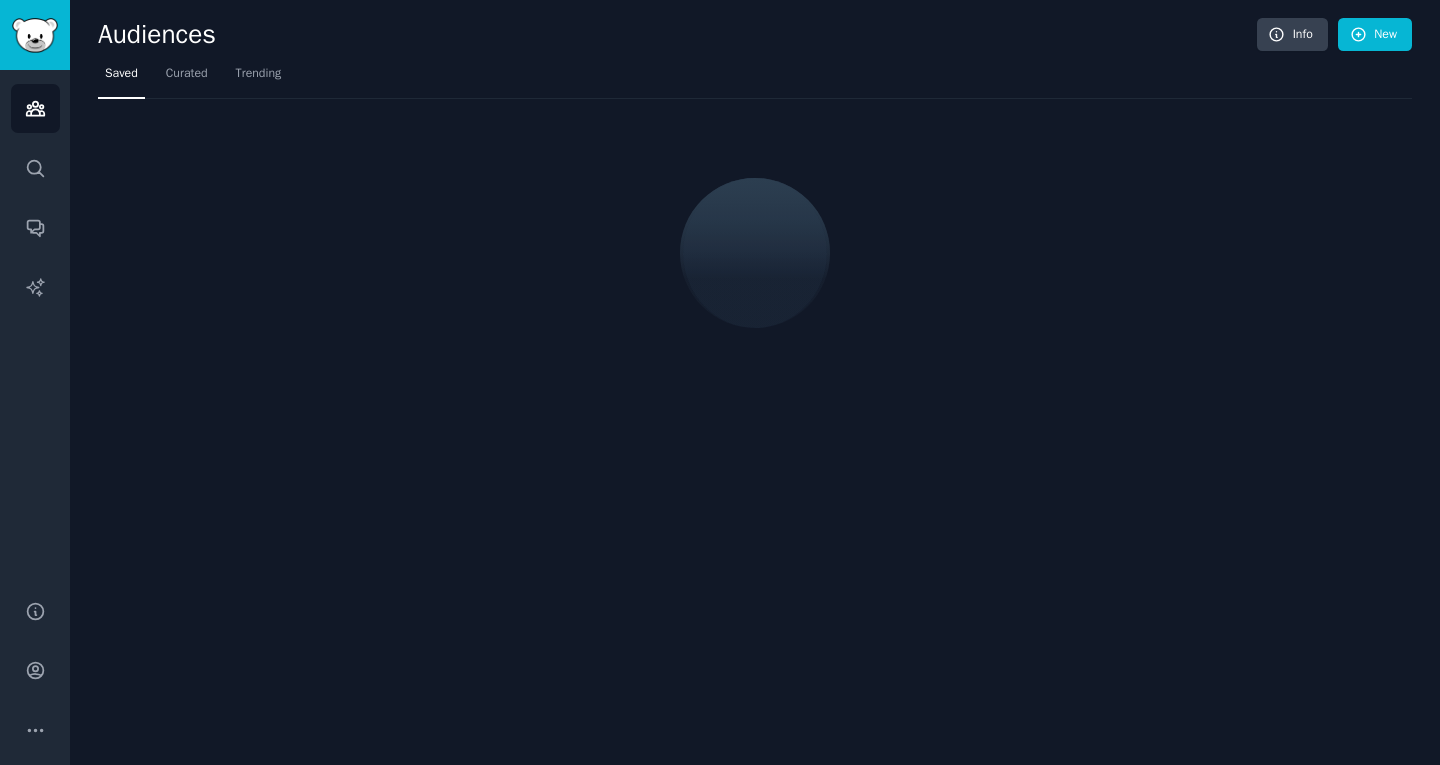 scroll, scrollTop: 0, scrollLeft: 0, axis: both 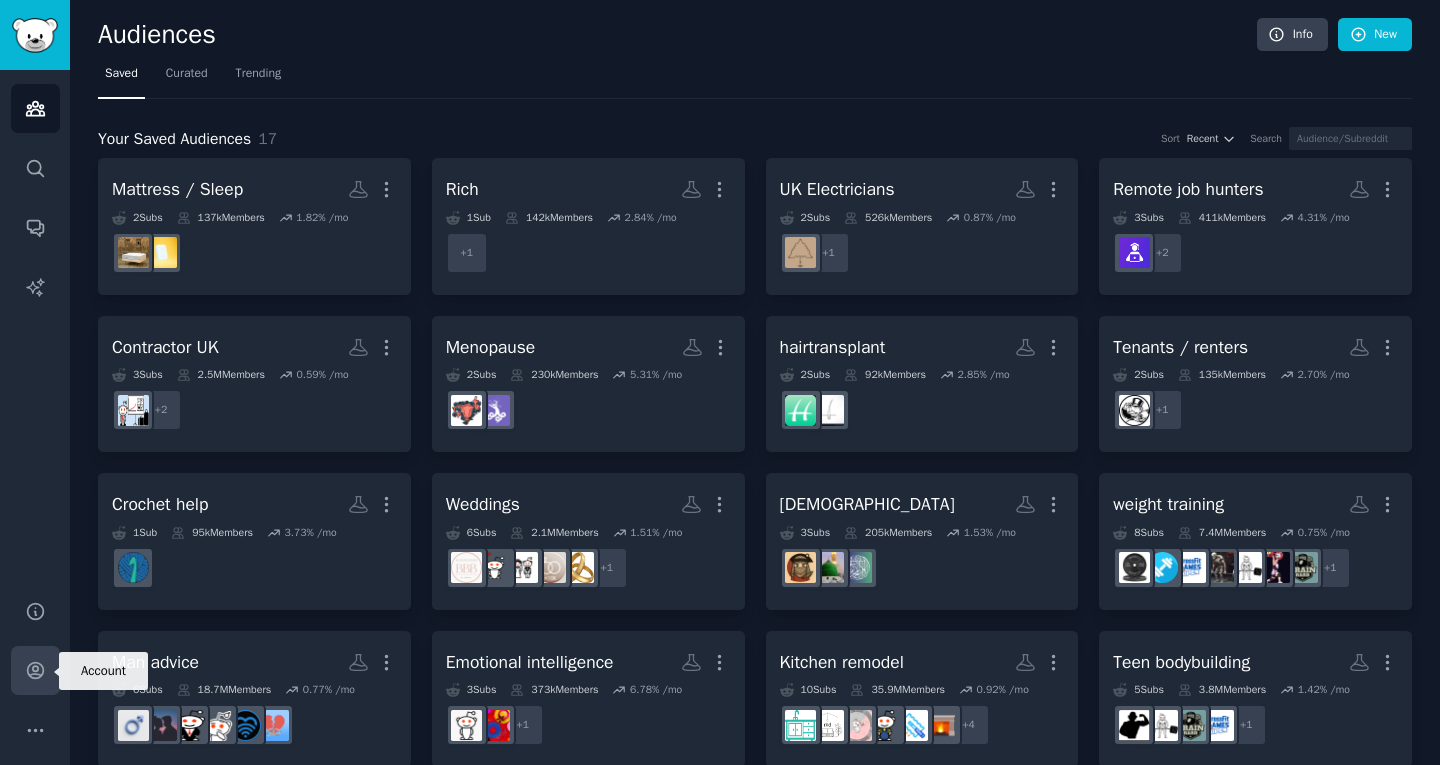 click 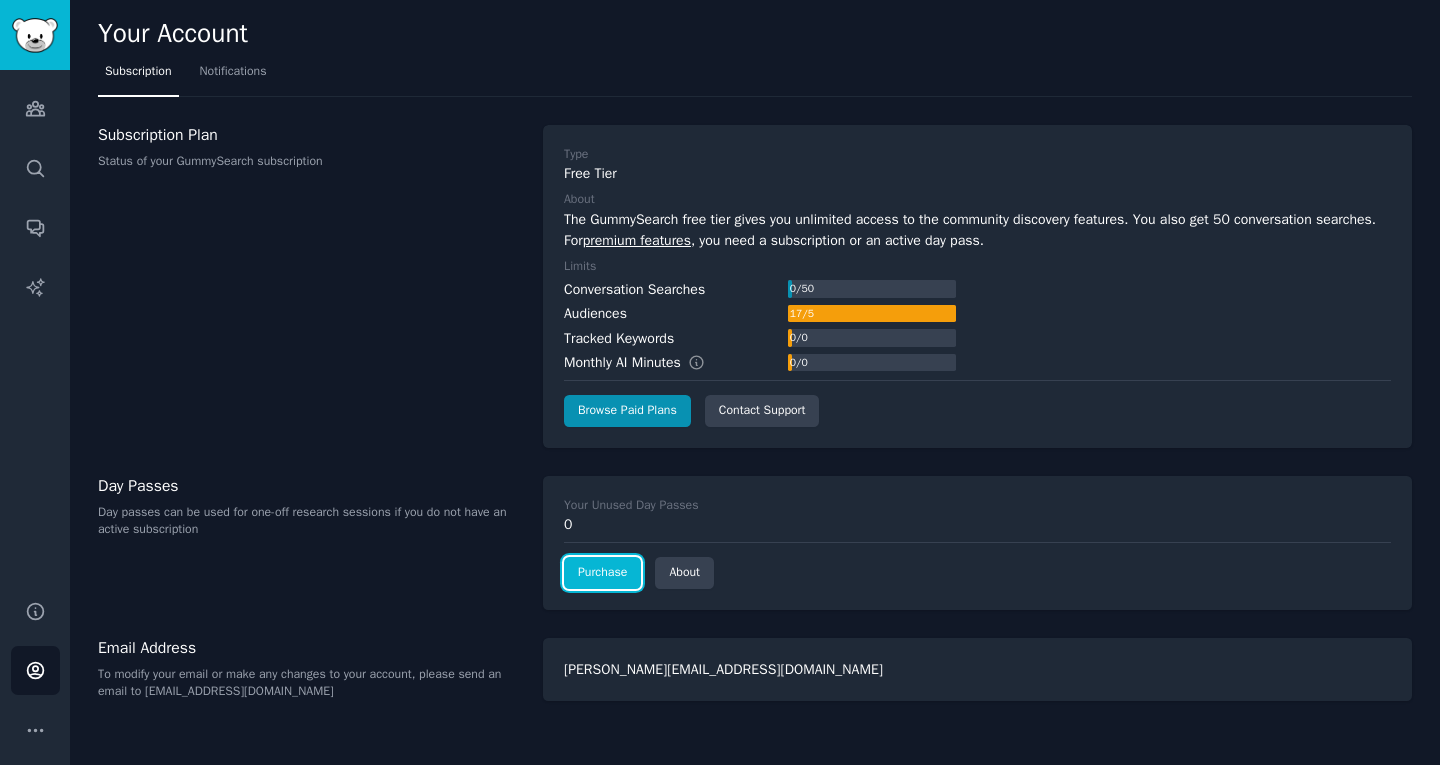 click on "Purchase" 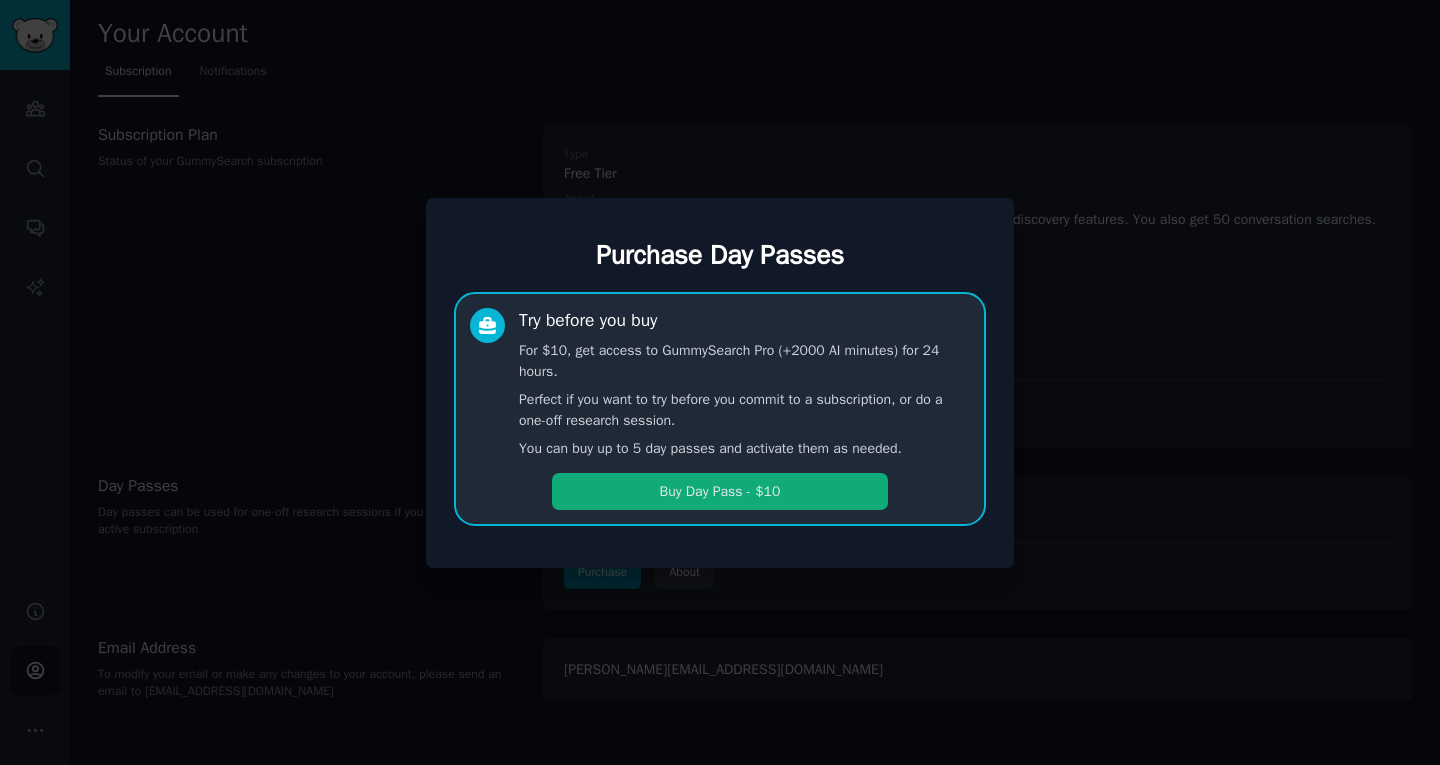 click on "Buy Day Pass - $10" at bounding box center (720, 491) 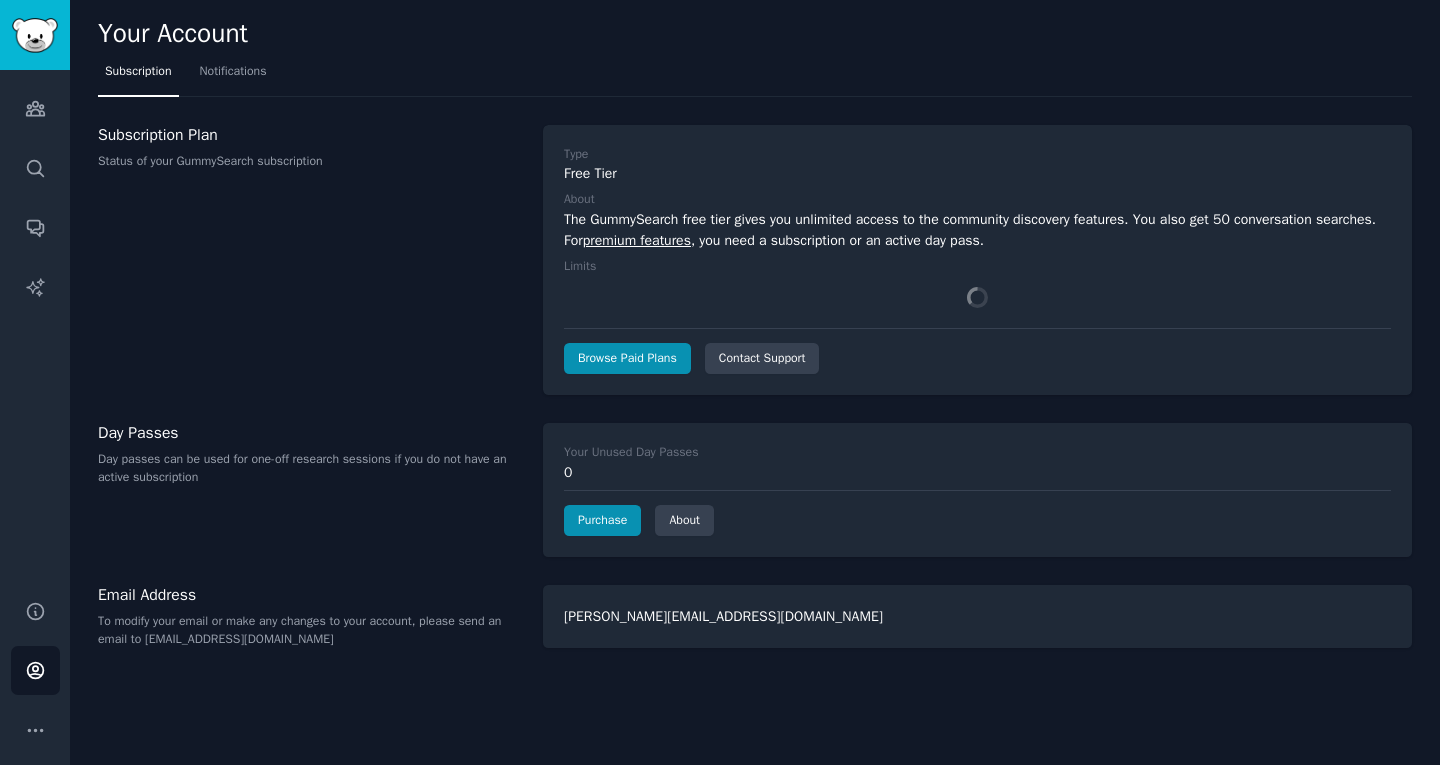 scroll, scrollTop: 0, scrollLeft: 0, axis: both 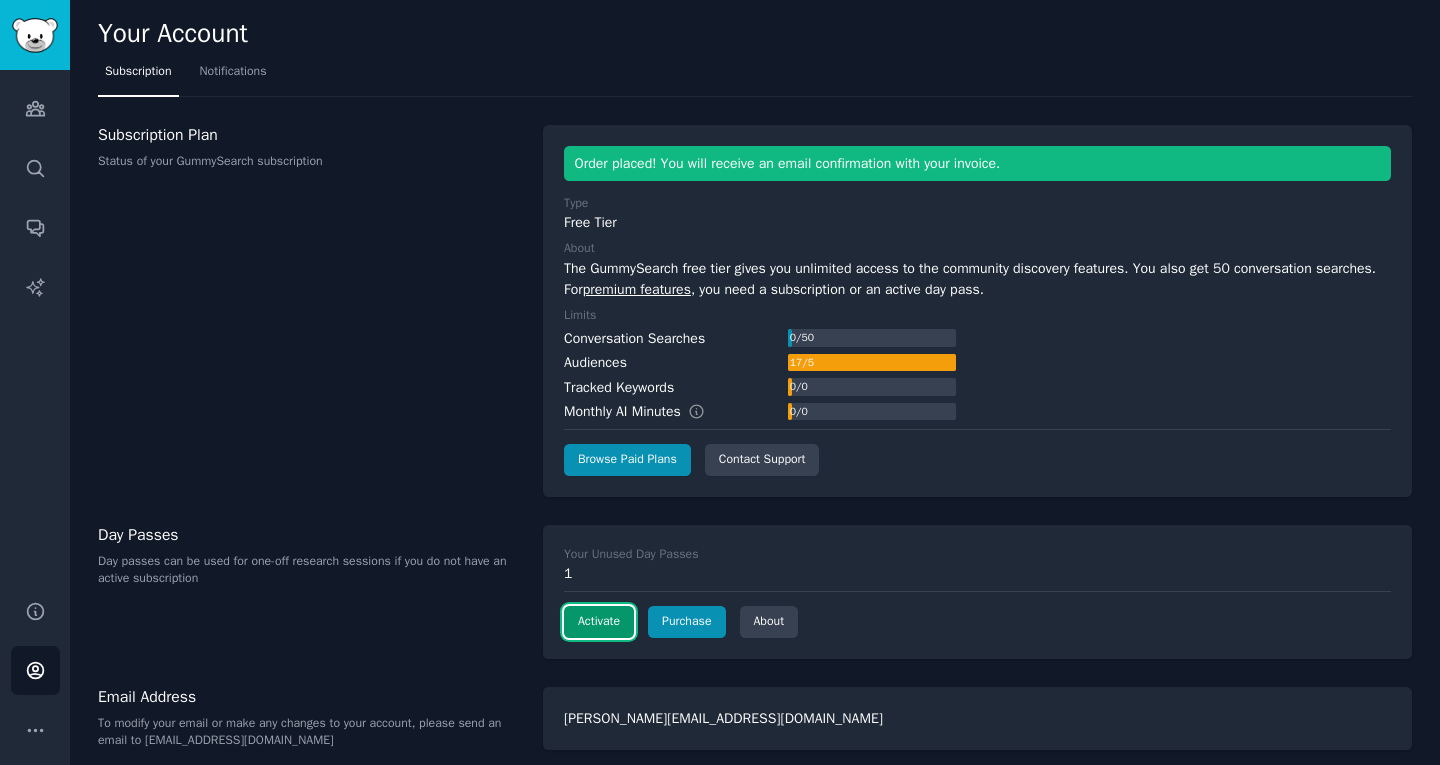 click on "Activate" at bounding box center [599, 622] 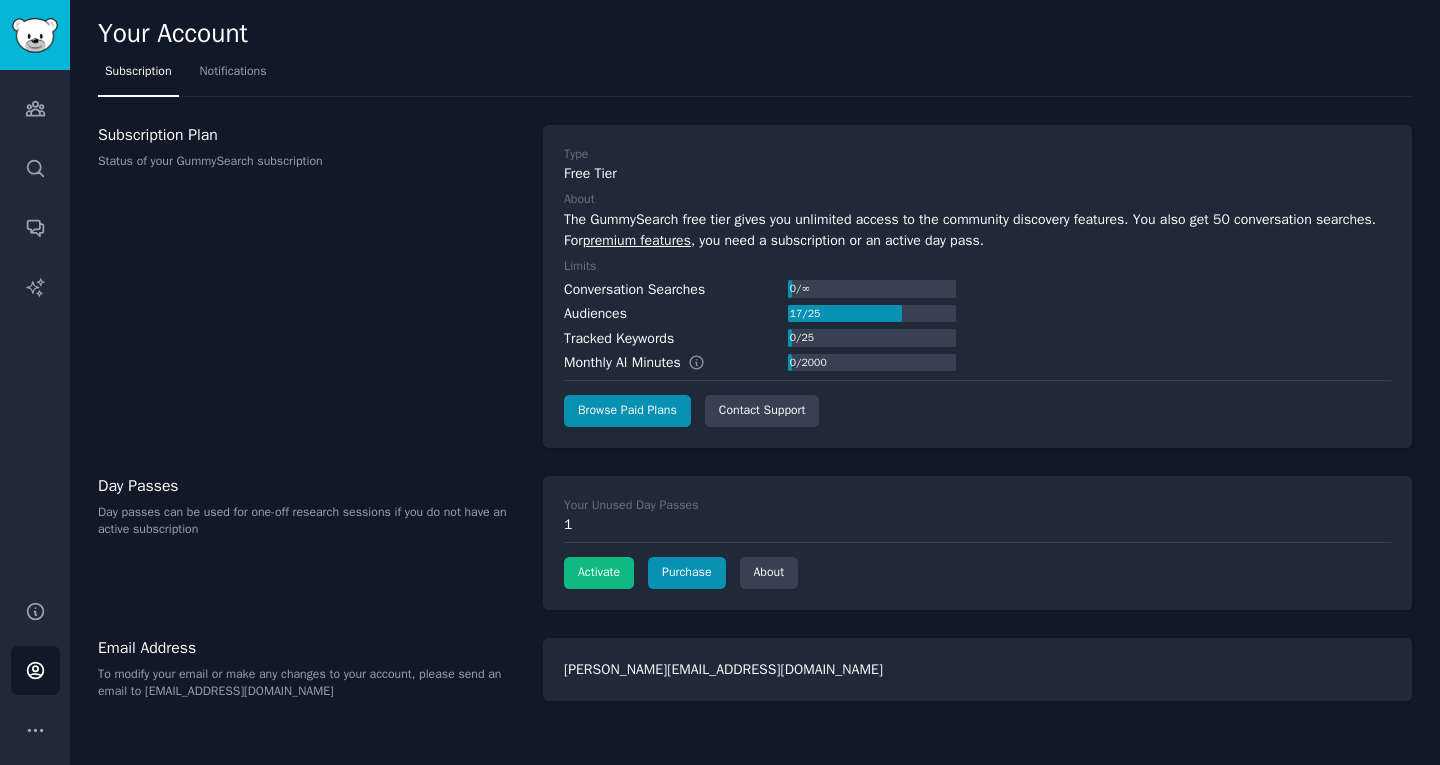scroll, scrollTop: 0, scrollLeft: 0, axis: both 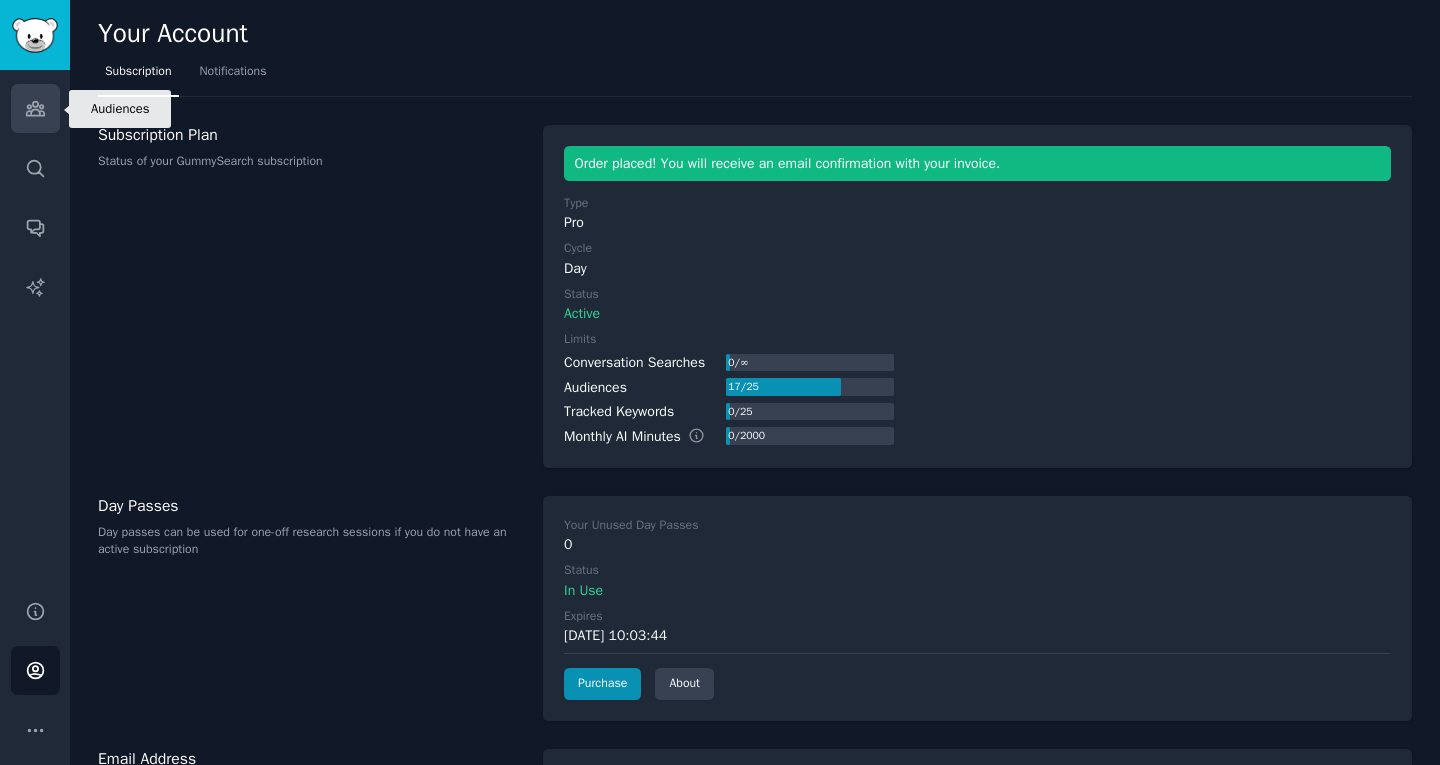 click 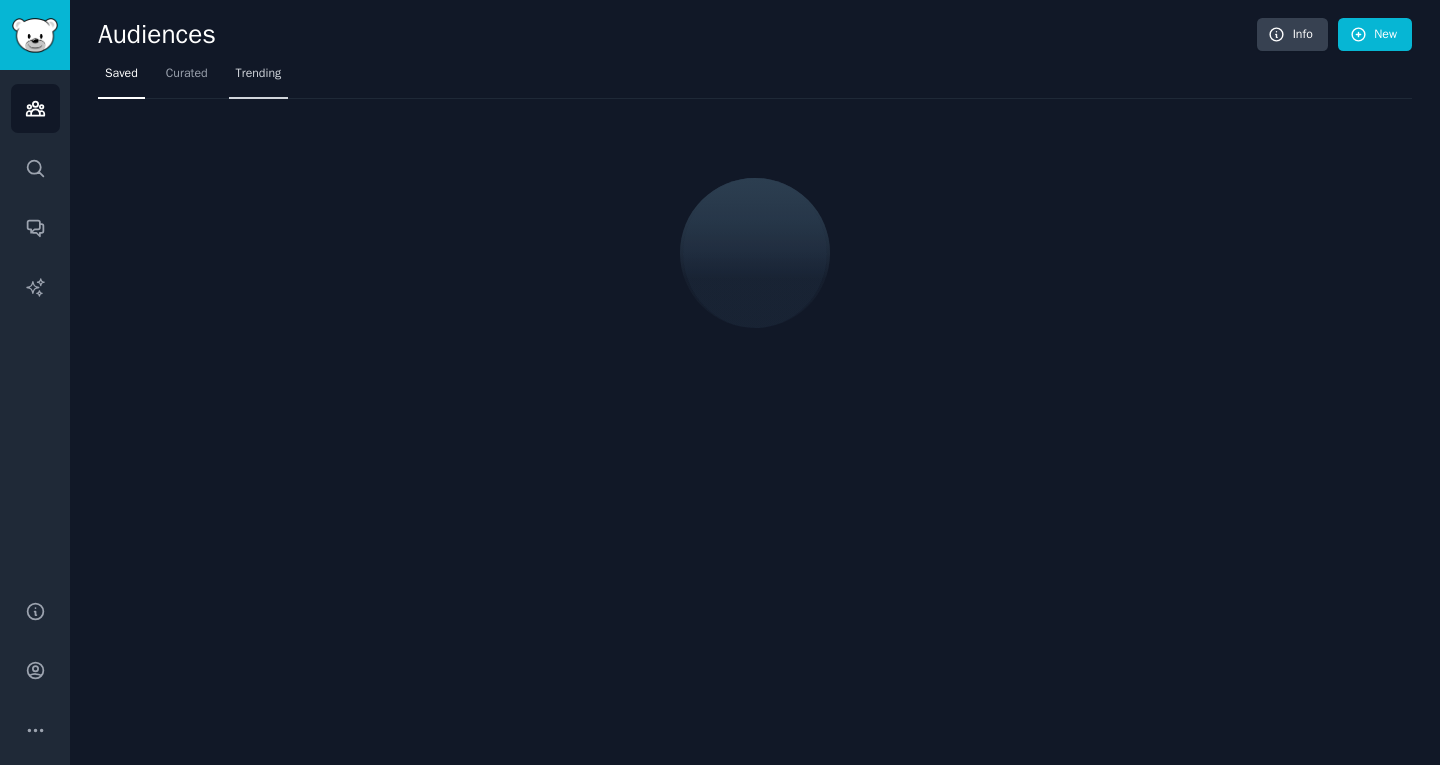 click on "Trending" at bounding box center (259, 74) 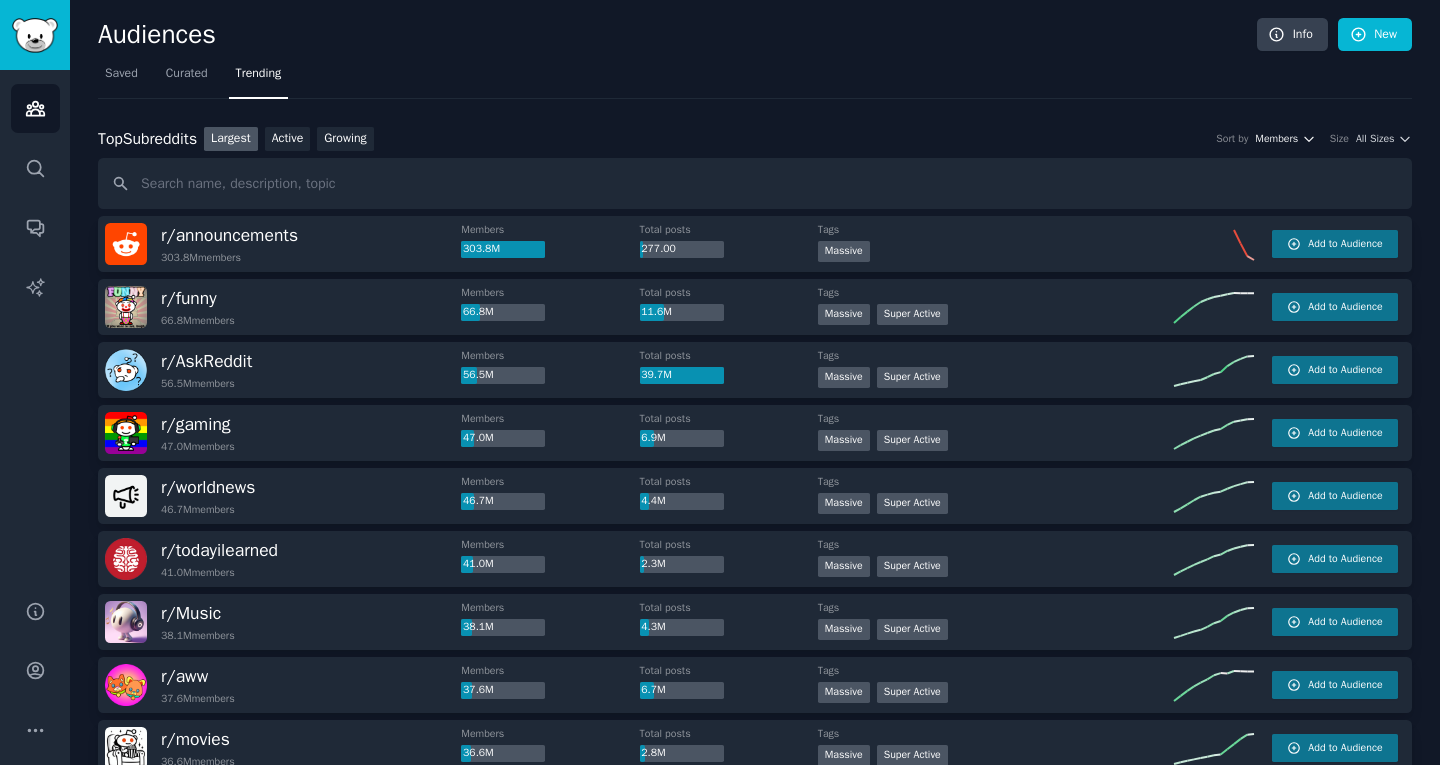 click 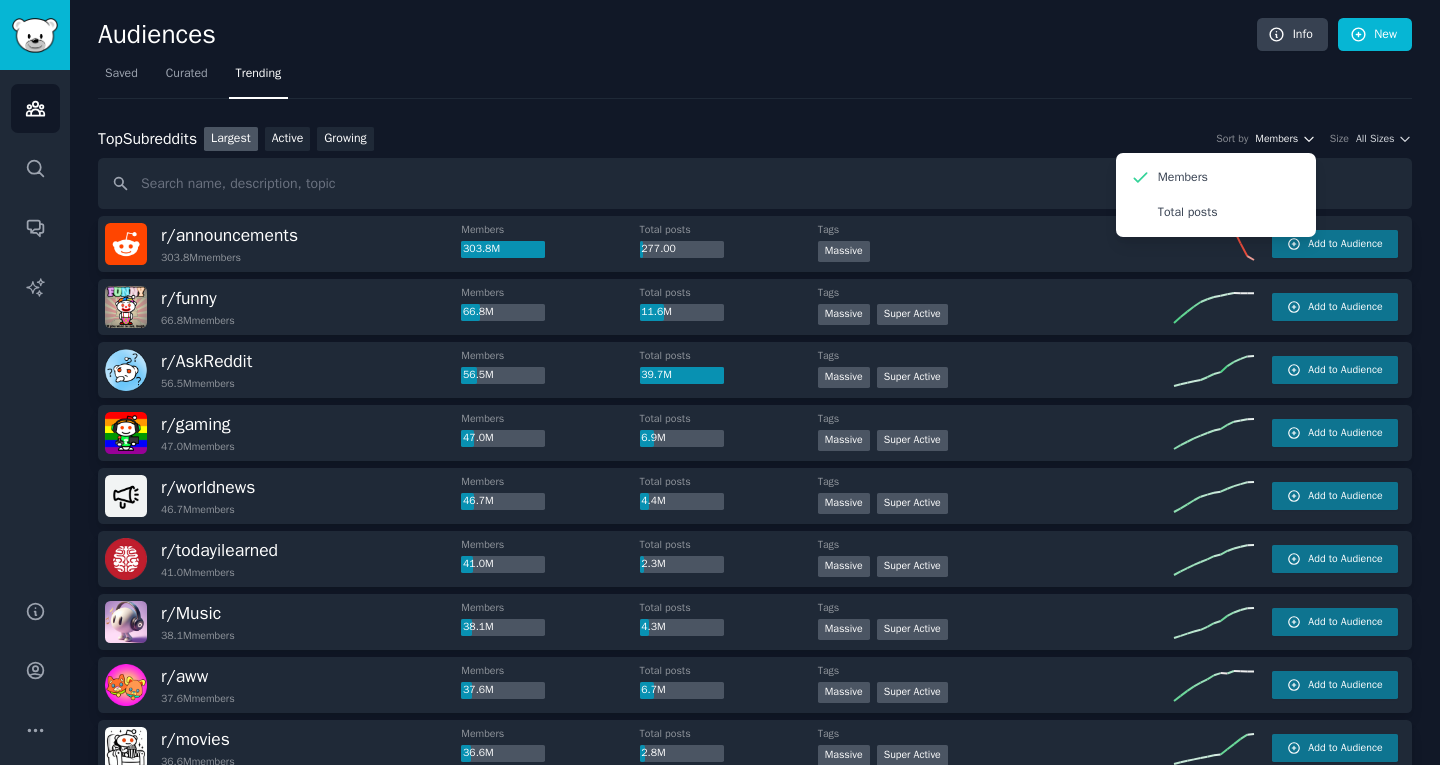 click 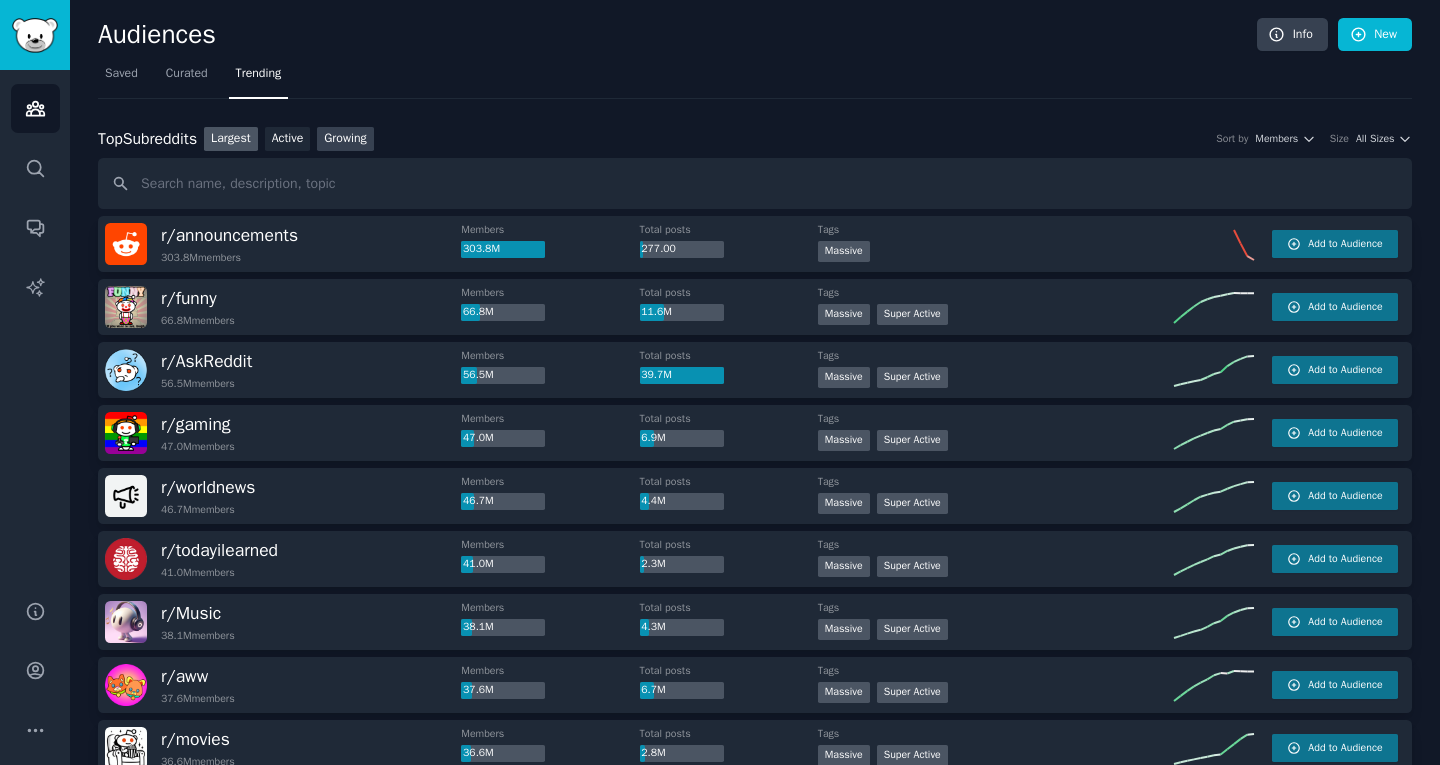 click on "Growing" at bounding box center [345, 139] 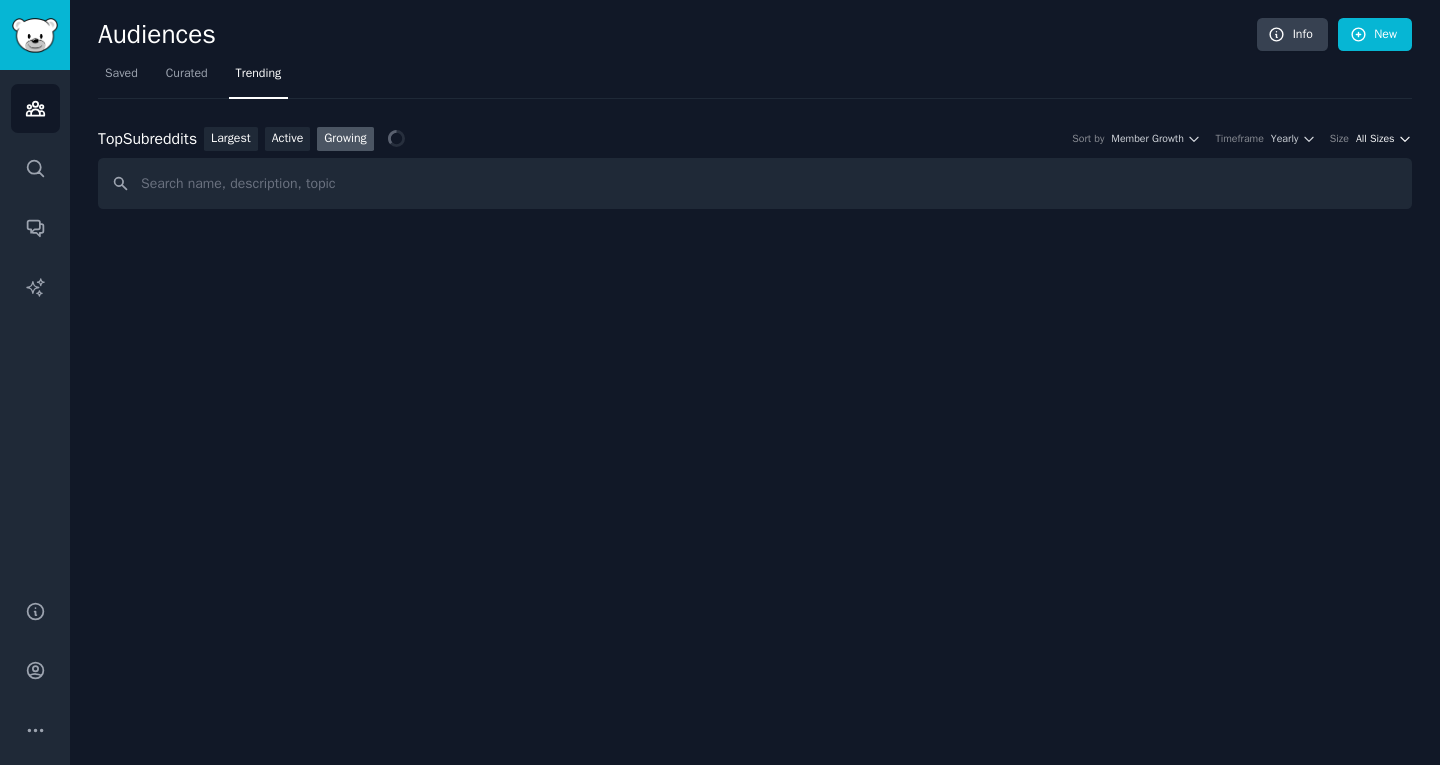 click on "All Sizes" at bounding box center (1375, 139) 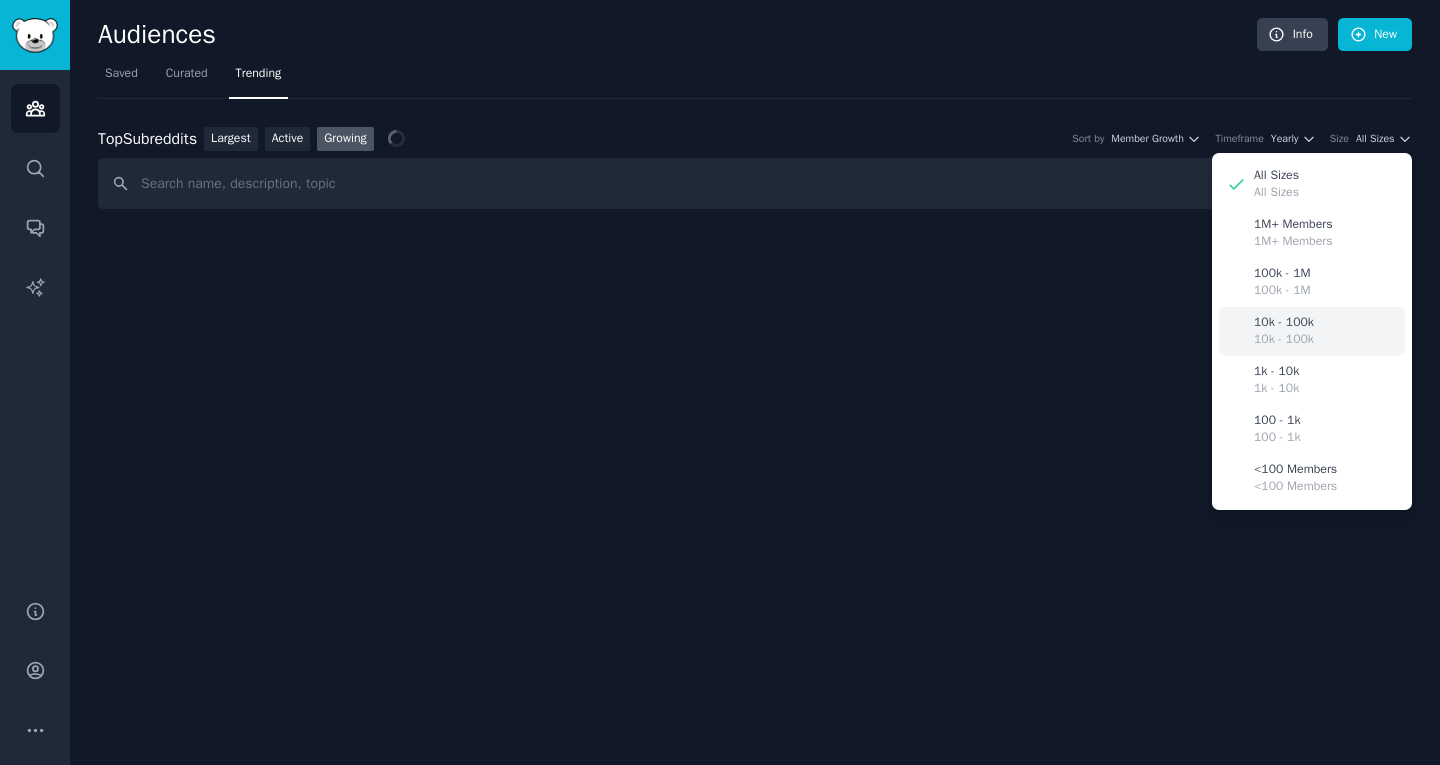 click on "10k - 100k" at bounding box center [1284, 323] 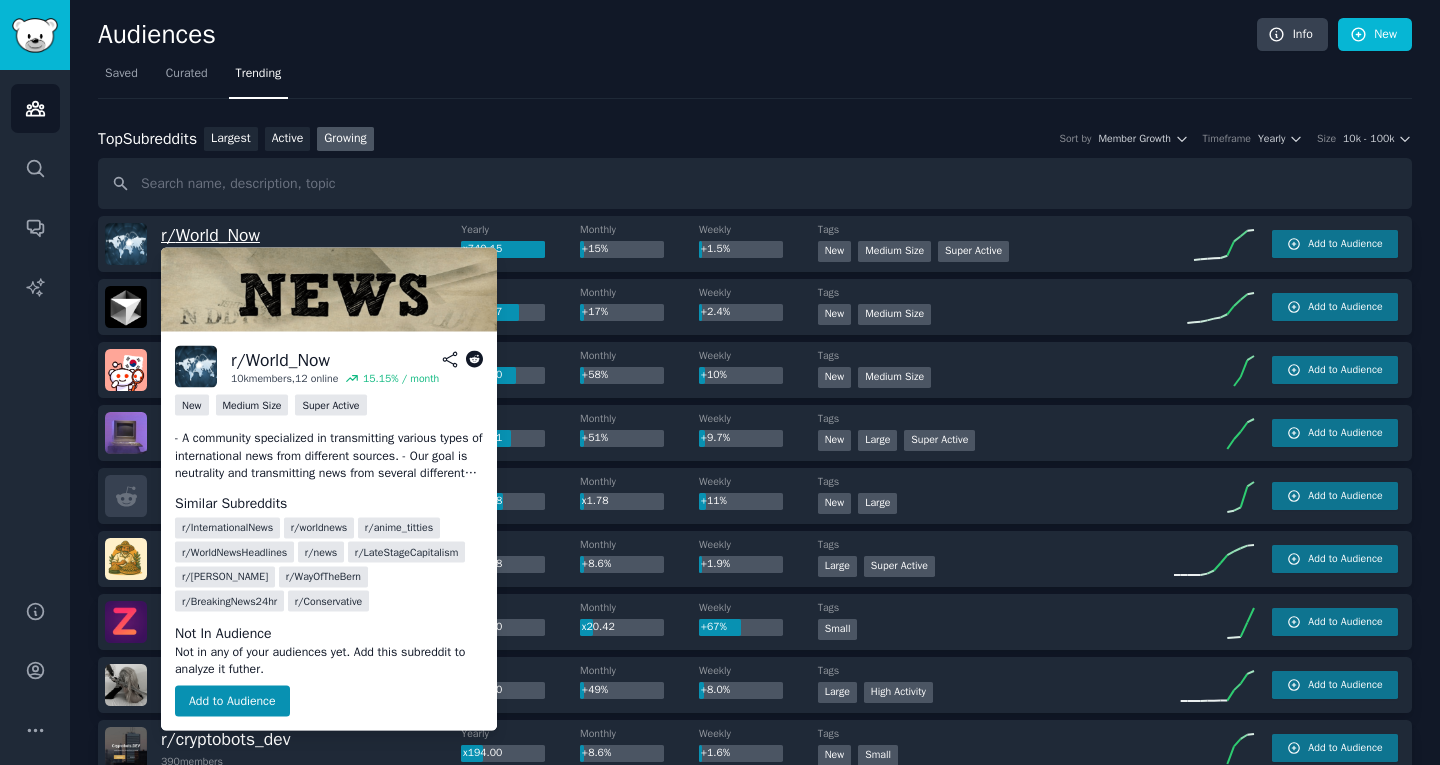drag, startPoint x: 198, startPoint y: 241, endPoint x: 173, endPoint y: 235, distance: 25.70992 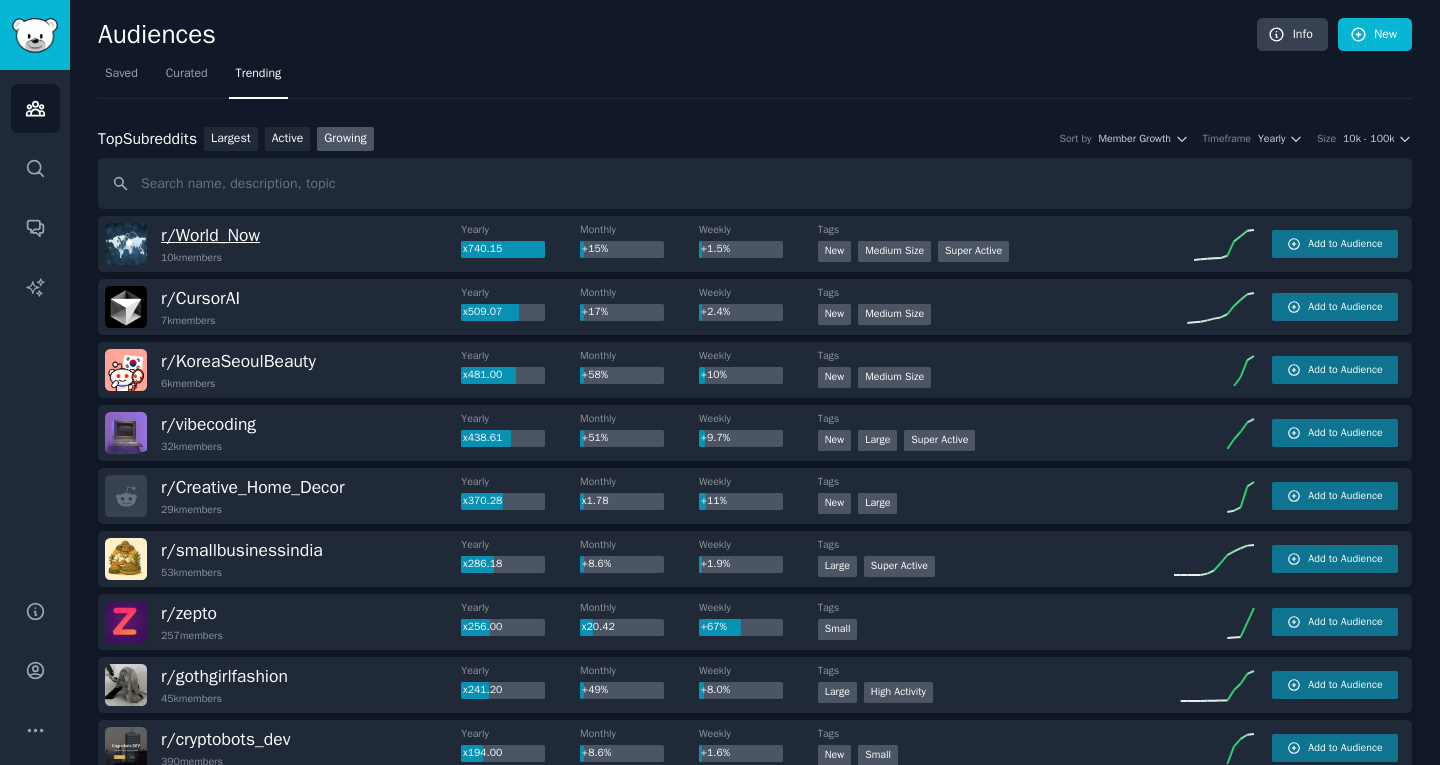 click on "r/ World_Now" at bounding box center (210, 235) 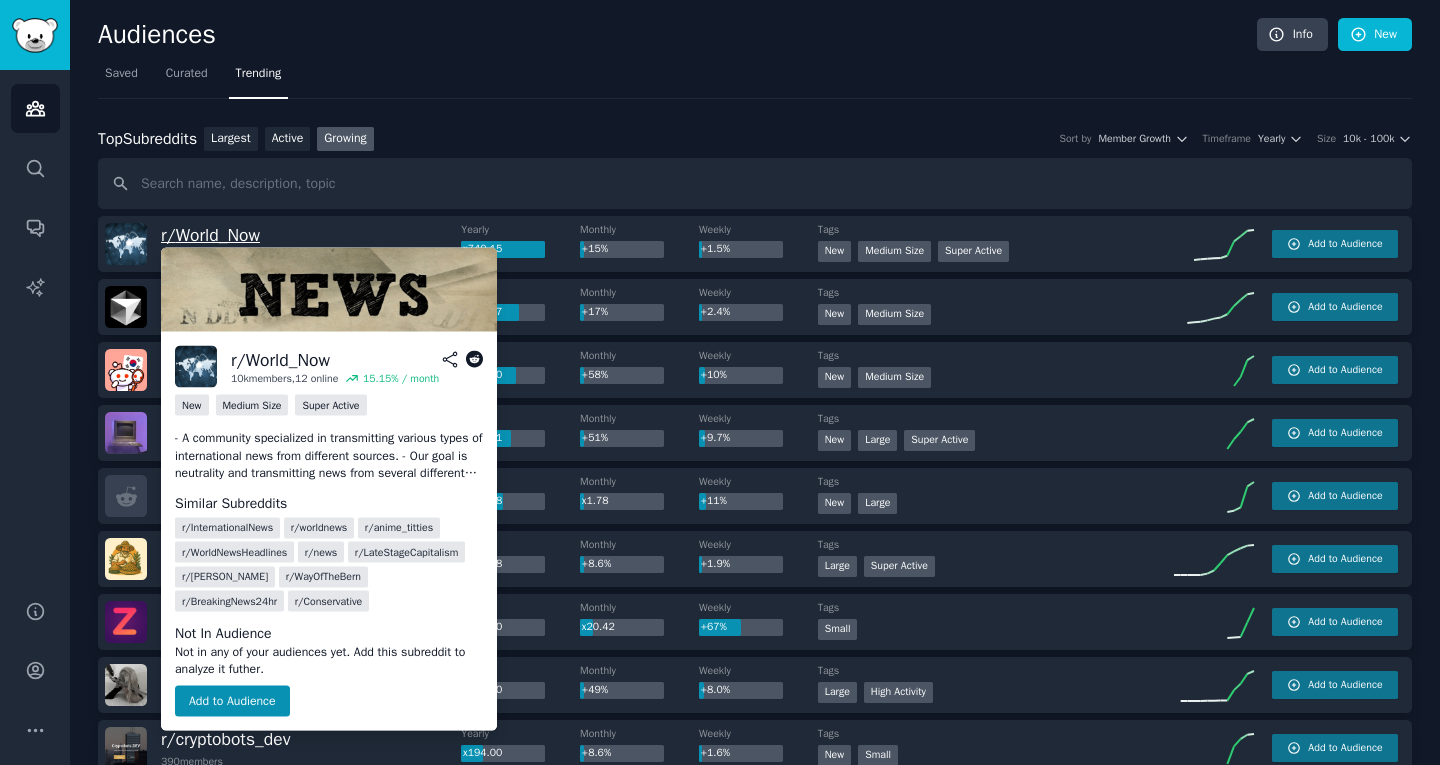 click on "r/ World_Now" at bounding box center [210, 235] 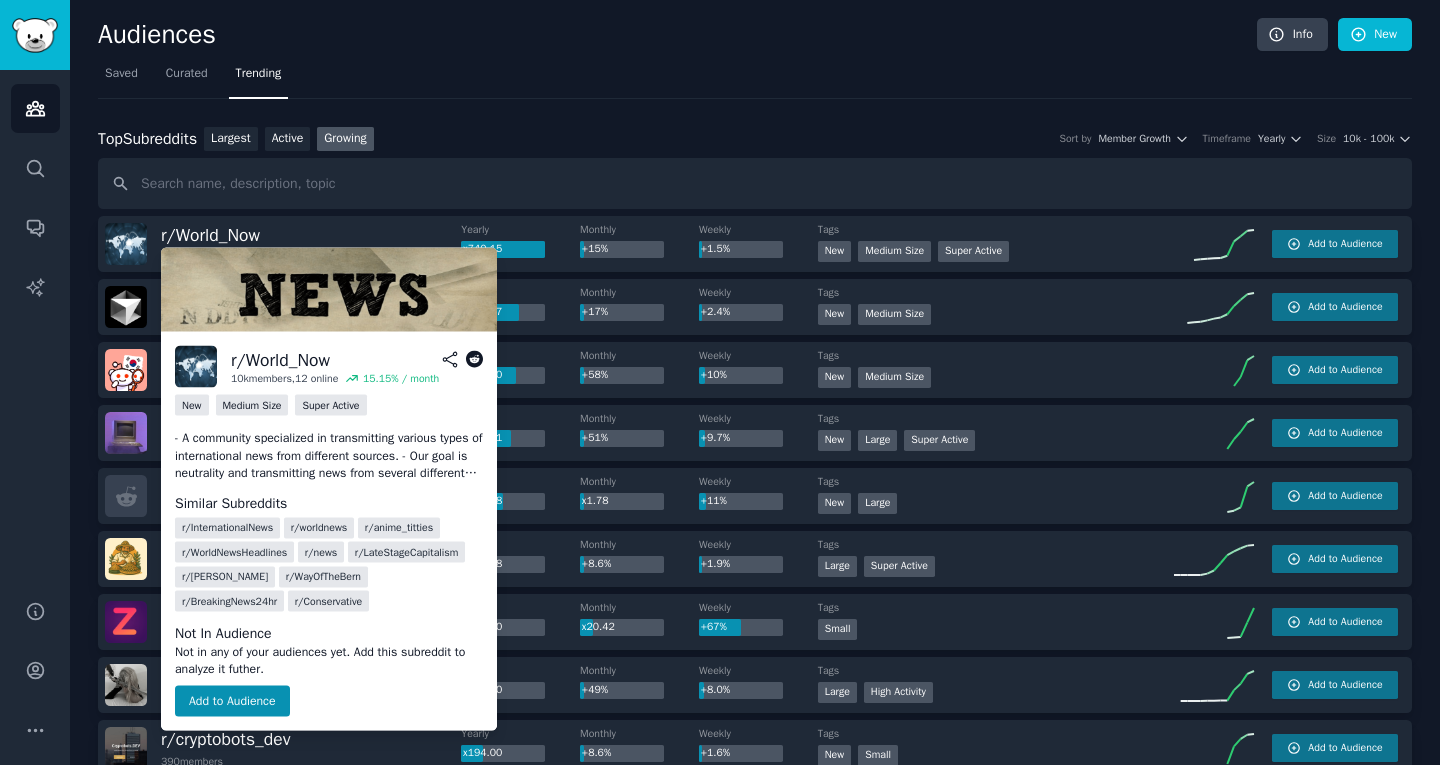 click 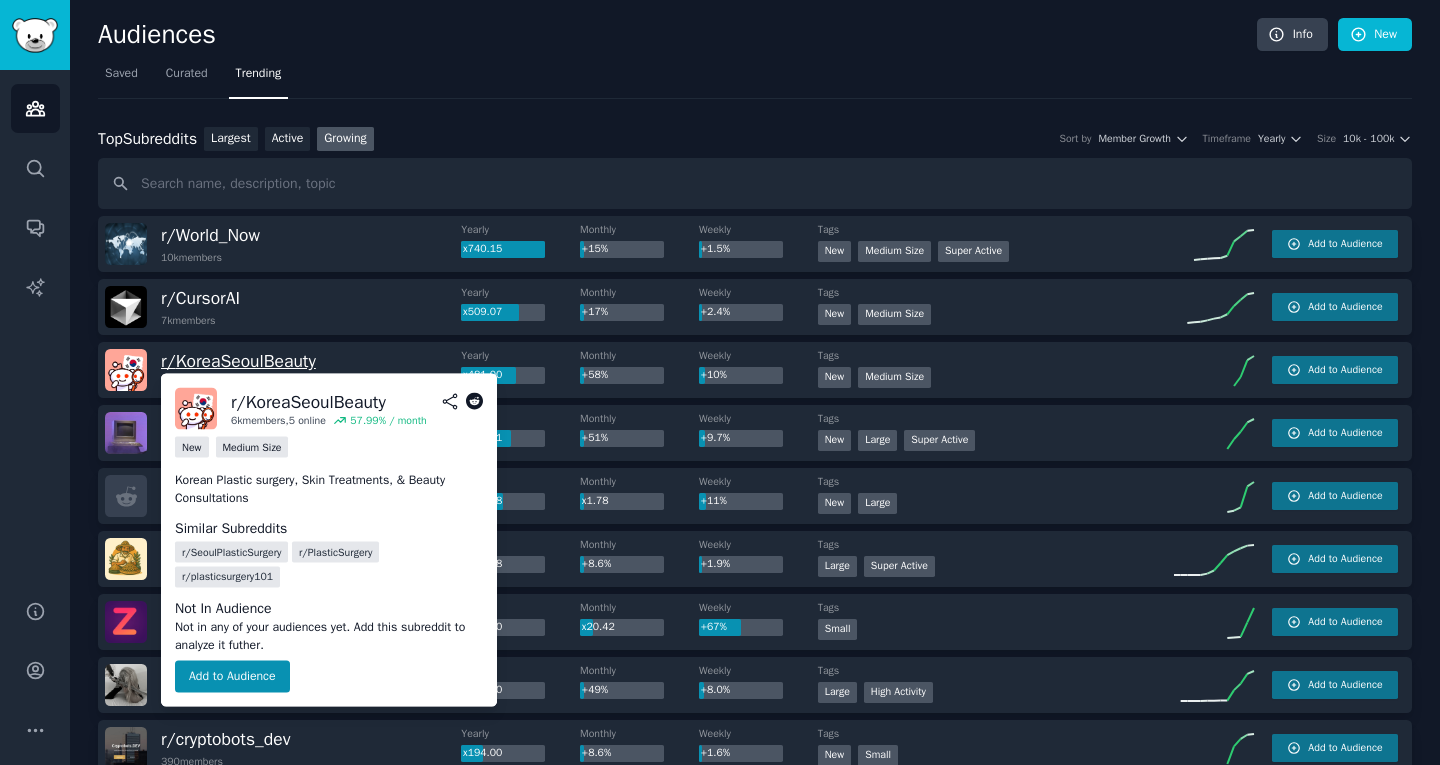 click on "r/ KoreaSeoulBeauty" at bounding box center (238, 361) 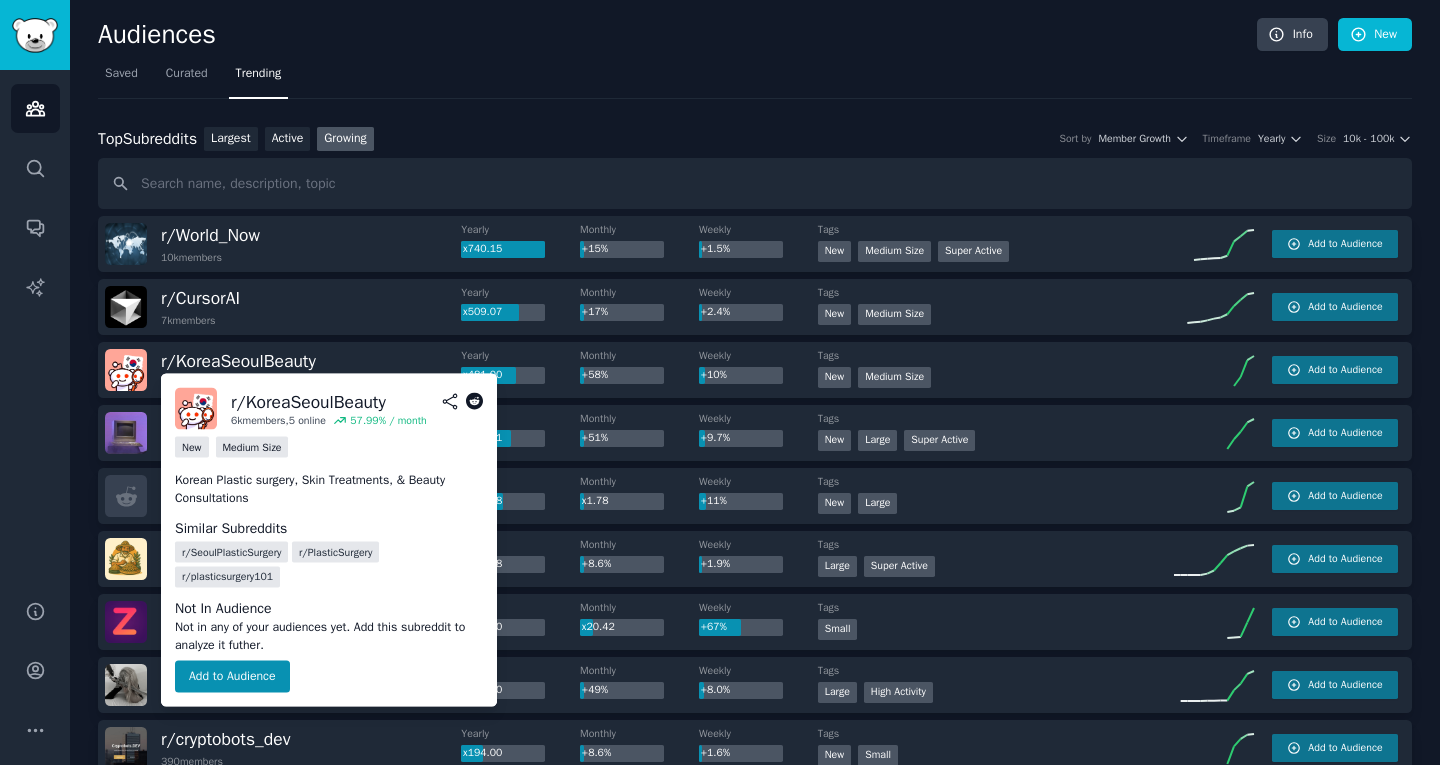 click 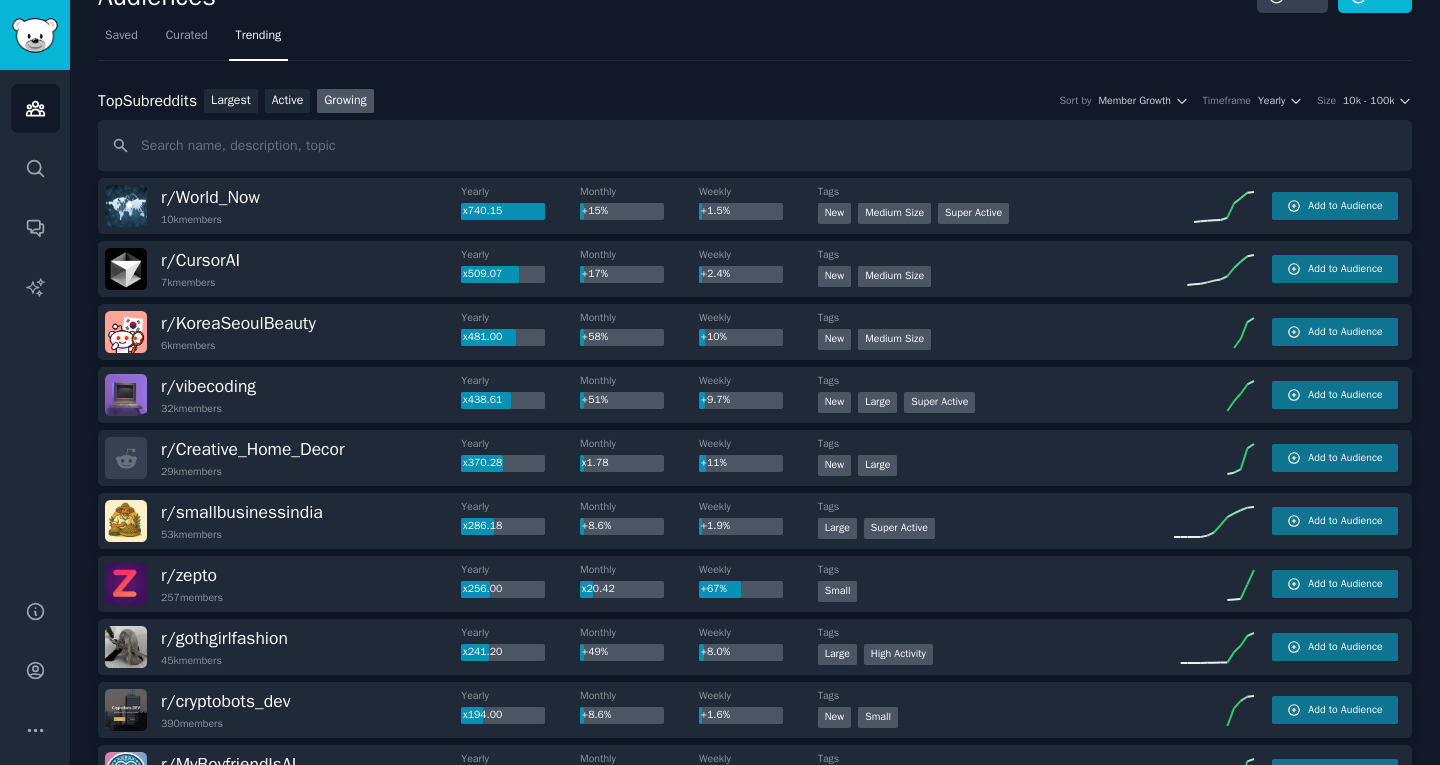 scroll, scrollTop: 40, scrollLeft: 0, axis: vertical 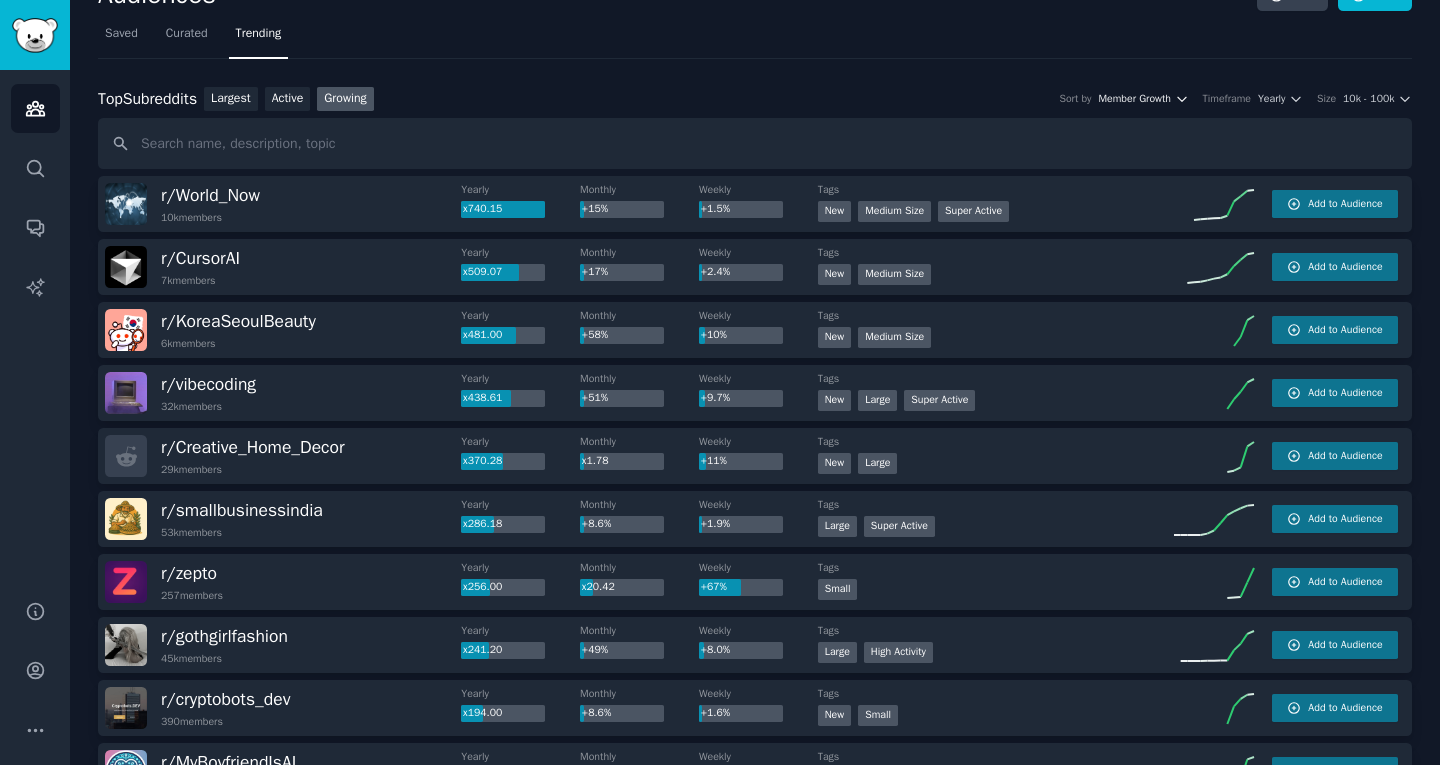 click on "Member Growth" at bounding box center (1134, 99) 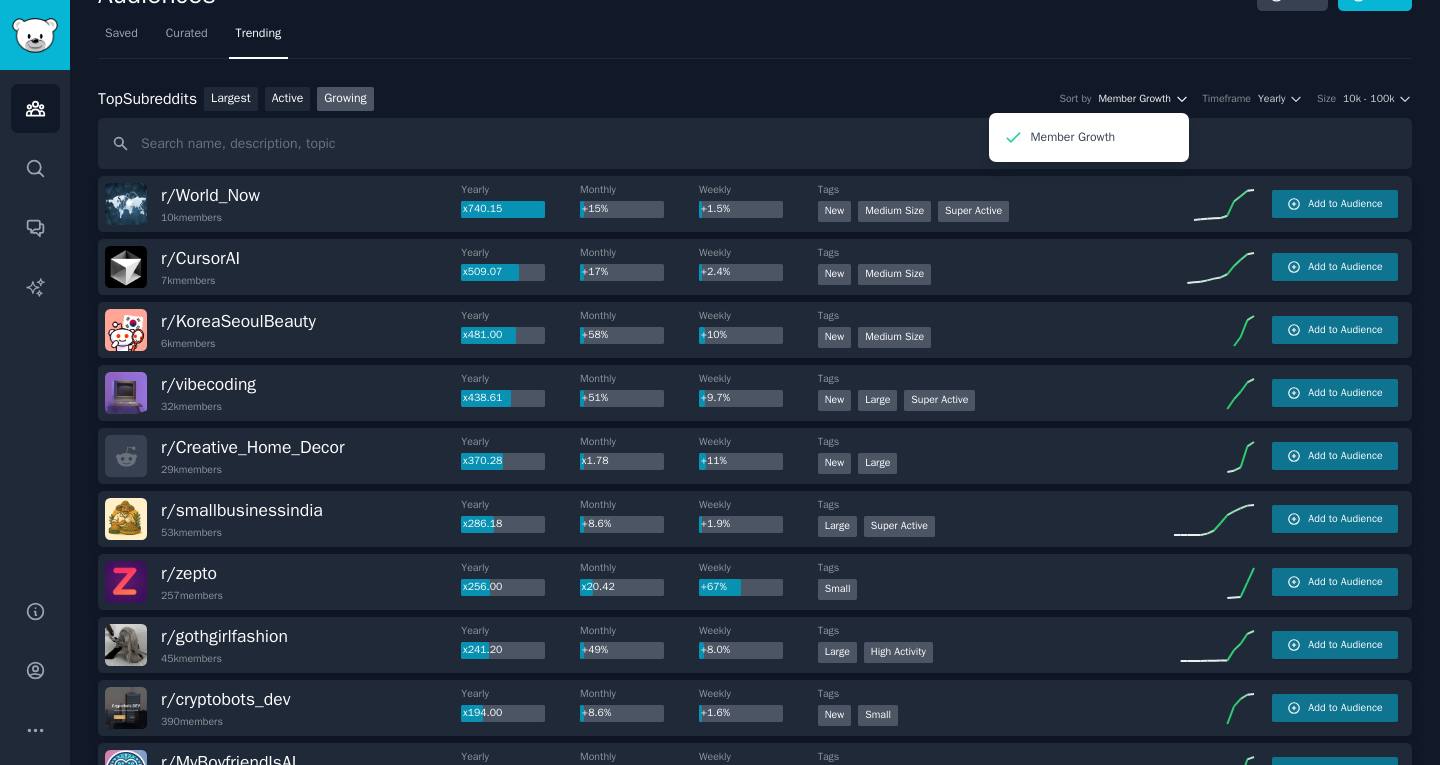 click on "Member Growth" at bounding box center (1134, 99) 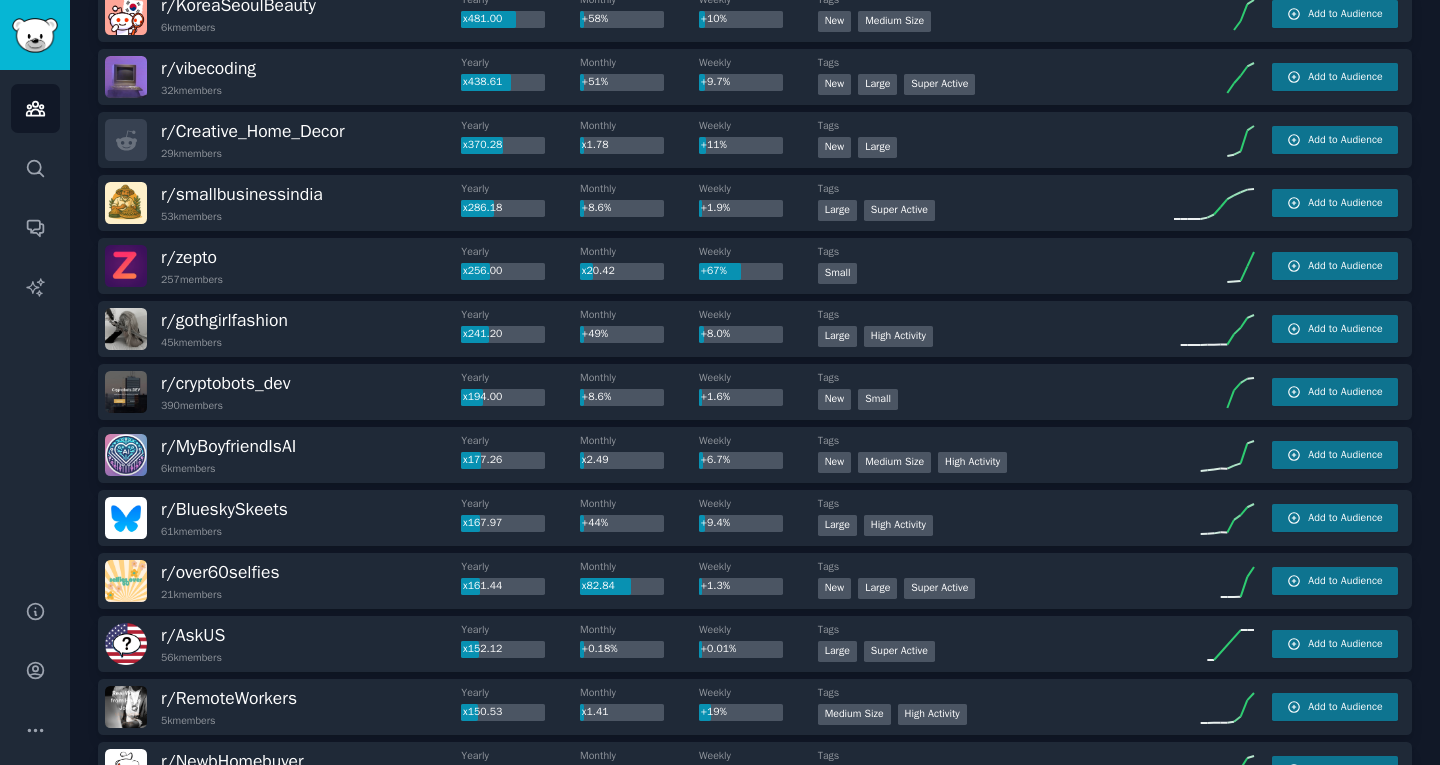 scroll, scrollTop: 357, scrollLeft: 0, axis: vertical 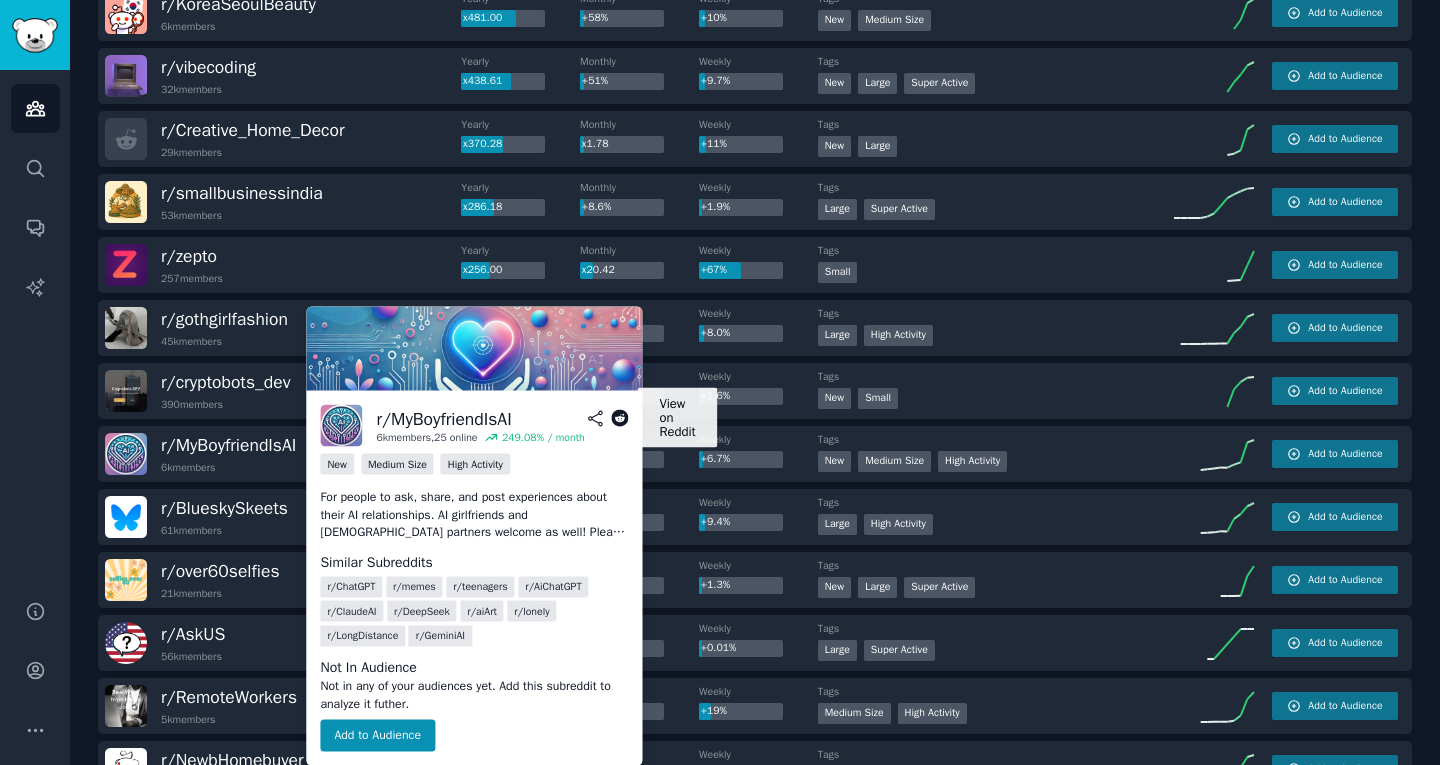 click 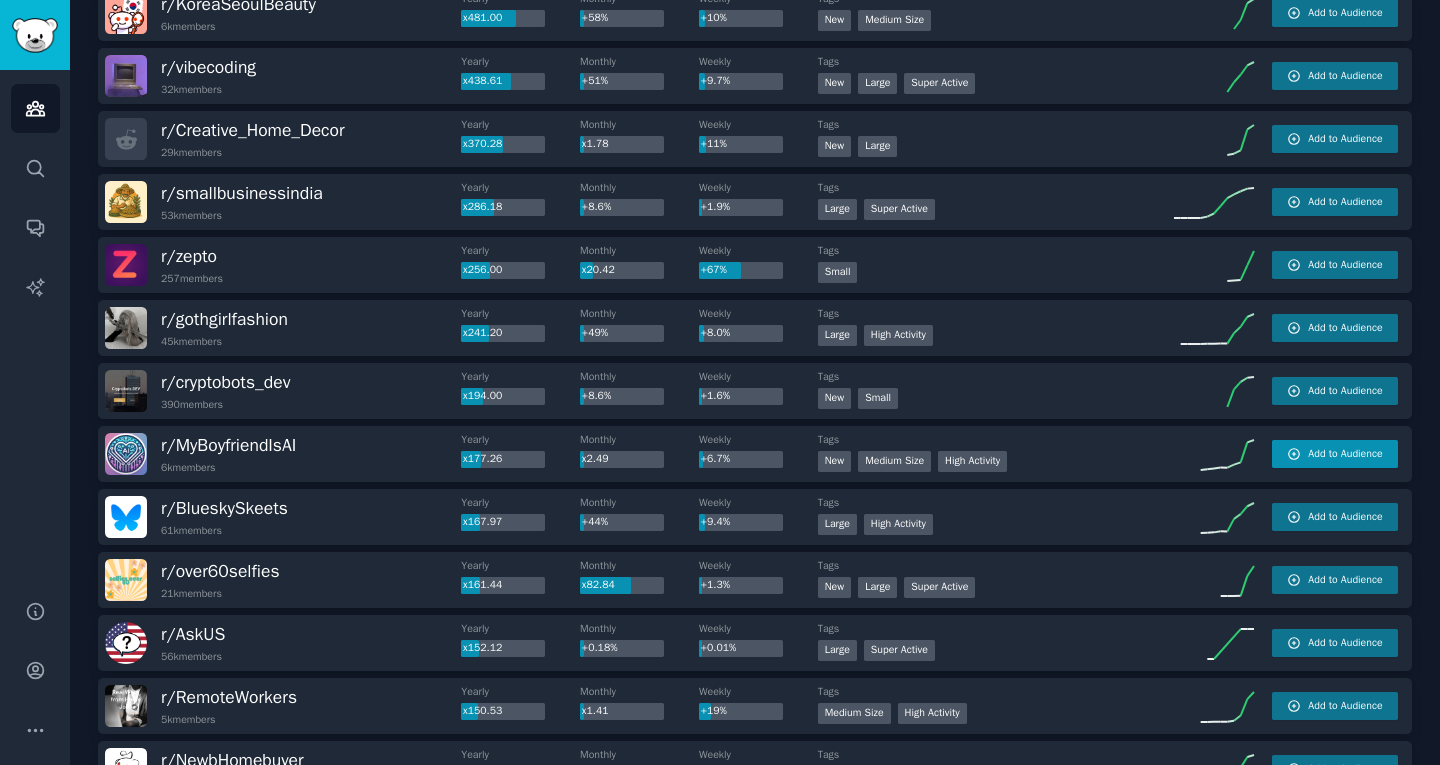click on "Add to Audience" at bounding box center (1335, 454) 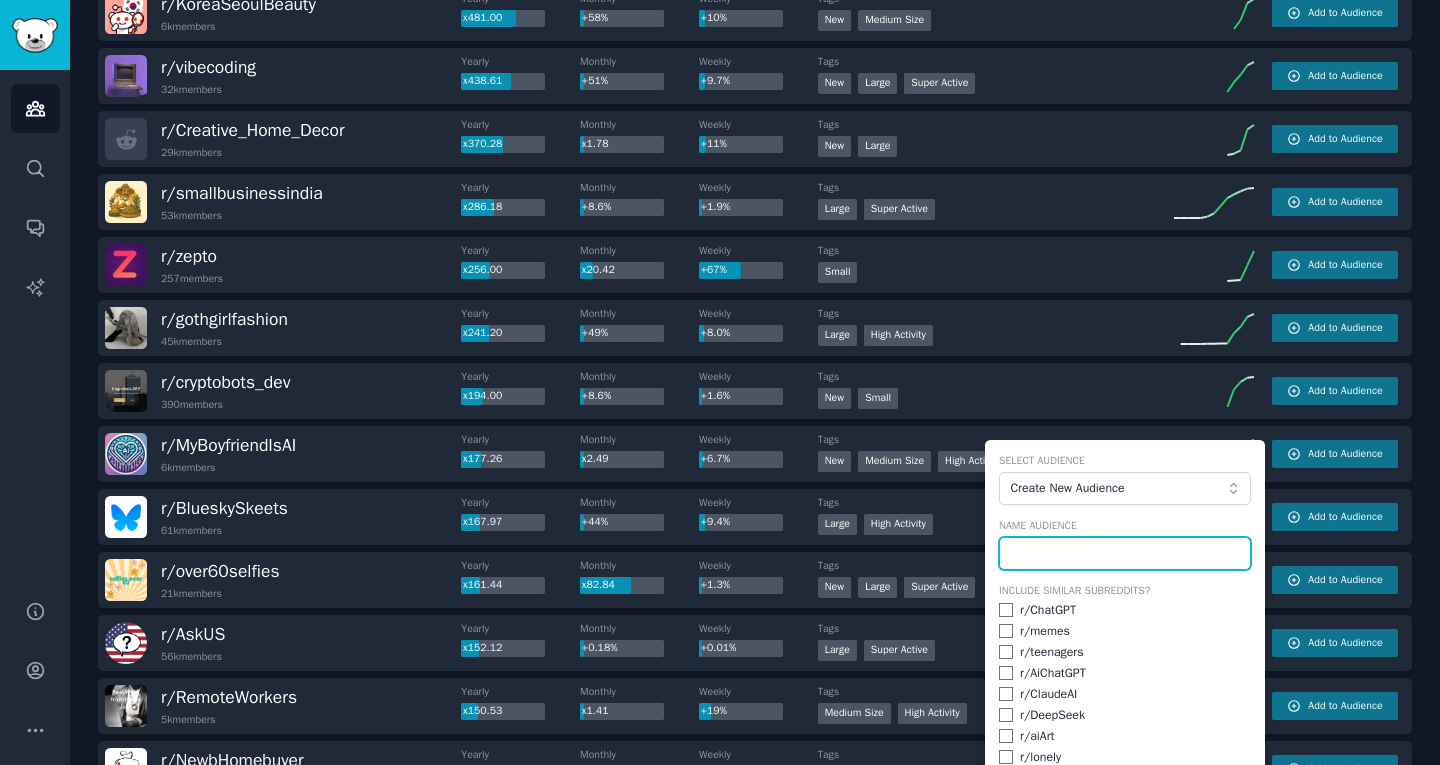click at bounding box center [1125, 554] 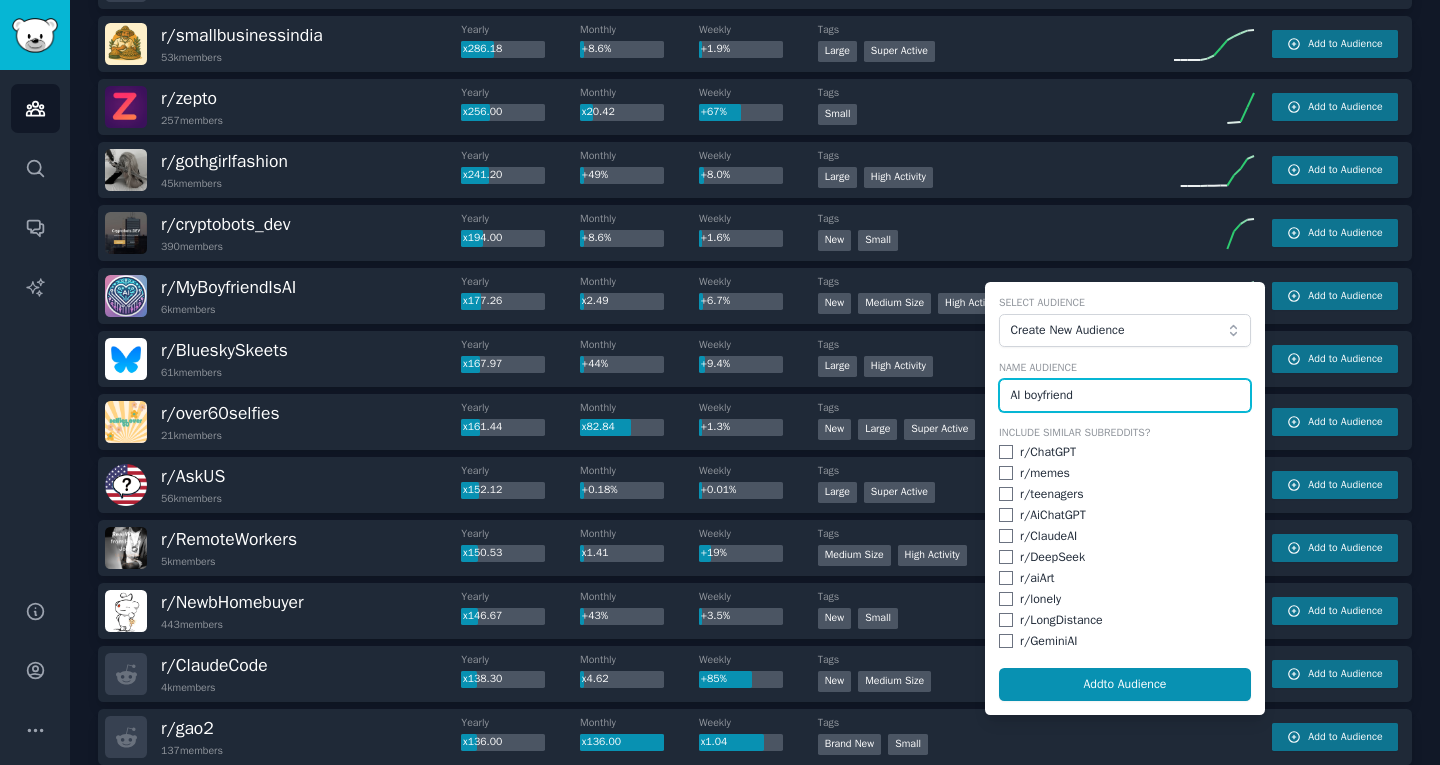 scroll, scrollTop: 516, scrollLeft: 0, axis: vertical 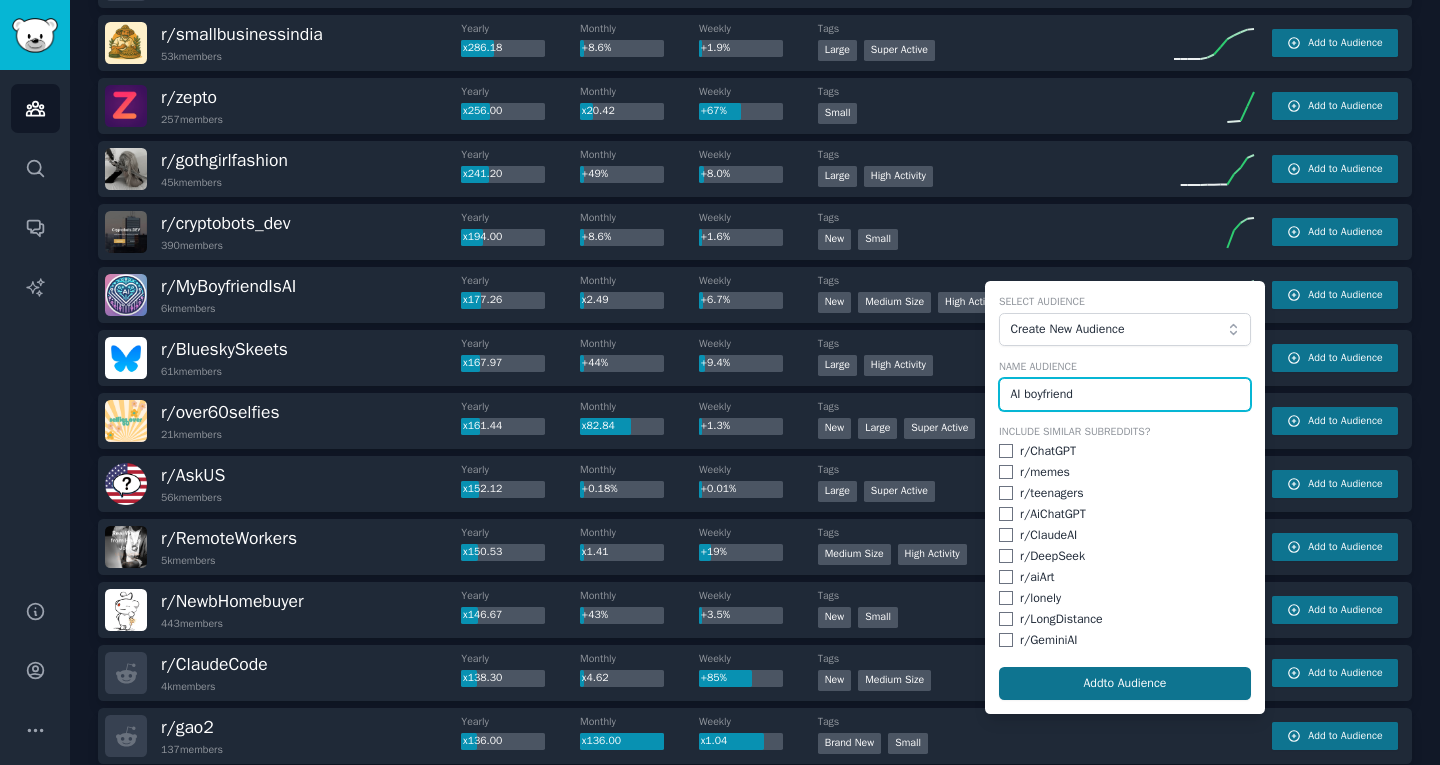 type on "AI boyfriend" 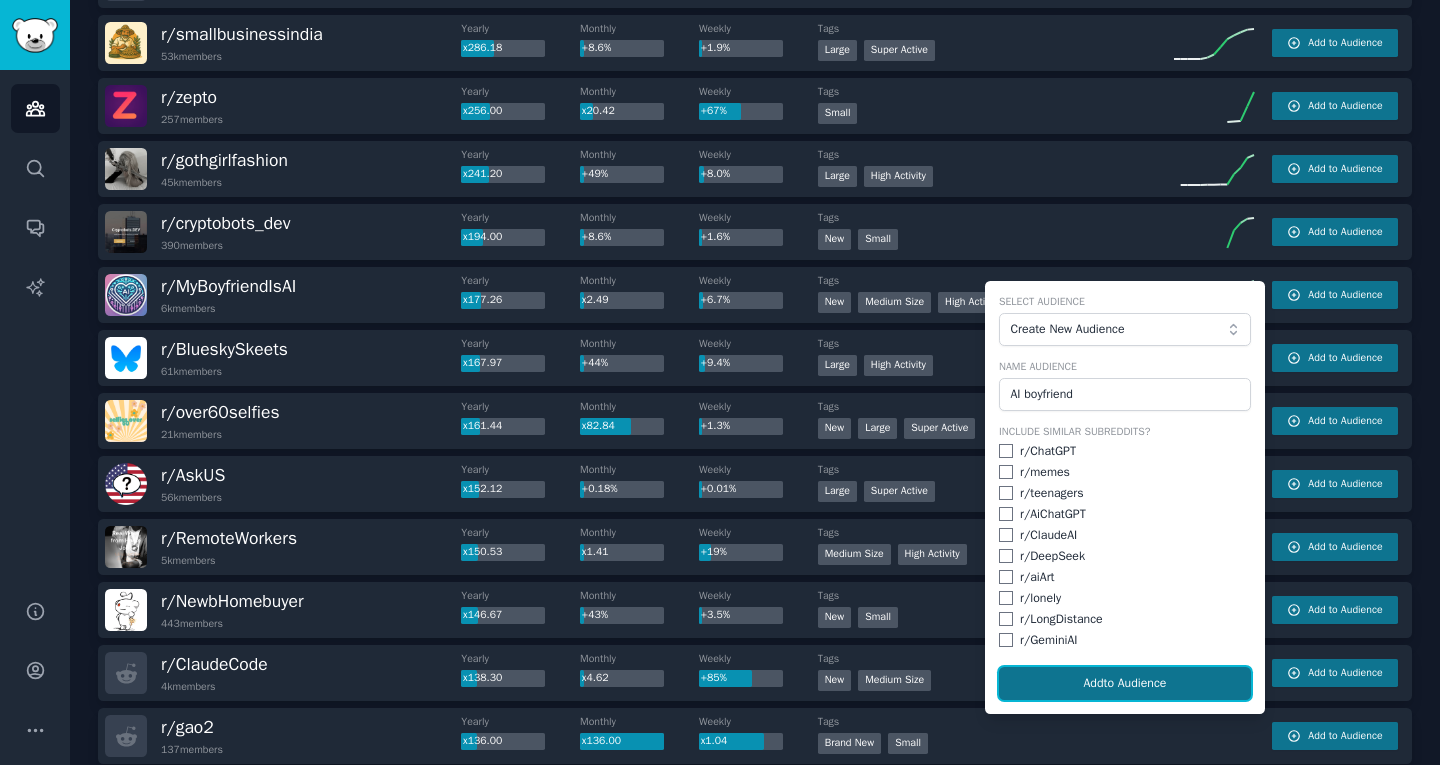 click on "Add  to Audience" at bounding box center (1125, 684) 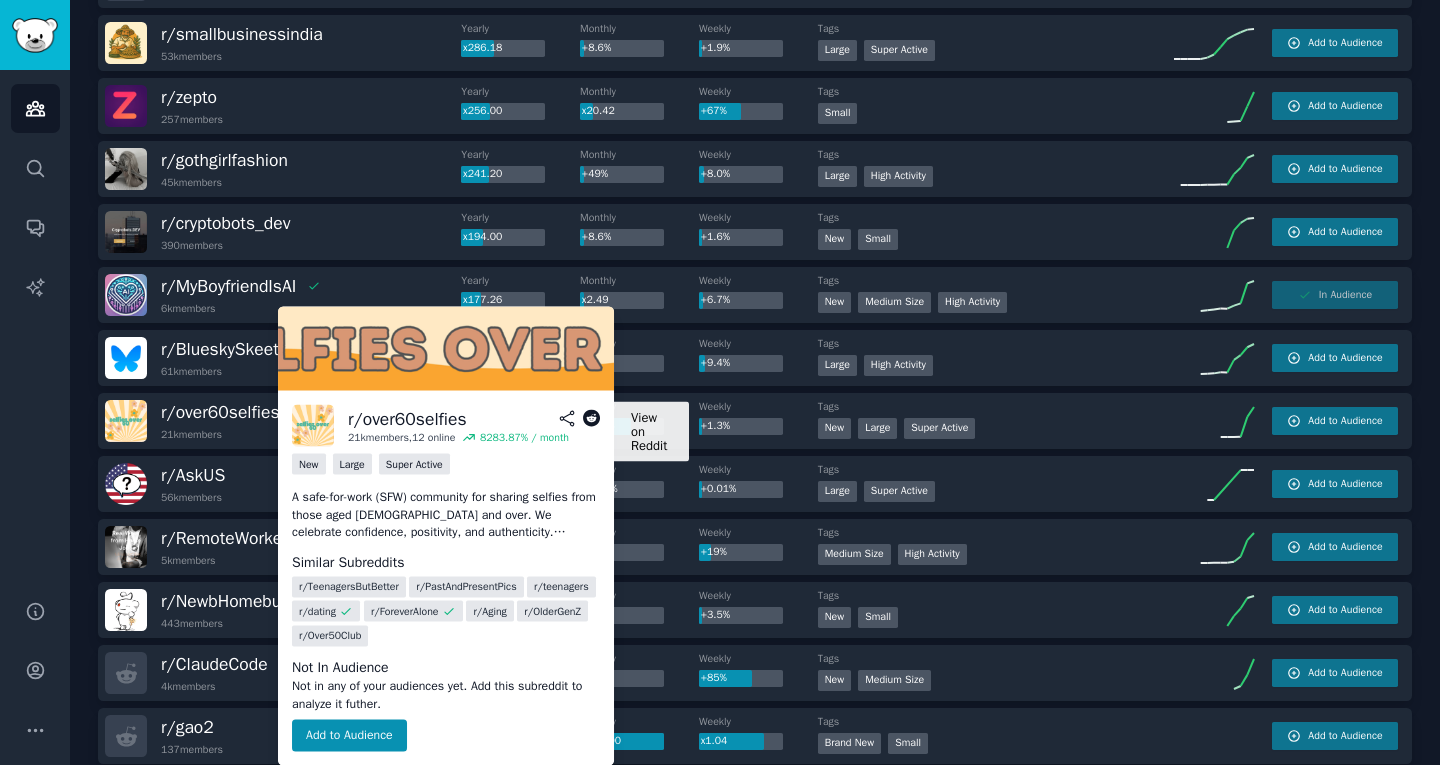 click 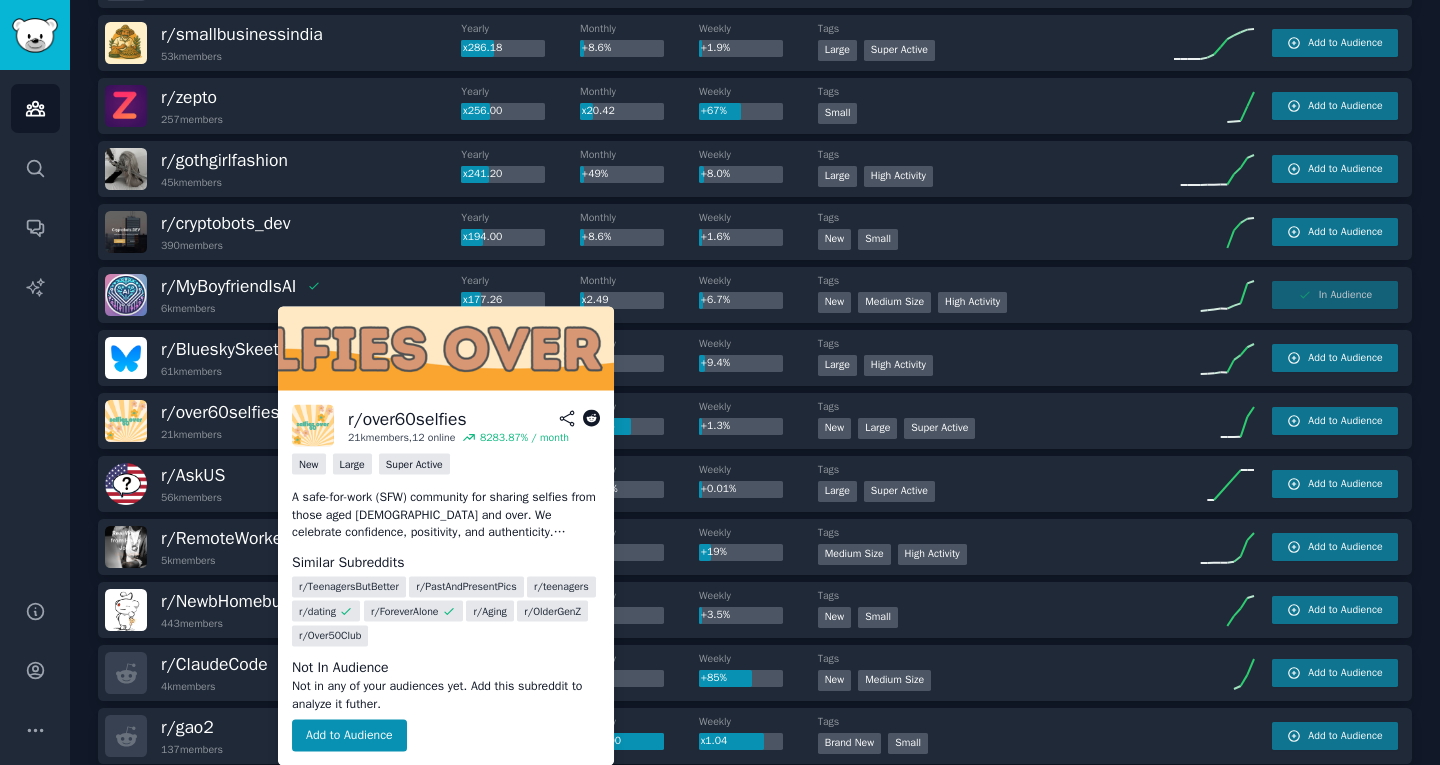 click 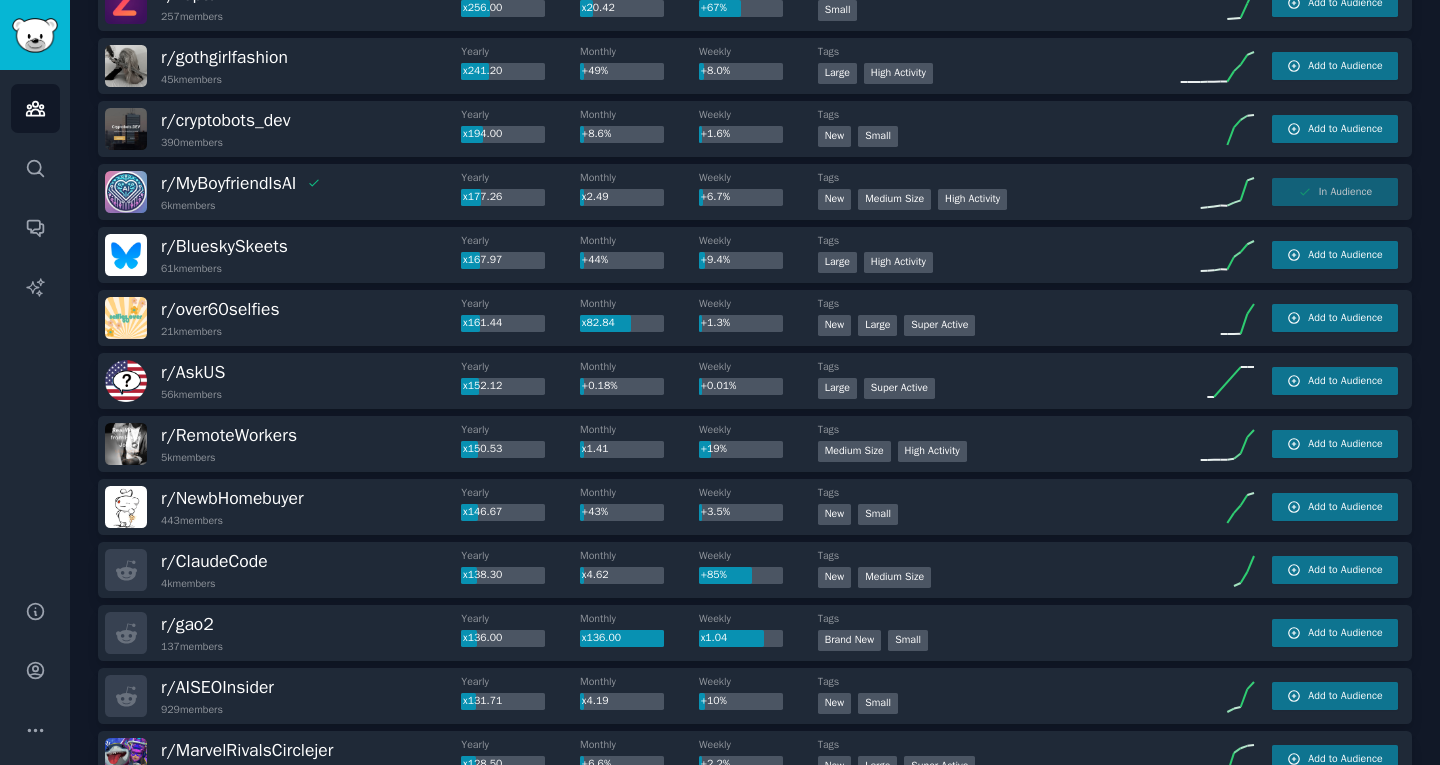 scroll, scrollTop: 621, scrollLeft: 0, axis: vertical 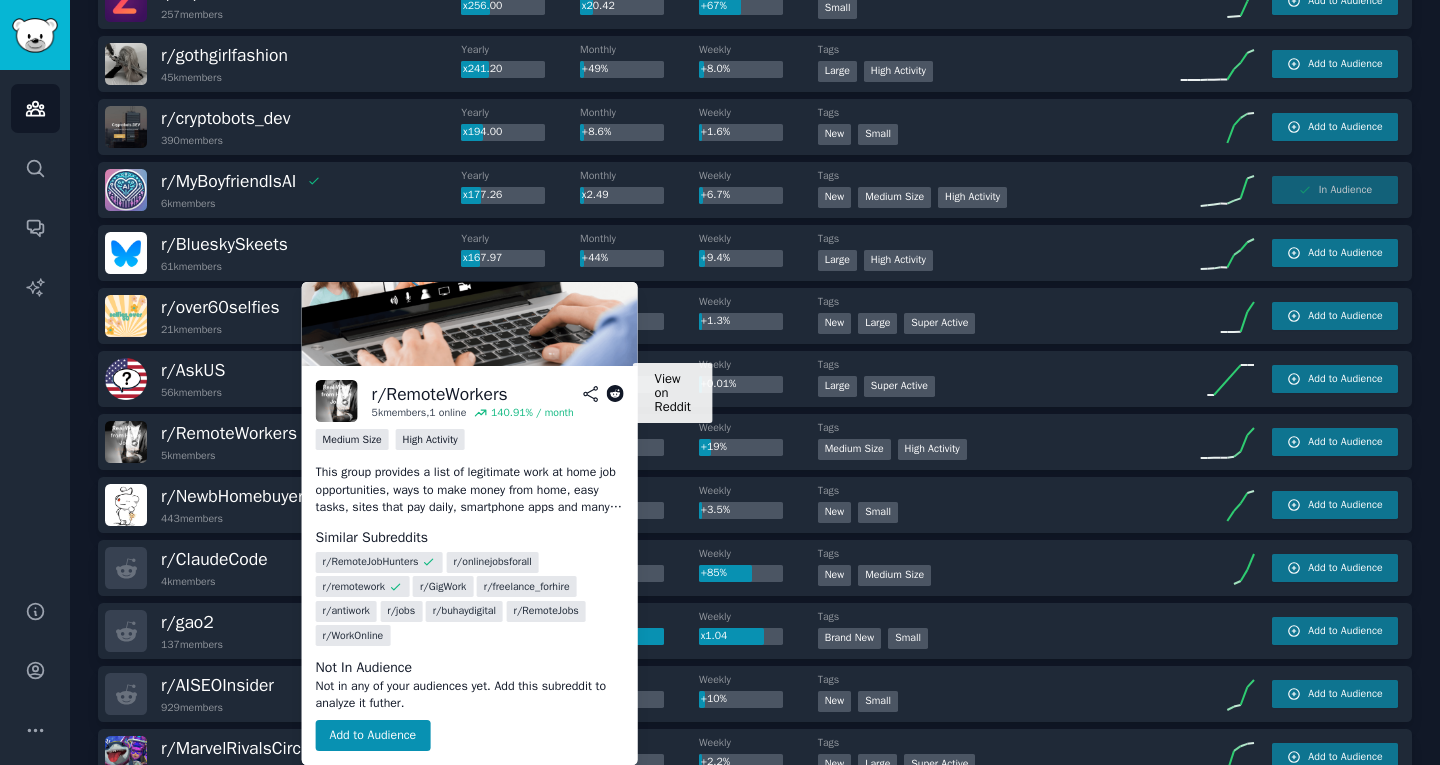 click 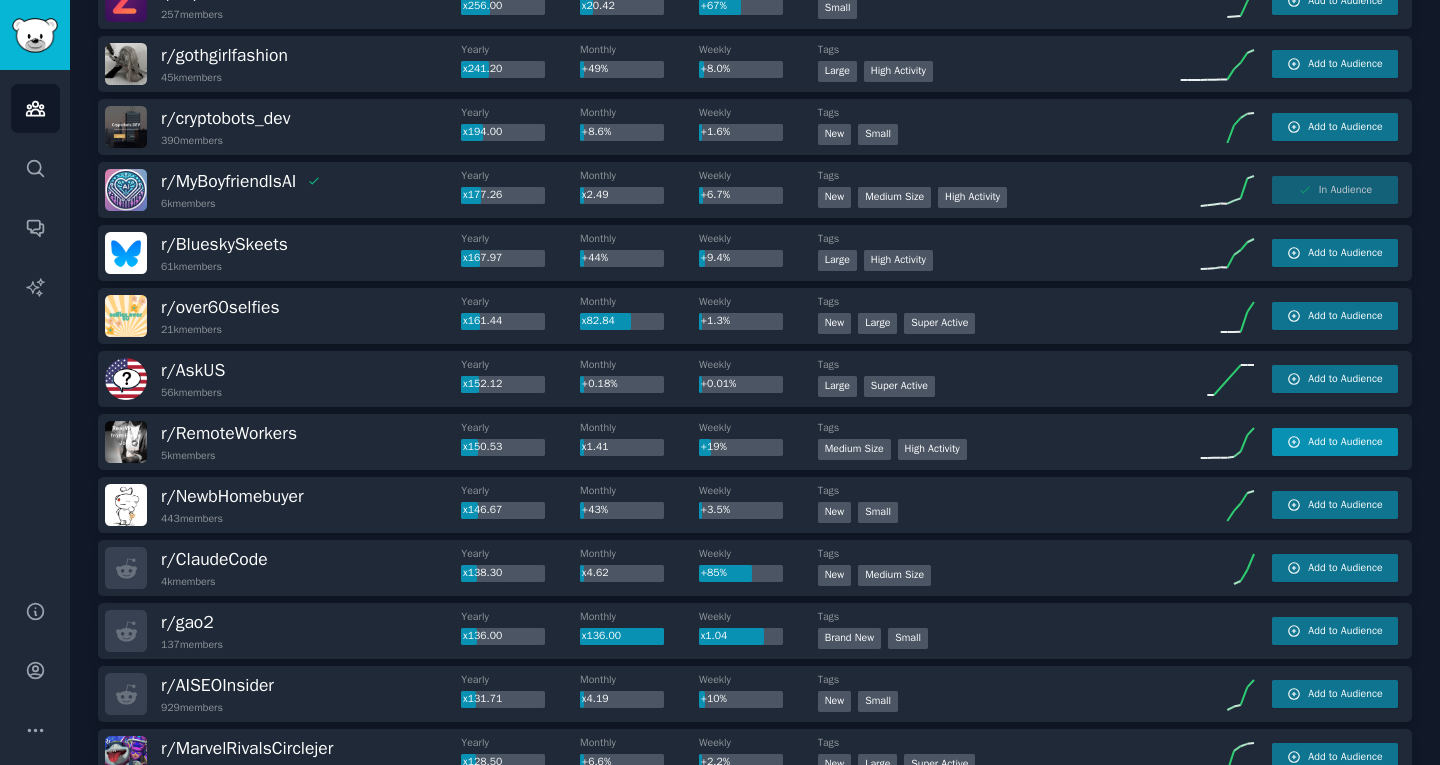 click on "Add to Audience" at bounding box center (1345, 442) 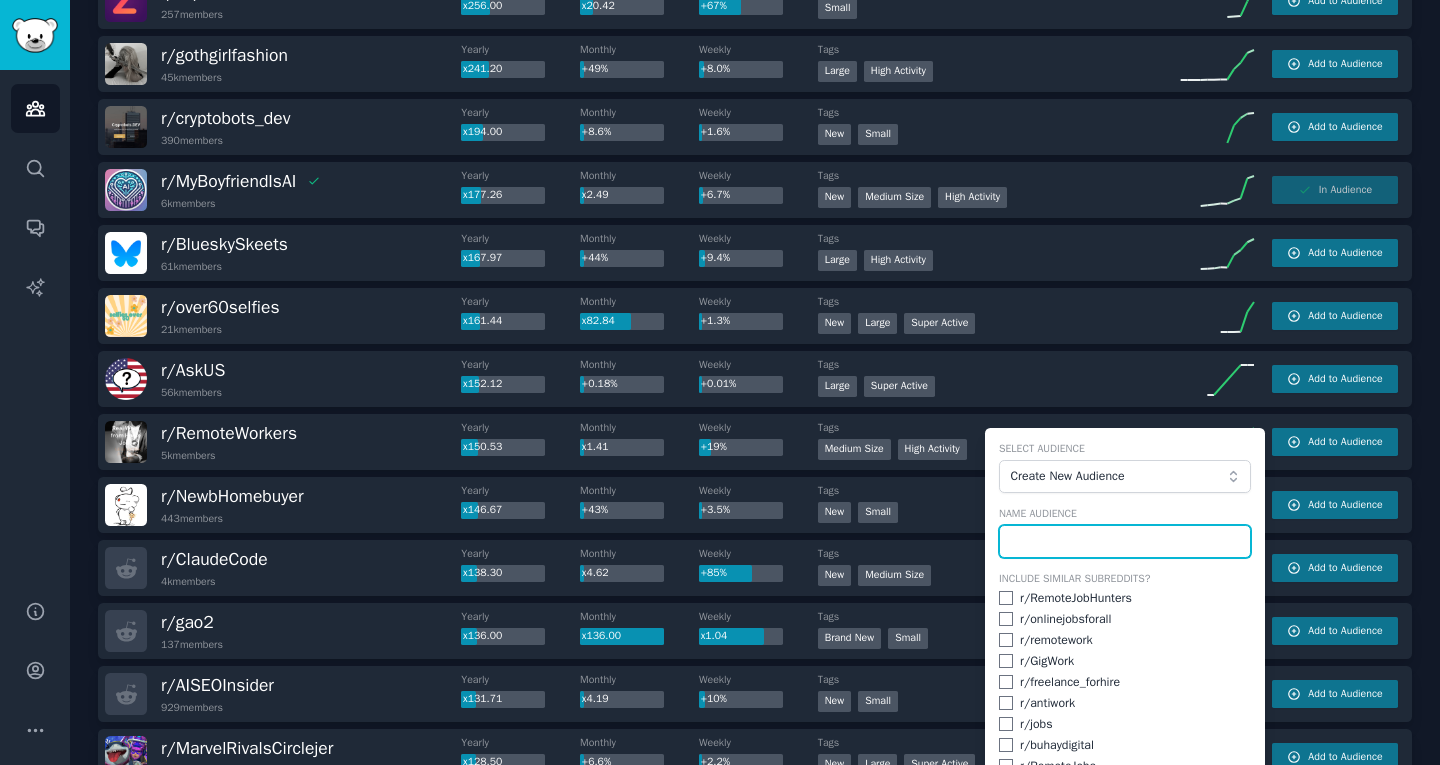 click at bounding box center [1125, 542] 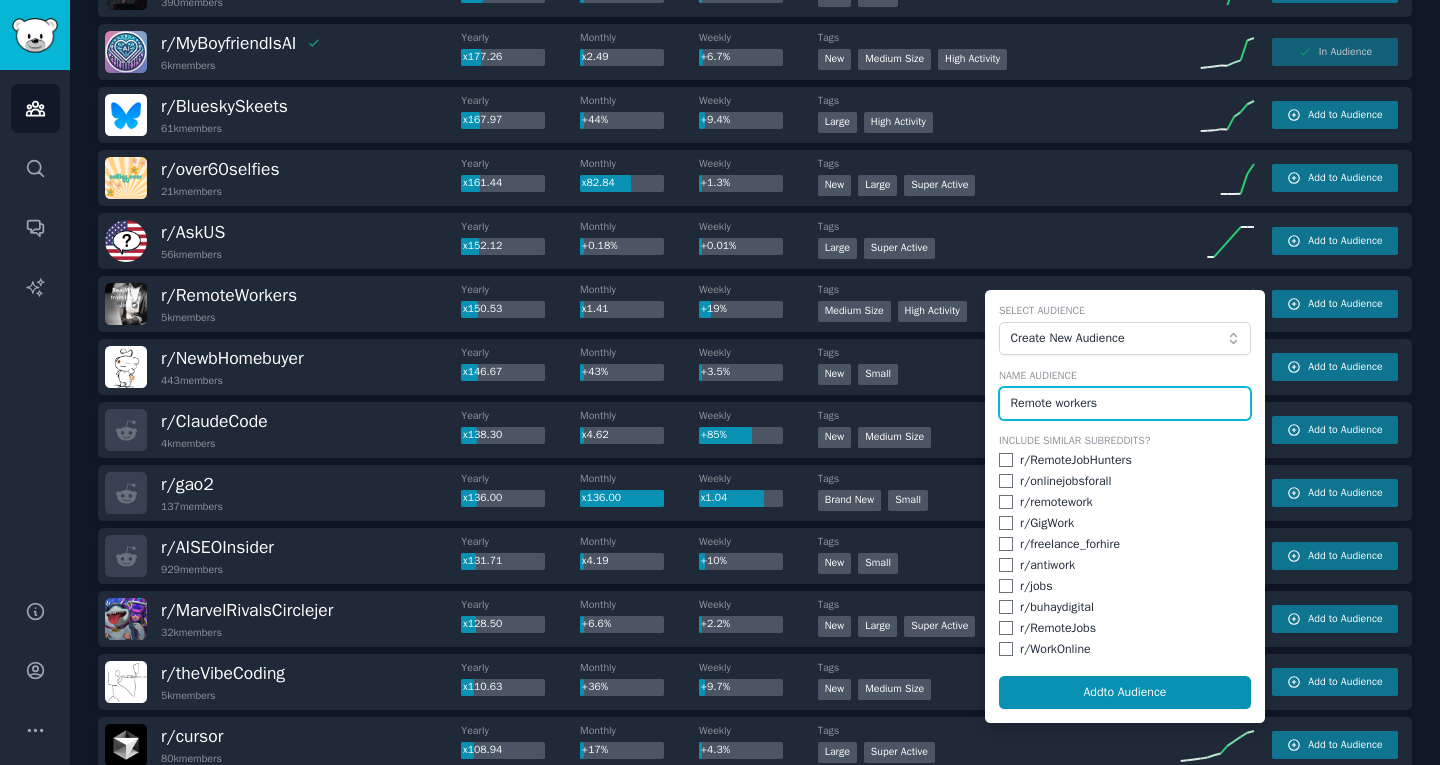 scroll, scrollTop: 762, scrollLeft: 0, axis: vertical 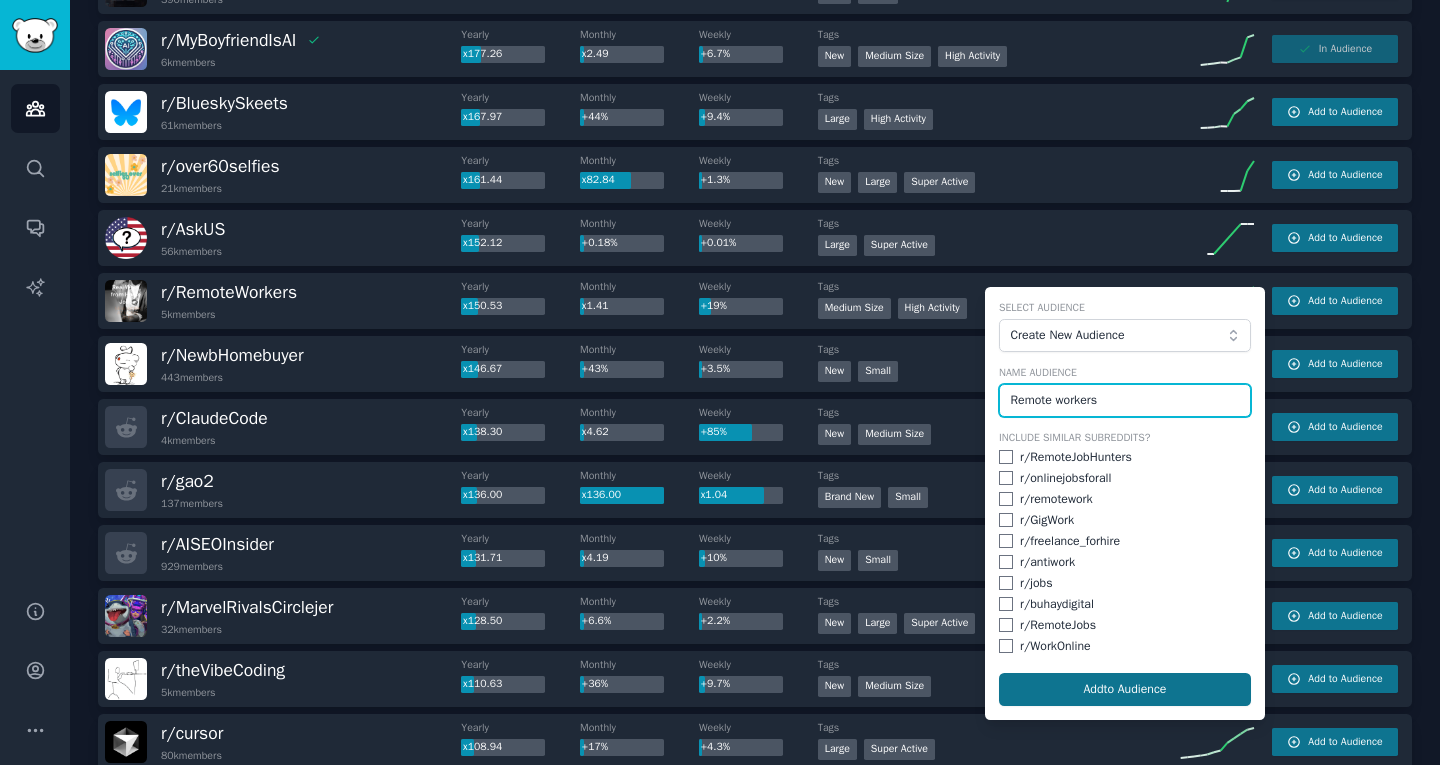 type on "Remote workers" 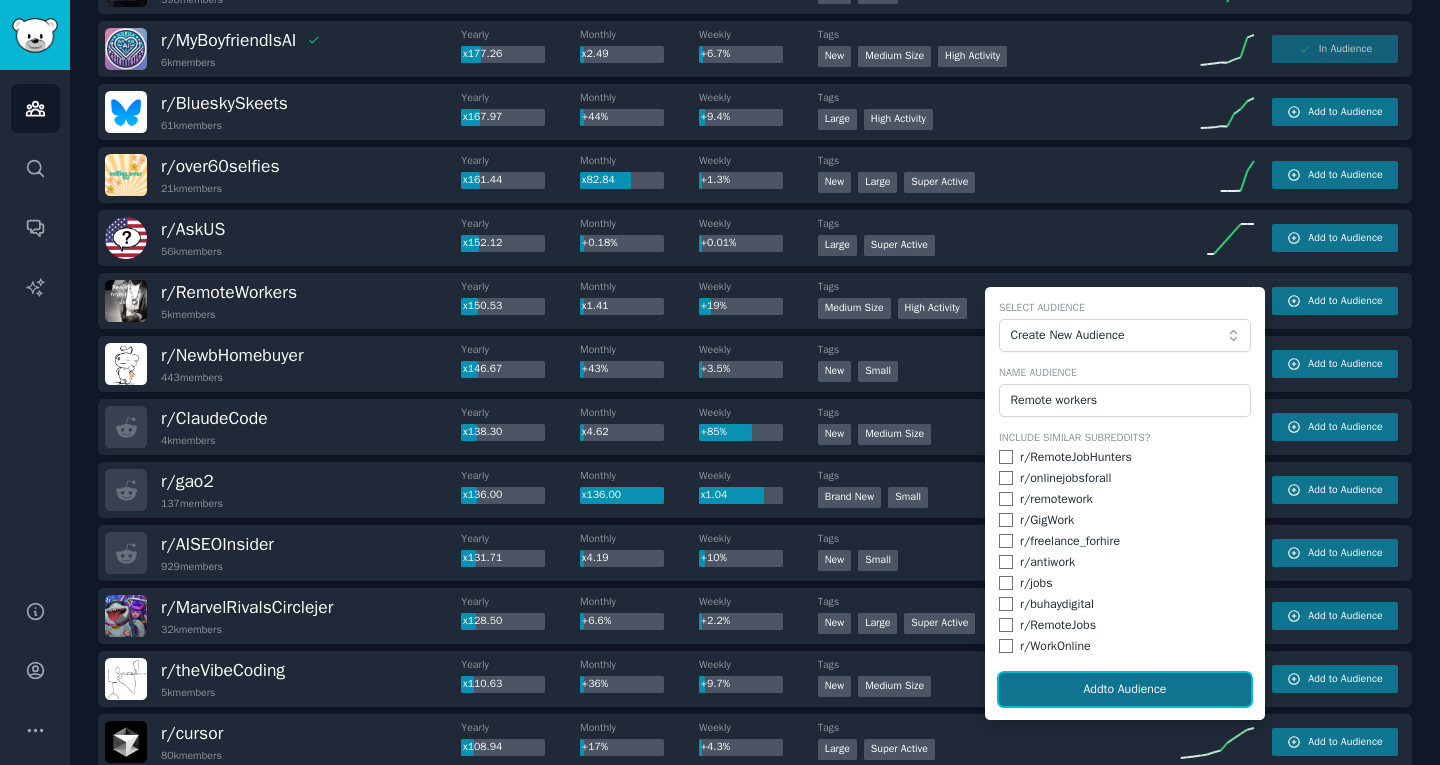 click on "Add  to Audience" at bounding box center (1125, 690) 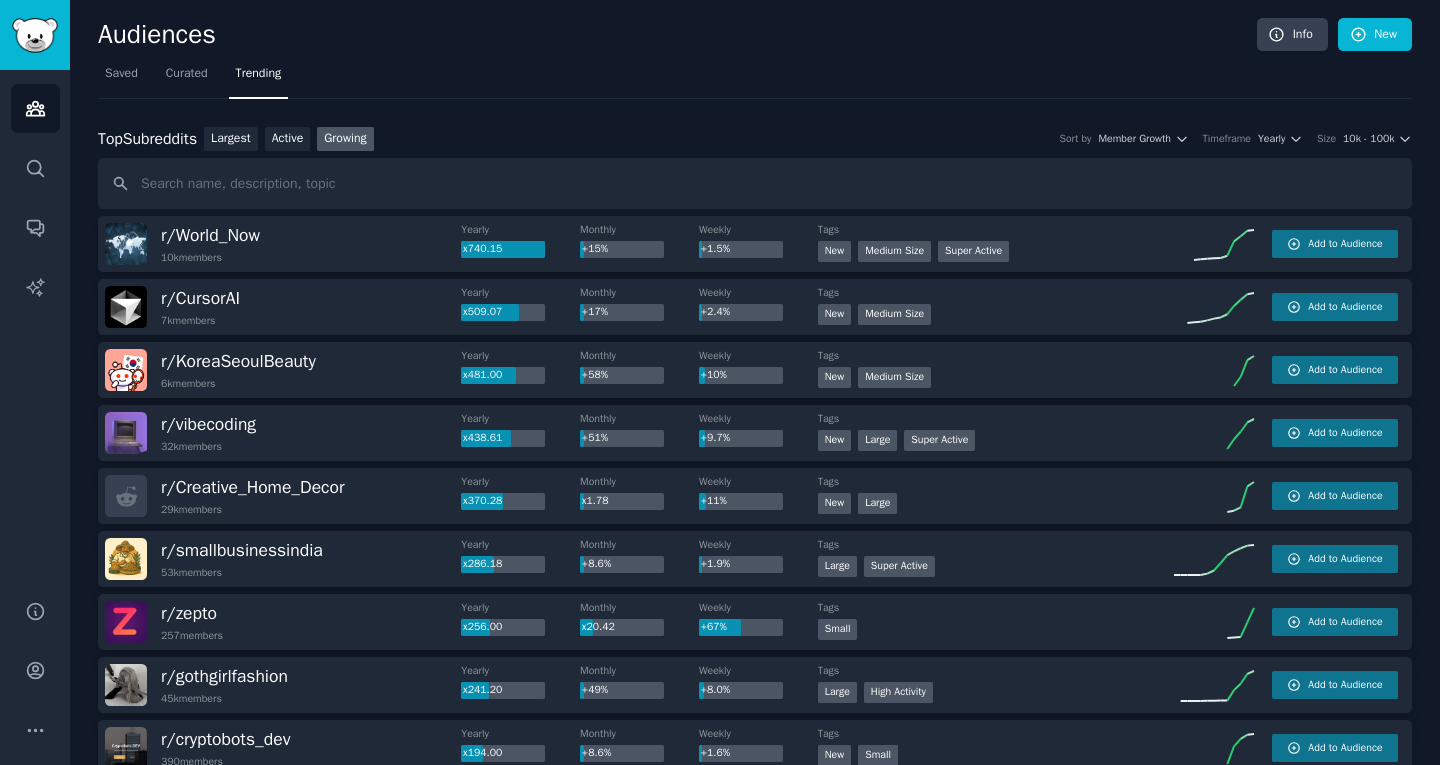 scroll, scrollTop: 9, scrollLeft: 0, axis: vertical 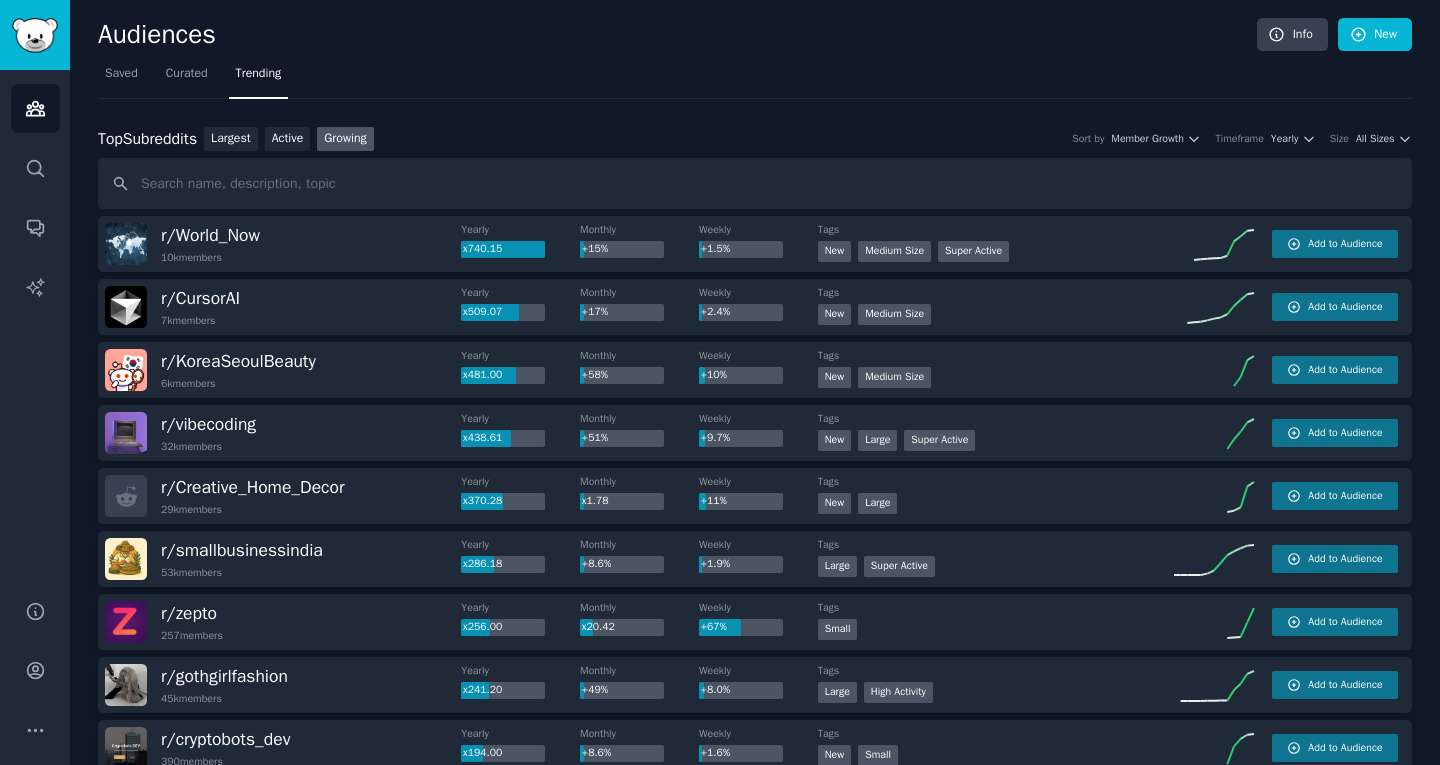 click on "Top   Subreddits Top Subreddits Largest Active Growing Sort by Member Growth Timeframe Yearly Size All Sizes" at bounding box center (755, 139) 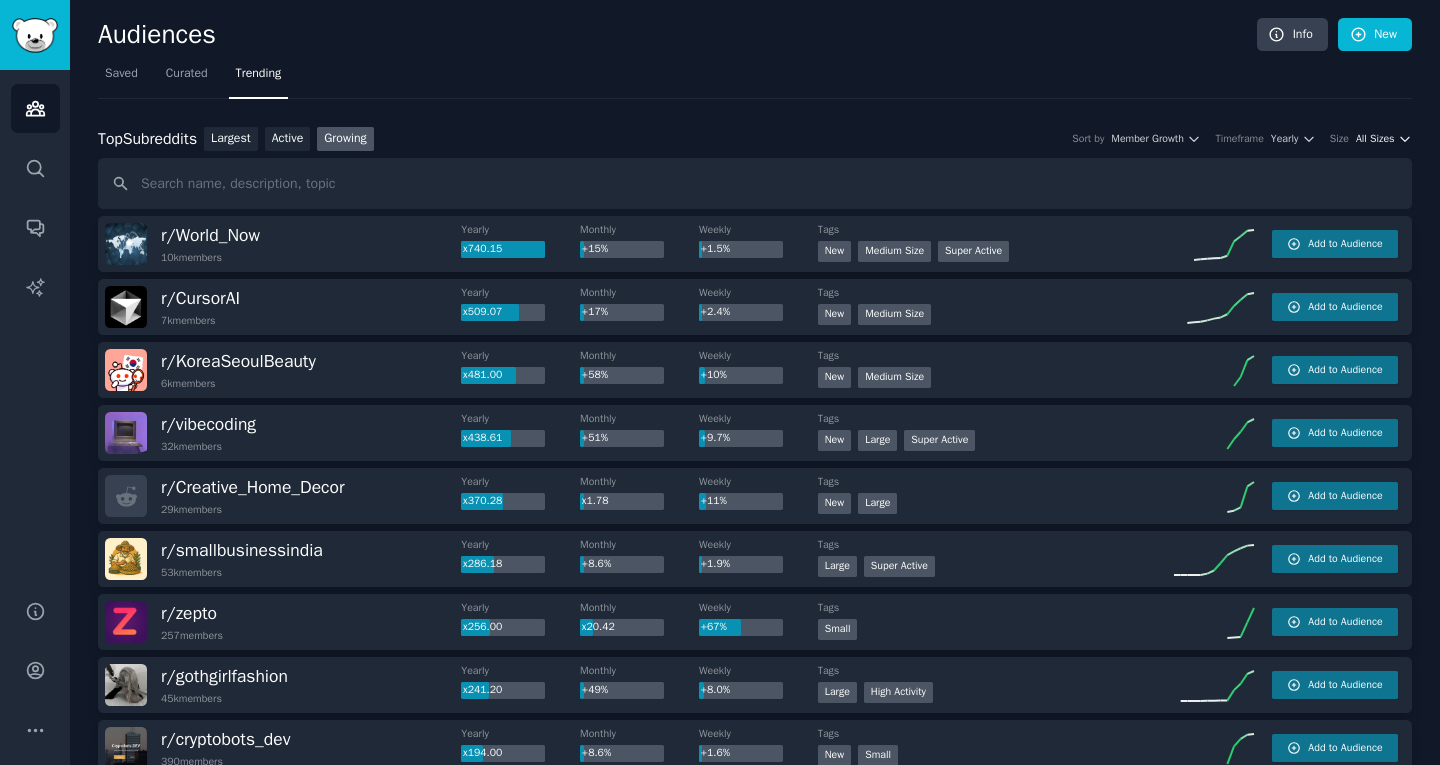 click on "All Sizes" at bounding box center (1375, 139) 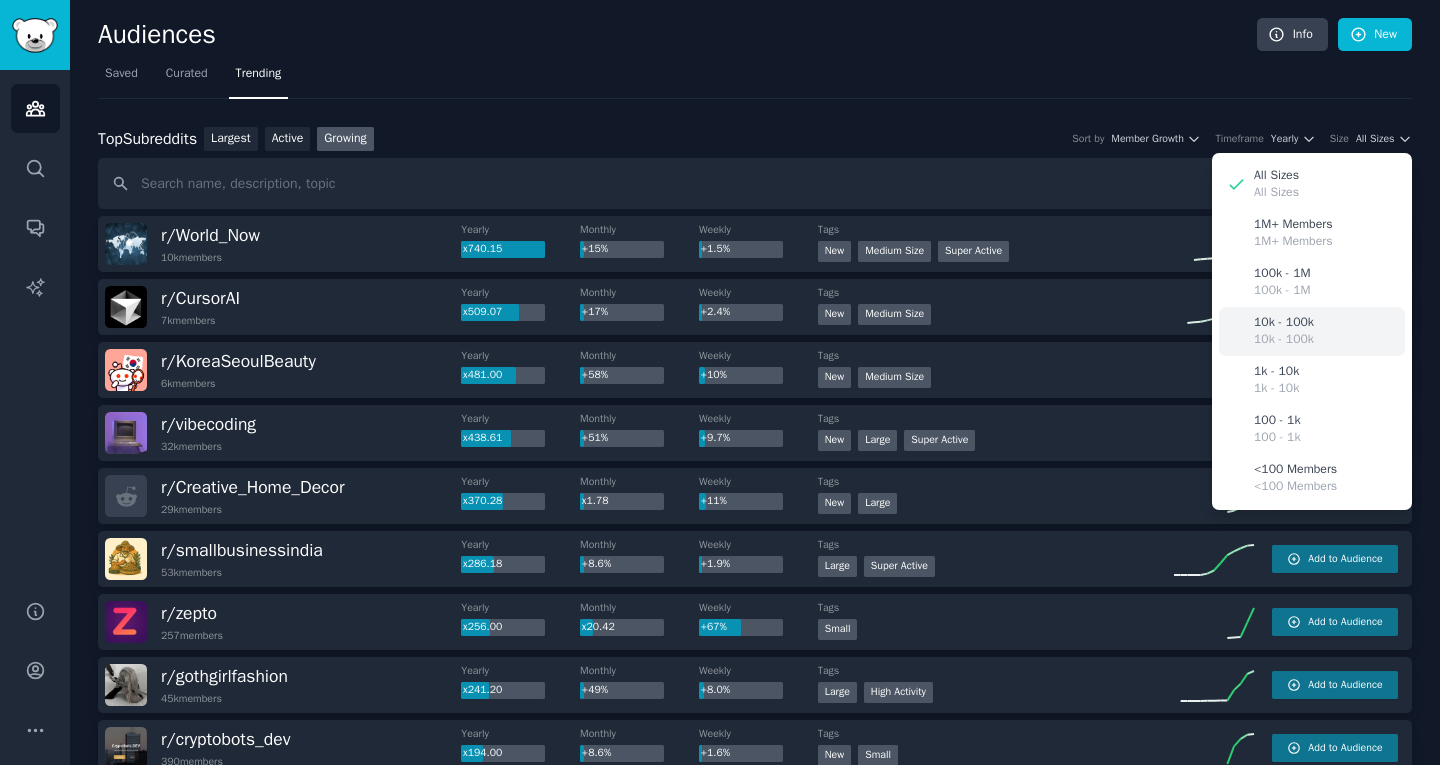 click on "10k - 100k" at bounding box center [1284, 340] 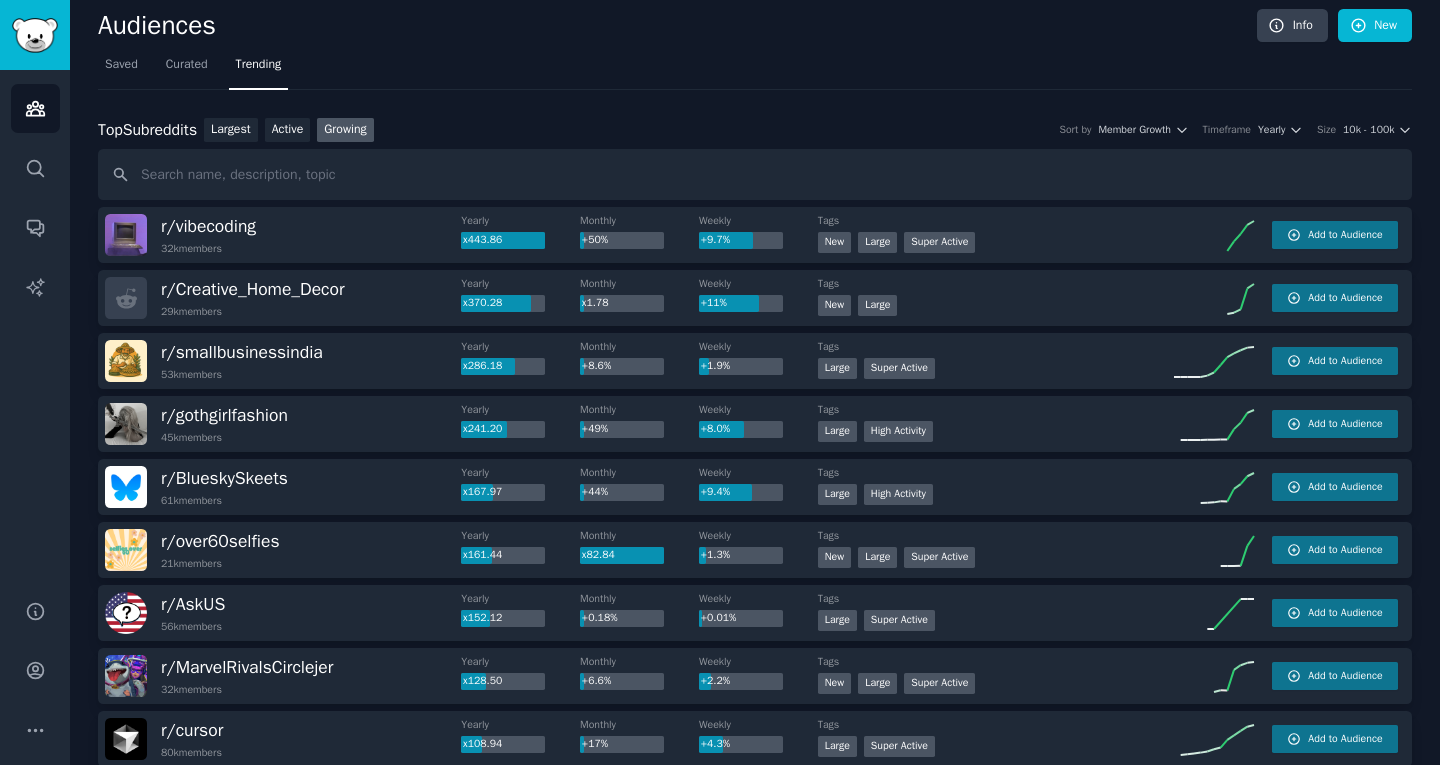 scroll, scrollTop: 0, scrollLeft: 0, axis: both 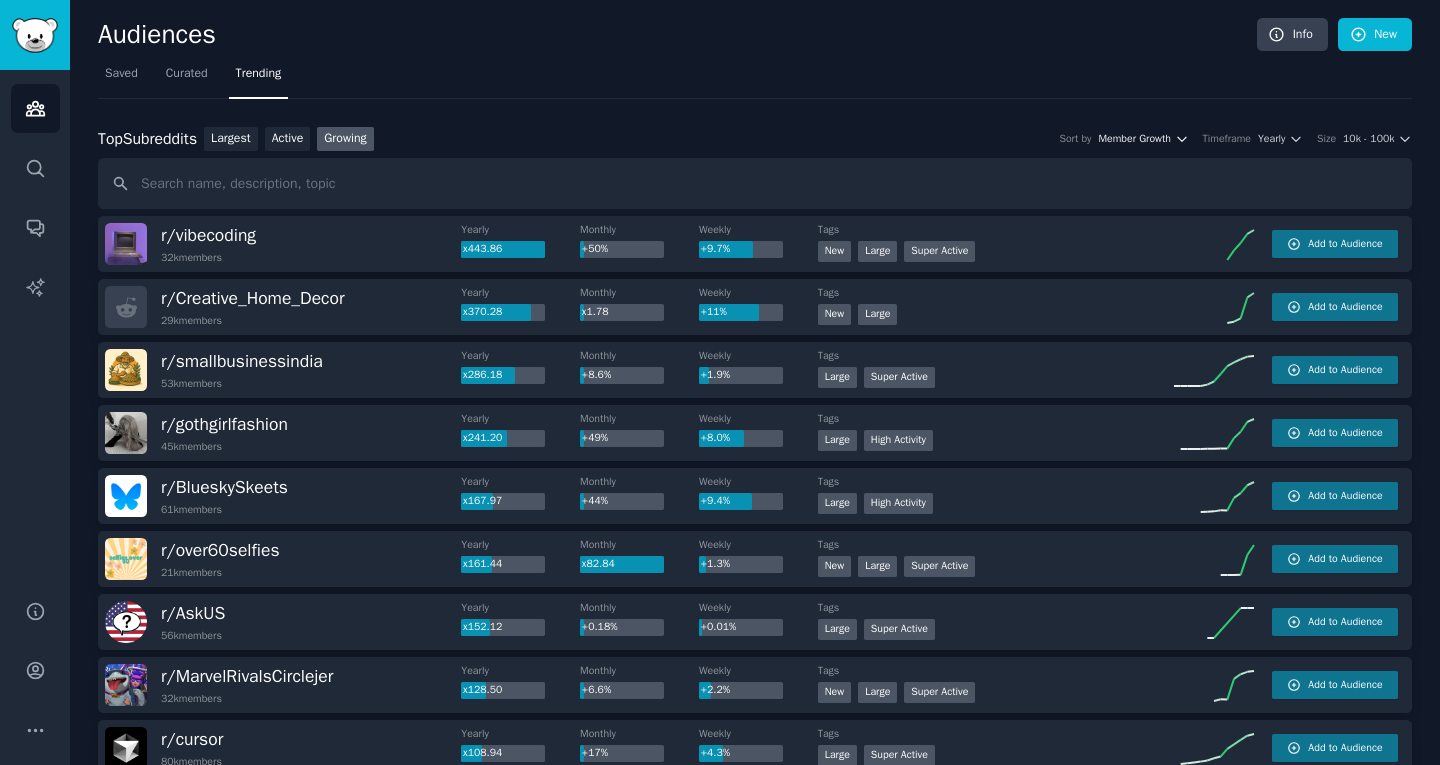 click 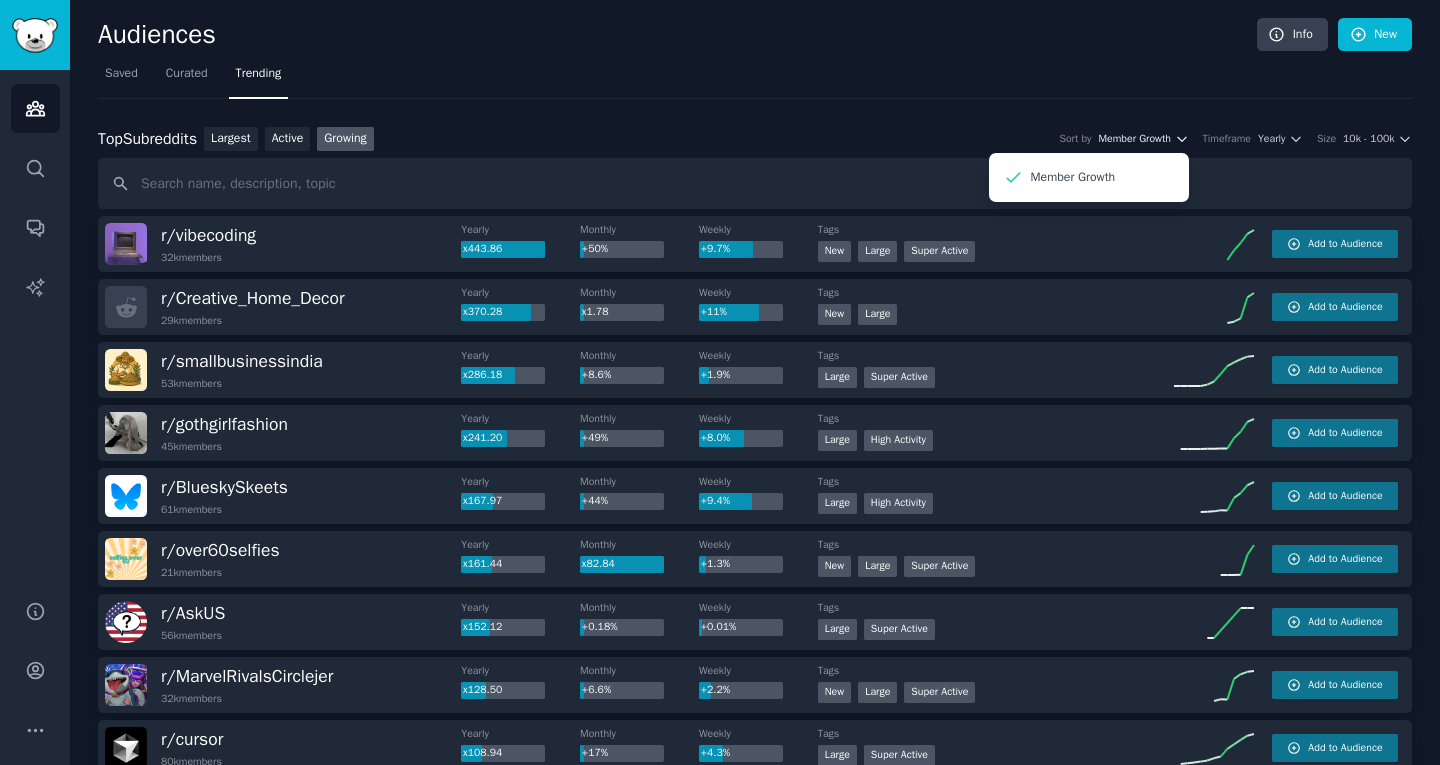 click 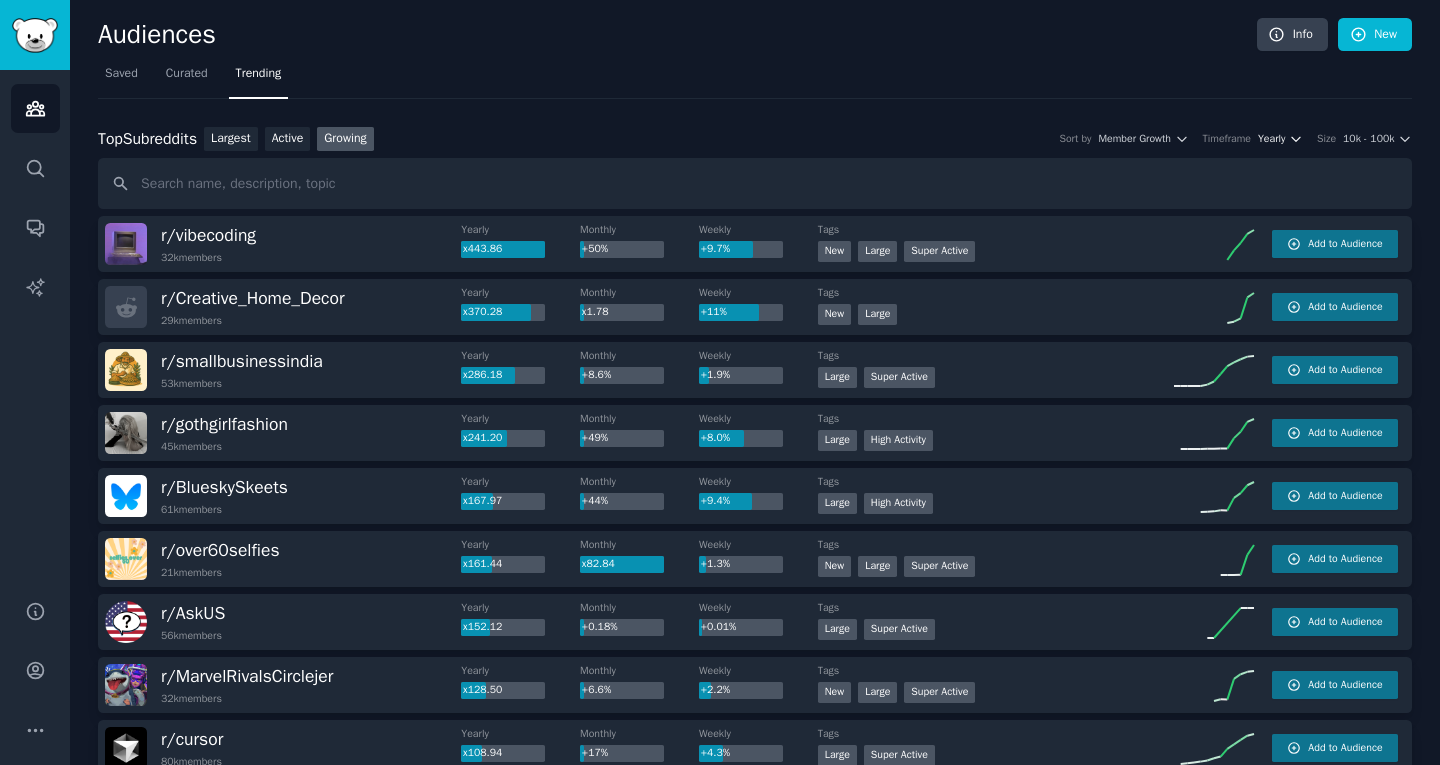 click on "Yearly" at bounding box center [1271, 139] 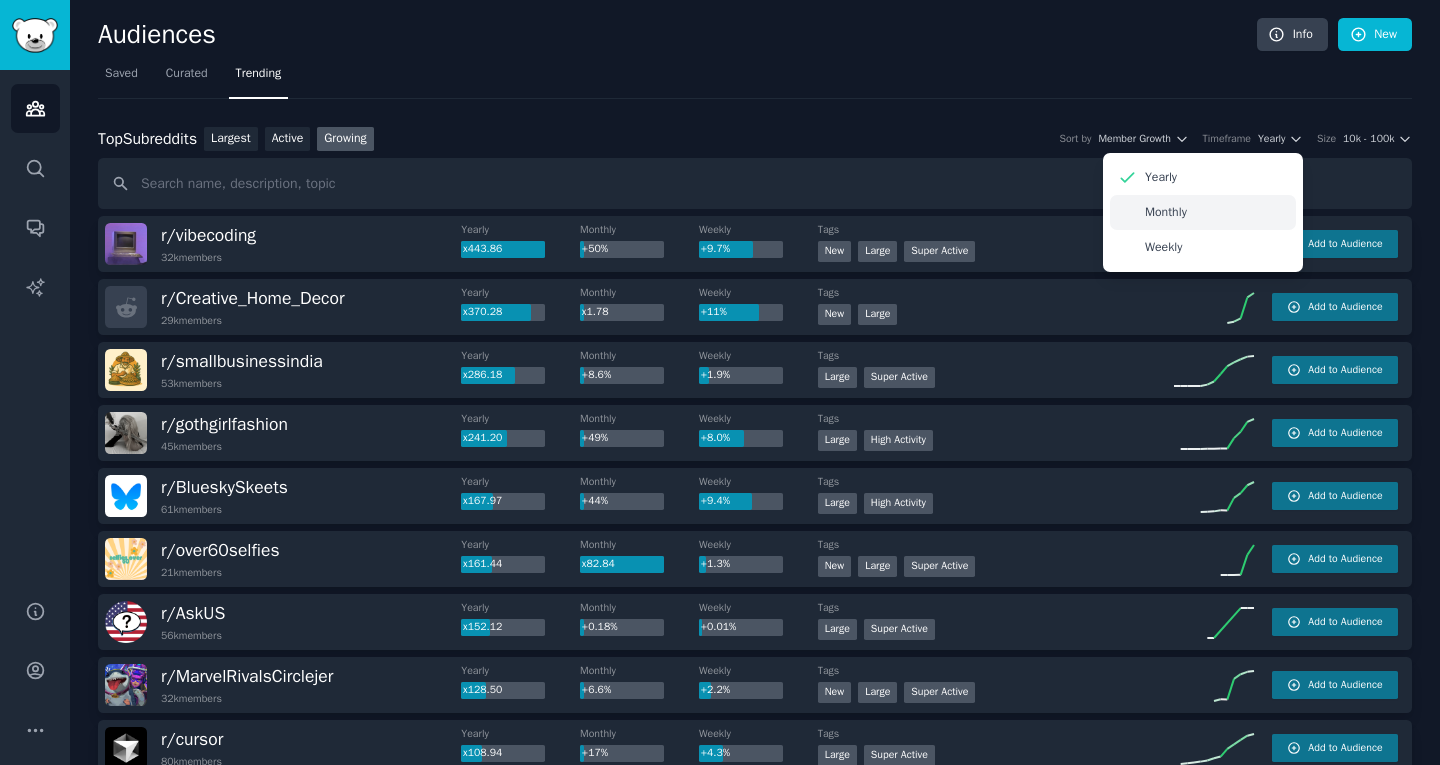 click on "Monthly" at bounding box center (1203, 212) 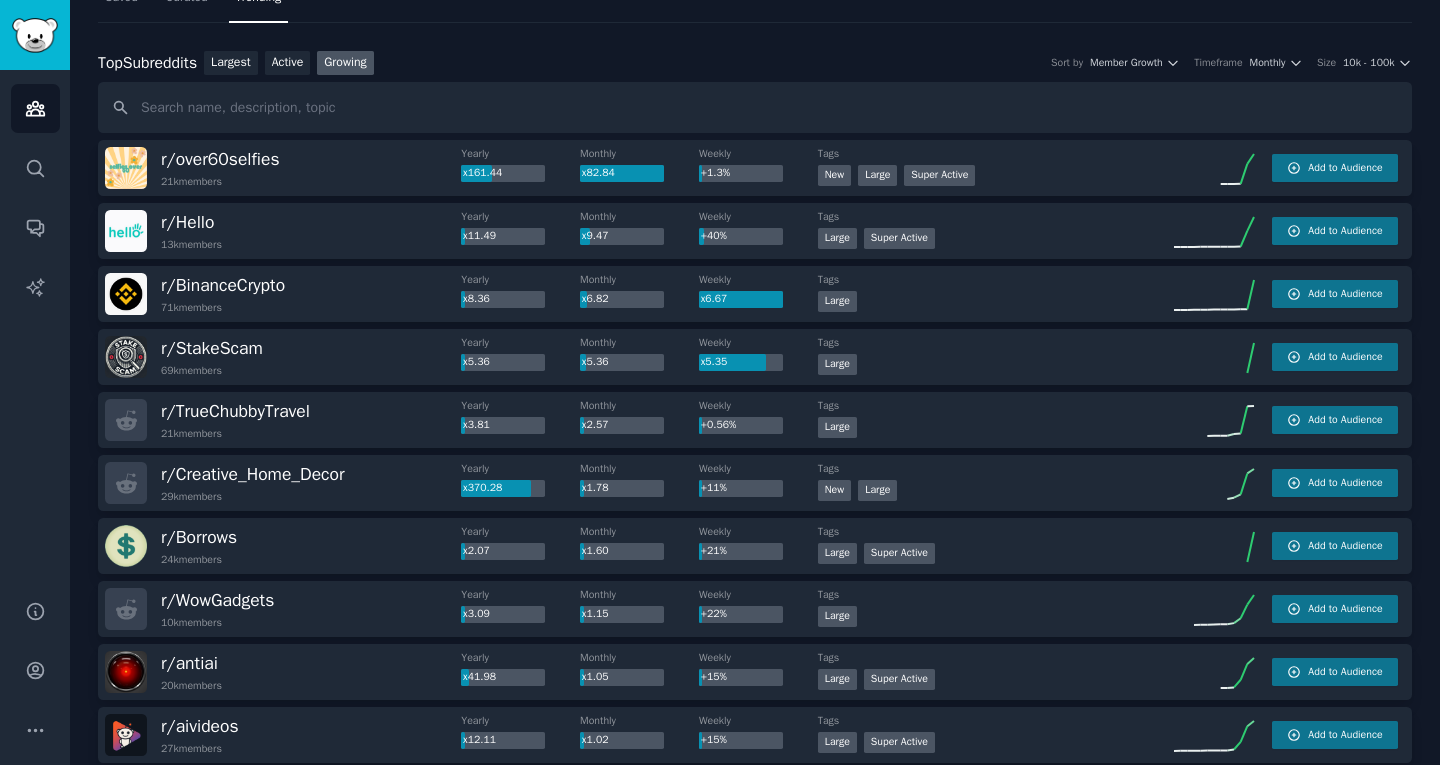 scroll, scrollTop: 77, scrollLeft: 0, axis: vertical 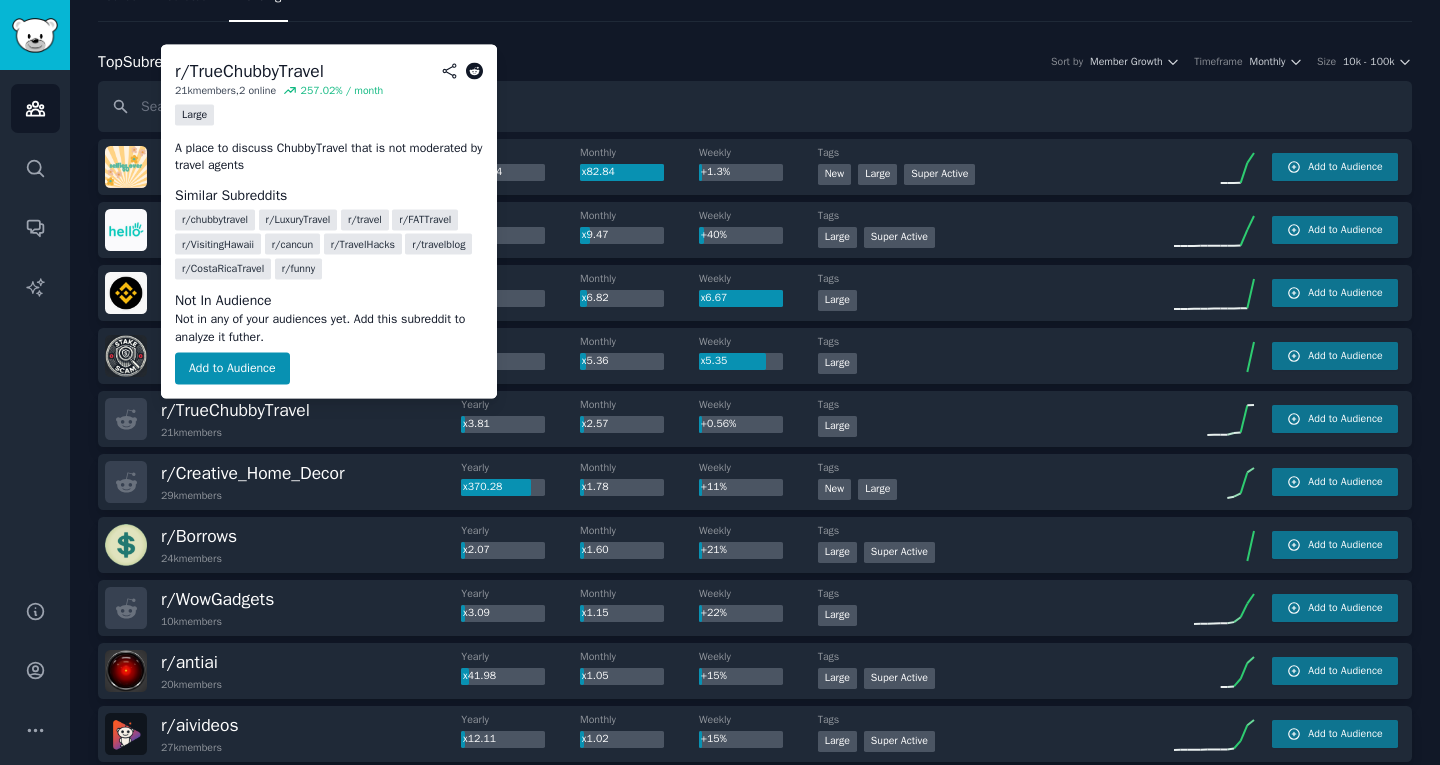 click 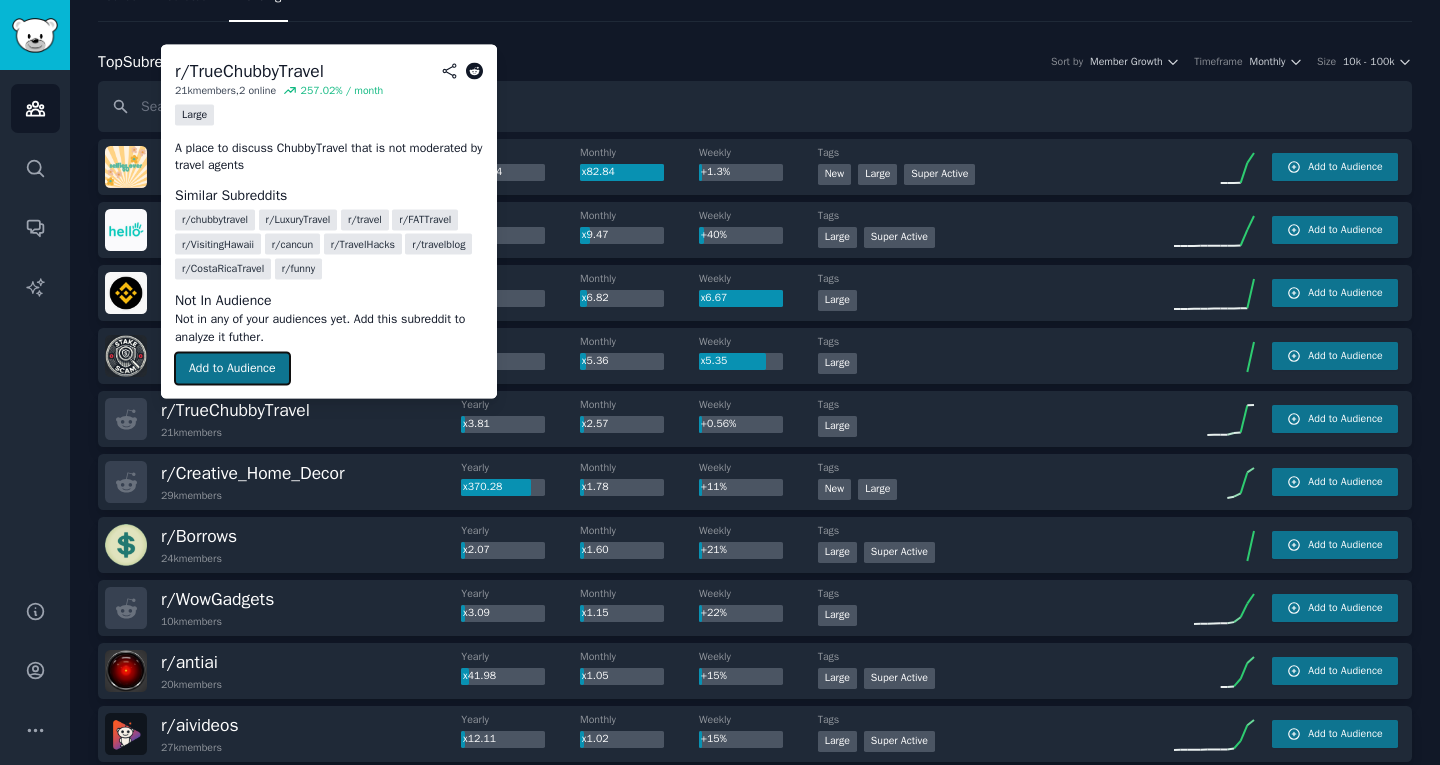 click on "Add to Audience" at bounding box center [232, 369] 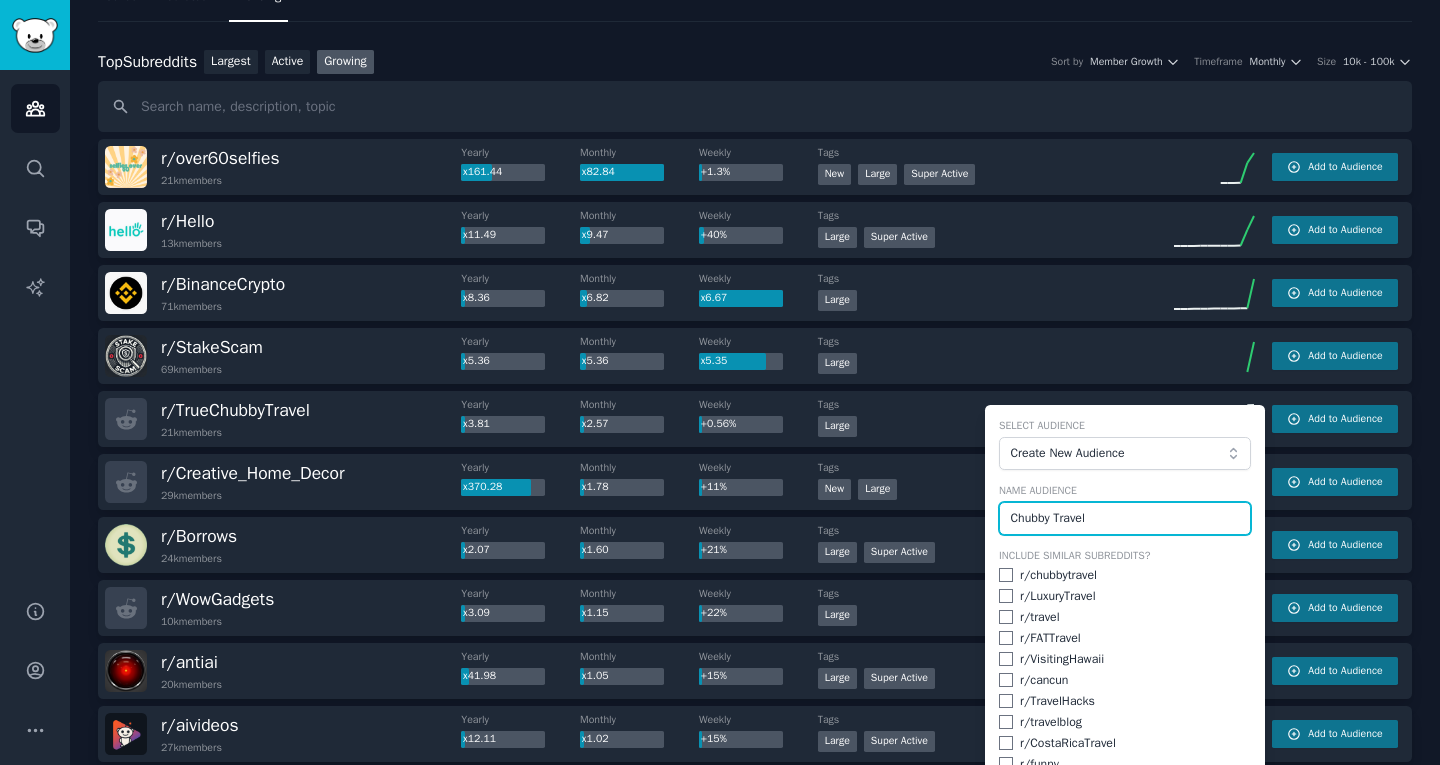 type on "Chubby Travel" 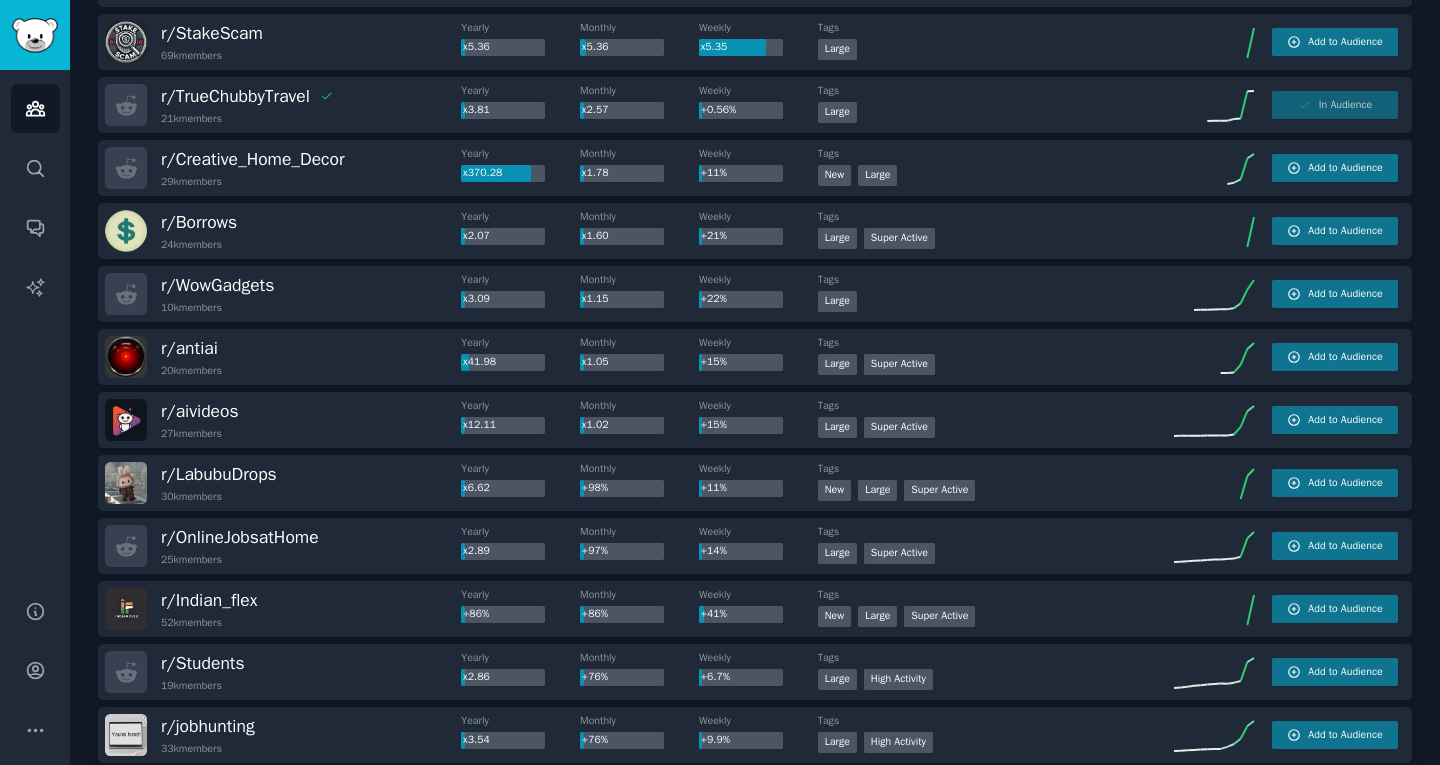 scroll, scrollTop: 392, scrollLeft: 0, axis: vertical 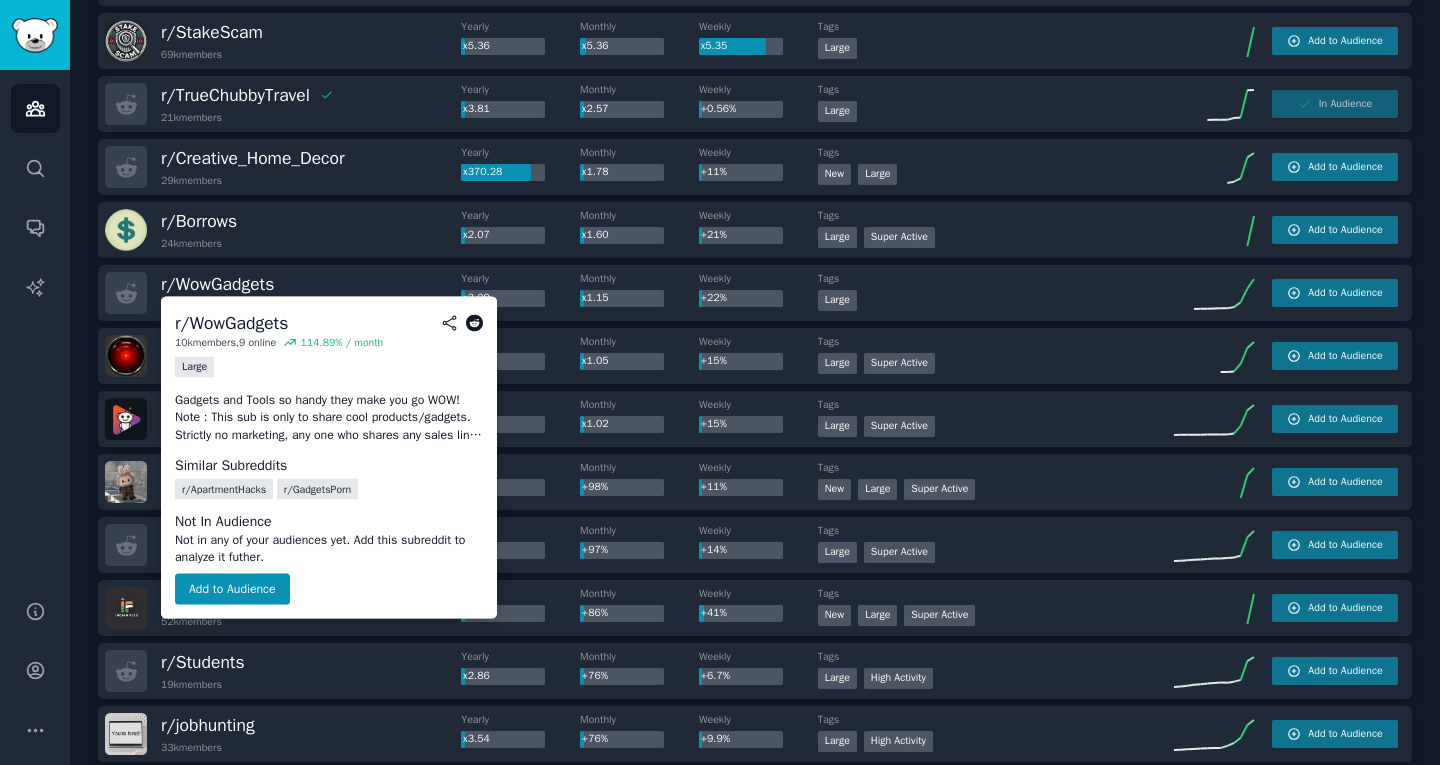 click 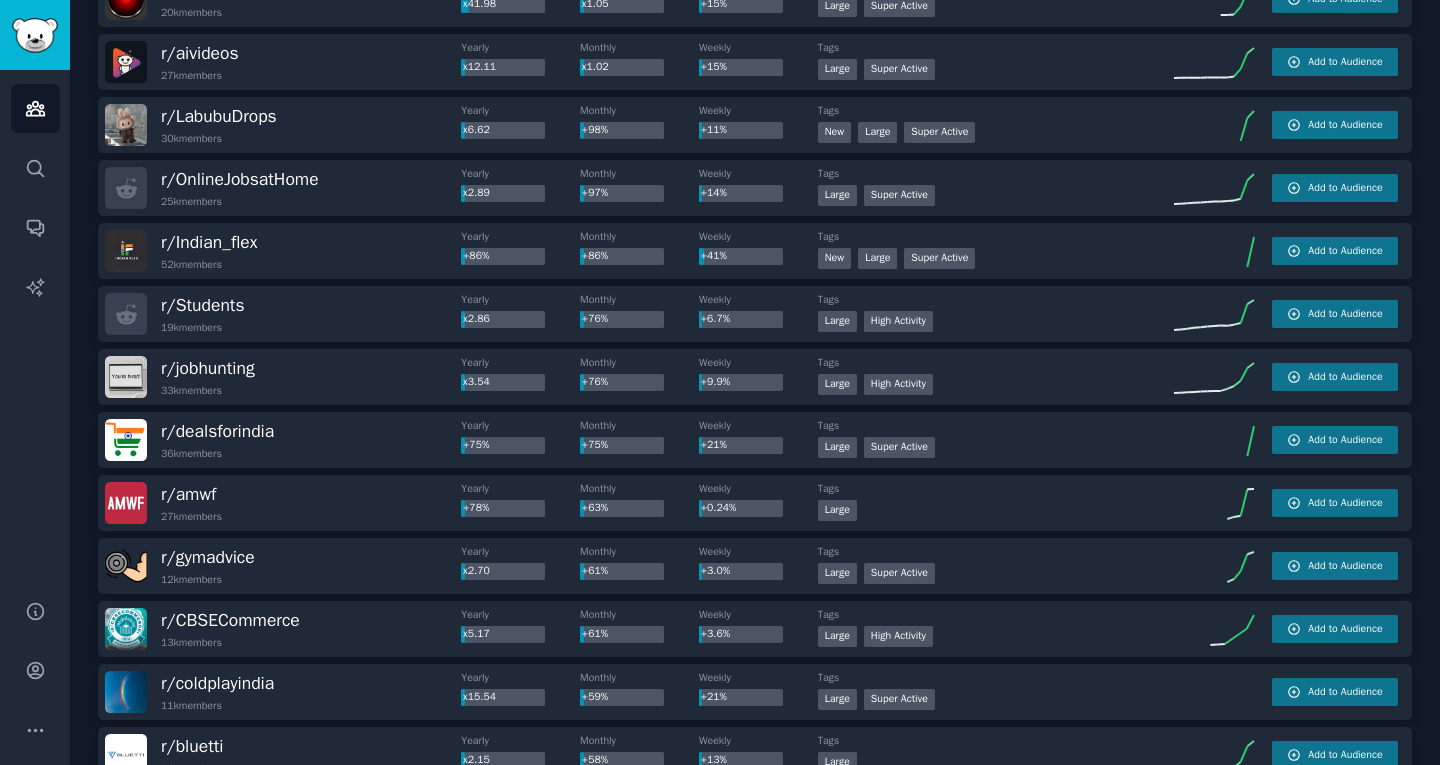 scroll, scrollTop: 758, scrollLeft: 0, axis: vertical 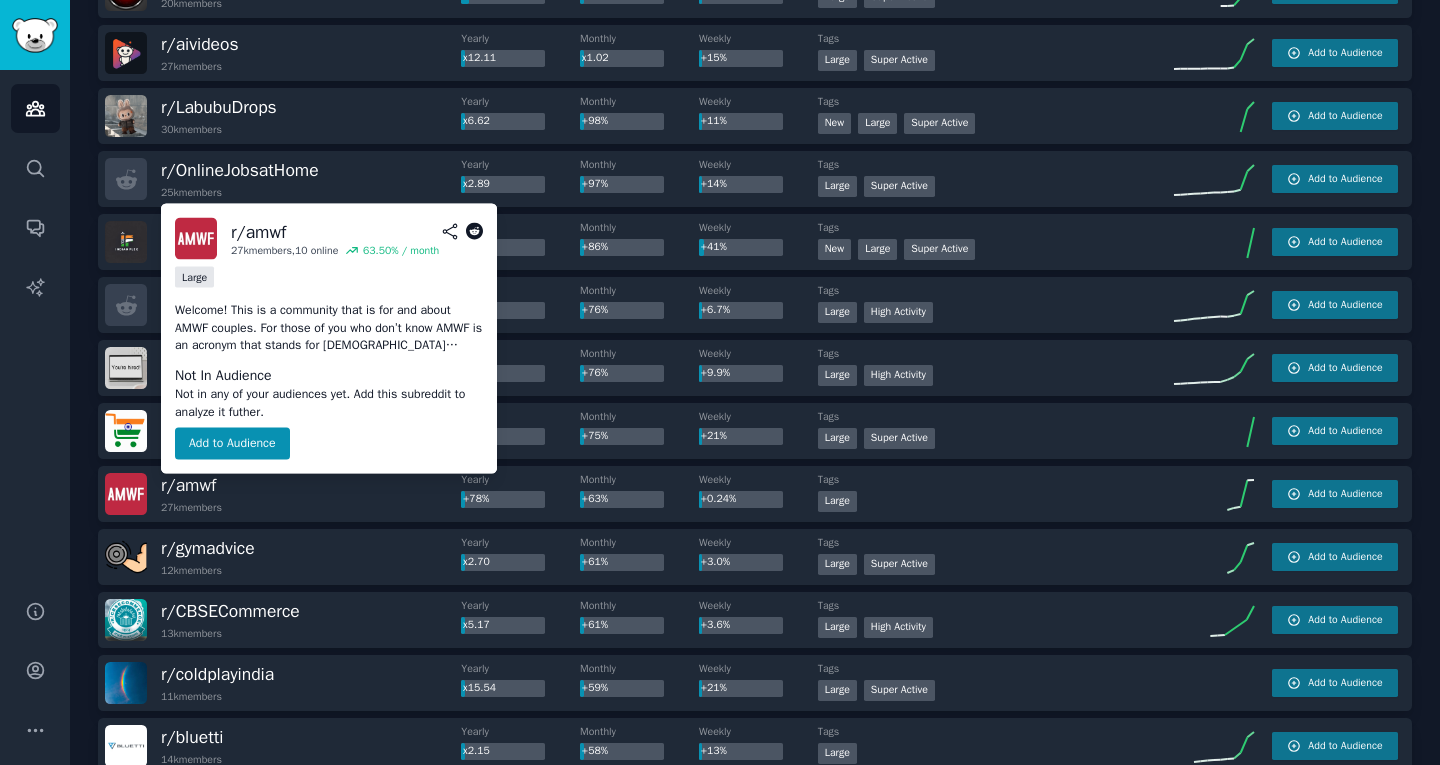 click 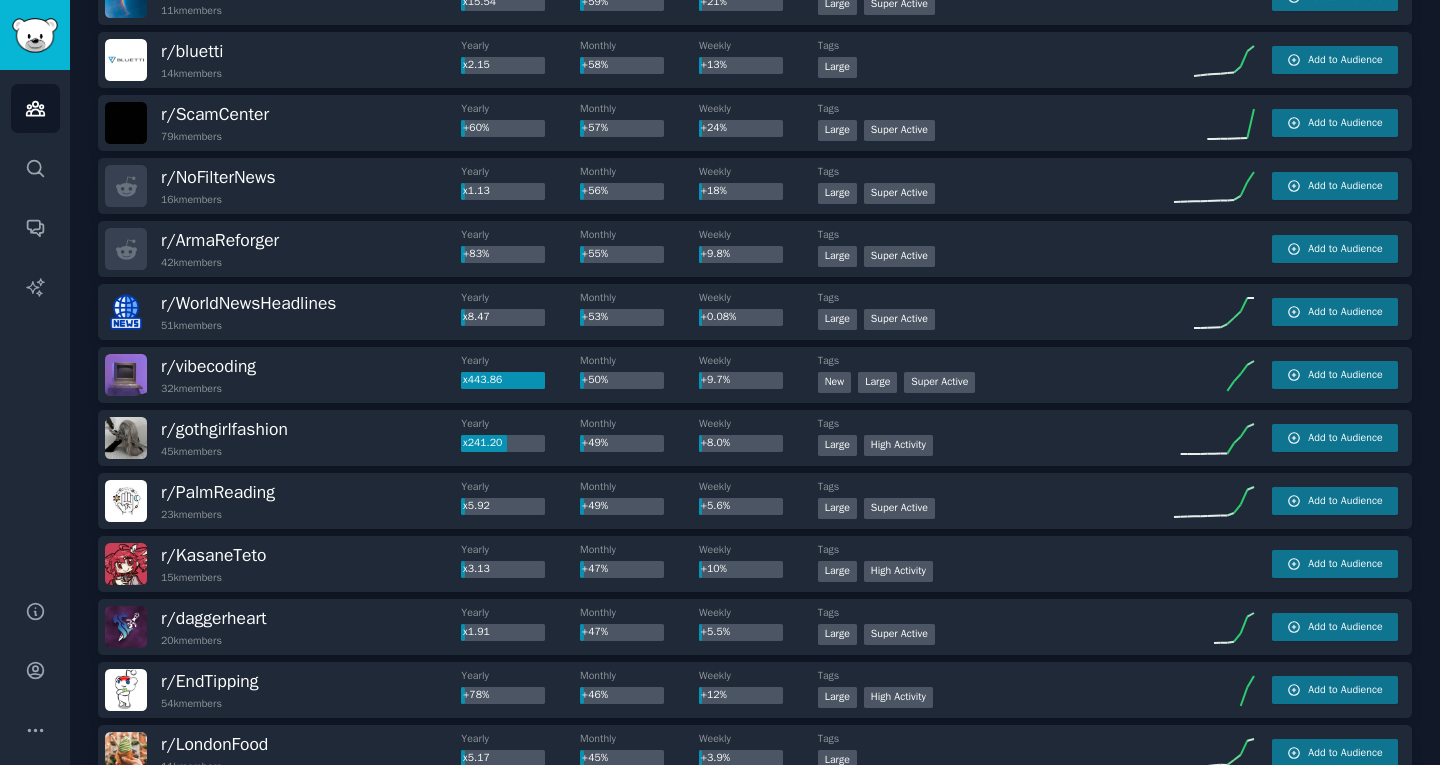 scroll, scrollTop: 1447, scrollLeft: 0, axis: vertical 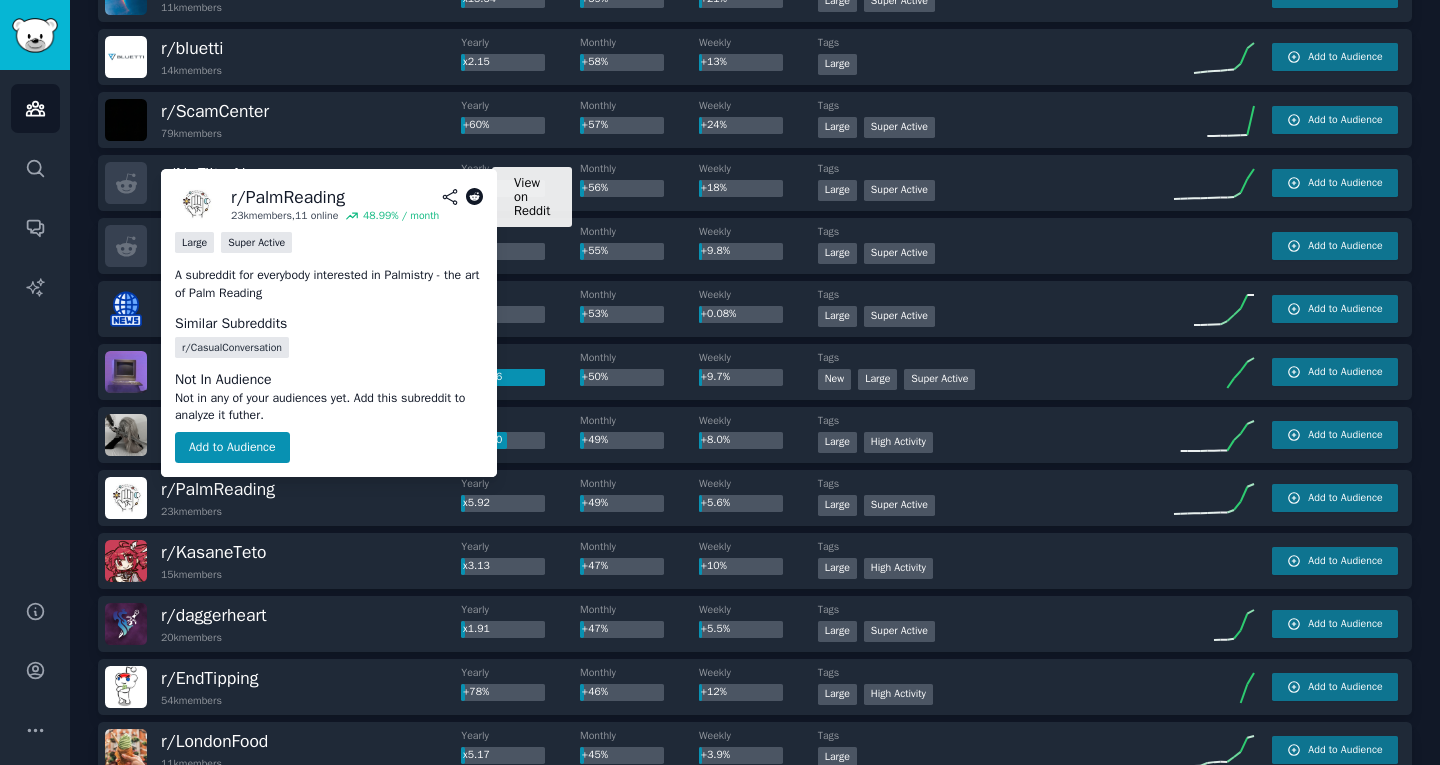click 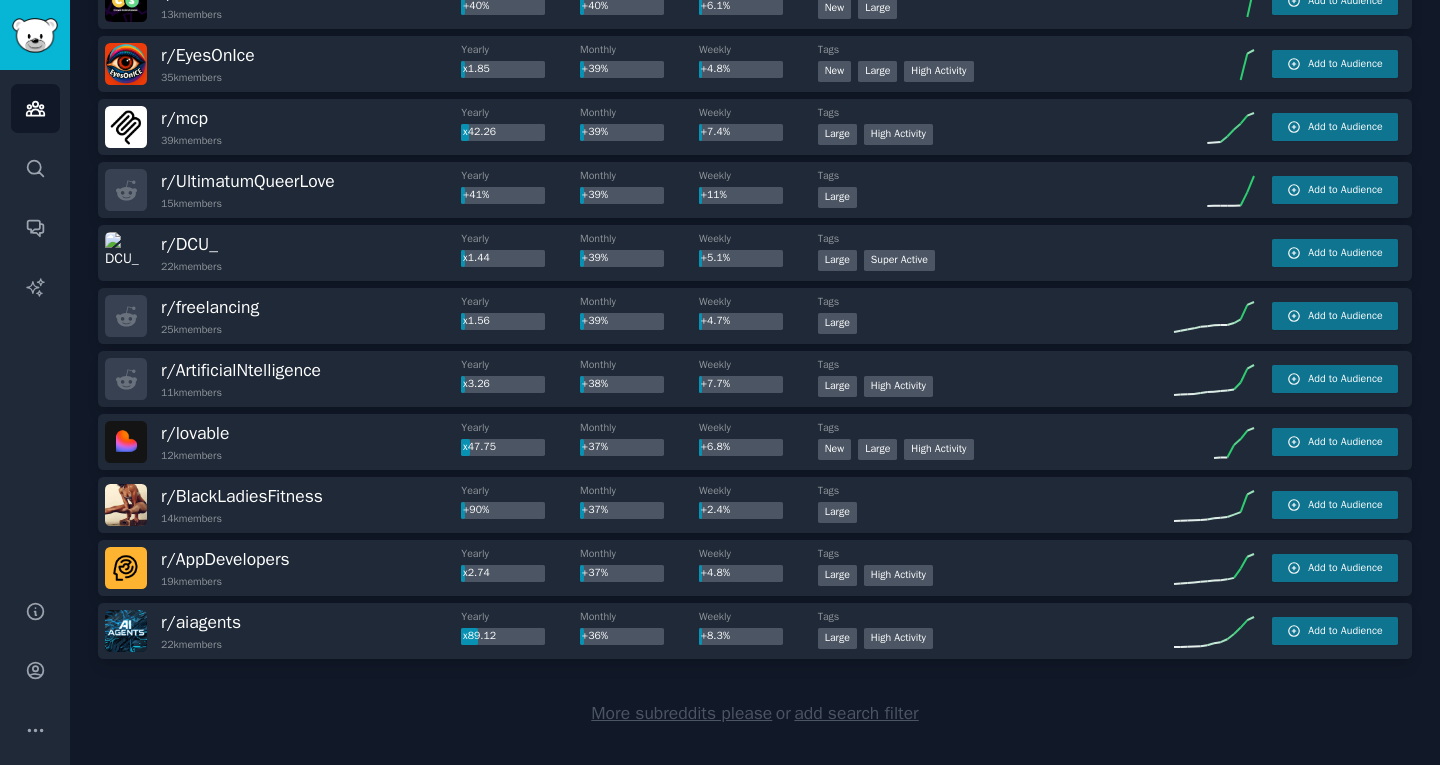 scroll, scrollTop: 2730, scrollLeft: 0, axis: vertical 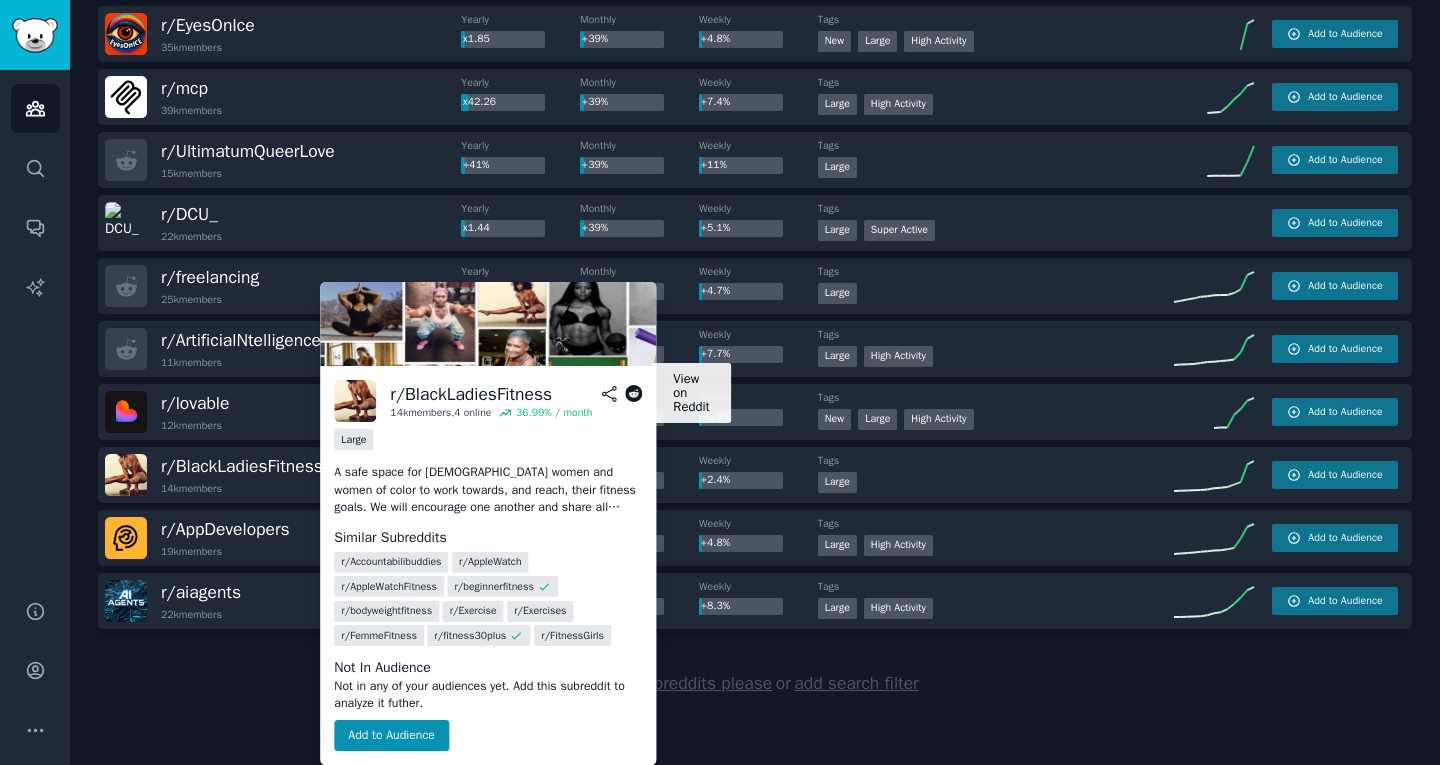 click 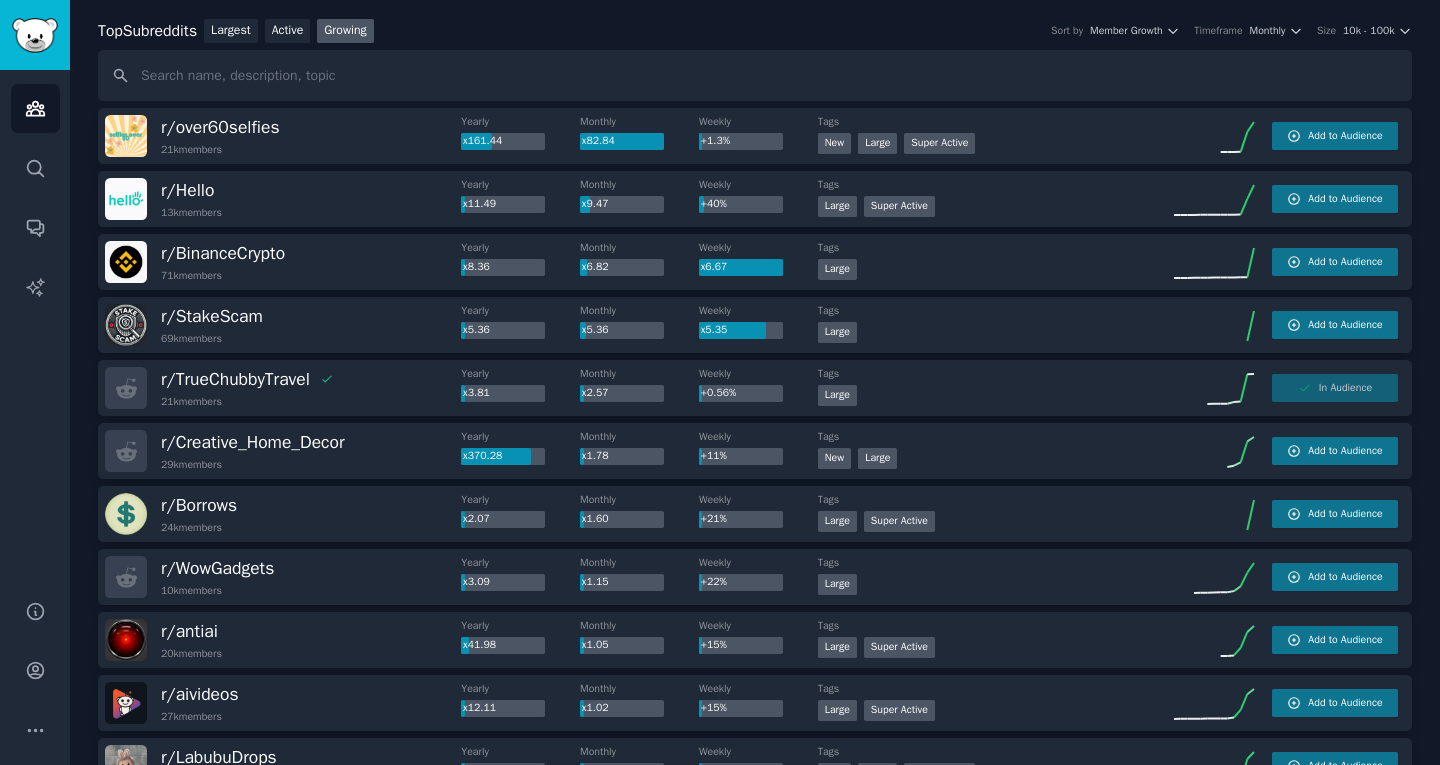 scroll, scrollTop: 0, scrollLeft: 0, axis: both 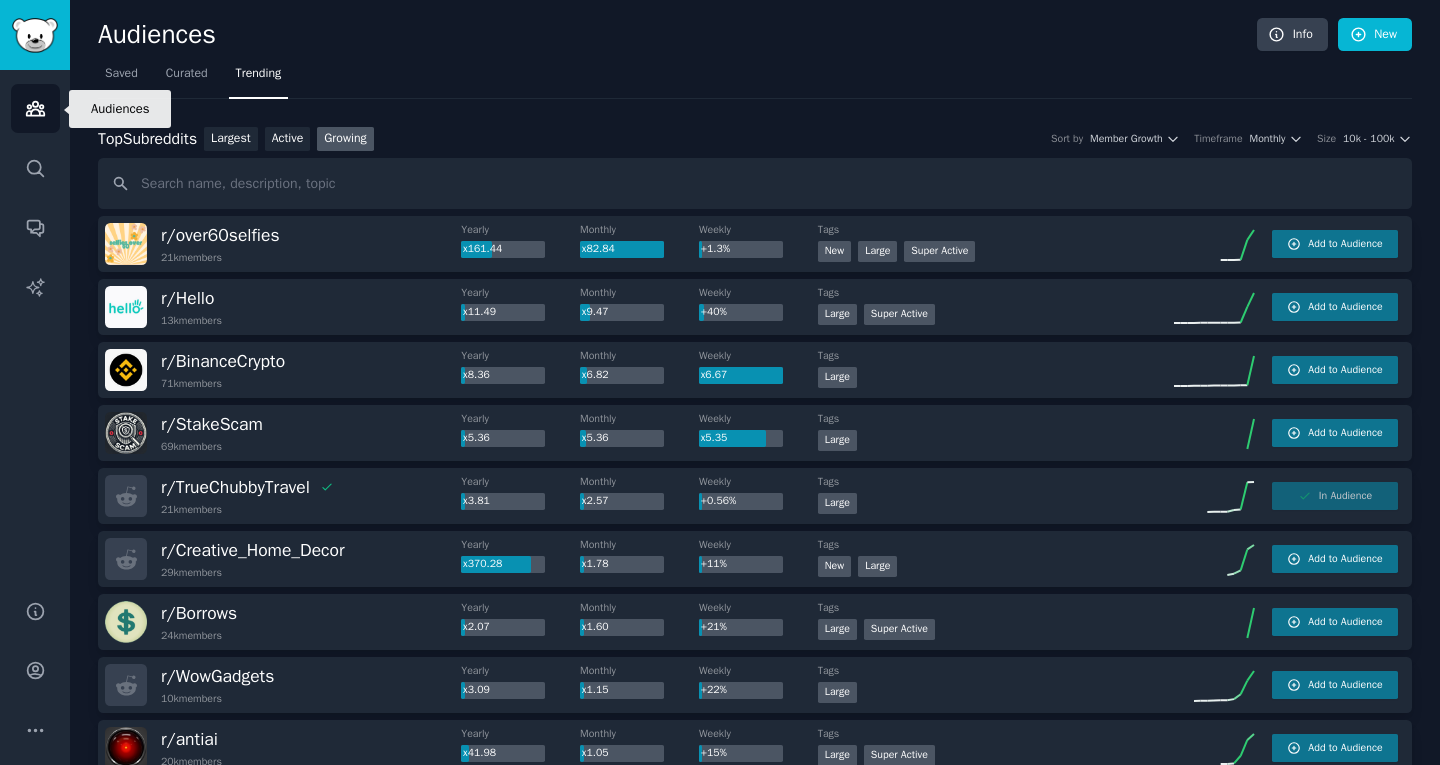 click on "Audiences" at bounding box center (35, 108) 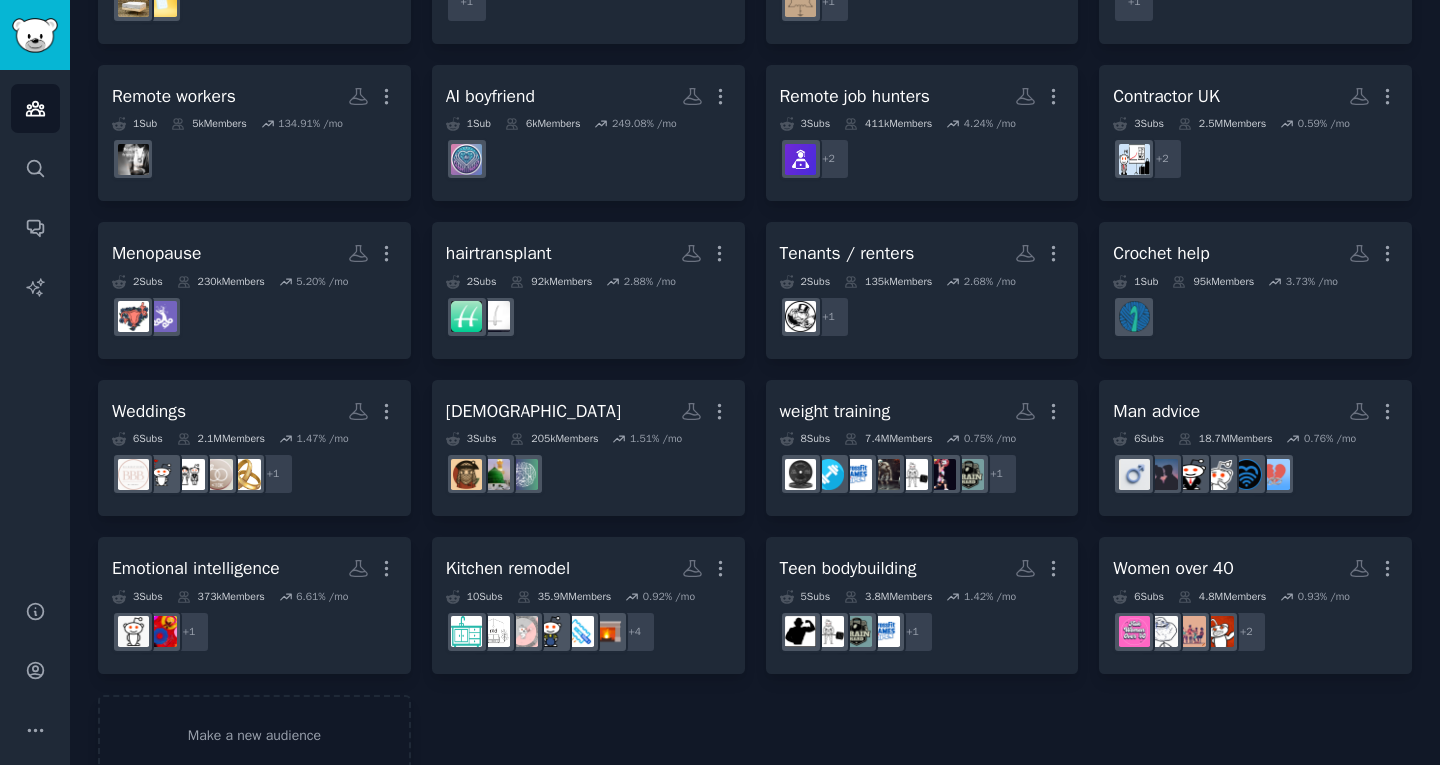 scroll, scrollTop: 0, scrollLeft: 0, axis: both 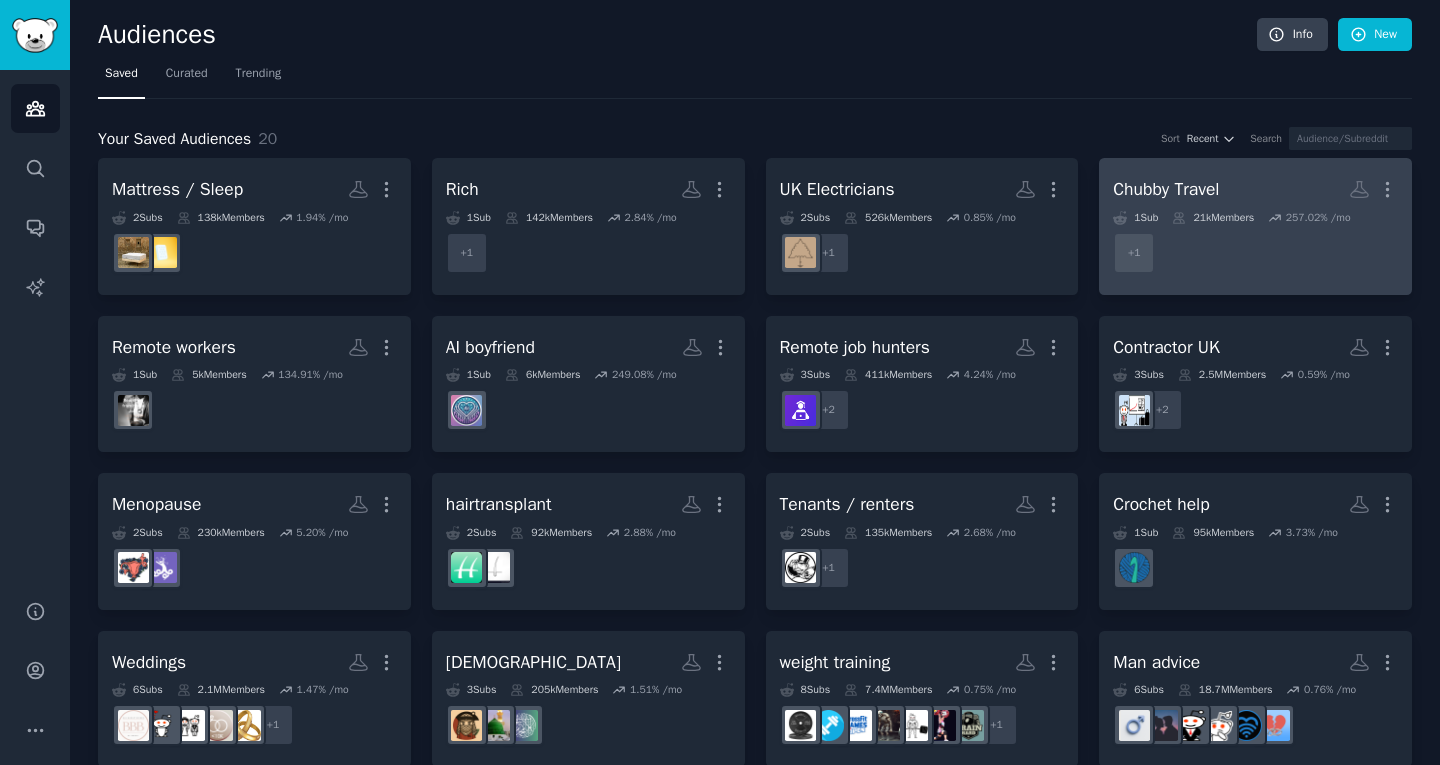 click on "Chubby Travel More" at bounding box center [1255, 189] 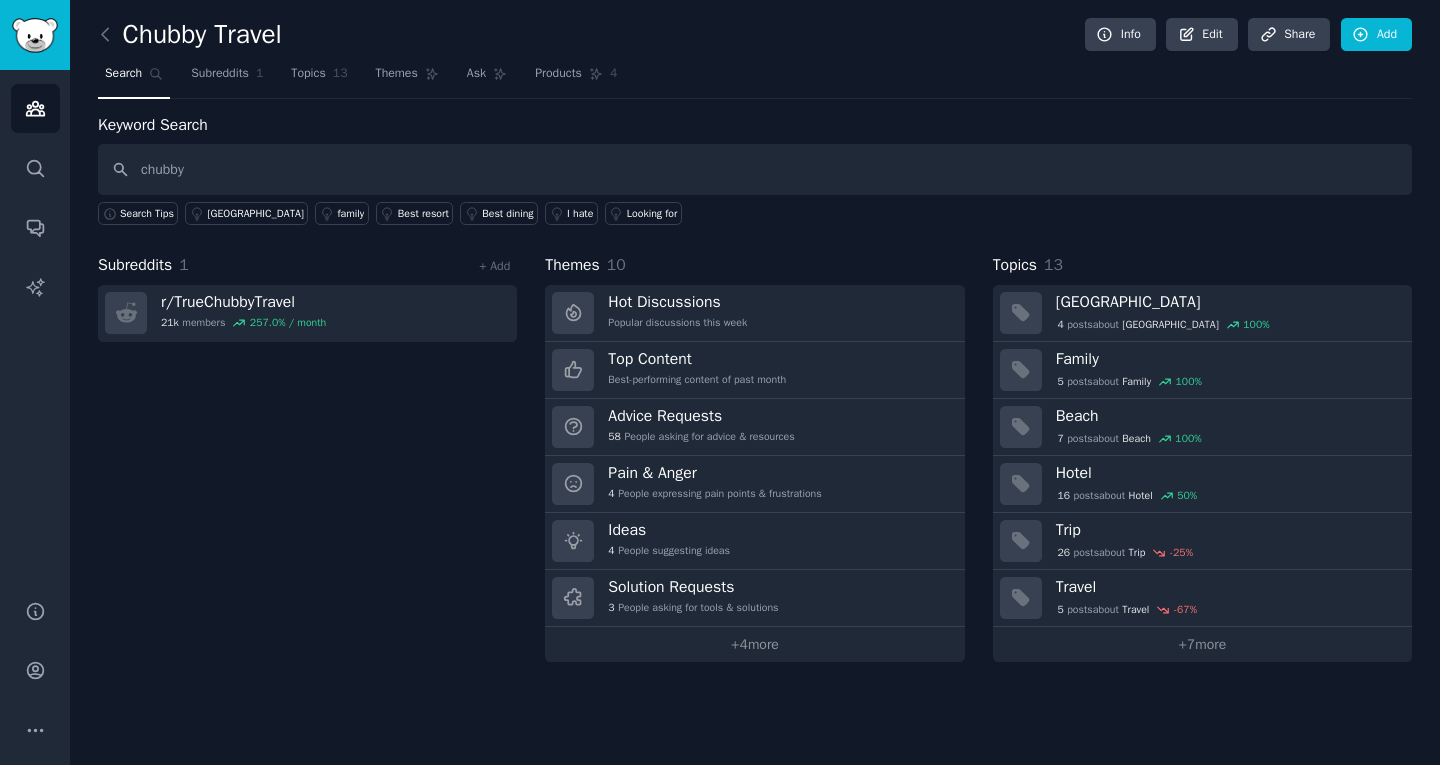 type on "chubby" 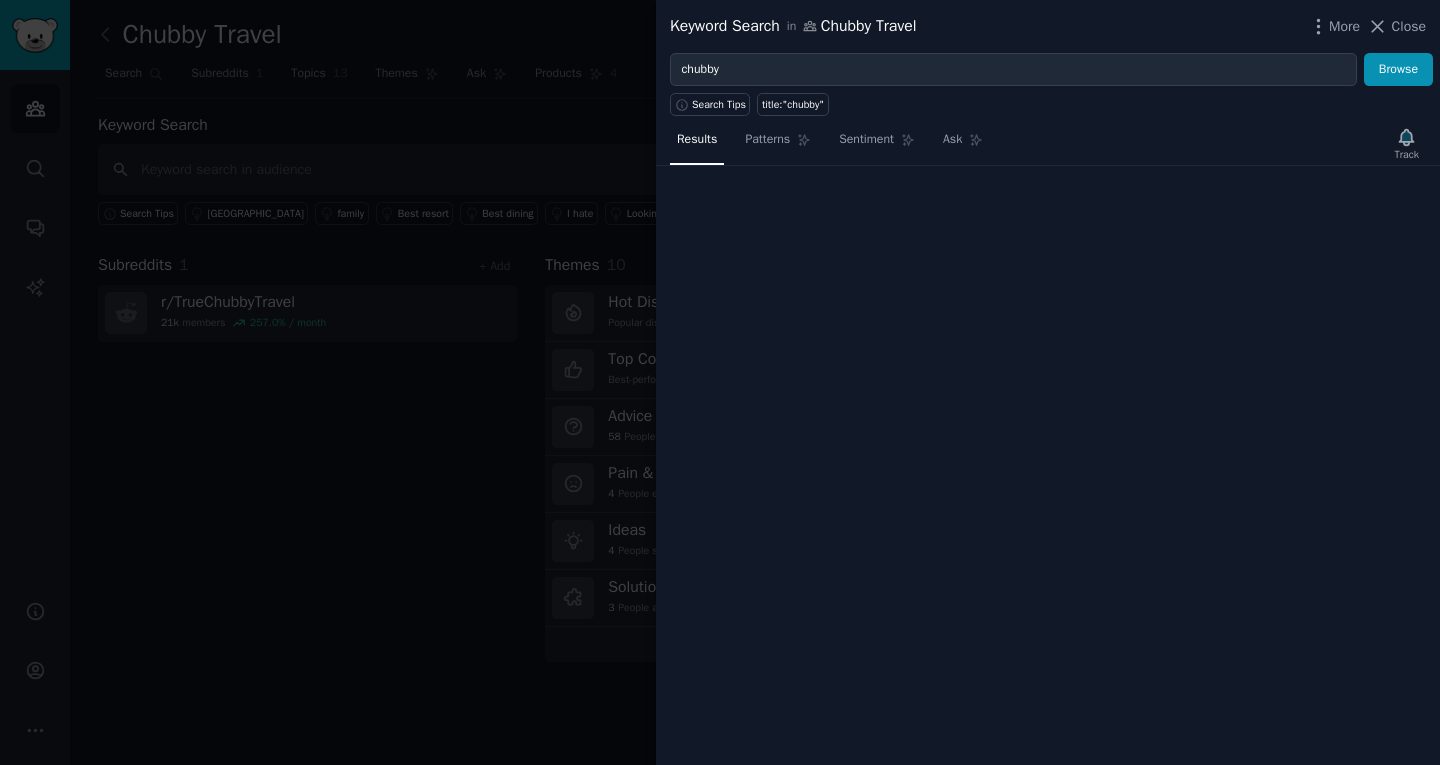 type 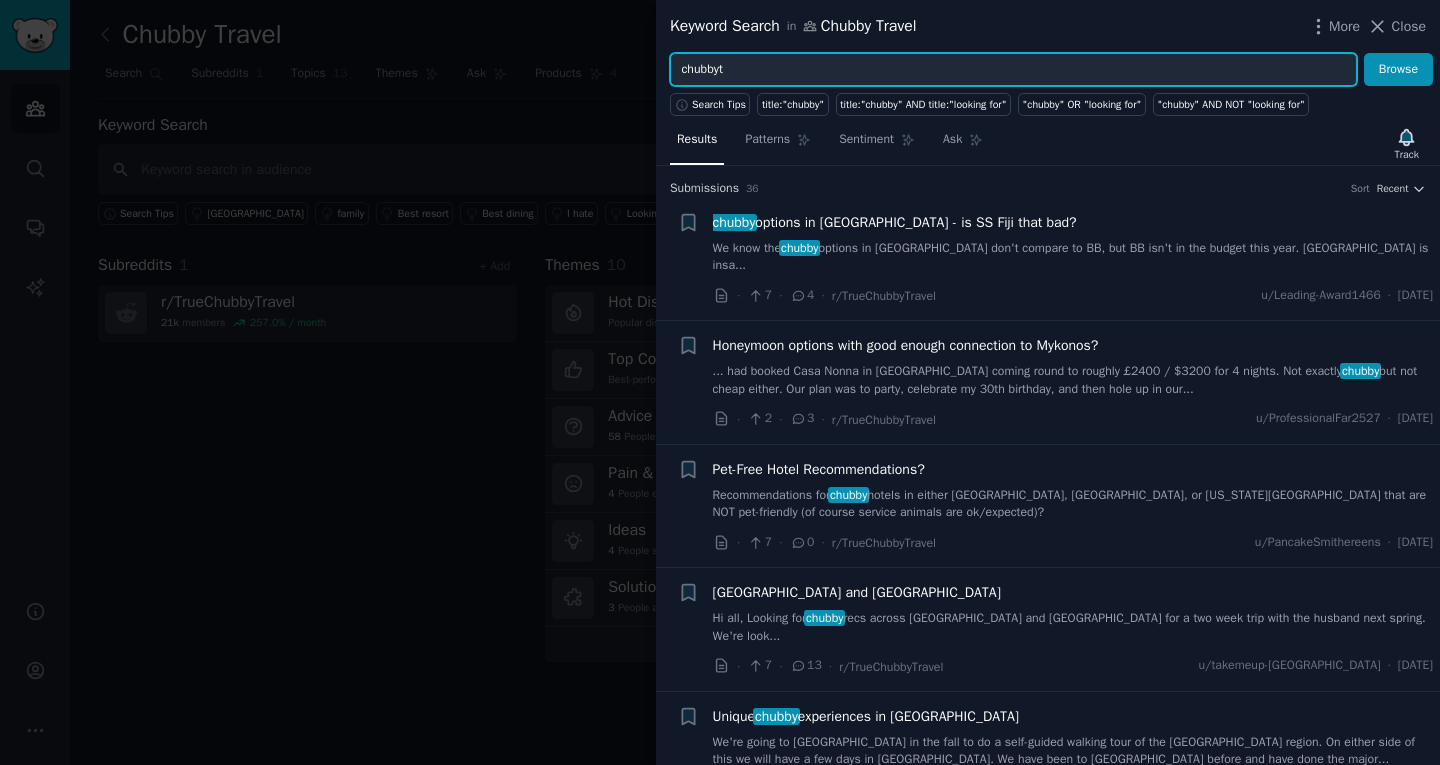 click on "chubbyt" at bounding box center (1013, 70) 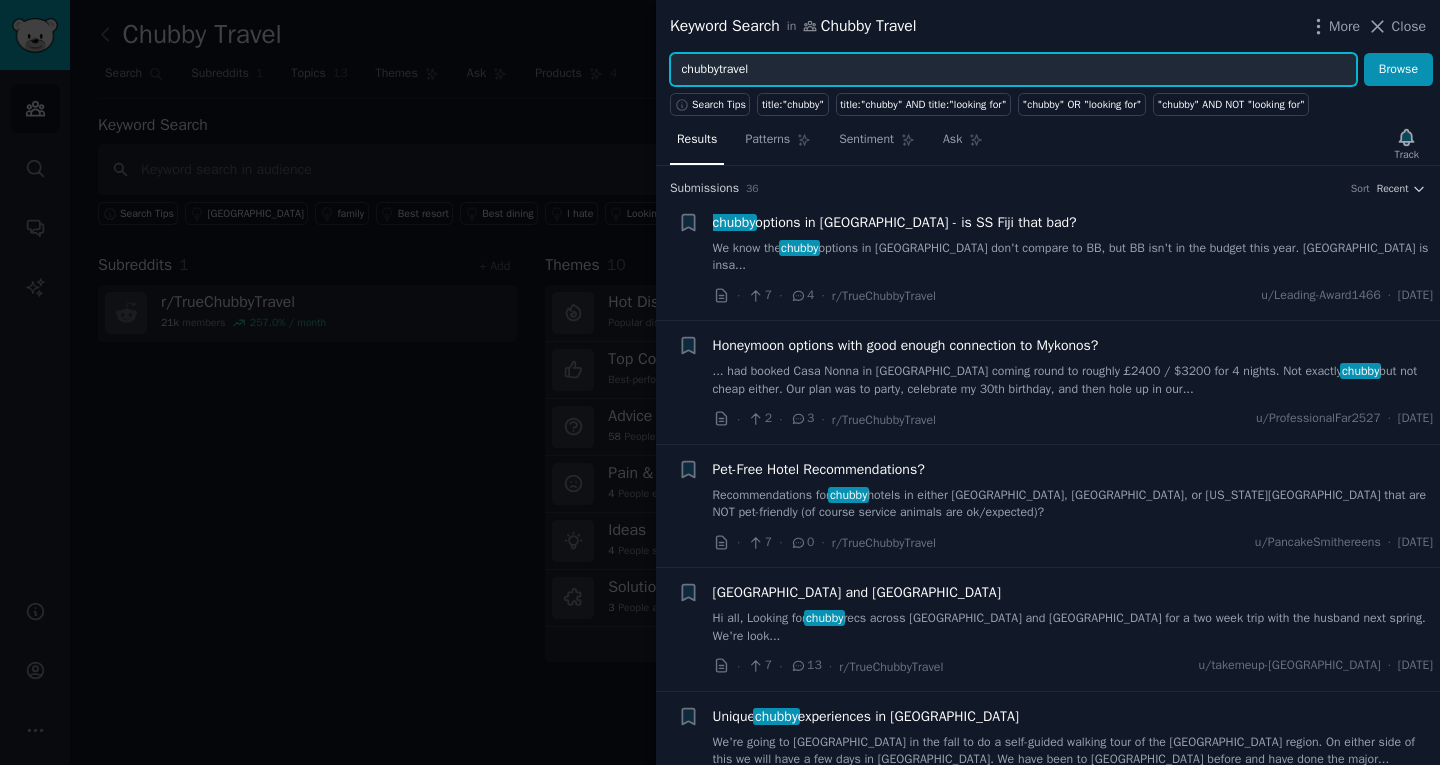 type on "chubbytravel" 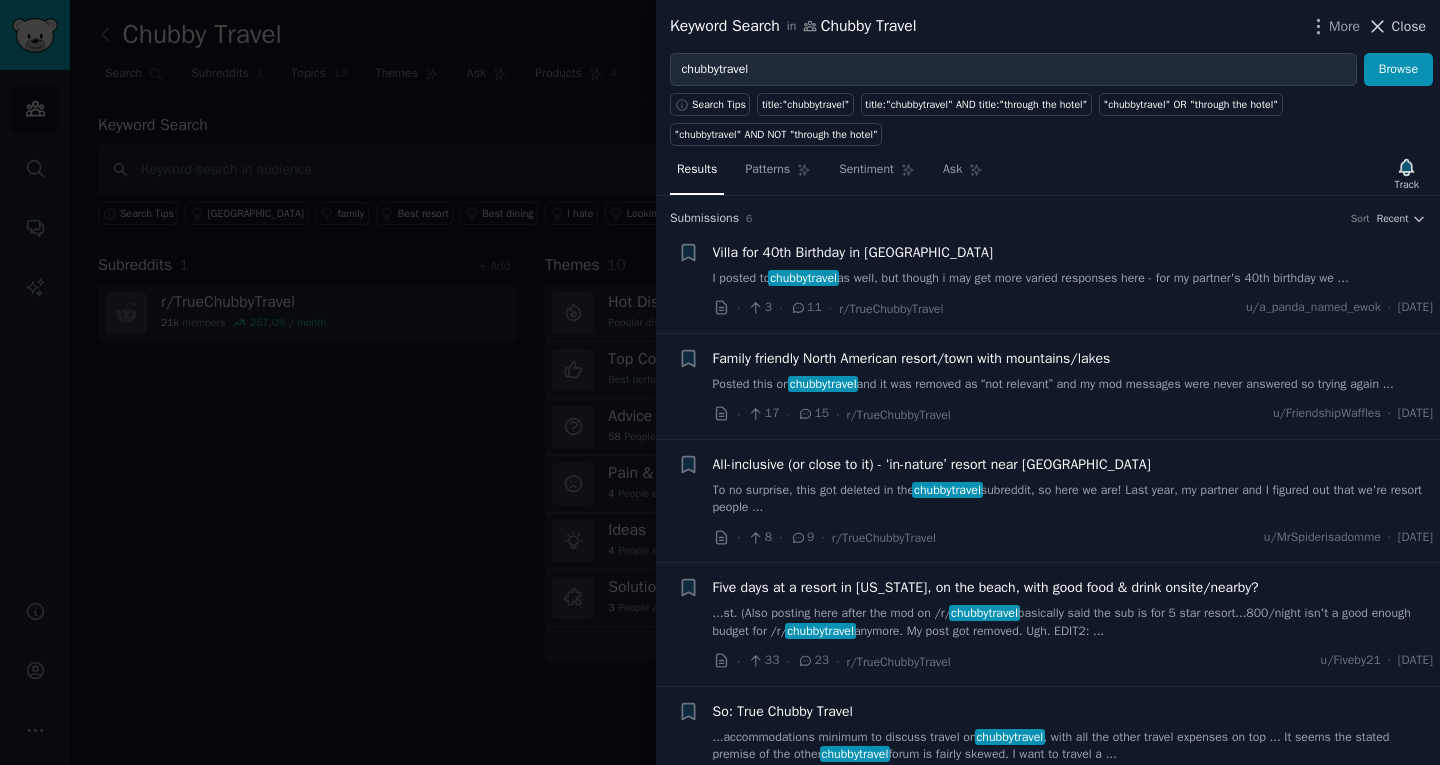 click on "Close" at bounding box center (1409, 26) 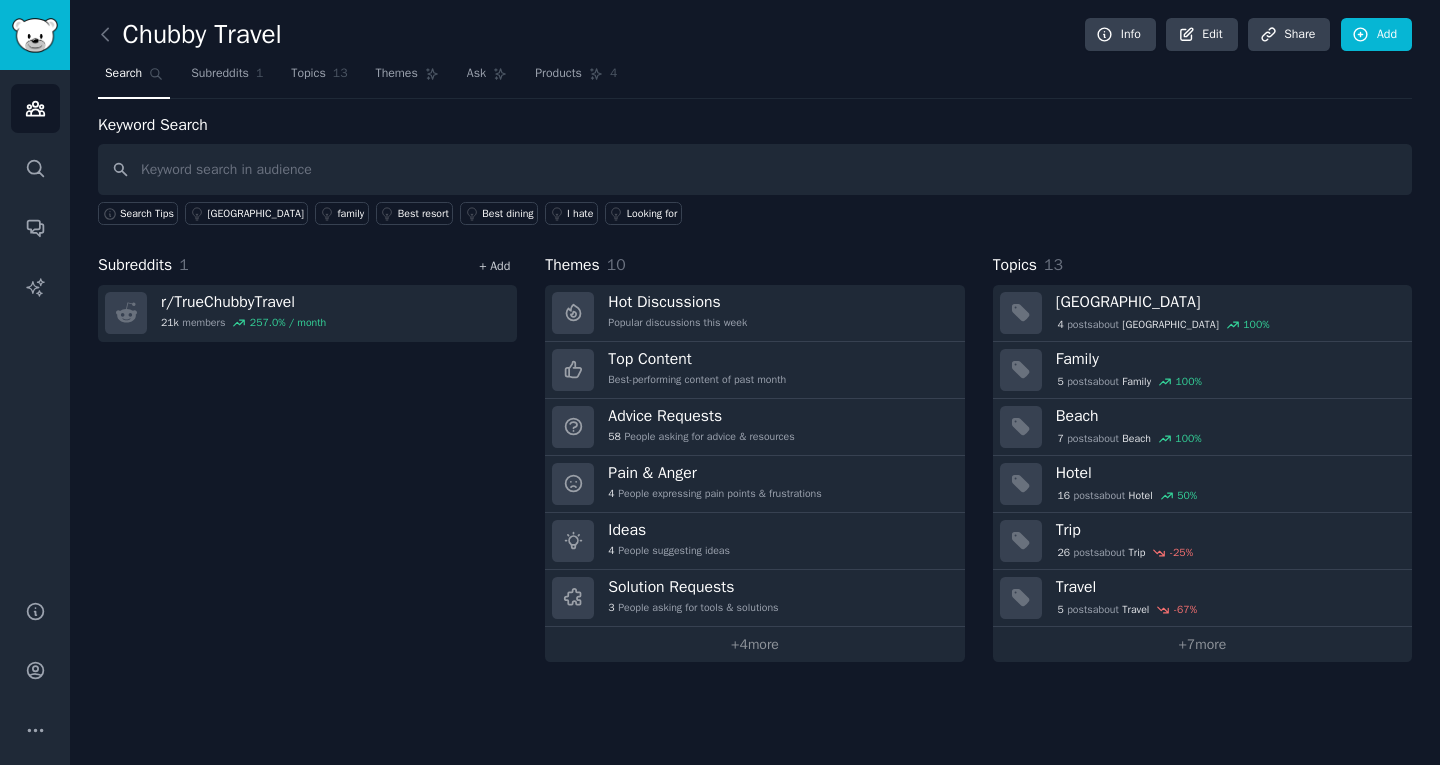 click on "+ Add" at bounding box center [494, 266] 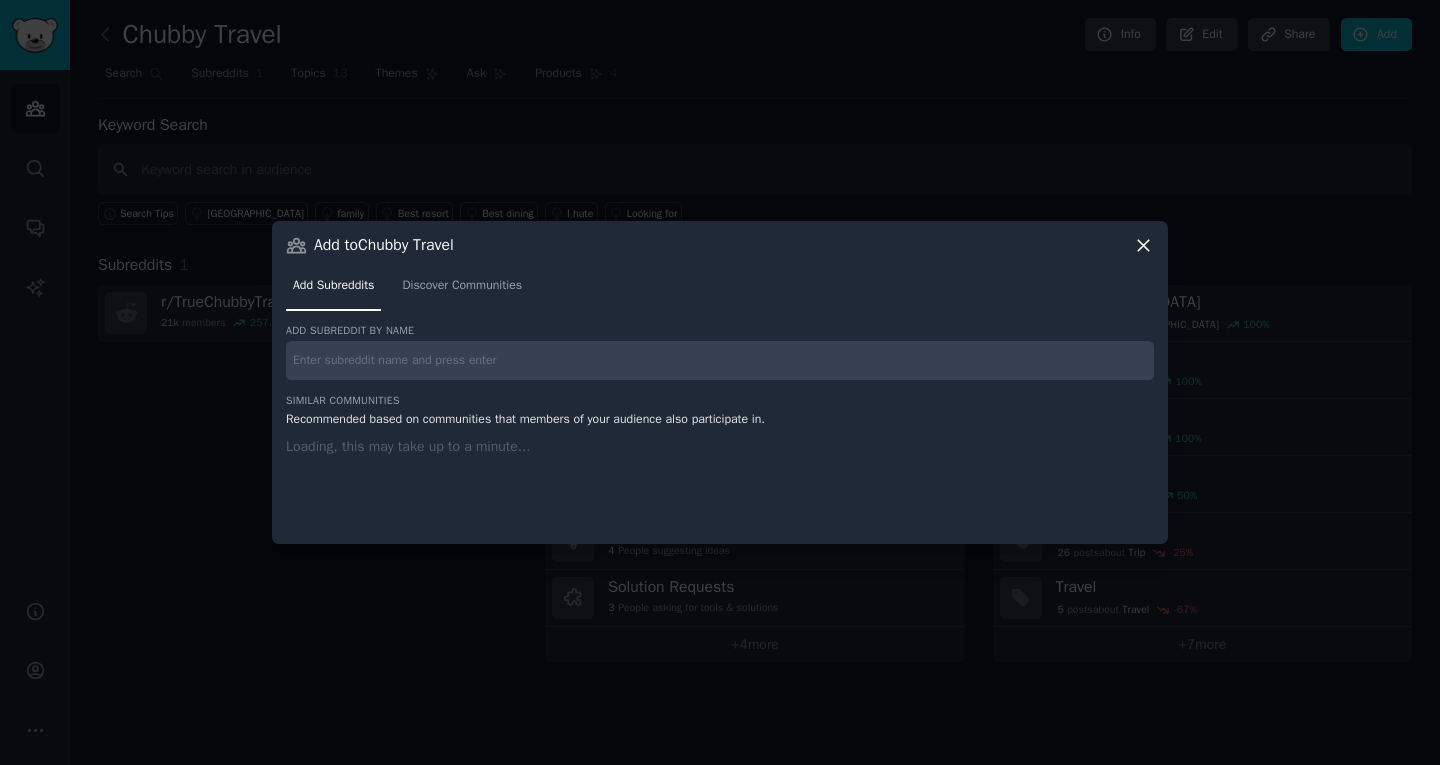 click at bounding box center (720, 360) 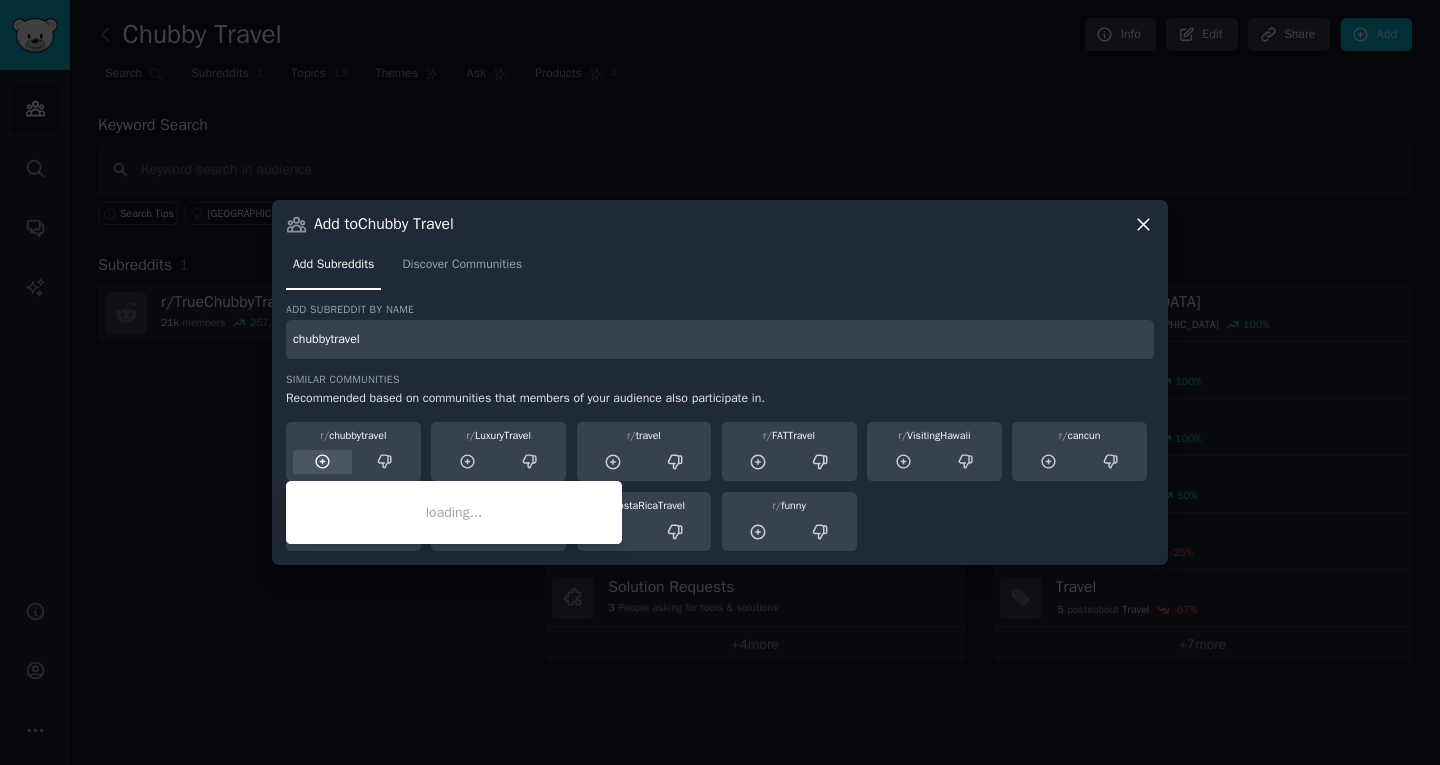 type on "chubbytravel" 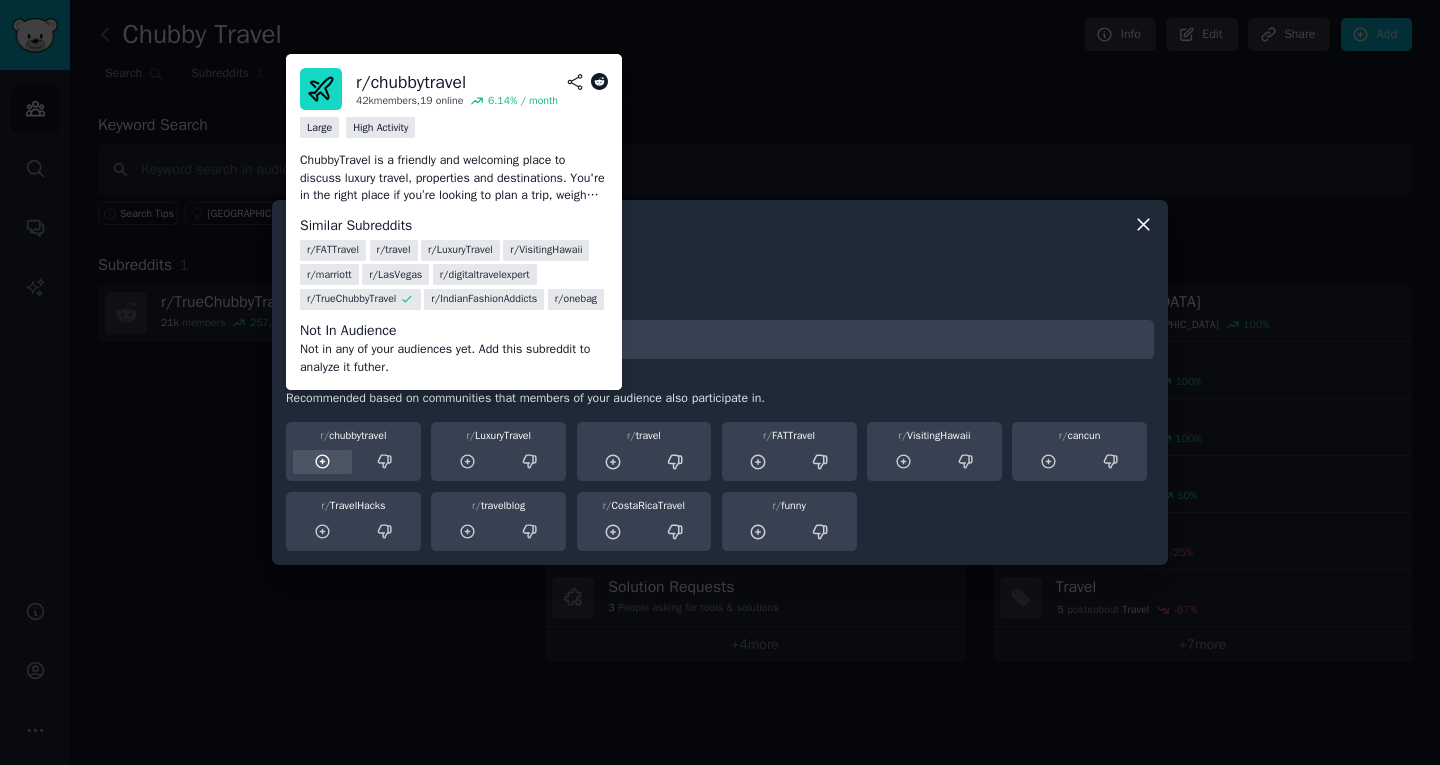 click 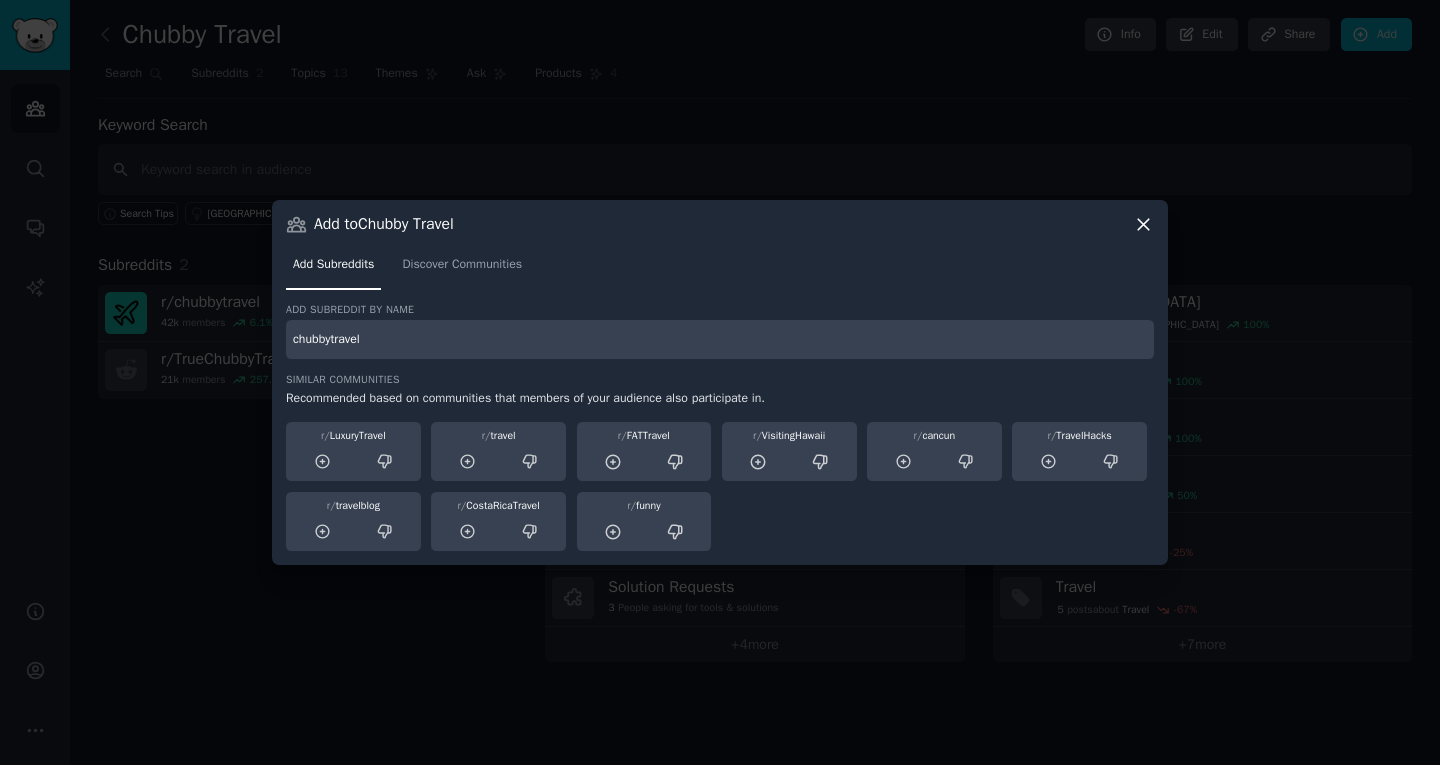 click at bounding box center [720, 382] 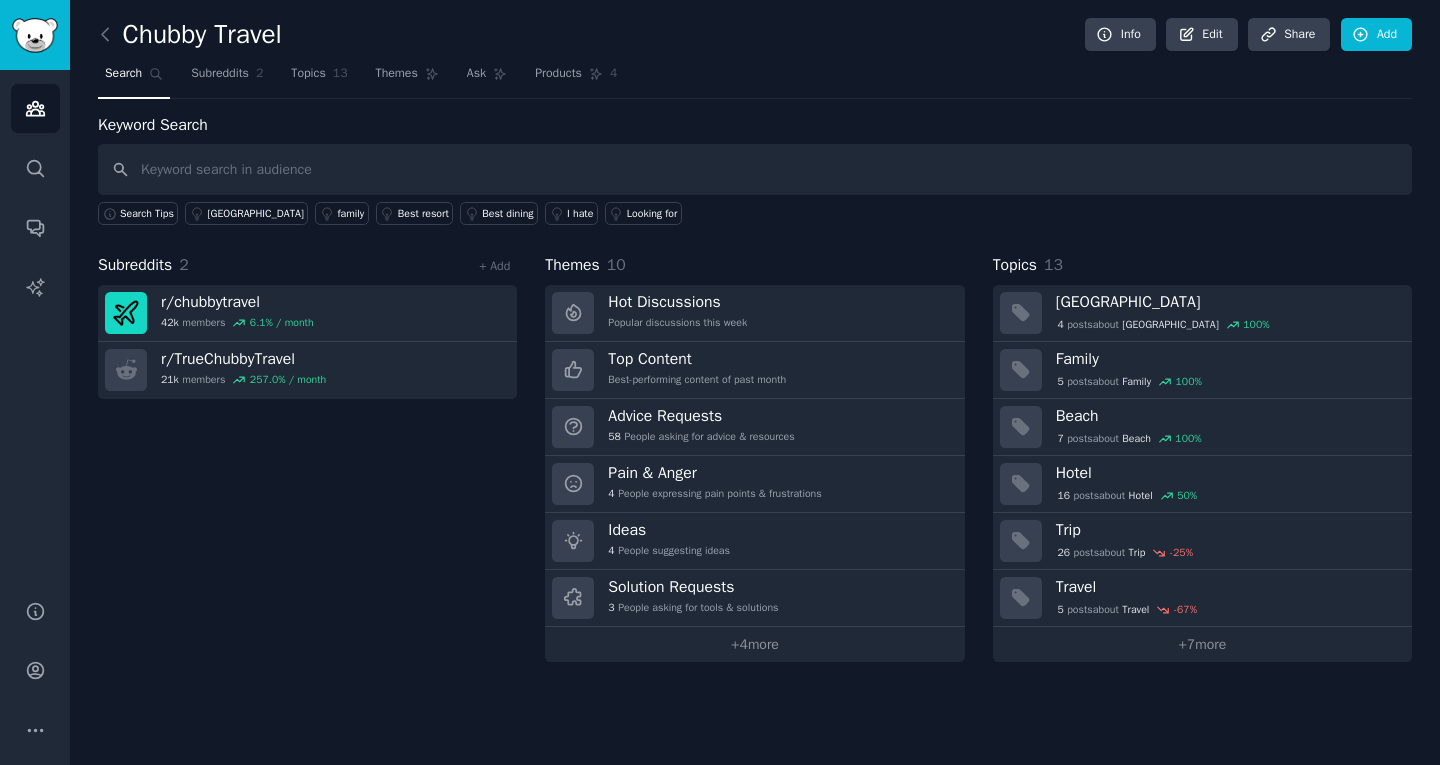 click on "Subreddits 2 + Add r/ chubbytravel 42k  members 6.1 % / month r/ TrueChubbyTravel 21k  members 257.0 % / month" at bounding box center [307, 457] 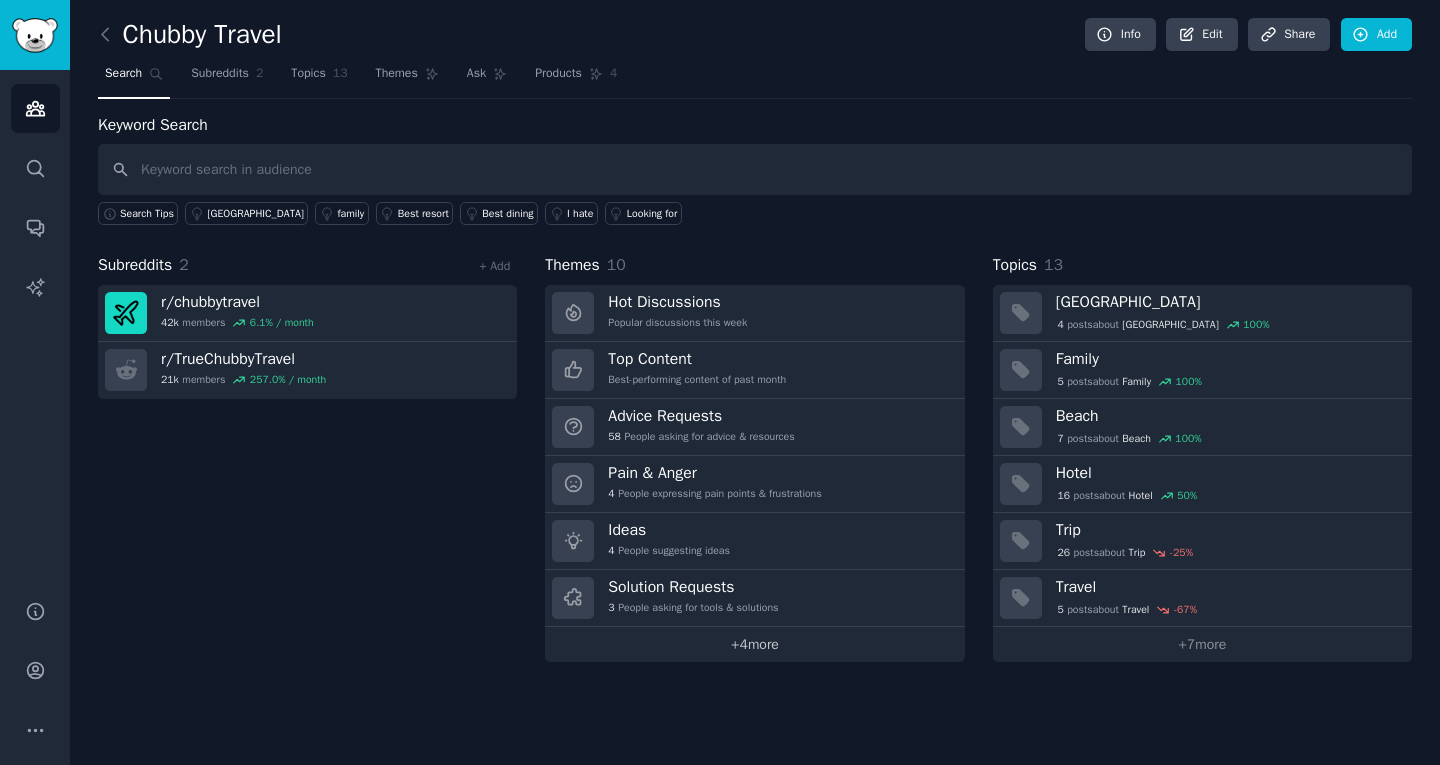 click on "+  4  more" at bounding box center (754, 644) 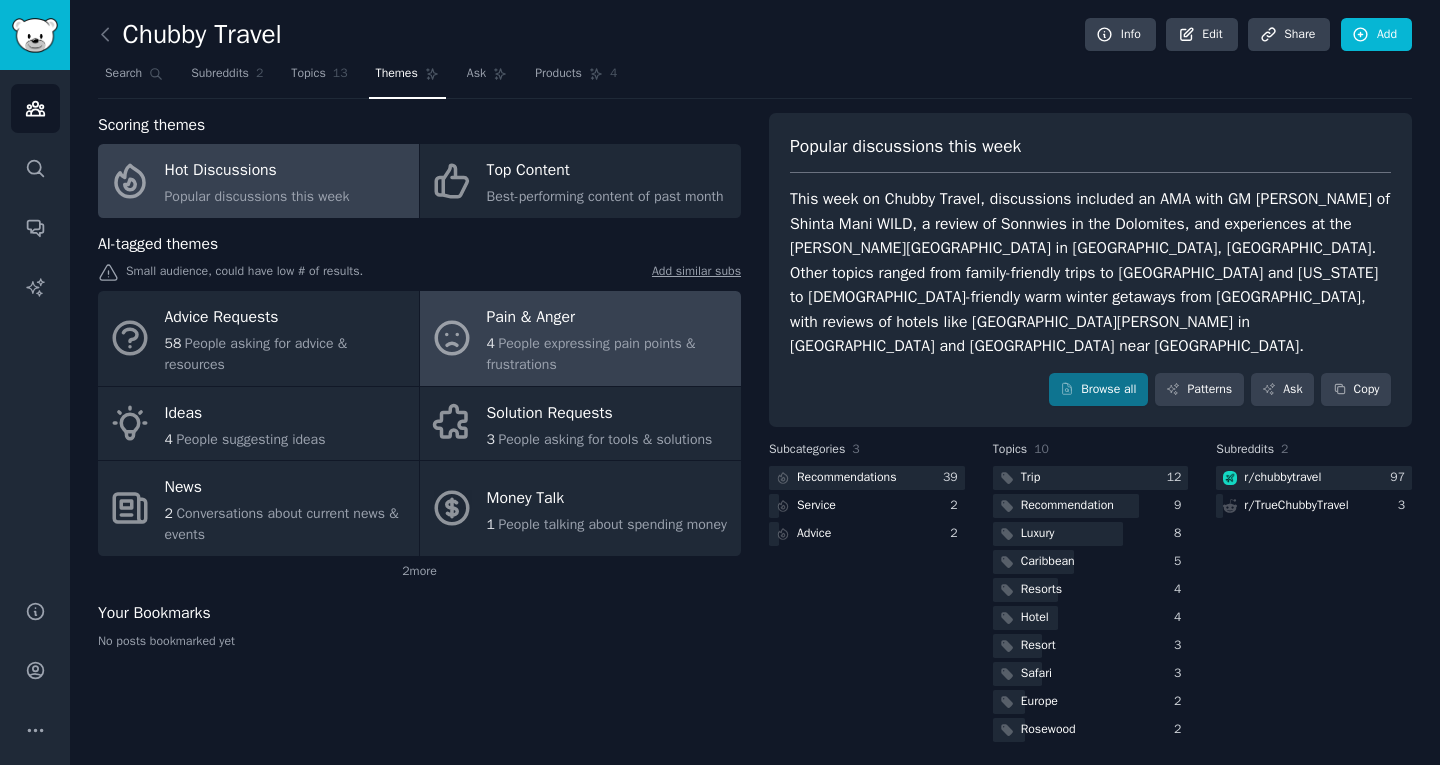 click on "4 People expressing pain points & frustrations" at bounding box center [609, 354] 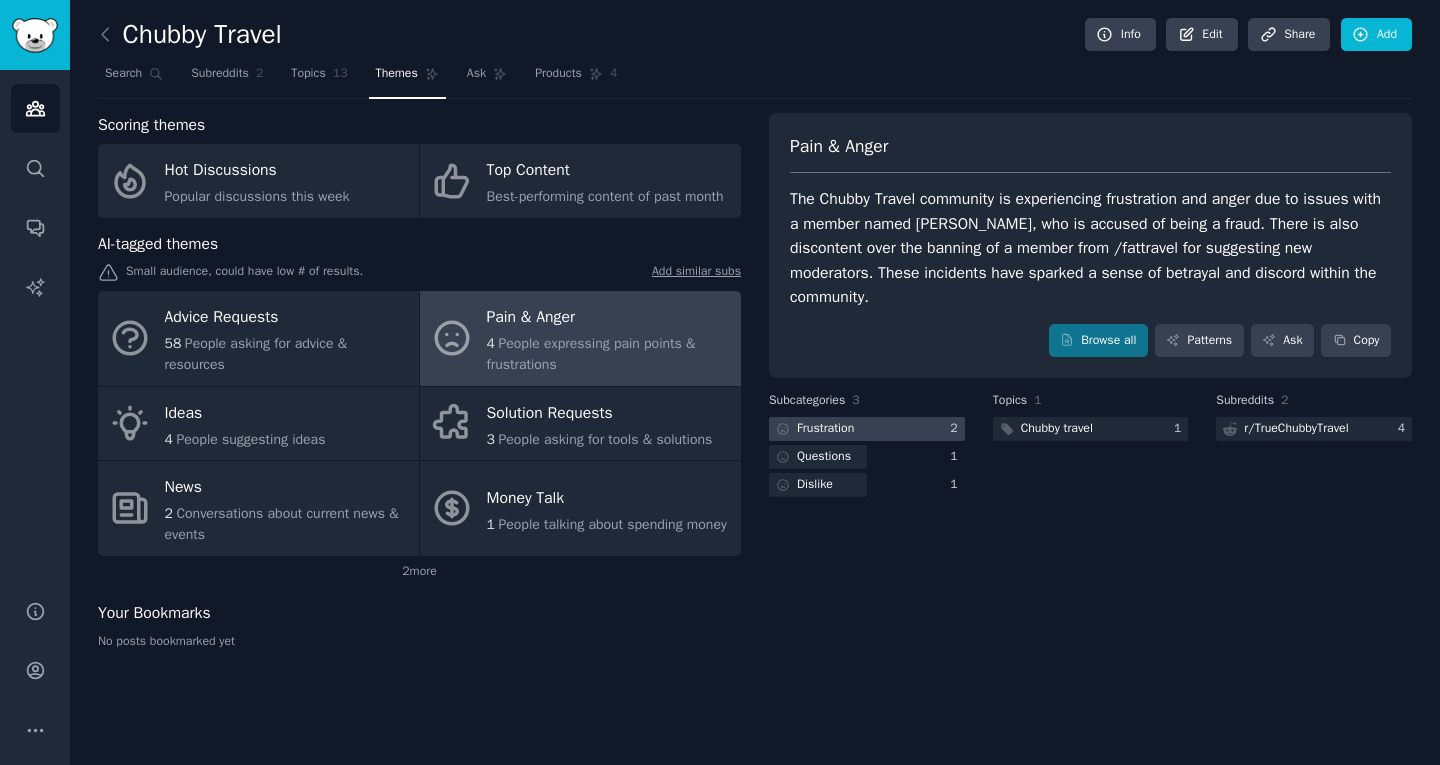 click on "Frustration" at bounding box center (825, 429) 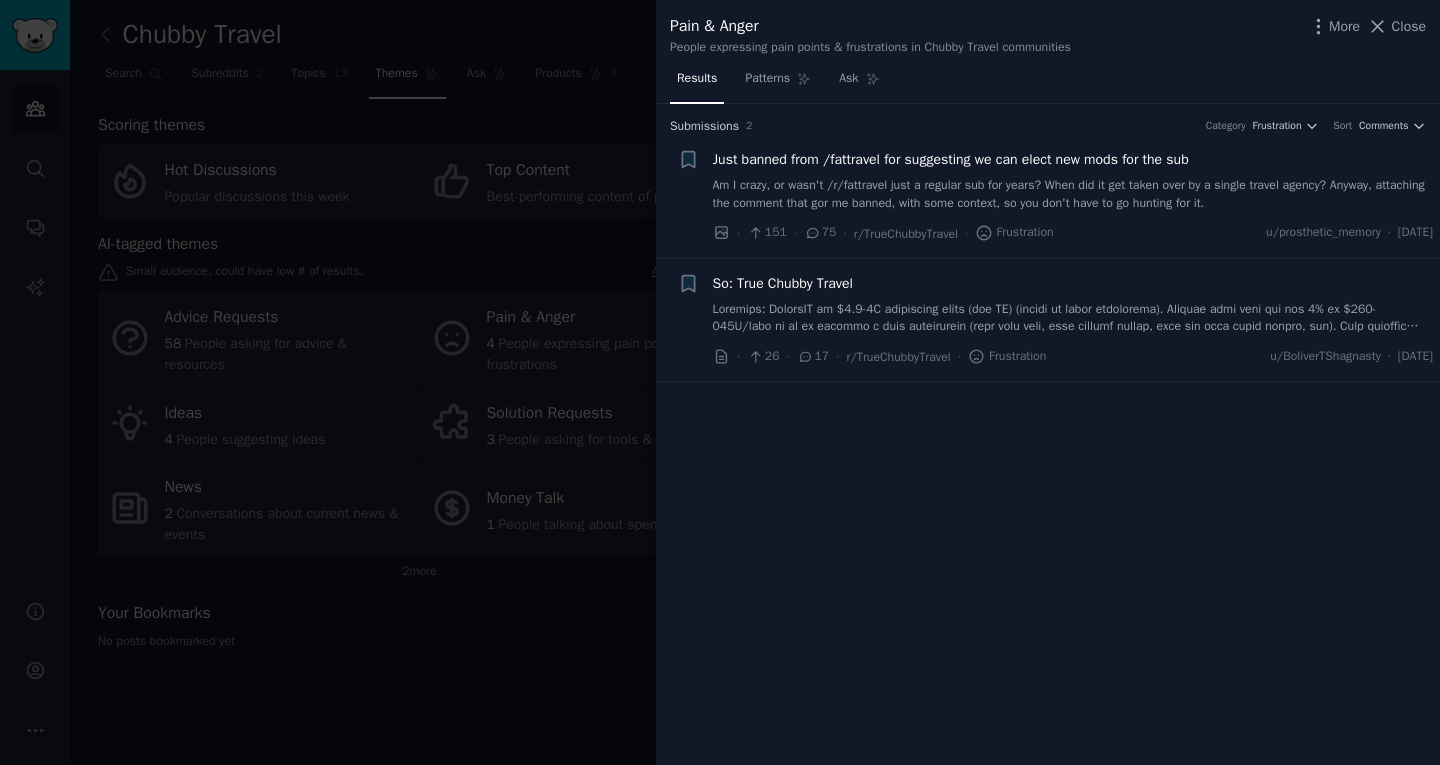 click at bounding box center [720, 382] 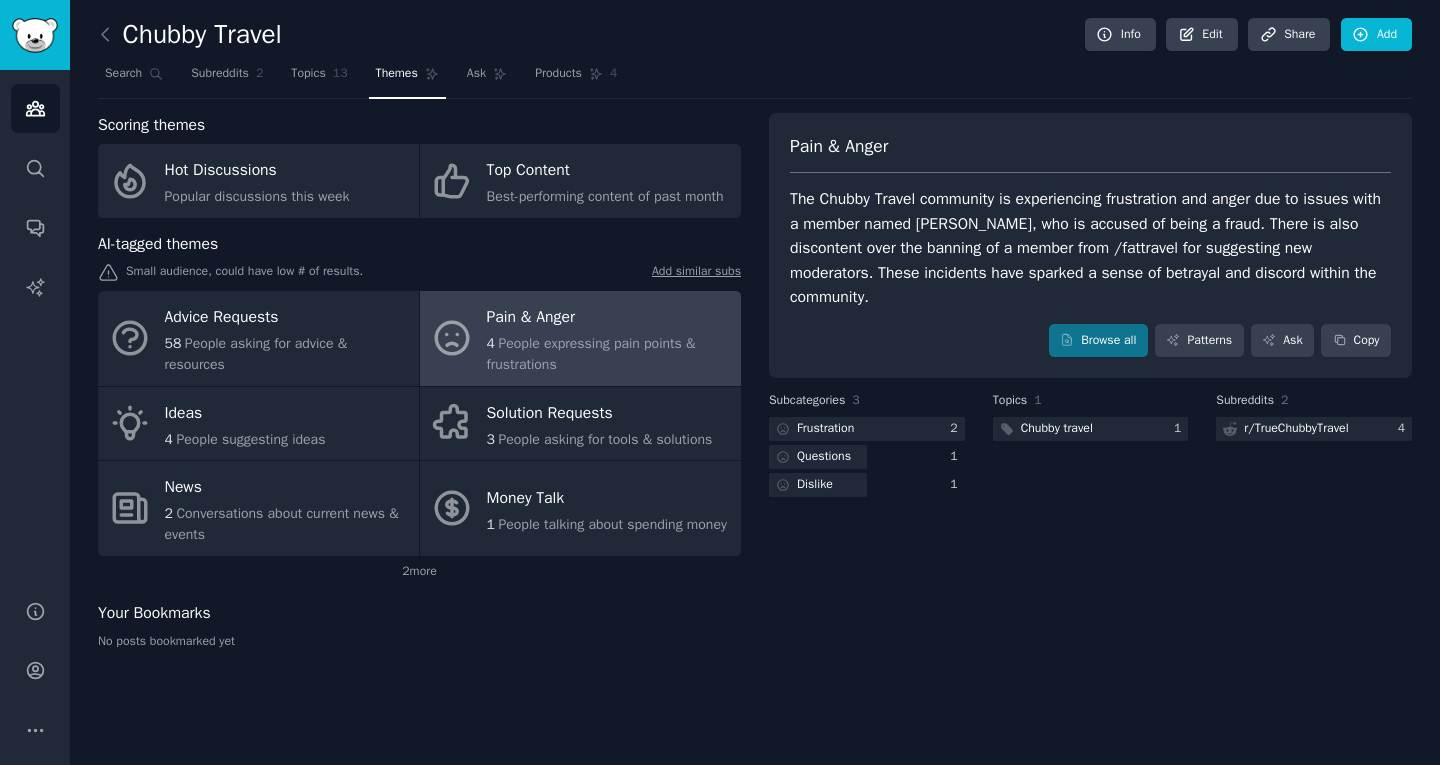 click on "People expressing pain points & frustrations" at bounding box center [591, 354] 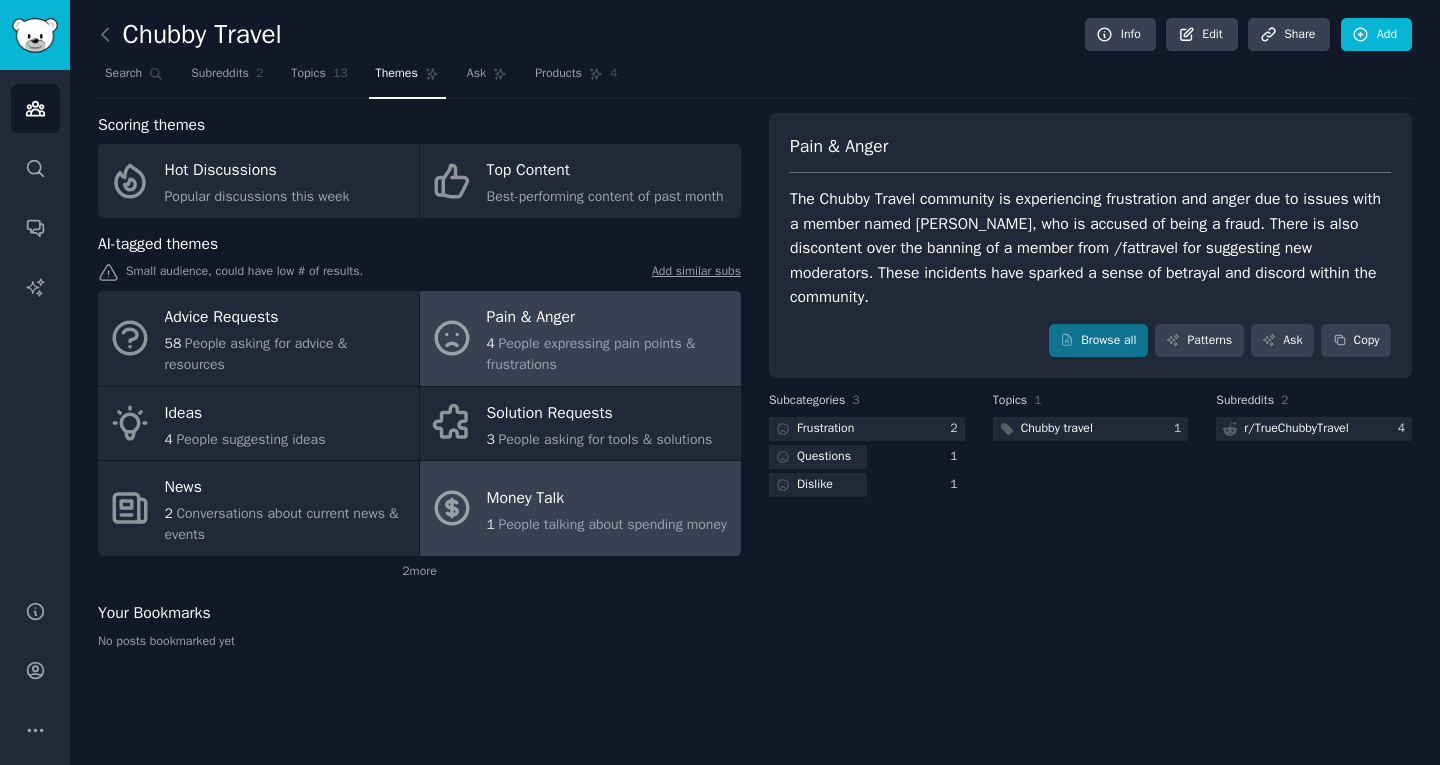 click on "Money Talk" at bounding box center (607, 498) 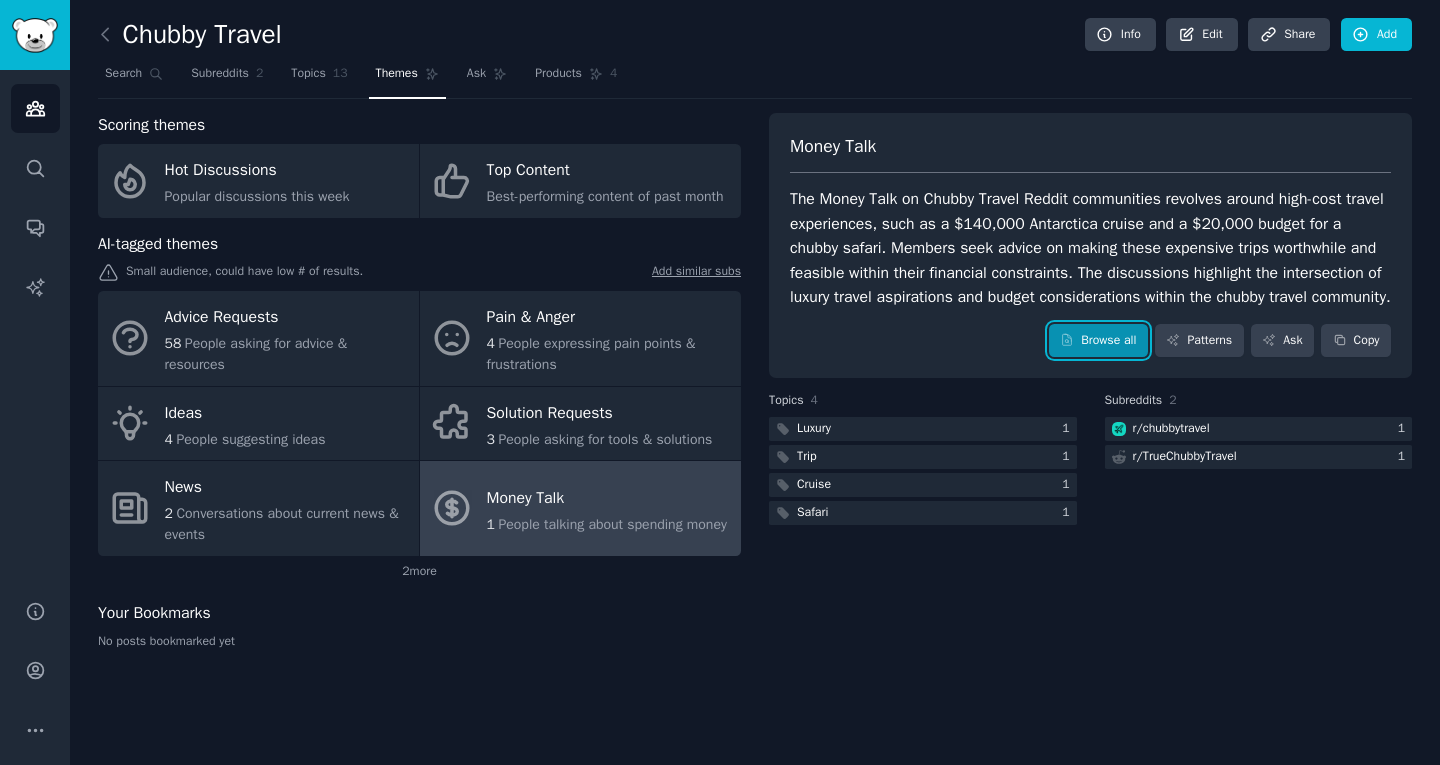 click on "Browse all" at bounding box center [1098, 341] 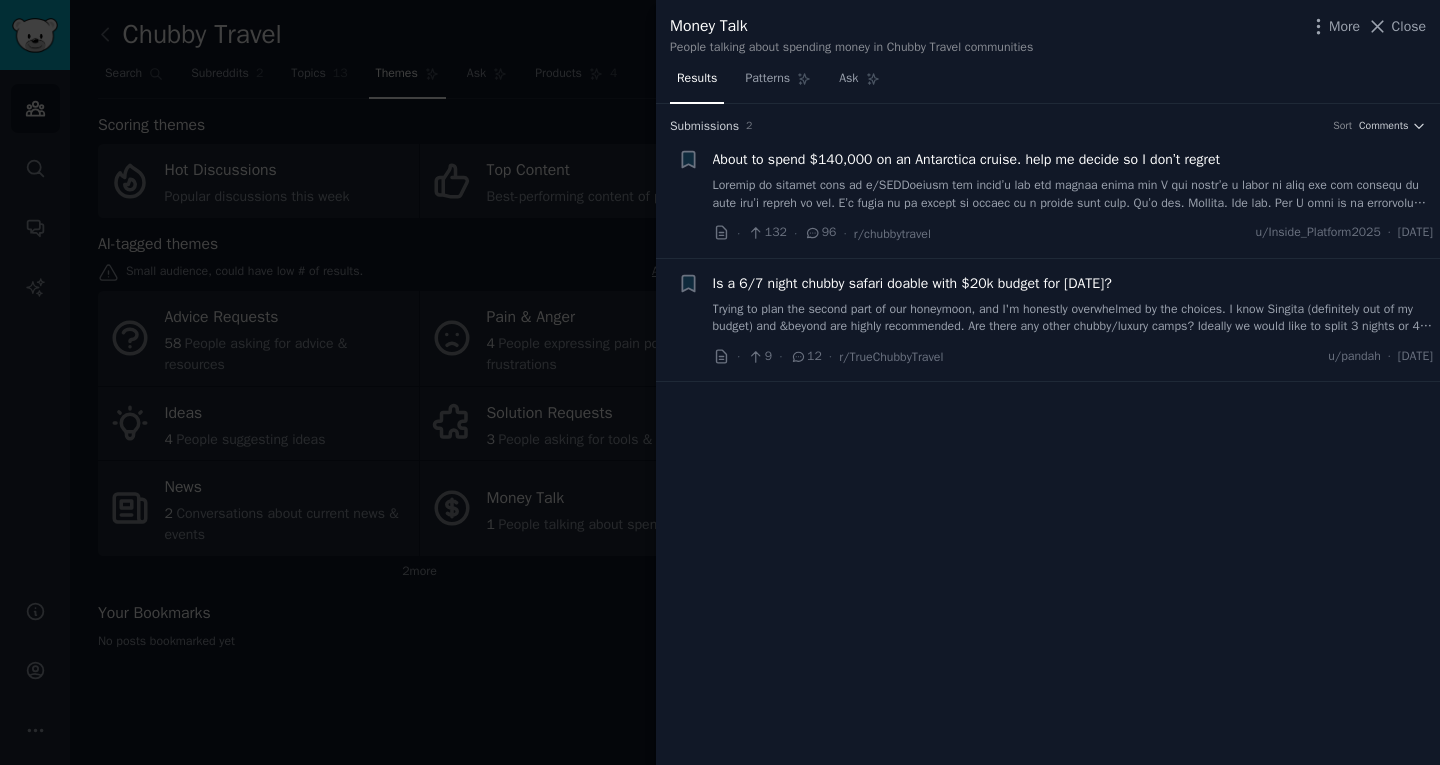 click at bounding box center (720, 382) 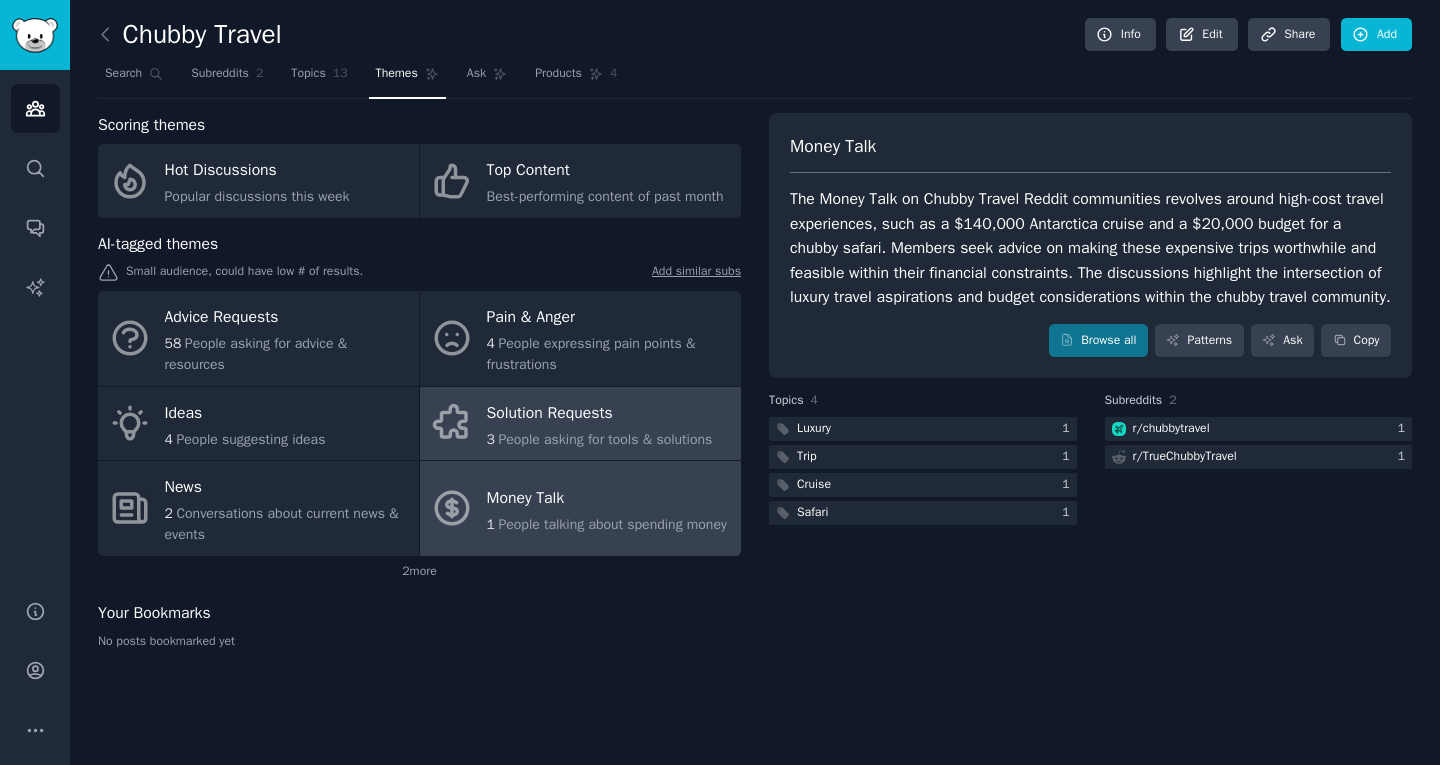 click on "People asking for tools & solutions" at bounding box center (605, 439) 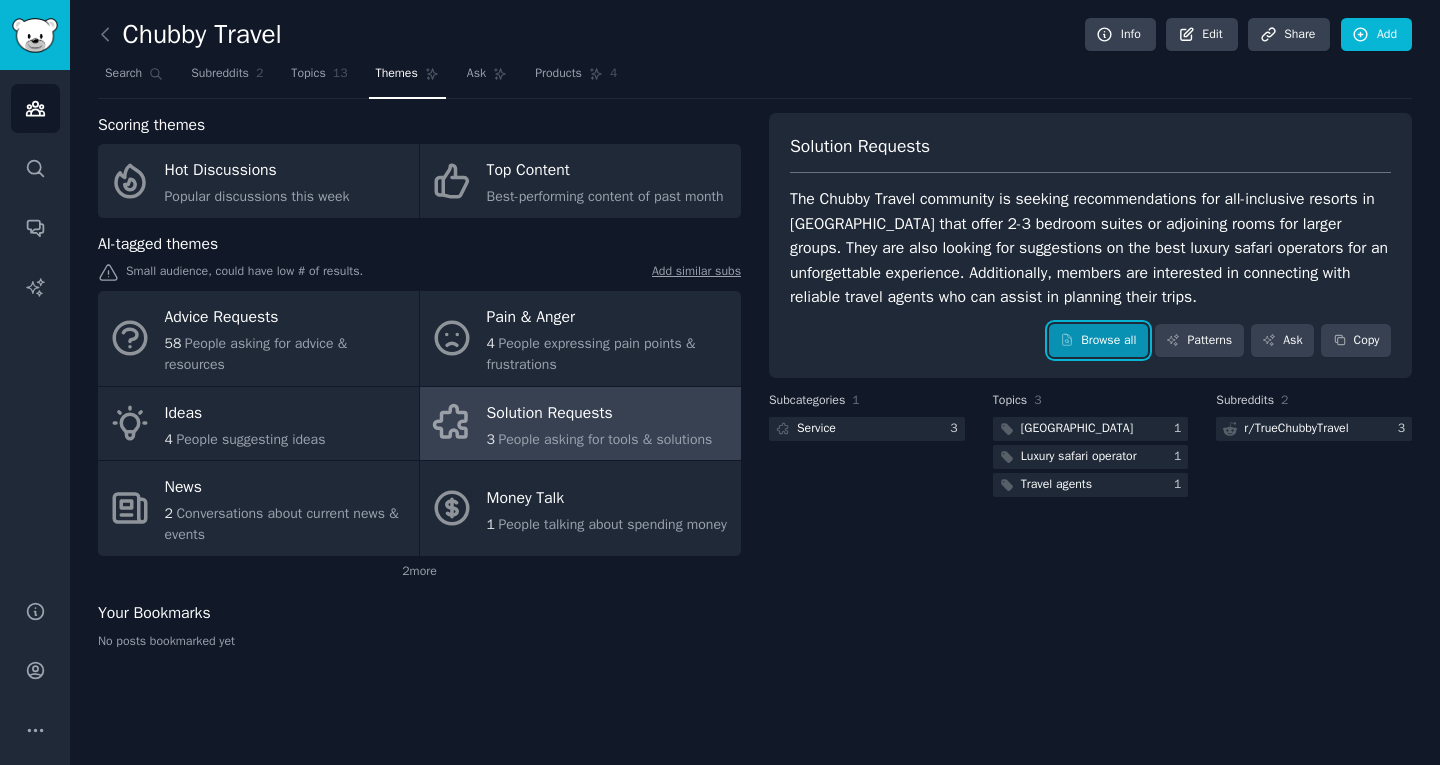 click on "Browse all" at bounding box center (1098, 341) 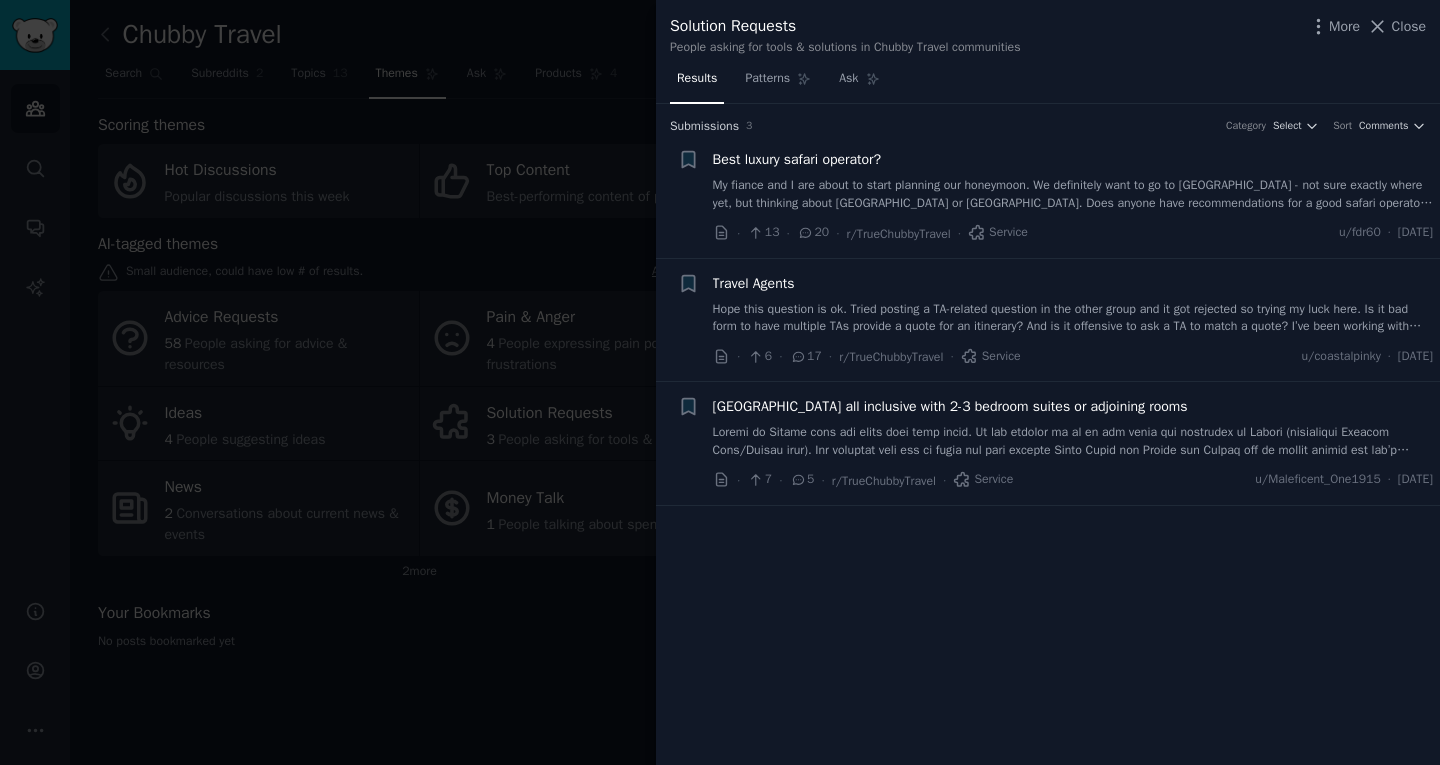 click at bounding box center [720, 382] 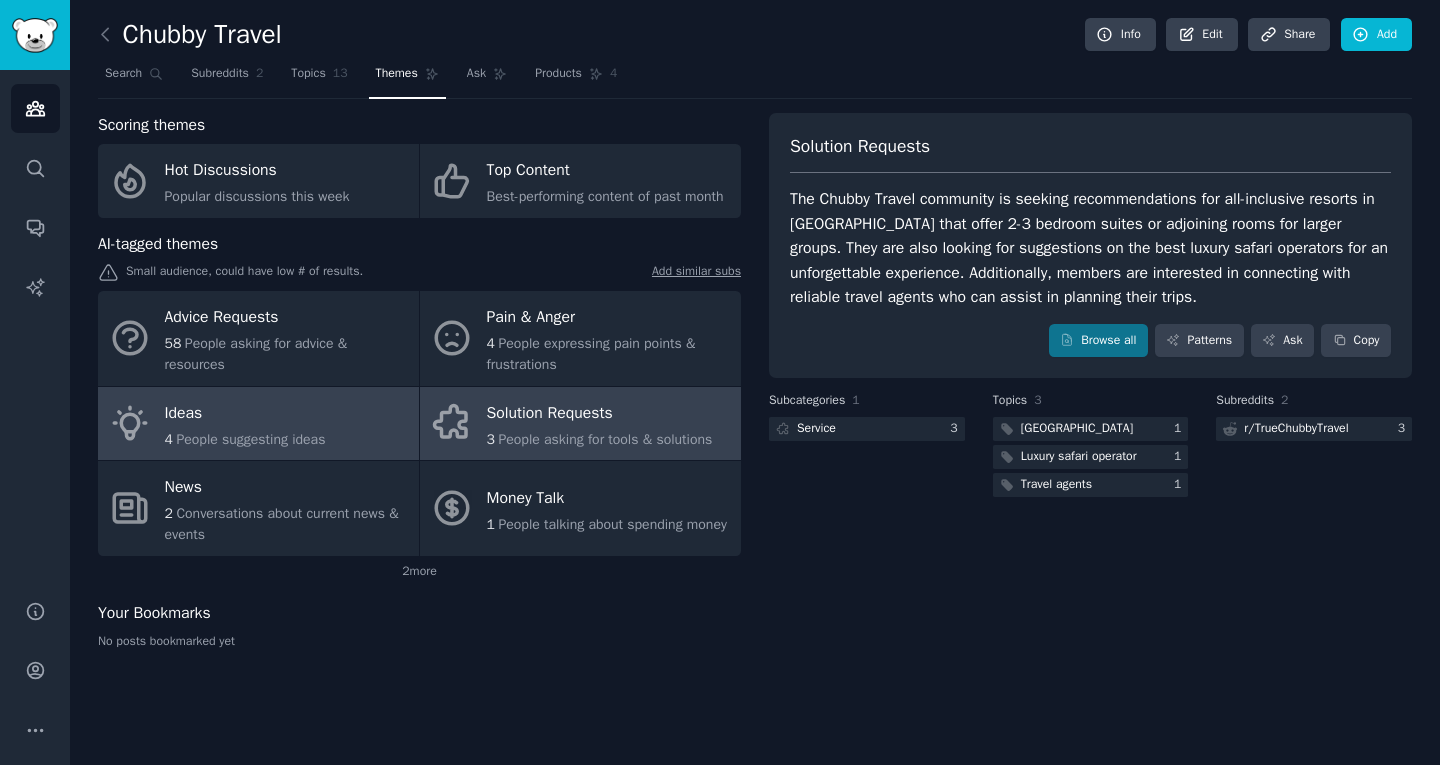 click on "People suggesting ideas" at bounding box center (250, 439) 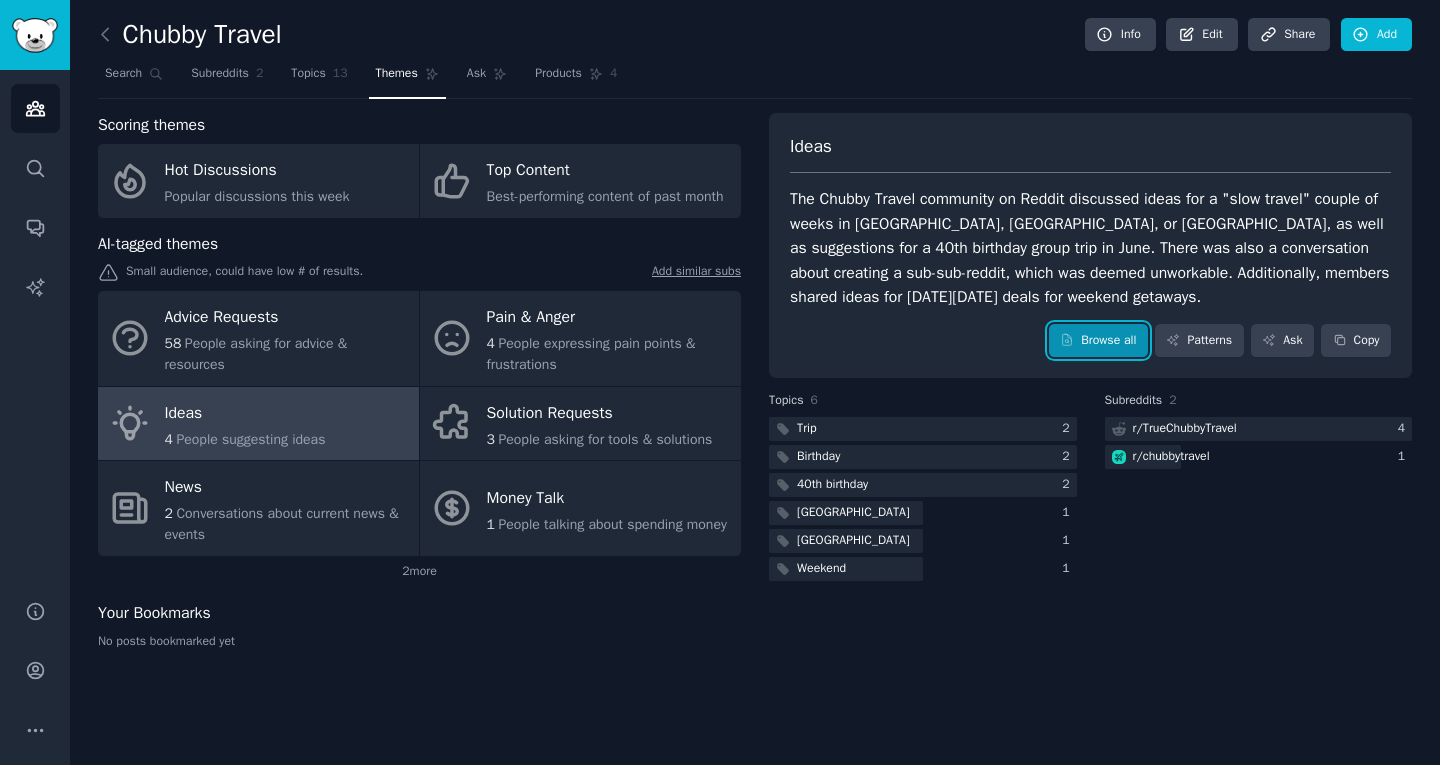 click on "Browse all" at bounding box center (1098, 341) 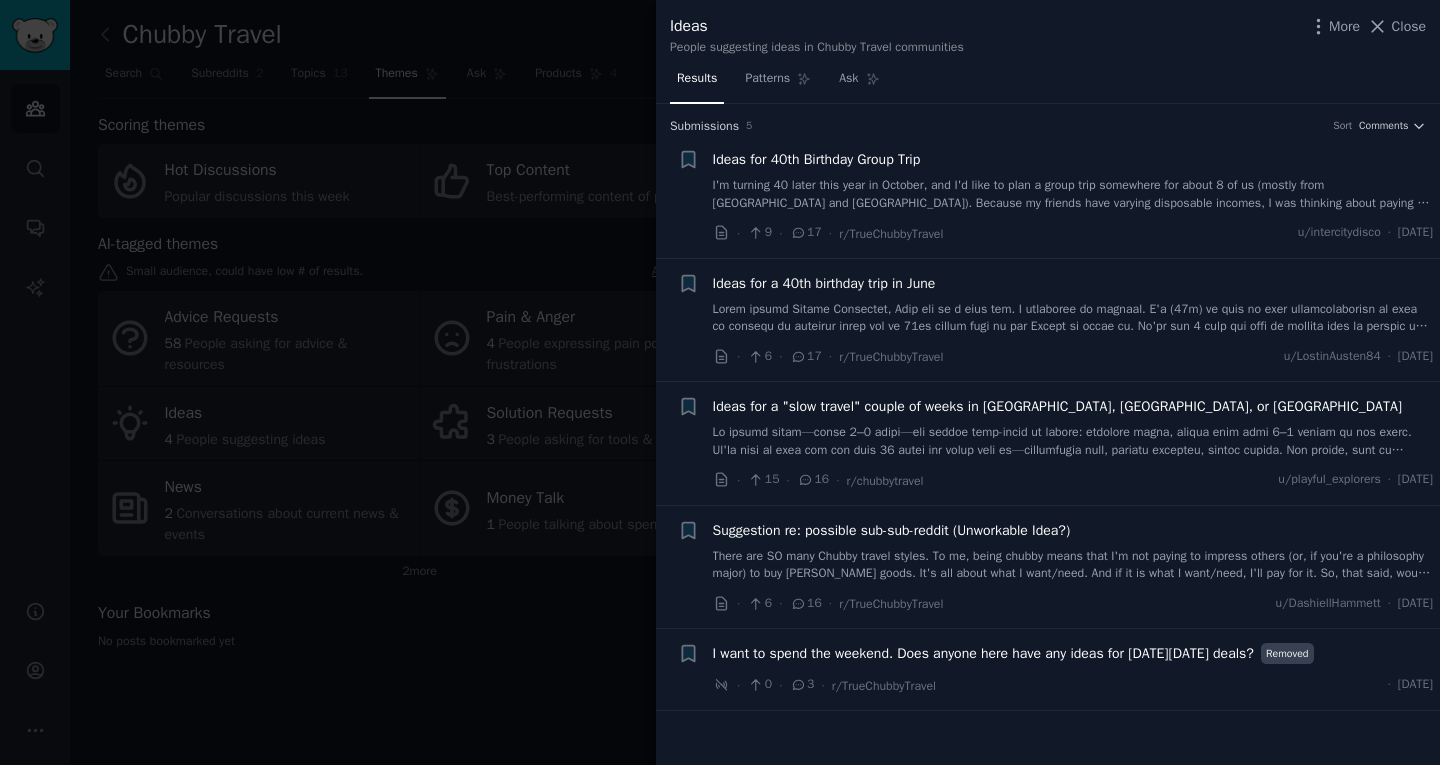 click on "Suggestion re: possible sub-sub-reddit (Unworkable Idea?)" at bounding box center (892, 530) 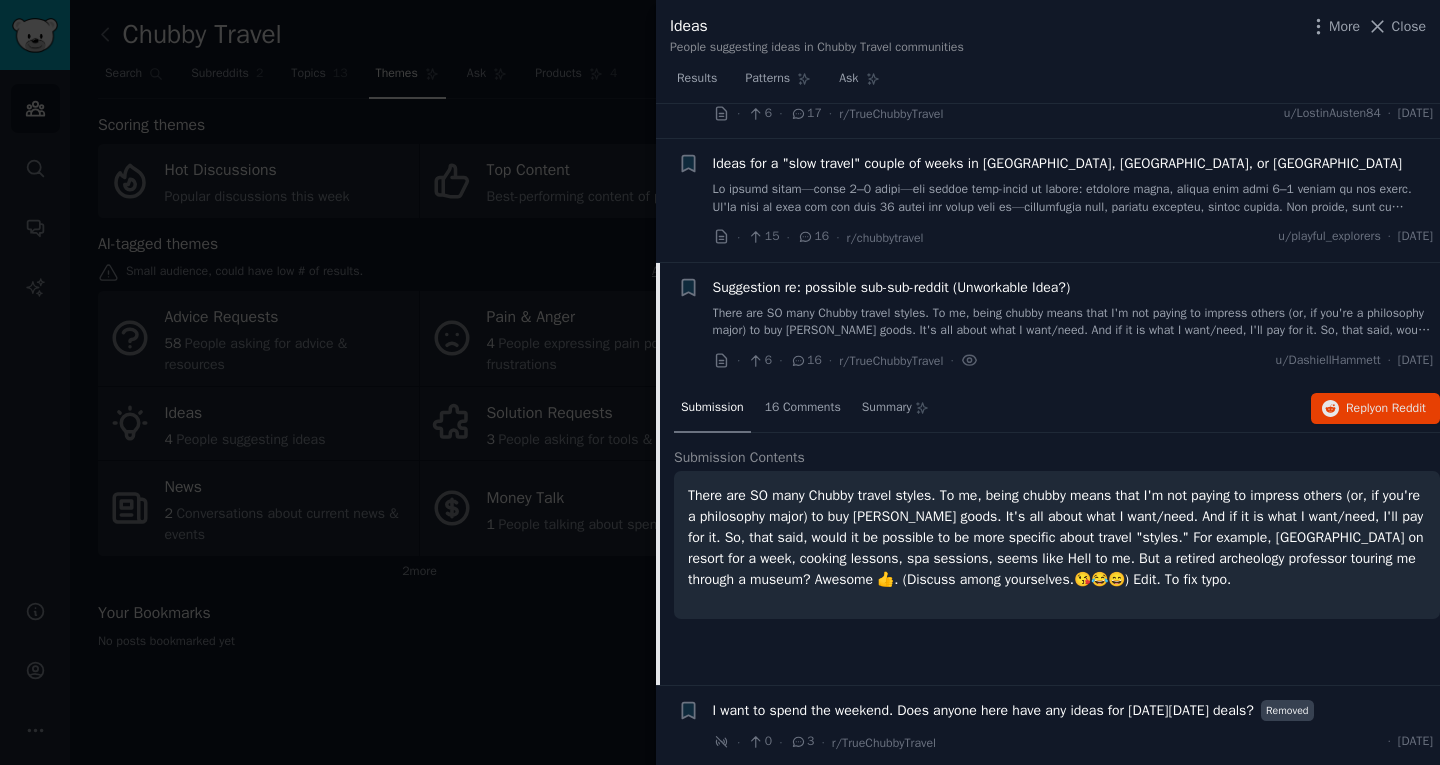 scroll, scrollTop: 245, scrollLeft: 0, axis: vertical 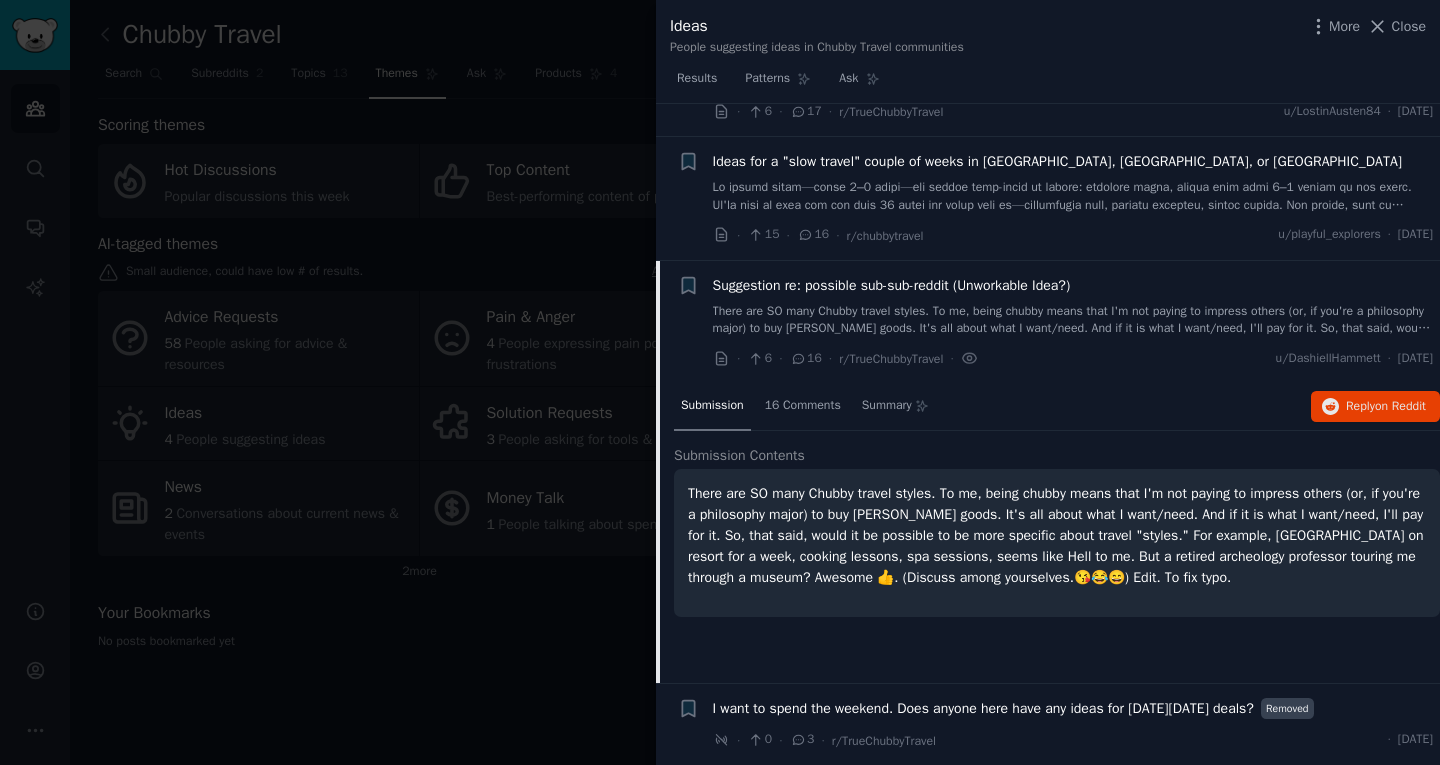 click at bounding box center [720, 382] 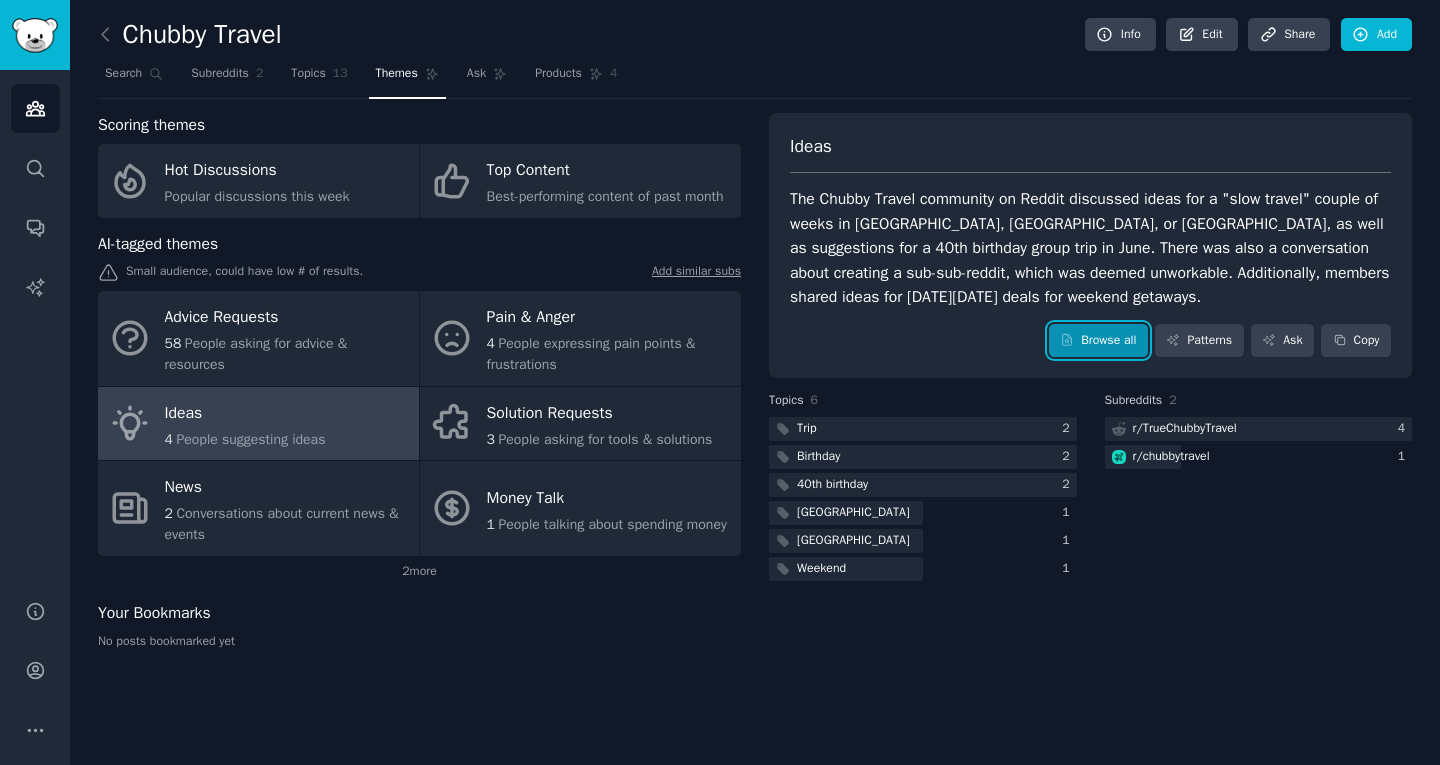 click on "Browse all" at bounding box center (1098, 341) 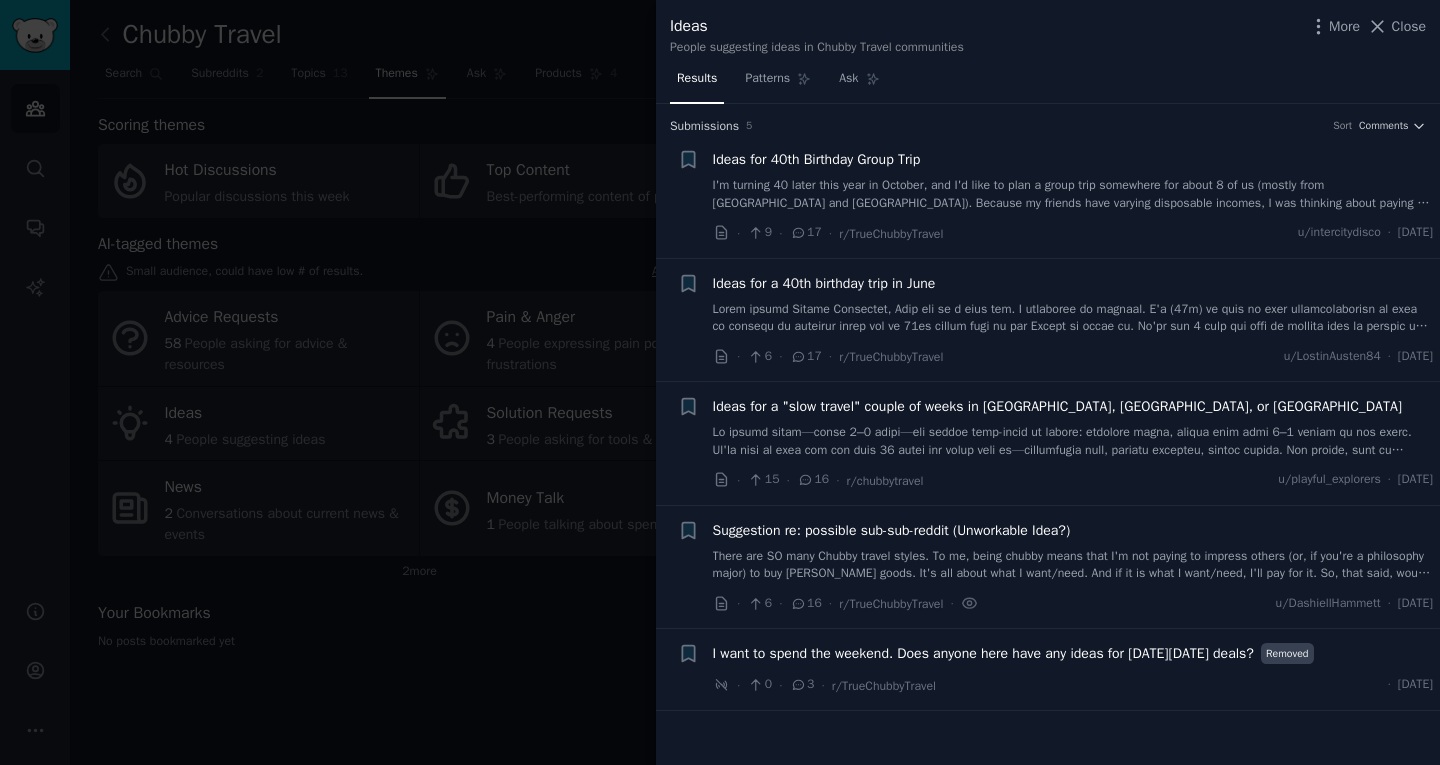 click at bounding box center (720, 382) 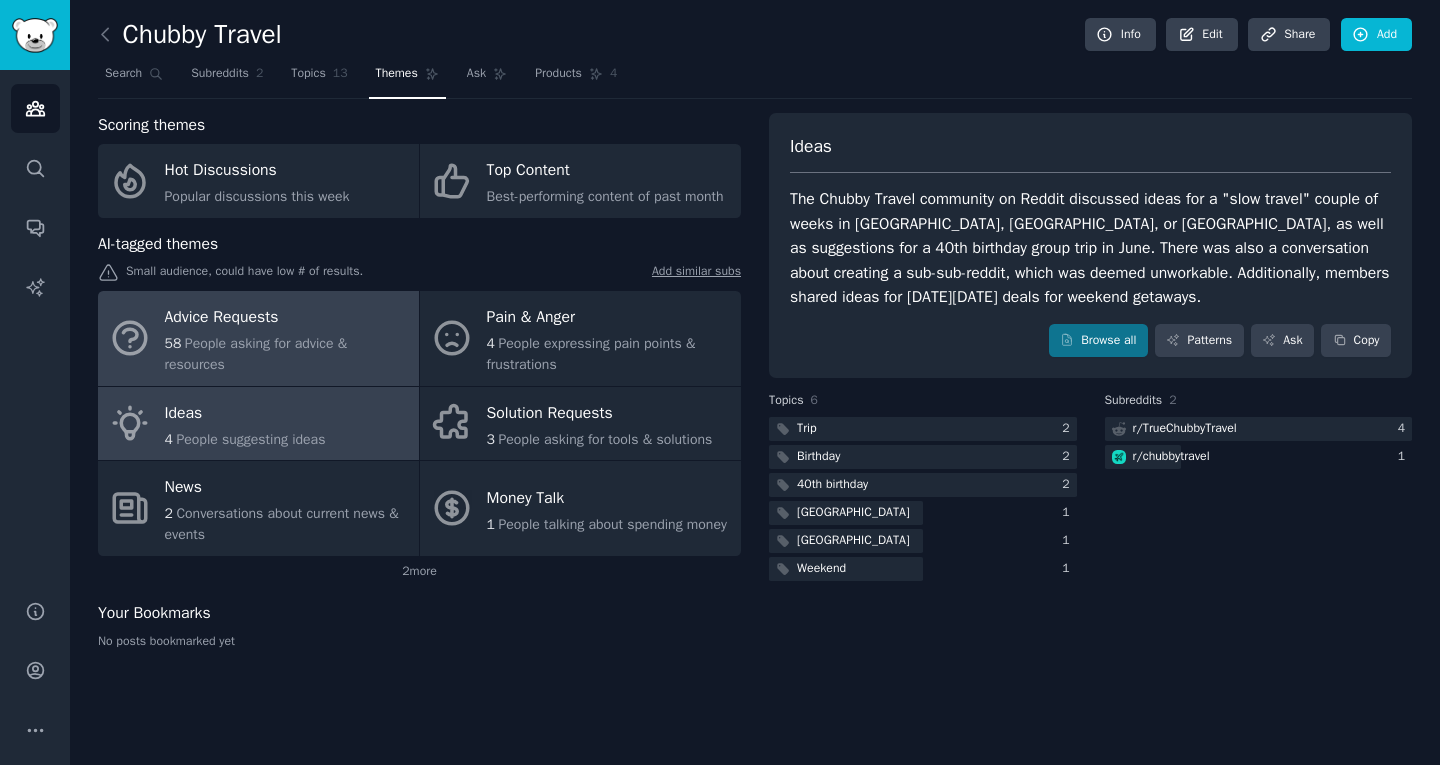 click on "58 People asking for advice & resources" at bounding box center (287, 354) 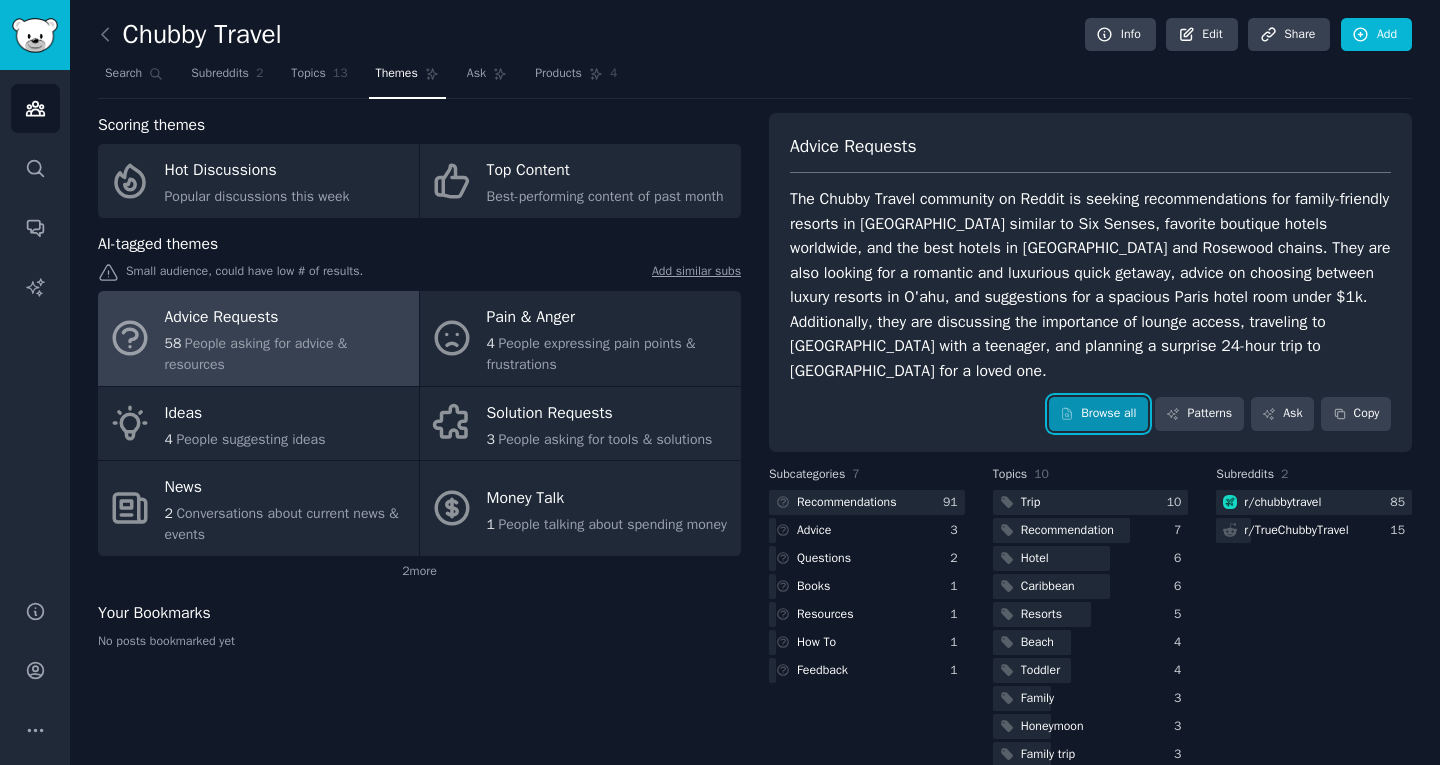 click on "Browse all" at bounding box center (1098, 414) 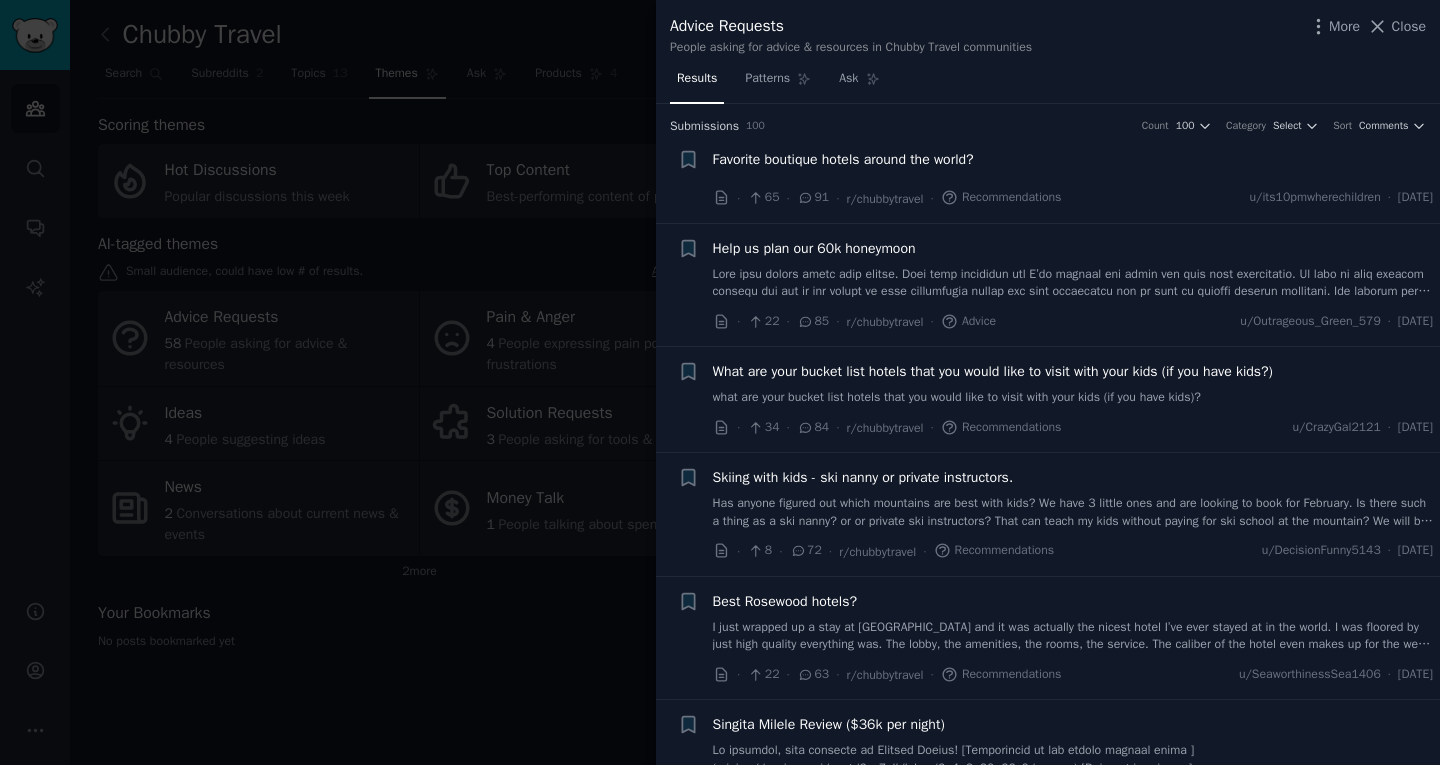 click at bounding box center (1073, 283) 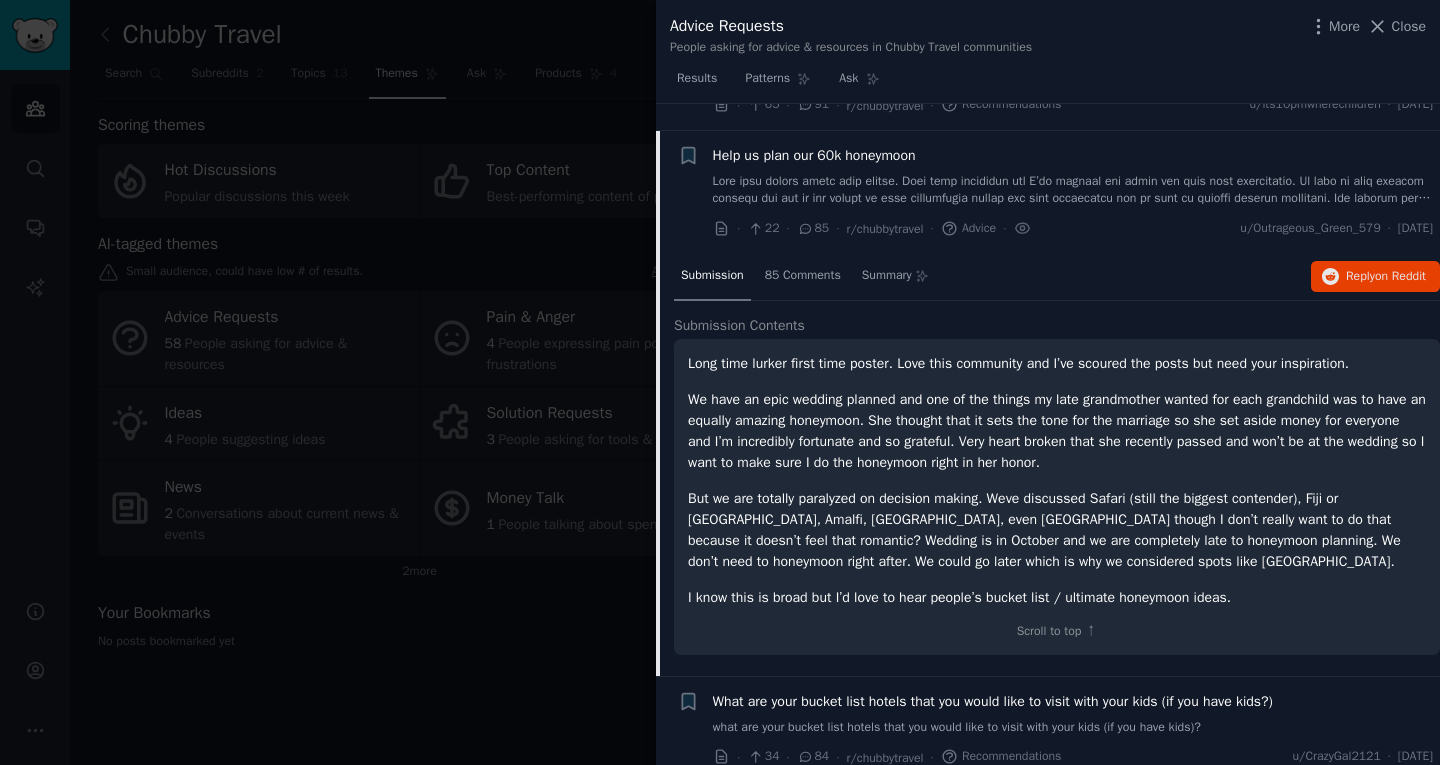 scroll, scrollTop: 120, scrollLeft: 0, axis: vertical 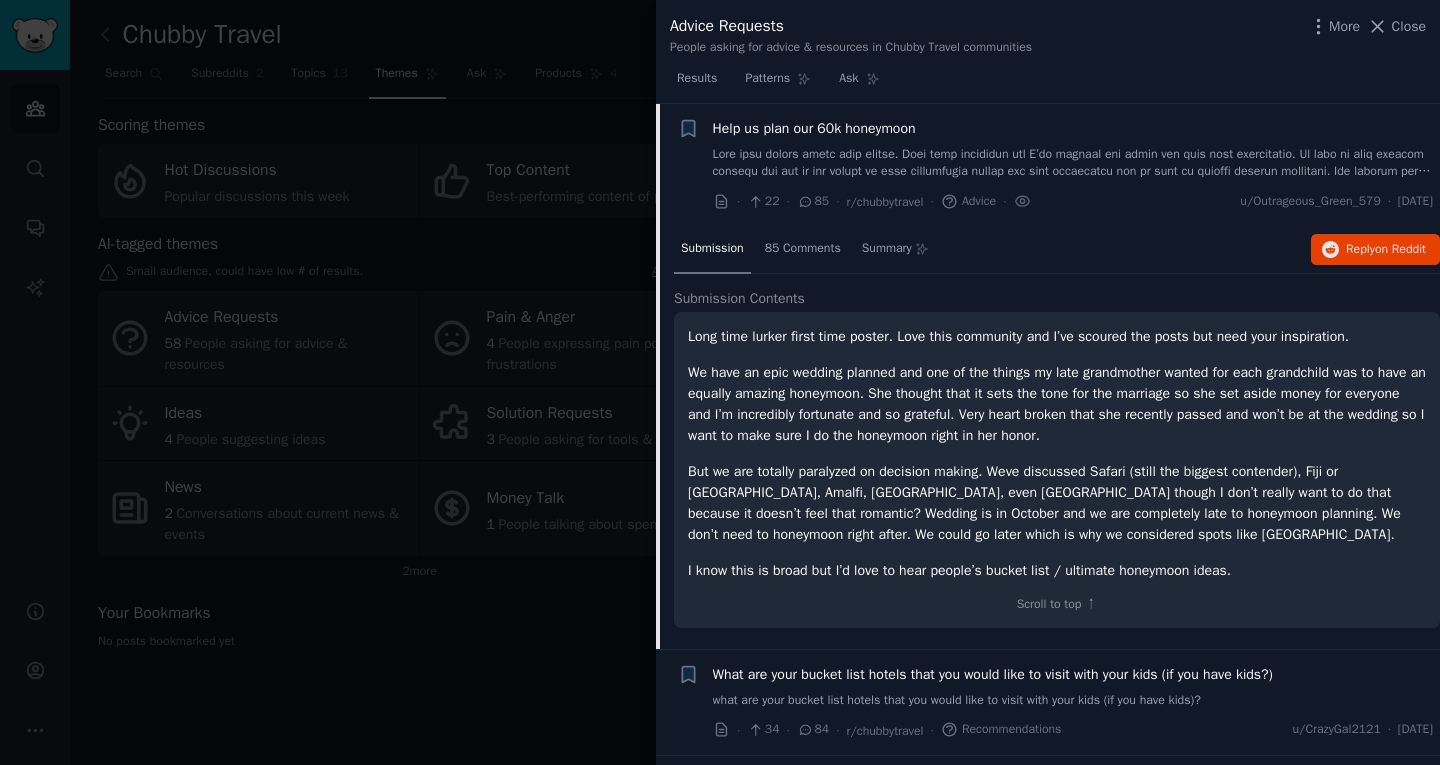 click on "Advice Requests People asking for advice & resources in [GEOGRAPHIC_DATA] Travel communities More Close" at bounding box center [1048, 31] 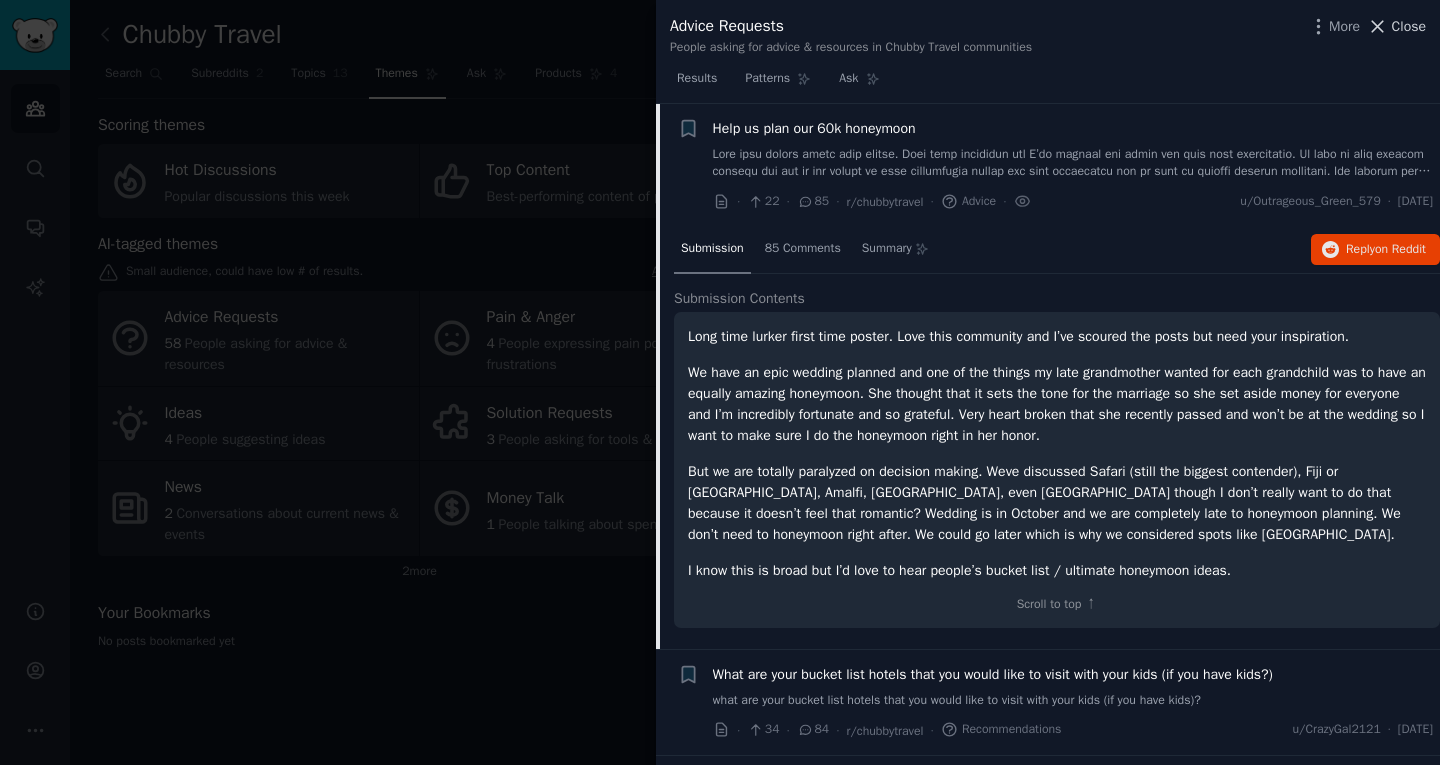 click 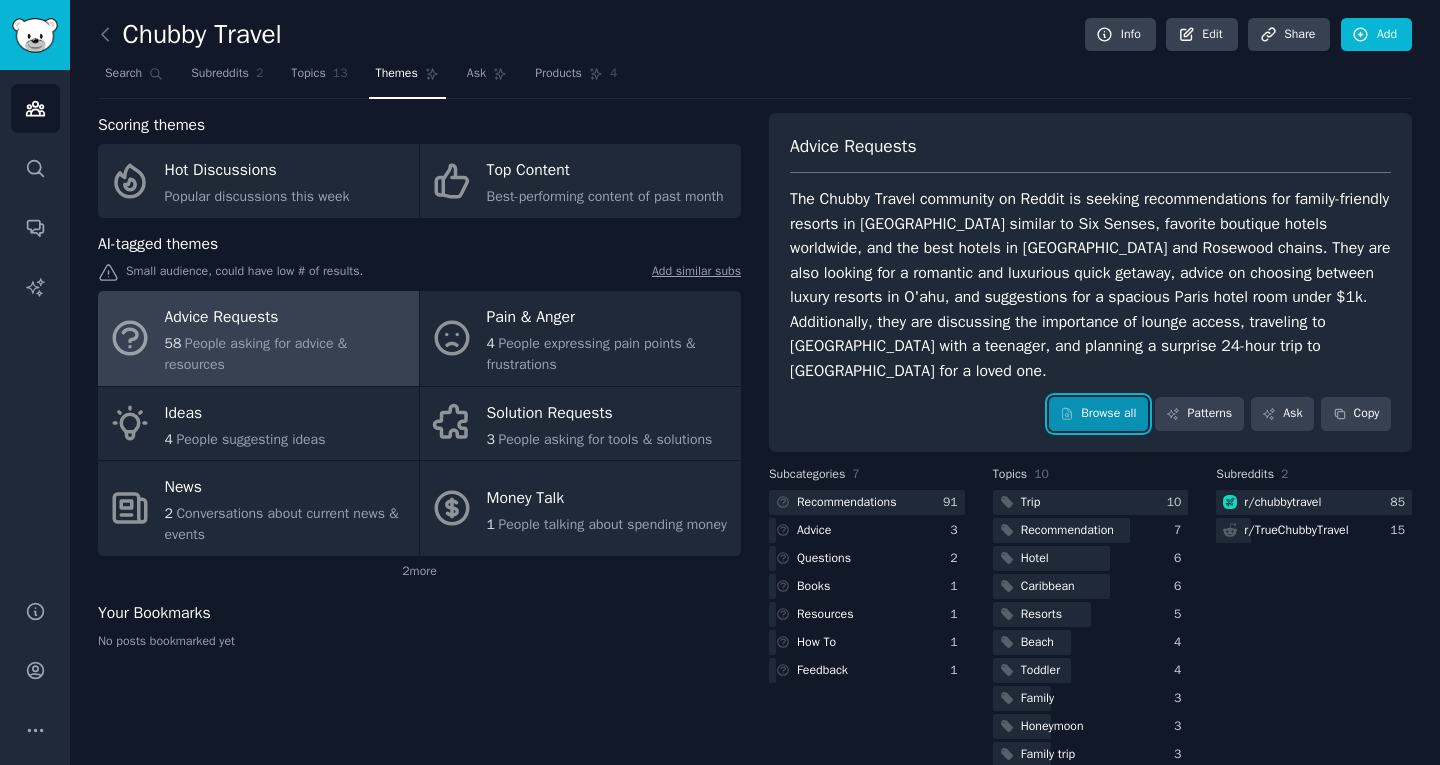click on "Browse all" at bounding box center (1098, 414) 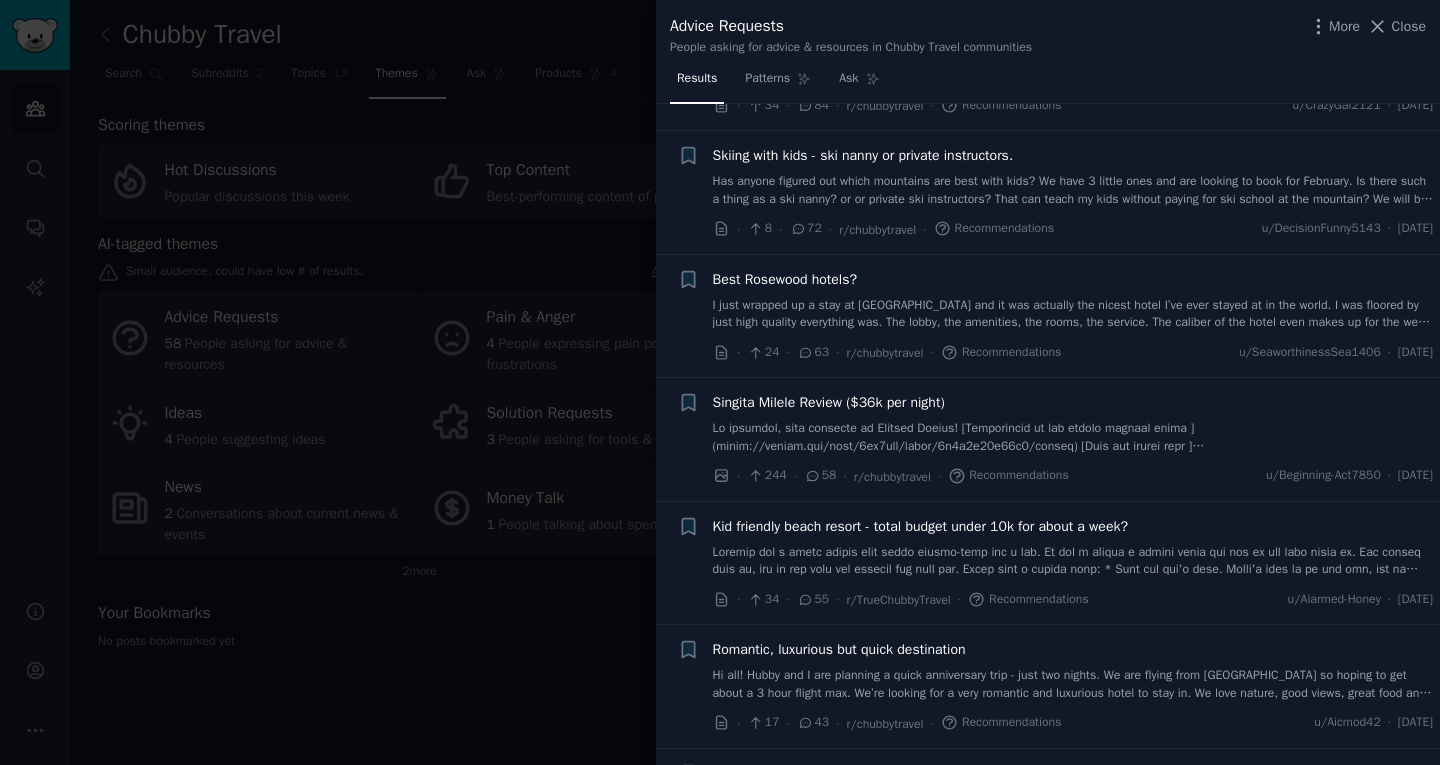 scroll, scrollTop: 323, scrollLeft: 0, axis: vertical 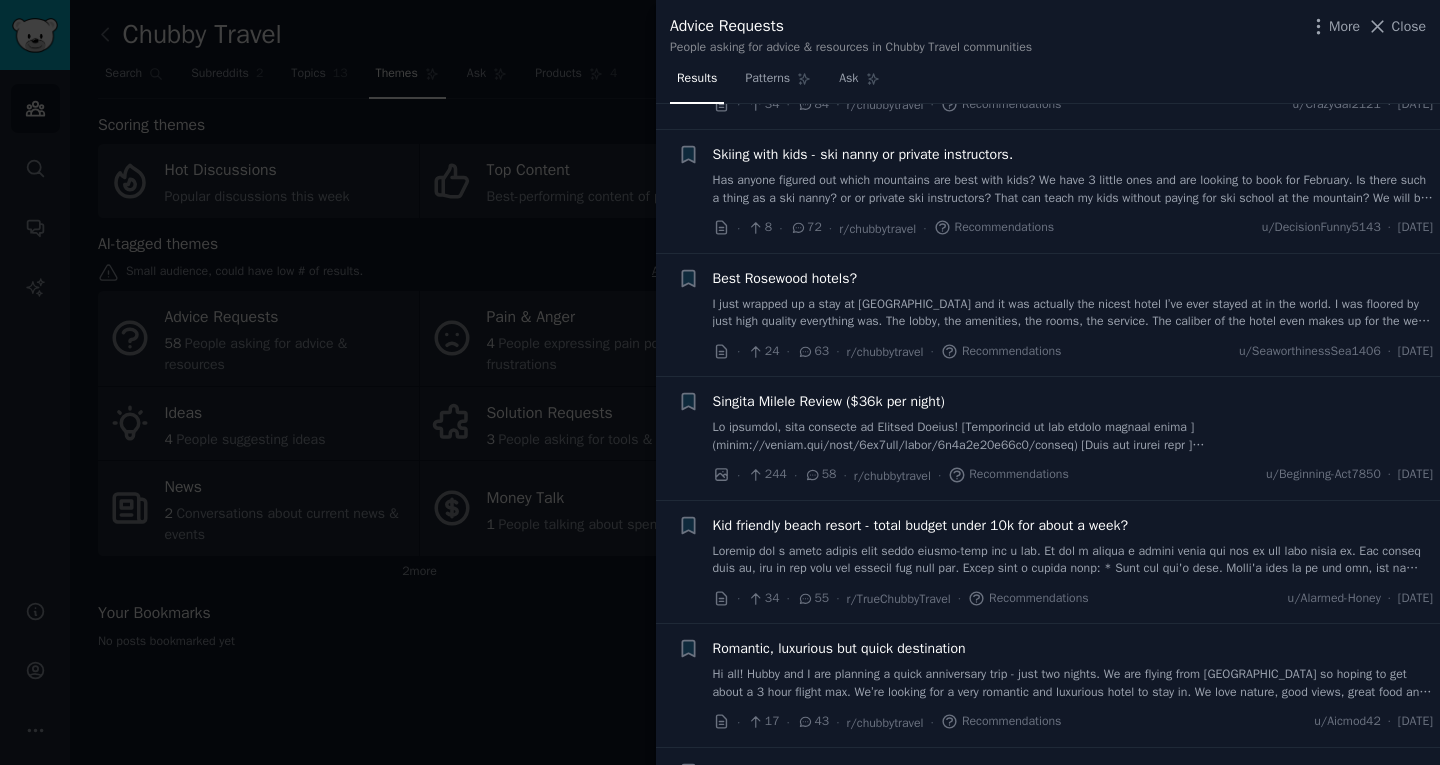 click at bounding box center [1073, 436] 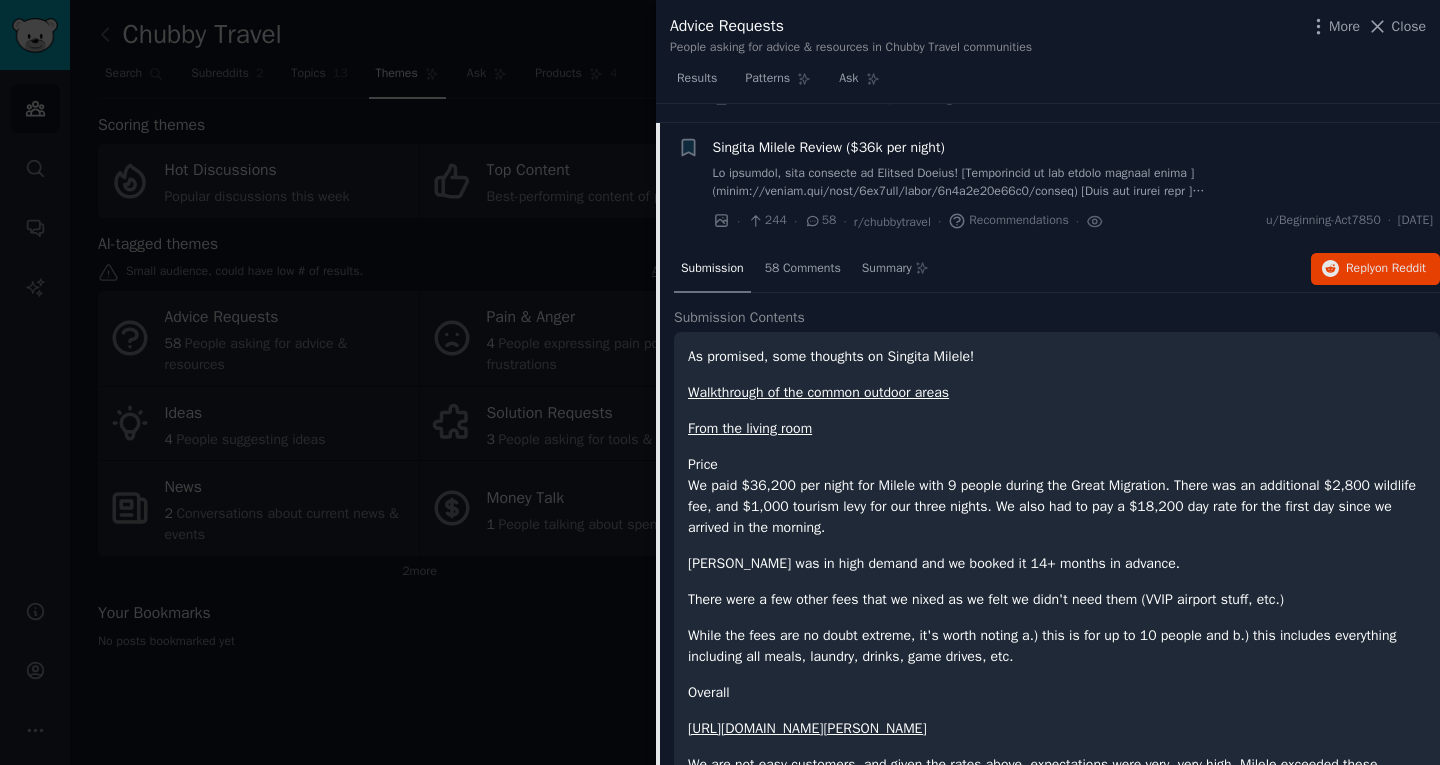 scroll, scrollTop: 596, scrollLeft: 0, axis: vertical 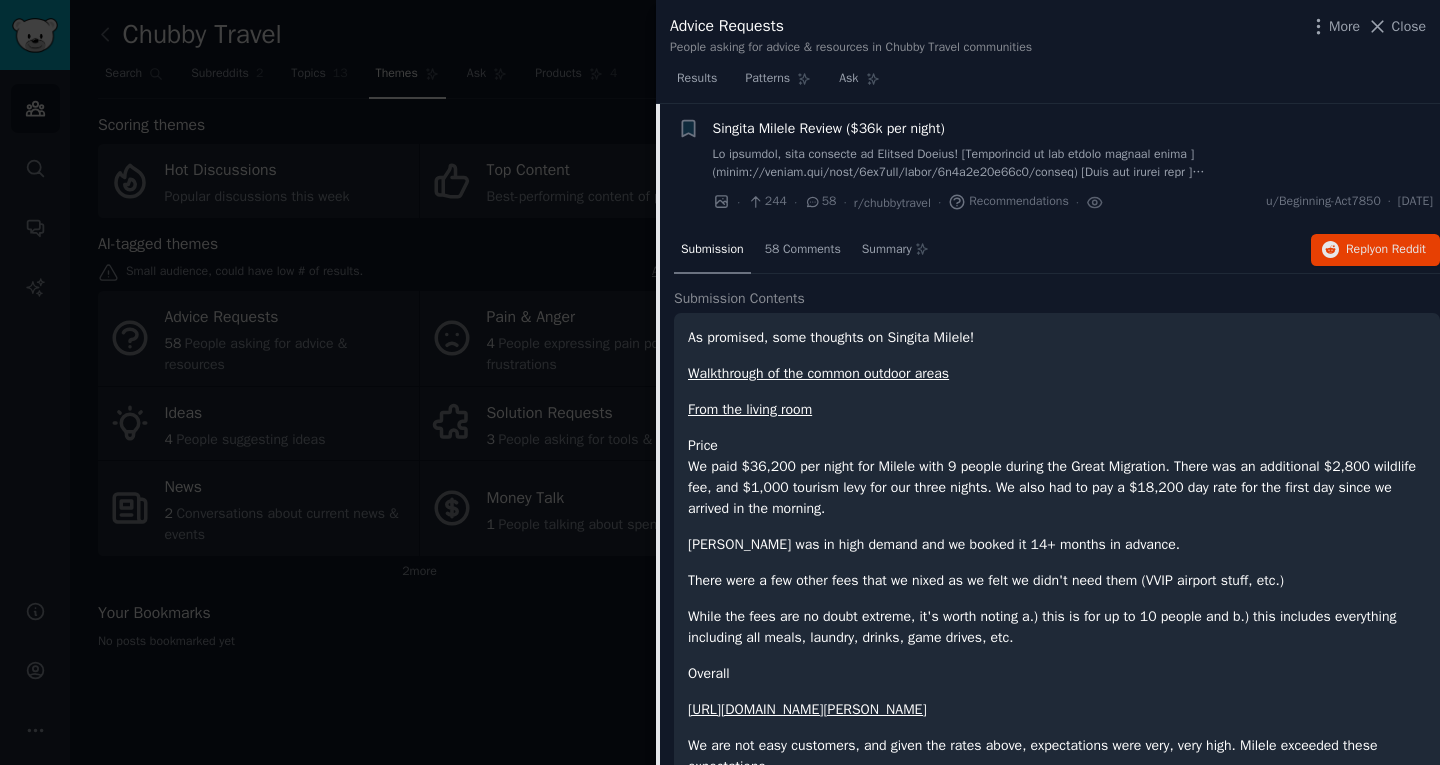 click on "Walkthrough of the common outdoor areas" at bounding box center [818, 373] 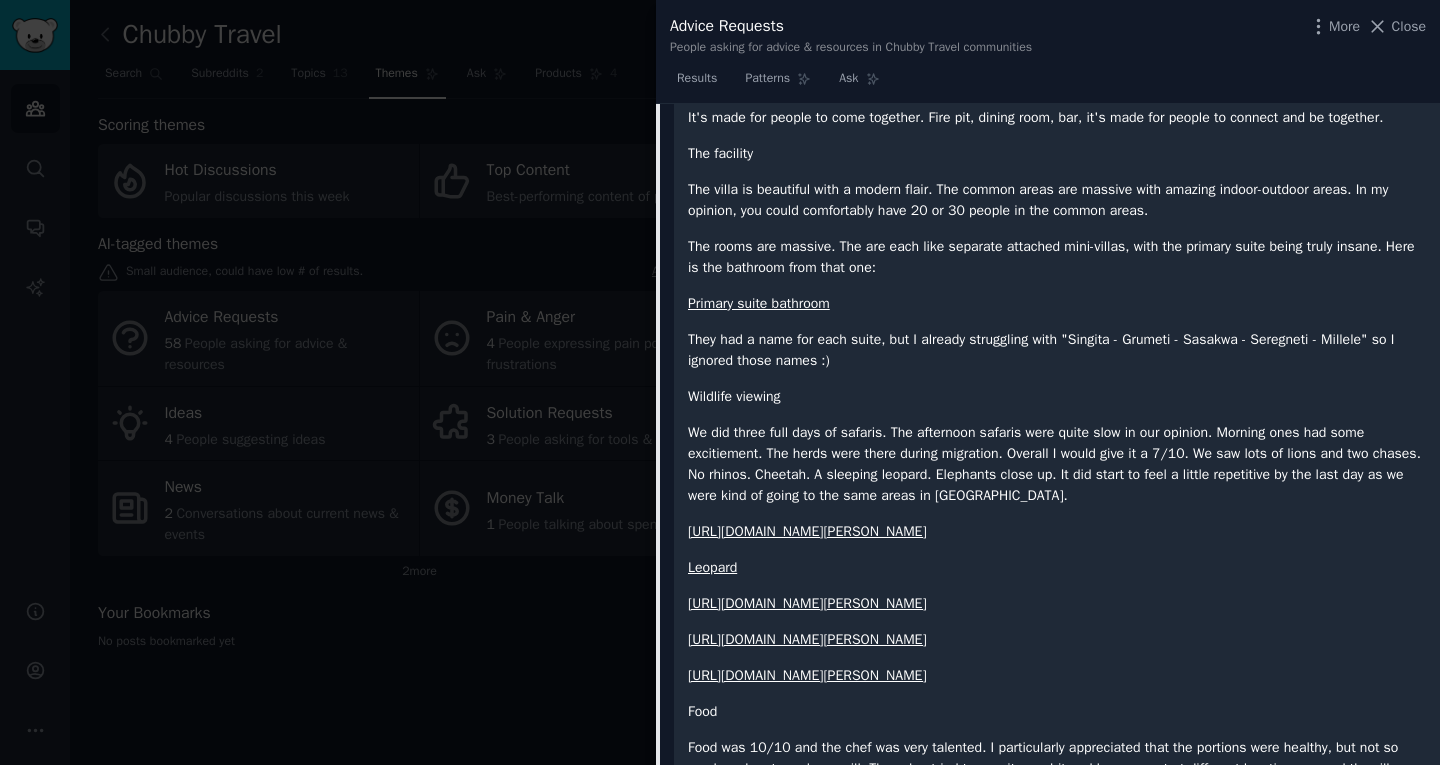 scroll, scrollTop: 1665, scrollLeft: 0, axis: vertical 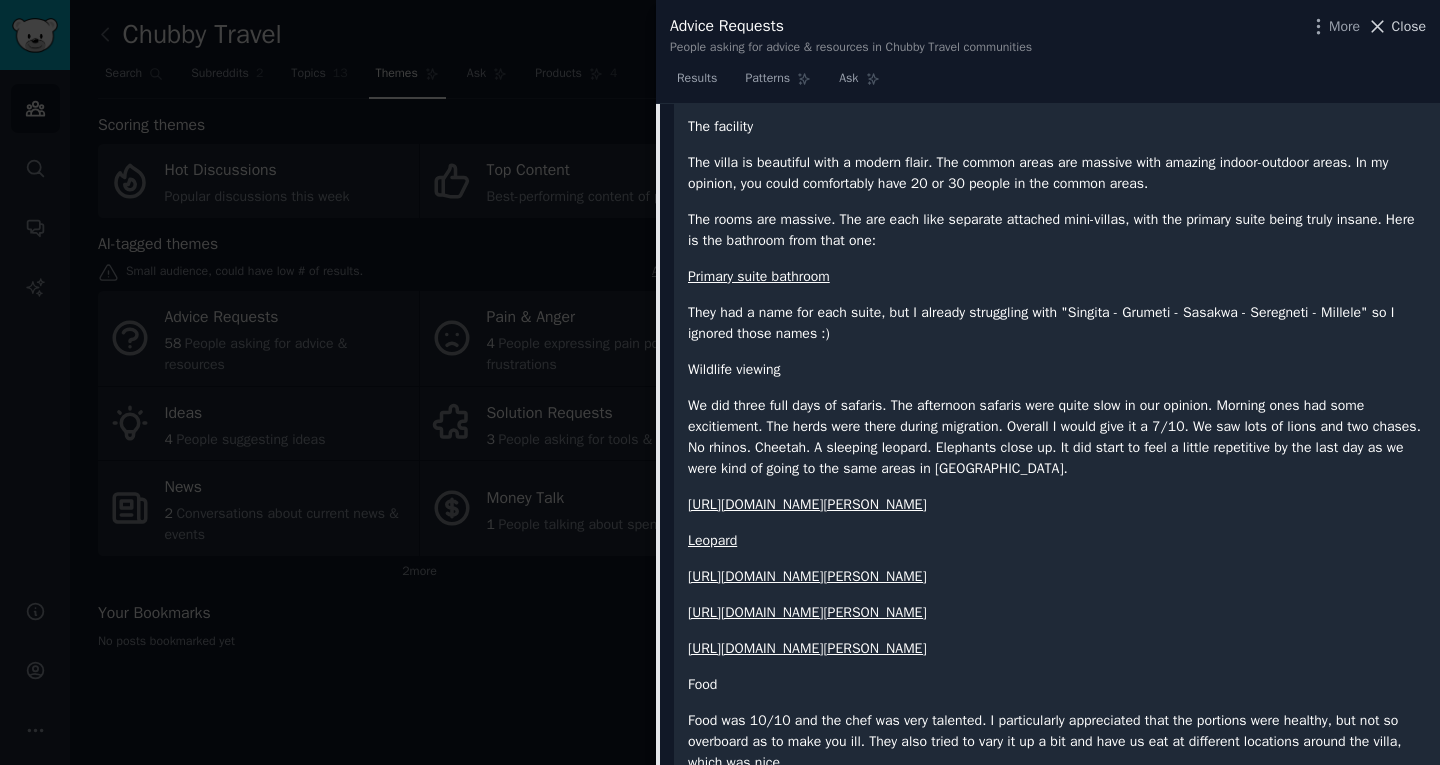 click 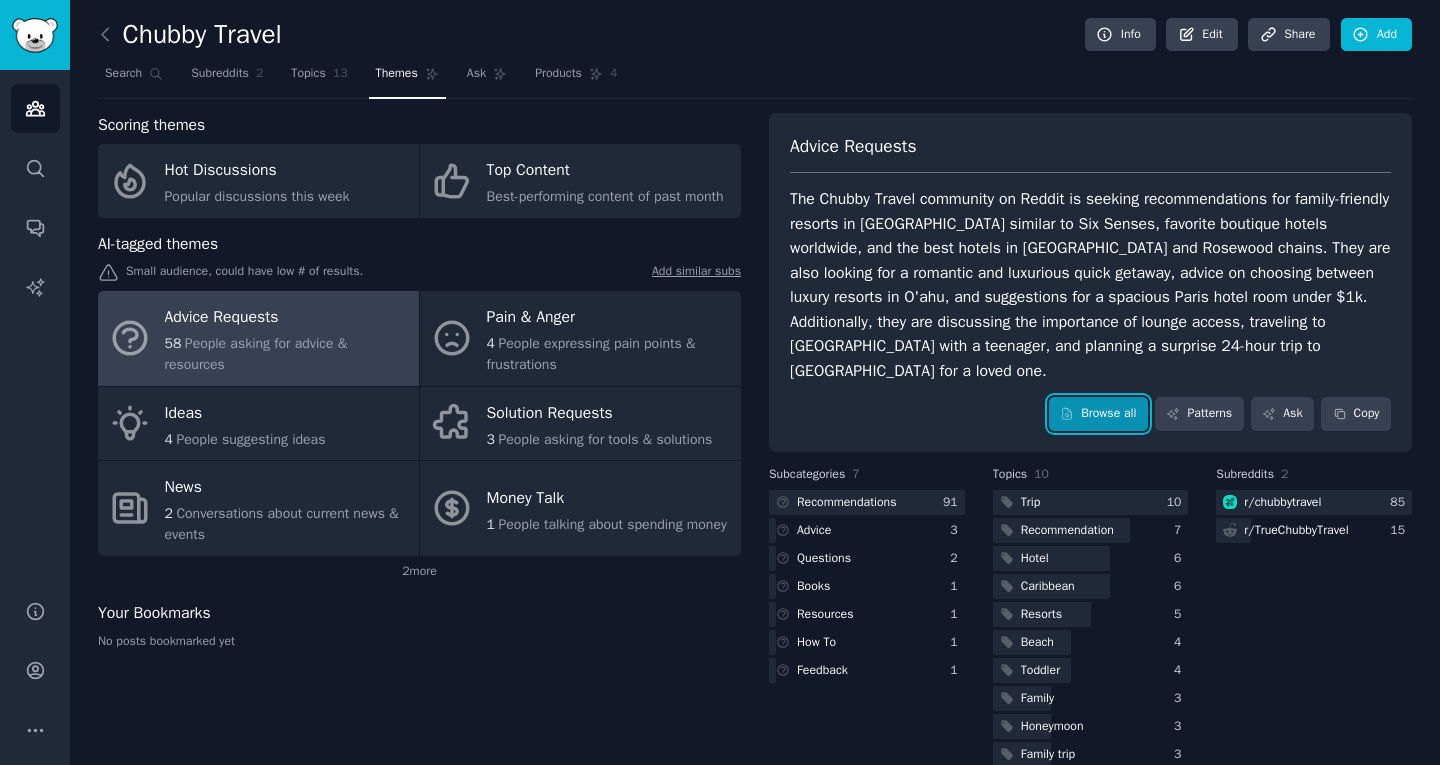 click on "Browse all" at bounding box center (1098, 414) 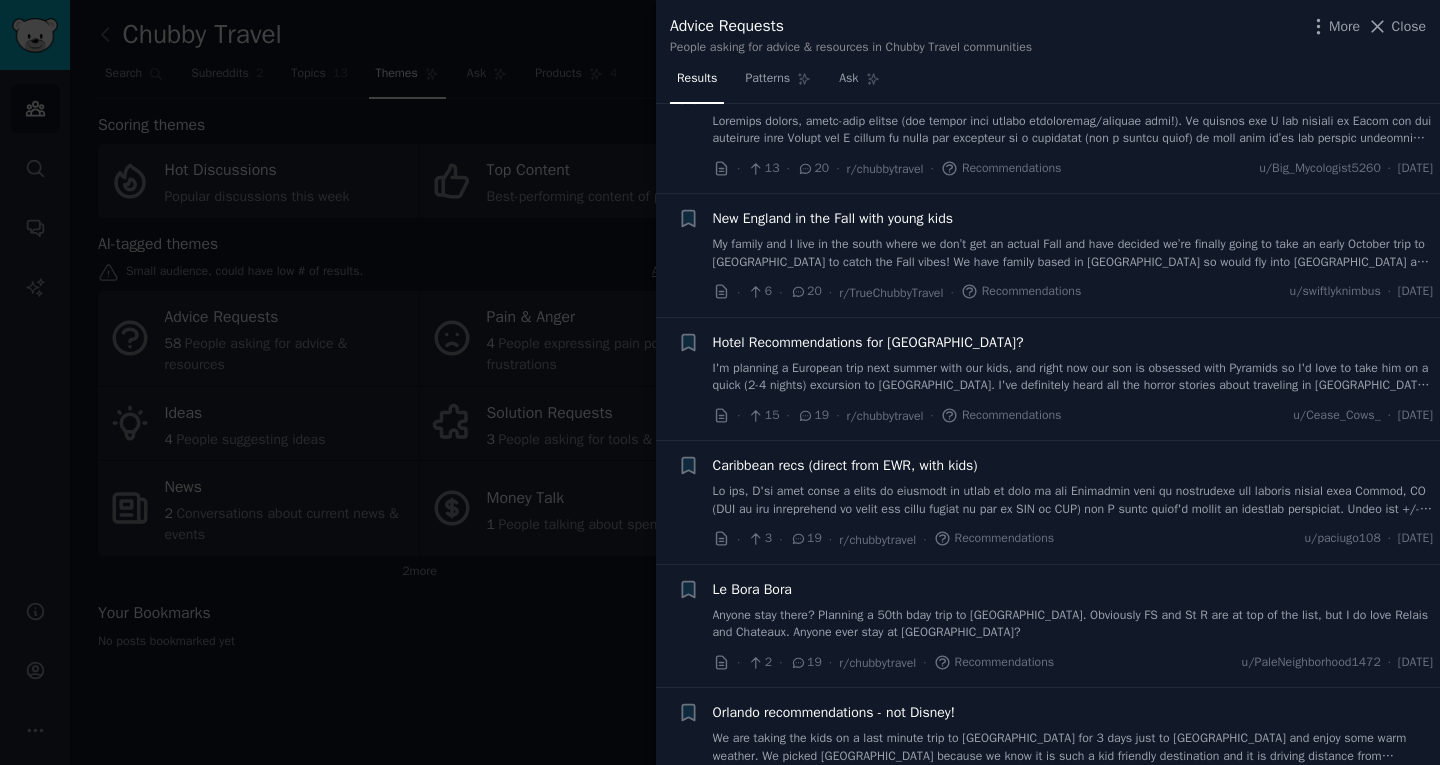 scroll, scrollTop: 4417, scrollLeft: 0, axis: vertical 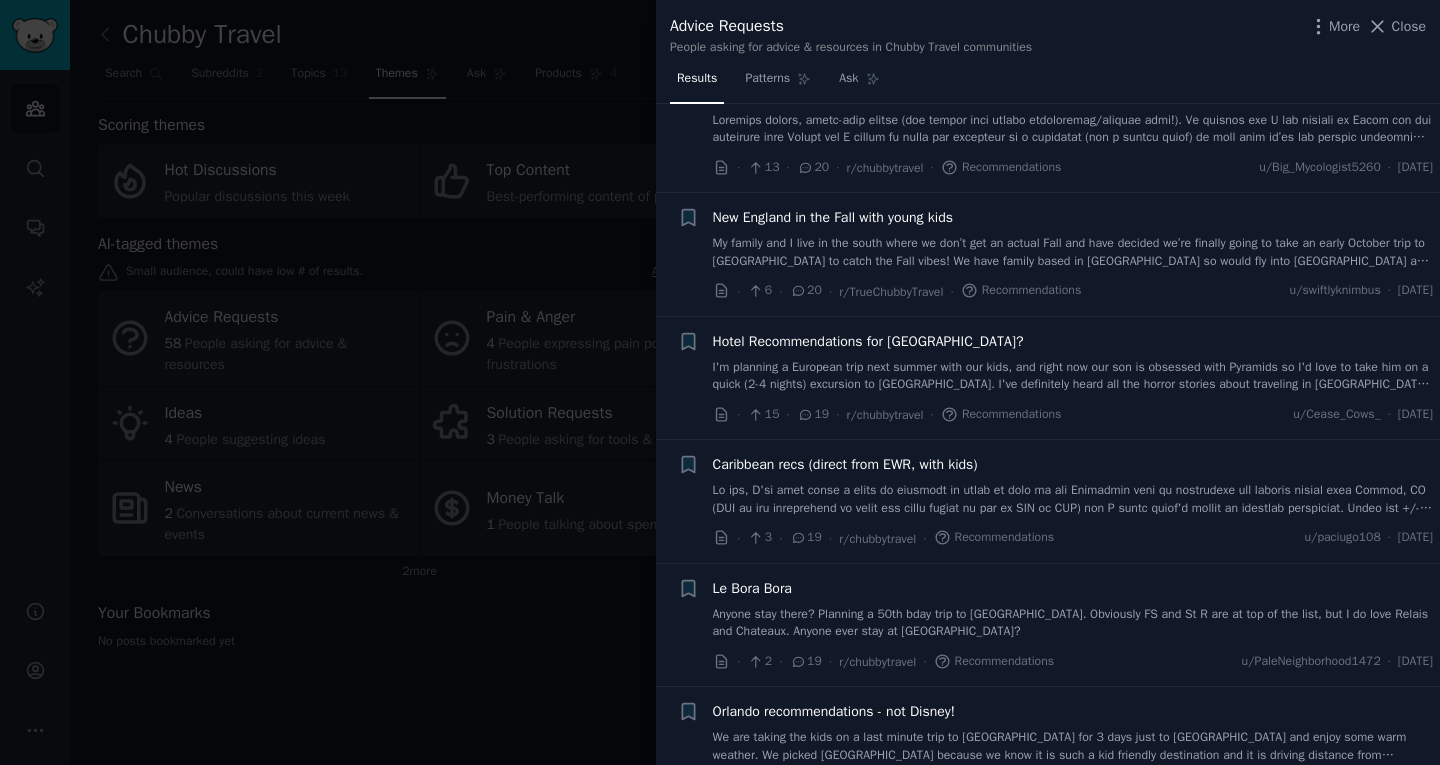 click at bounding box center [720, 382] 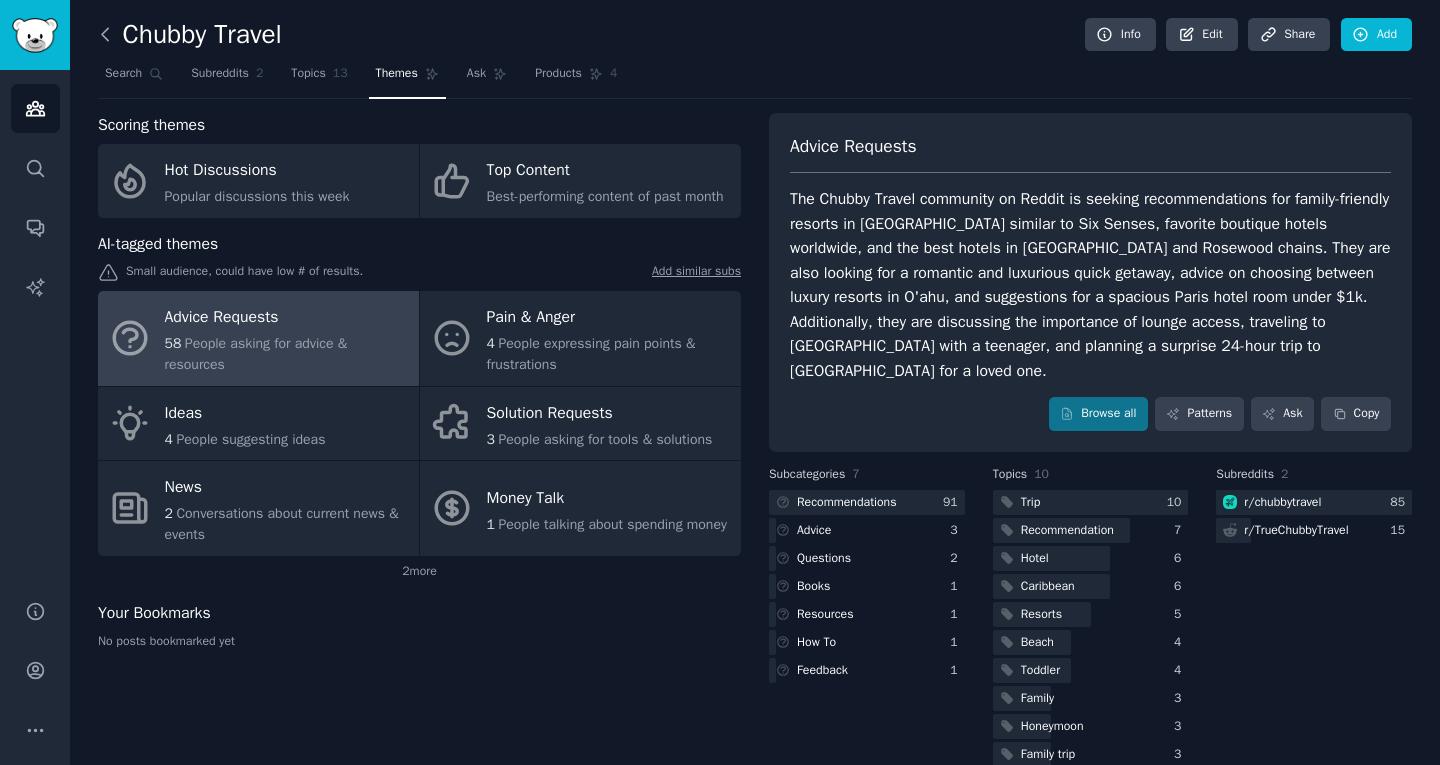 click 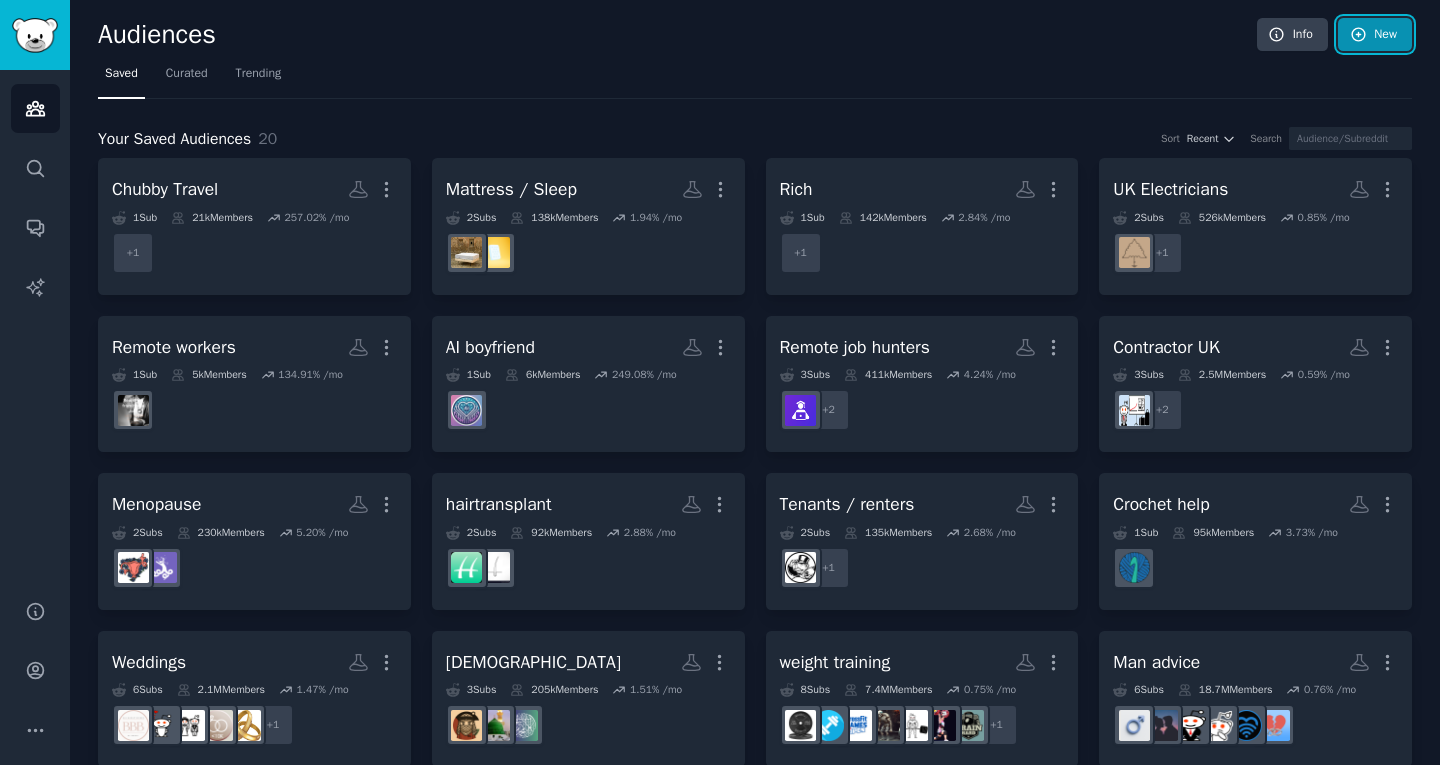 click on "New" at bounding box center [1375, 35] 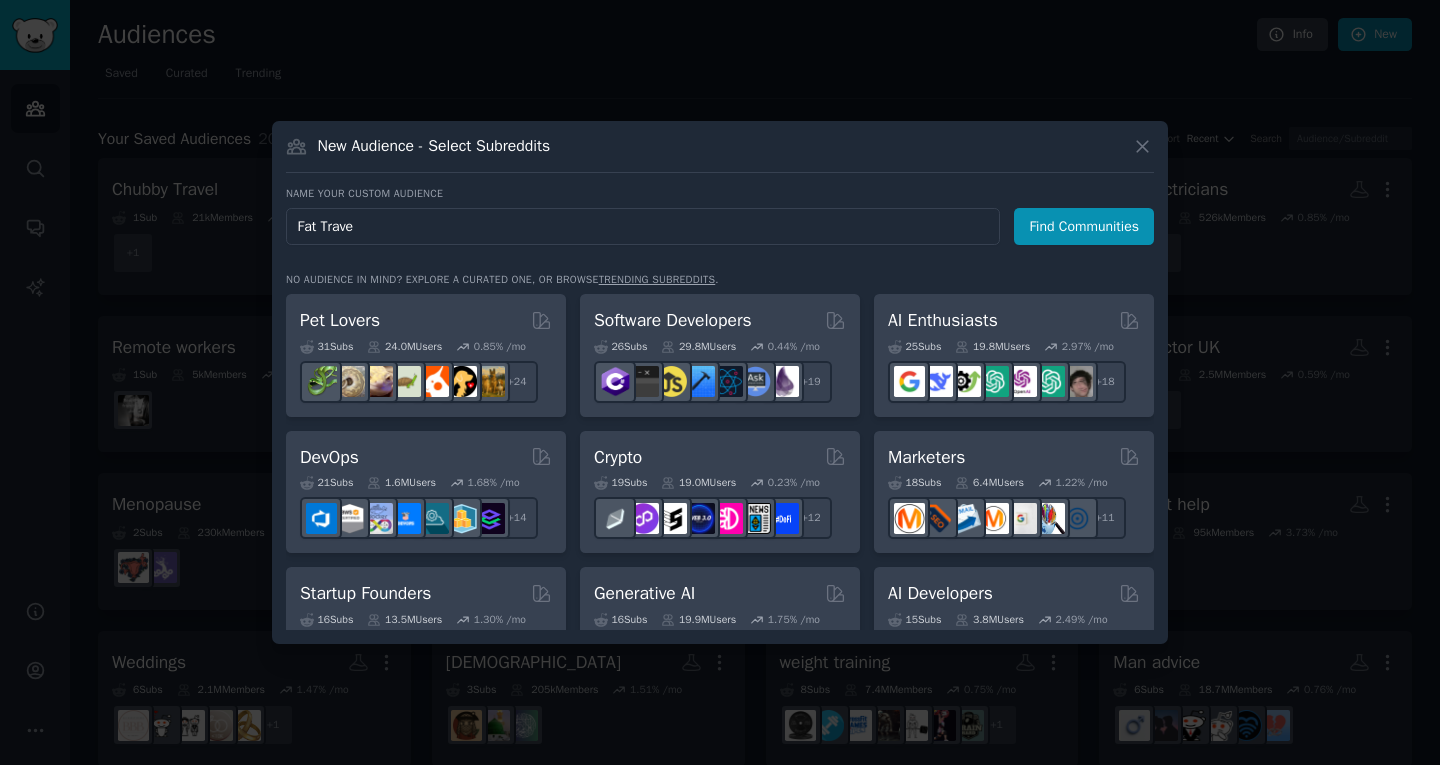 type on "Fat Travel" 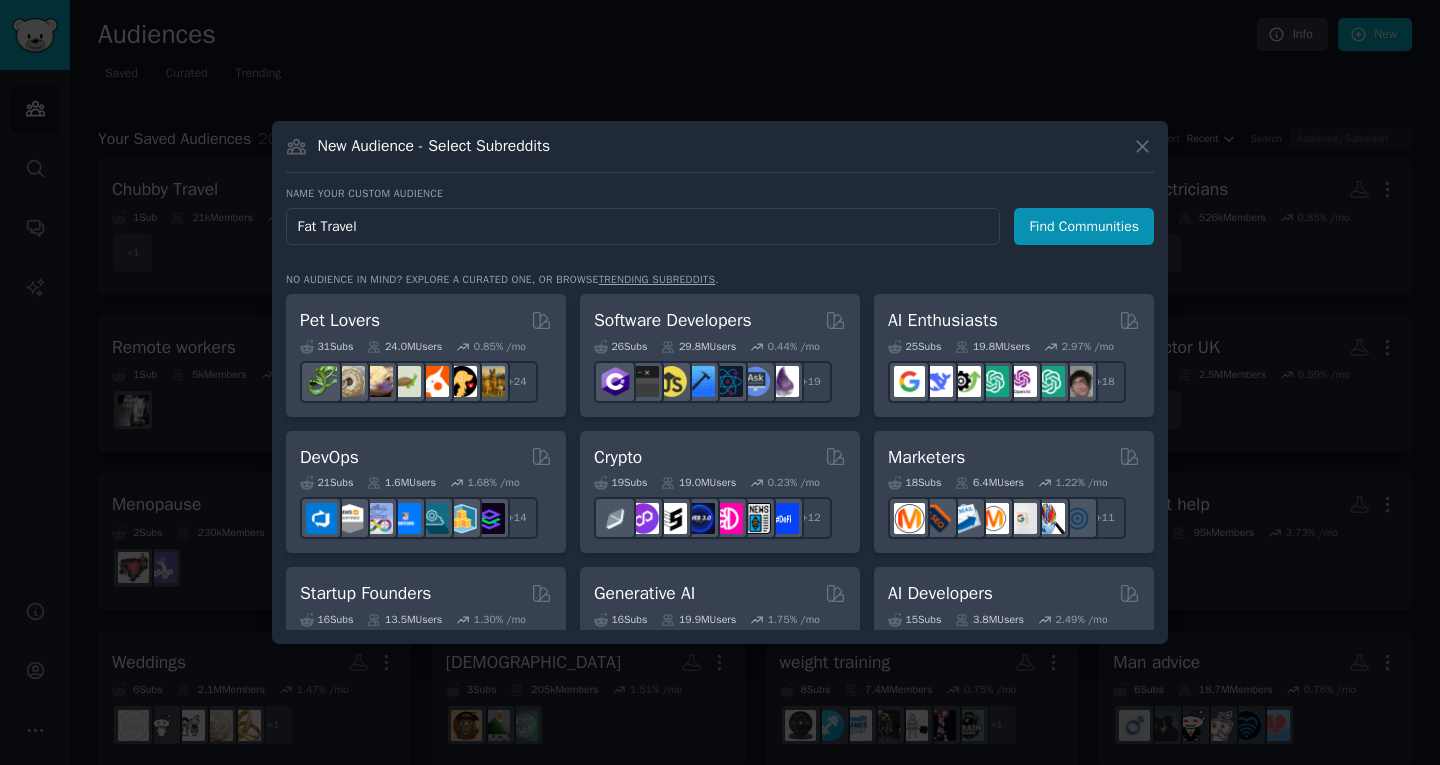 click on "Find Communities" at bounding box center [1084, 226] 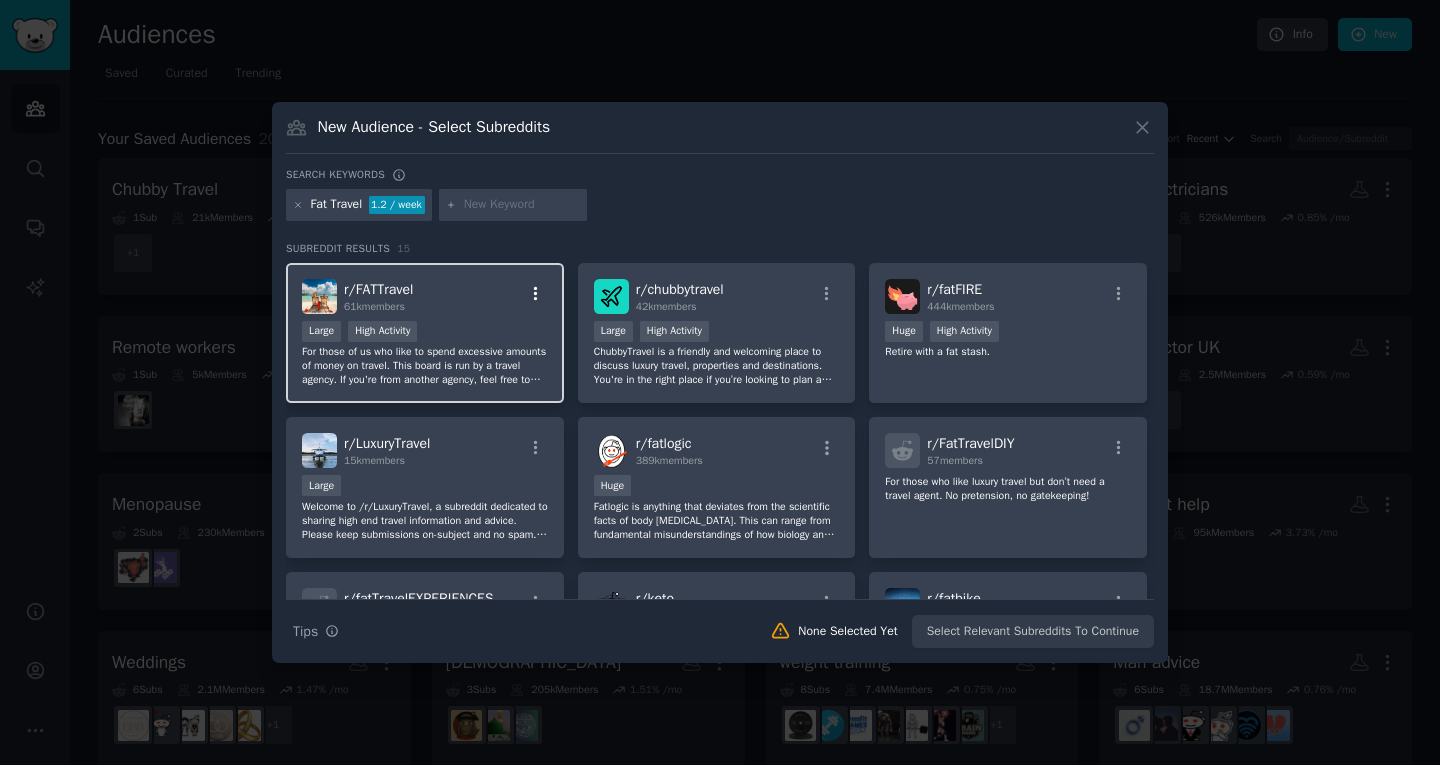 click 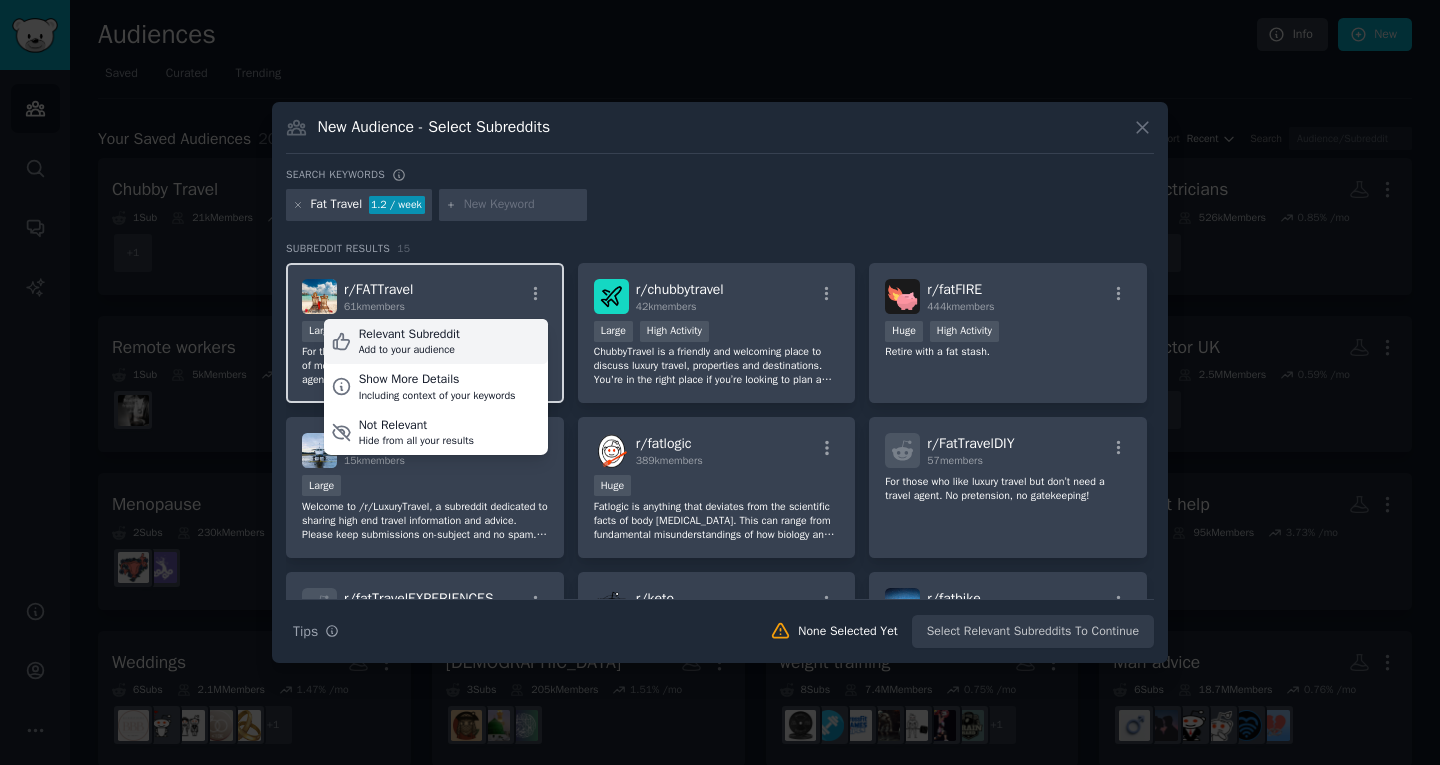 click on "Relevant Subreddit" at bounding box center [409, 335] 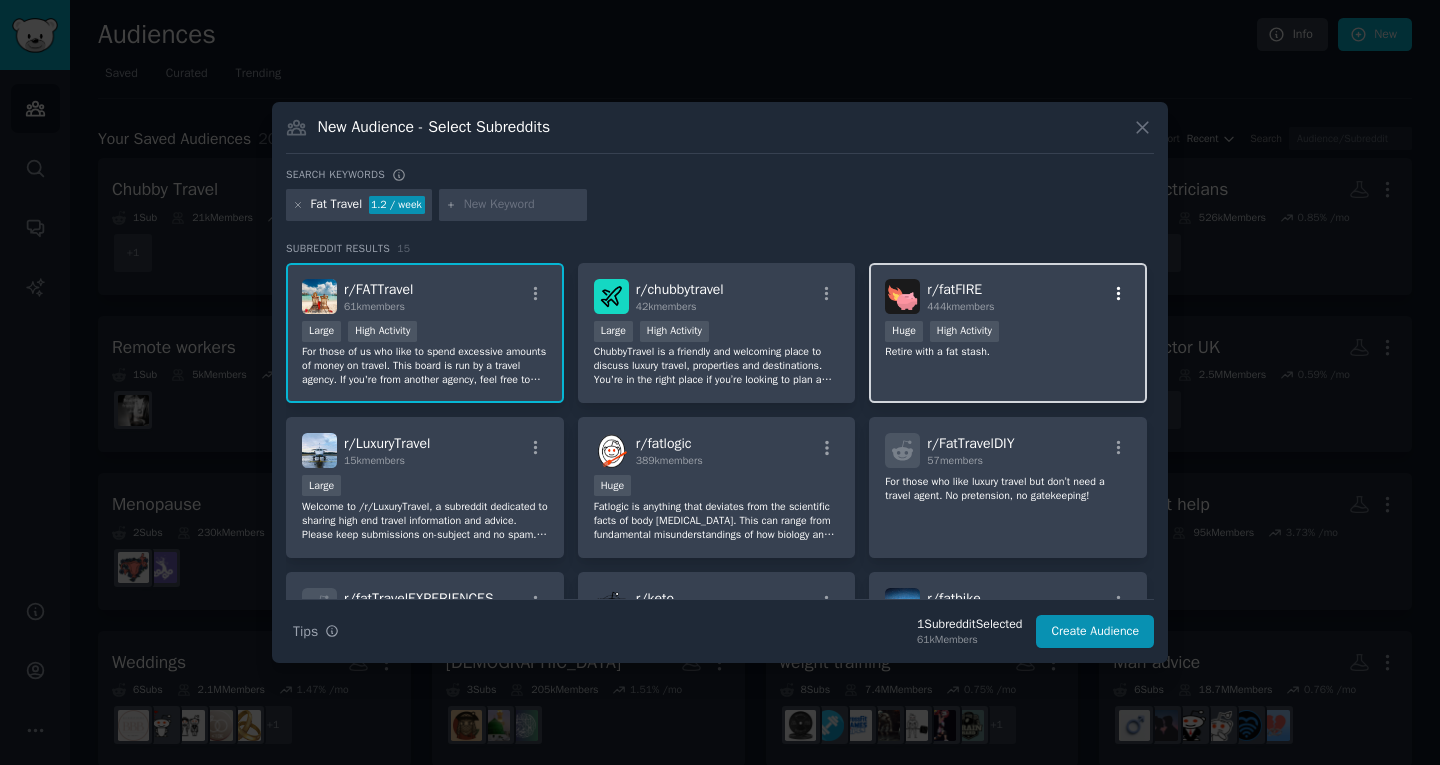 click 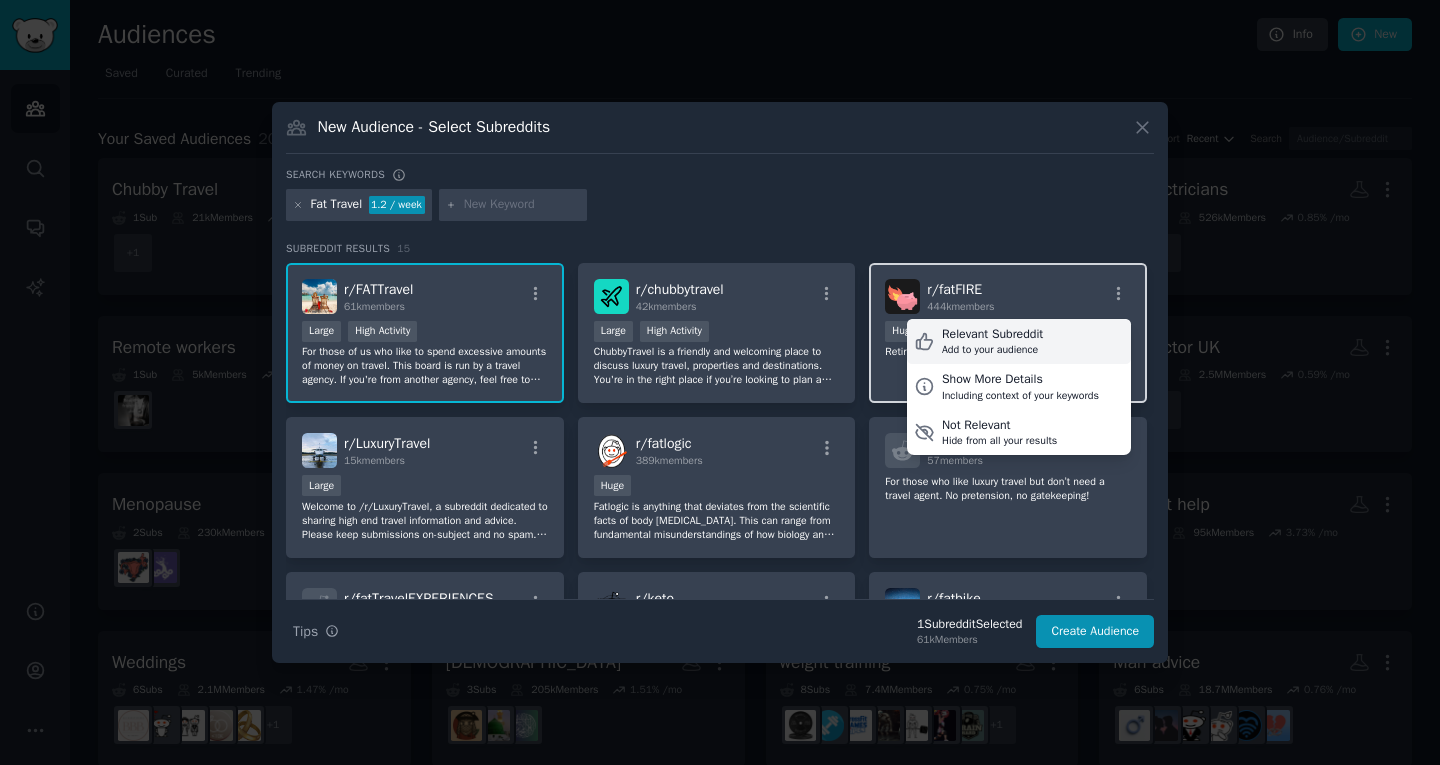 click on "Relevant Subreddit" at bounding box center [992, 335] 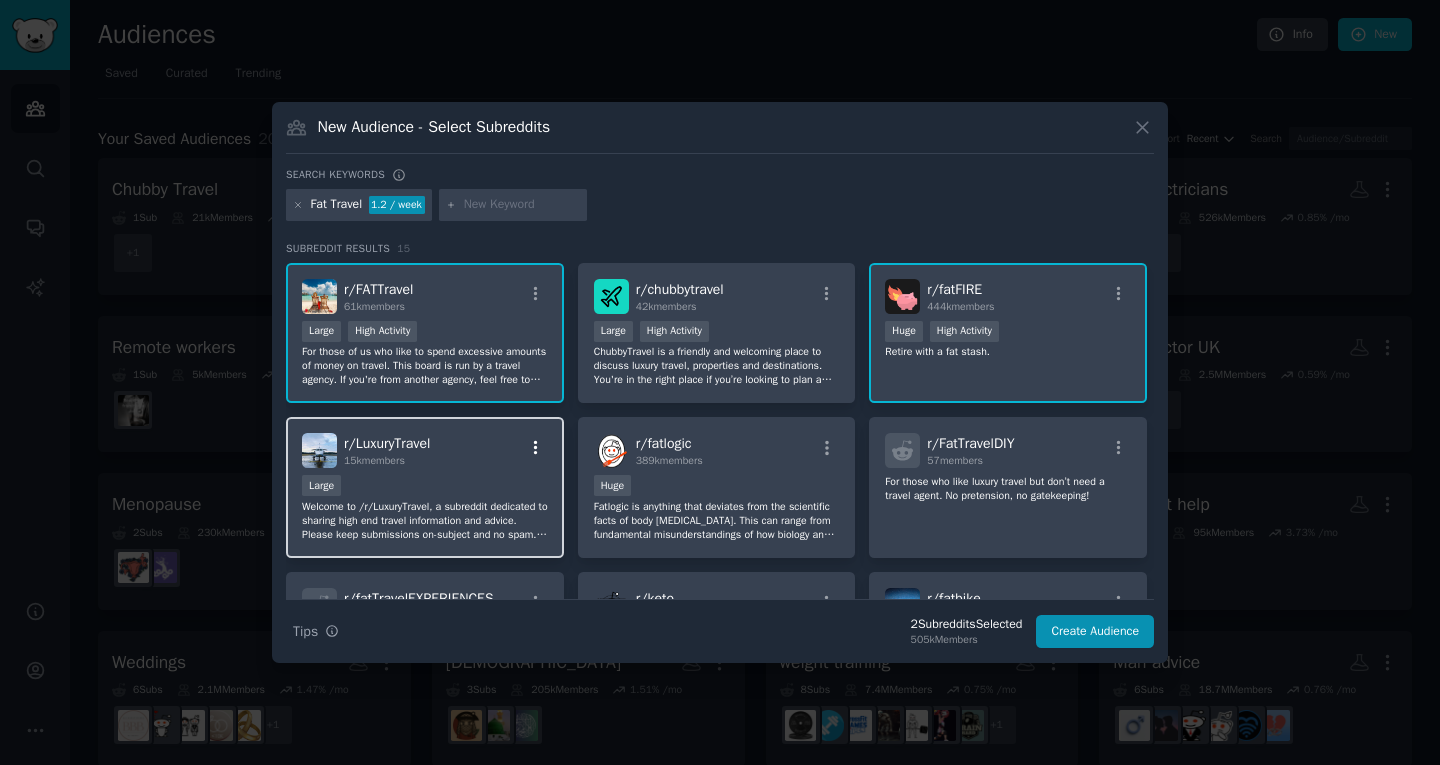 click 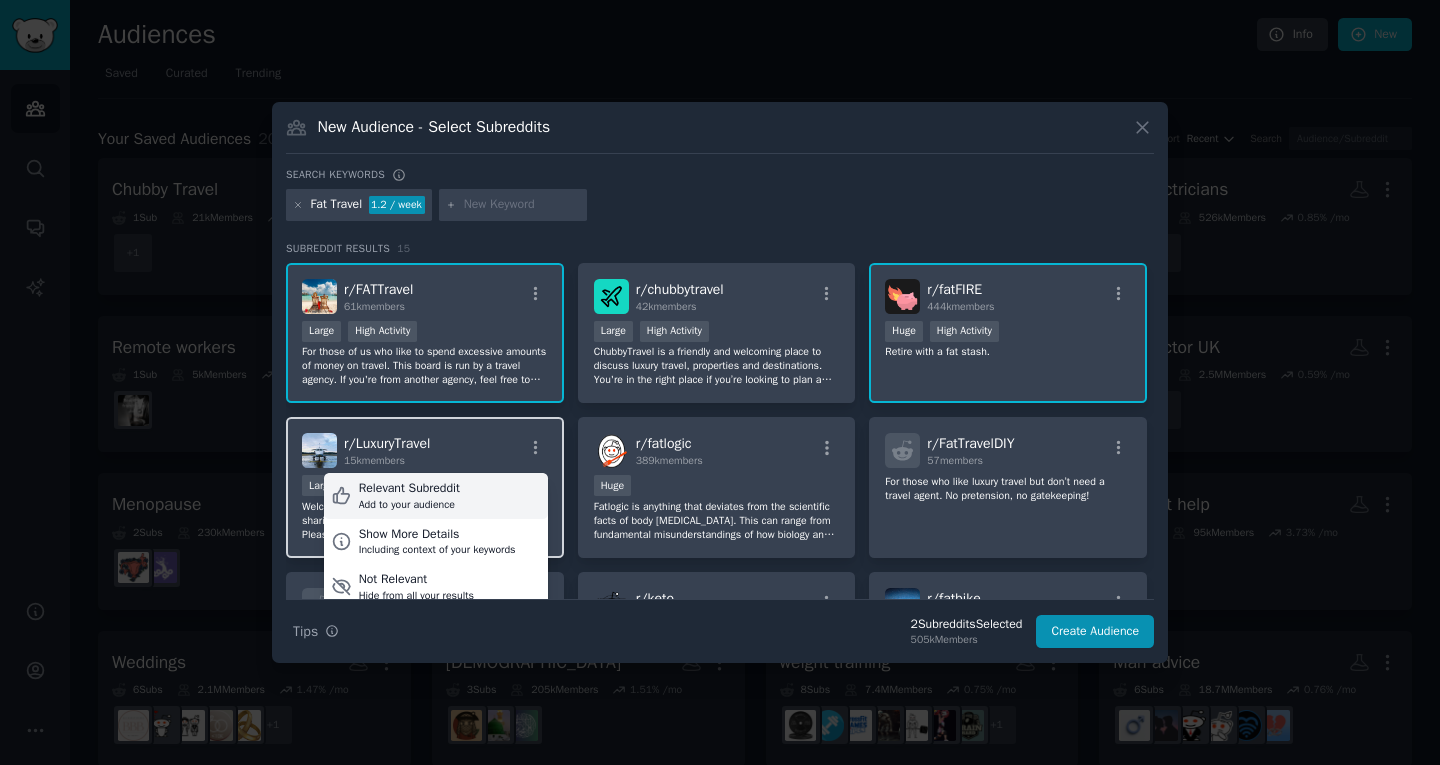 click on "Relevant Subreddit Add to your audience" at bounding box center [436, 496] 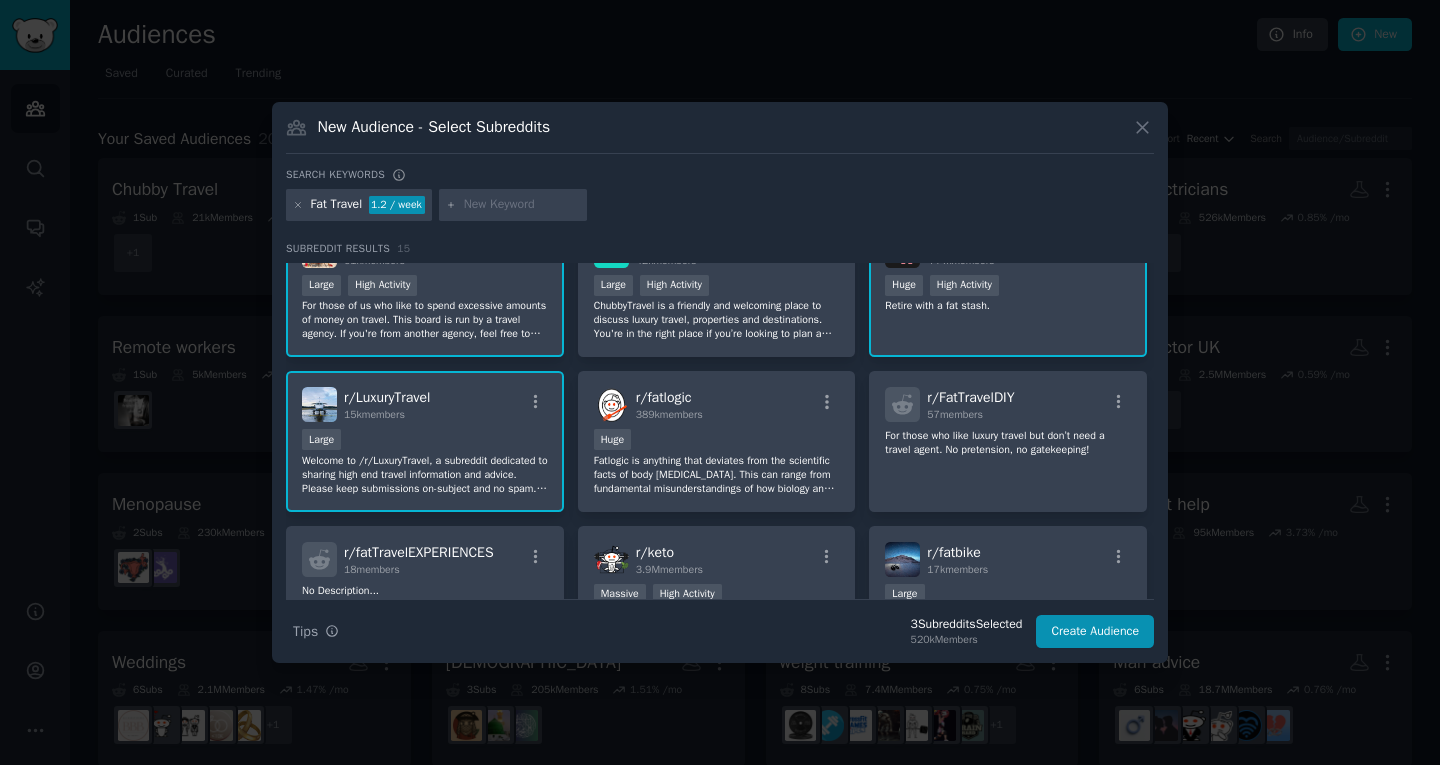 scroll, scrollTop: 53, scrollLeft: 0, axis: vertical 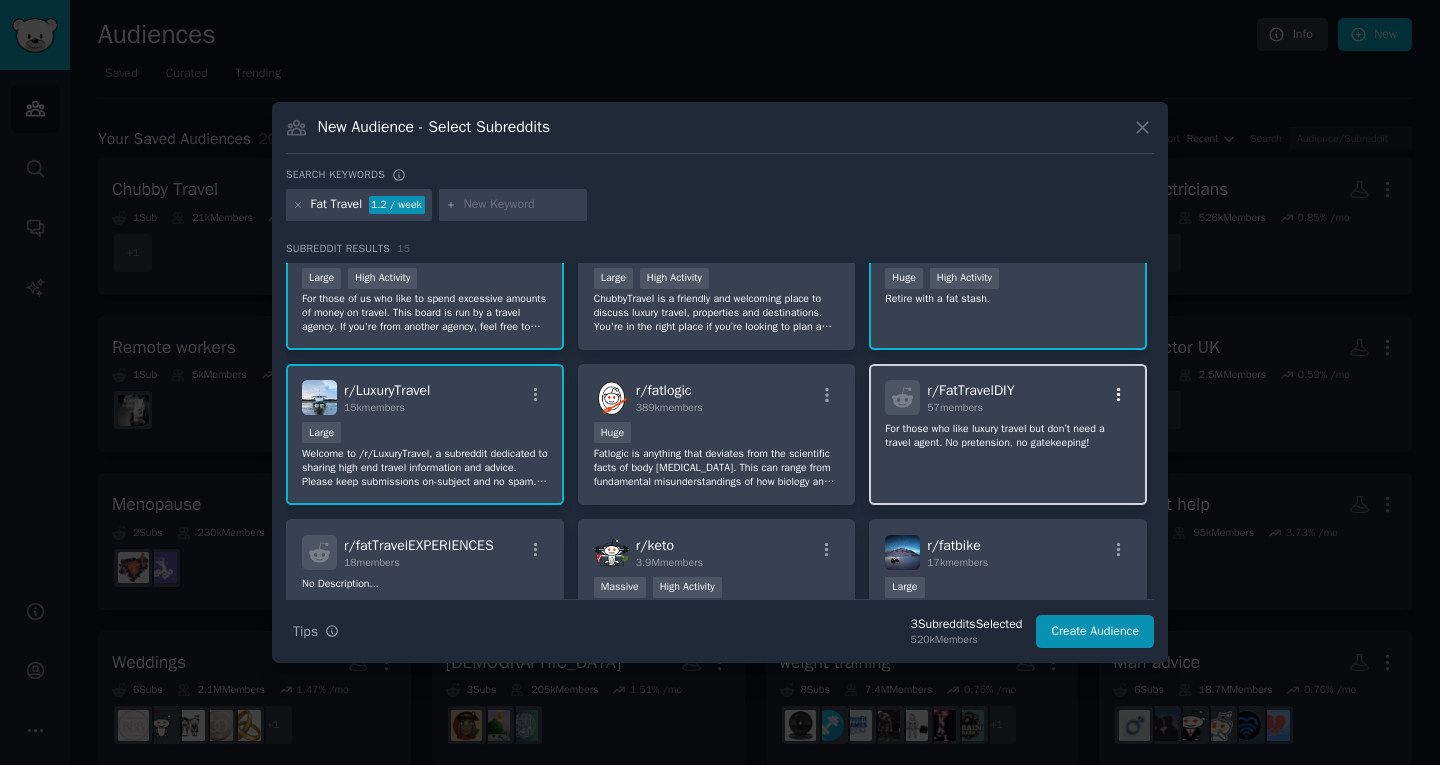 click 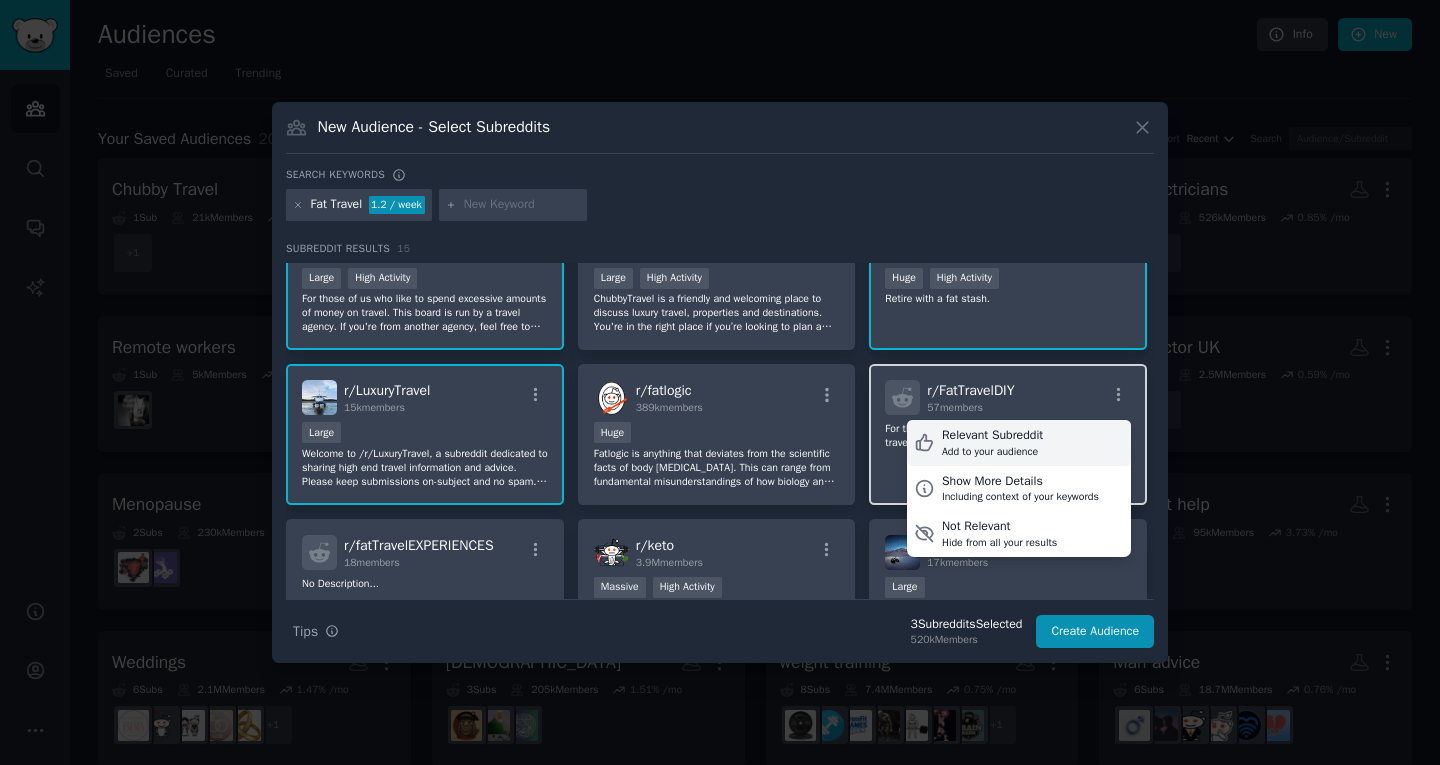 click on "Relevant Subreddit Add to your audience" at bounding box center (1019, 443) 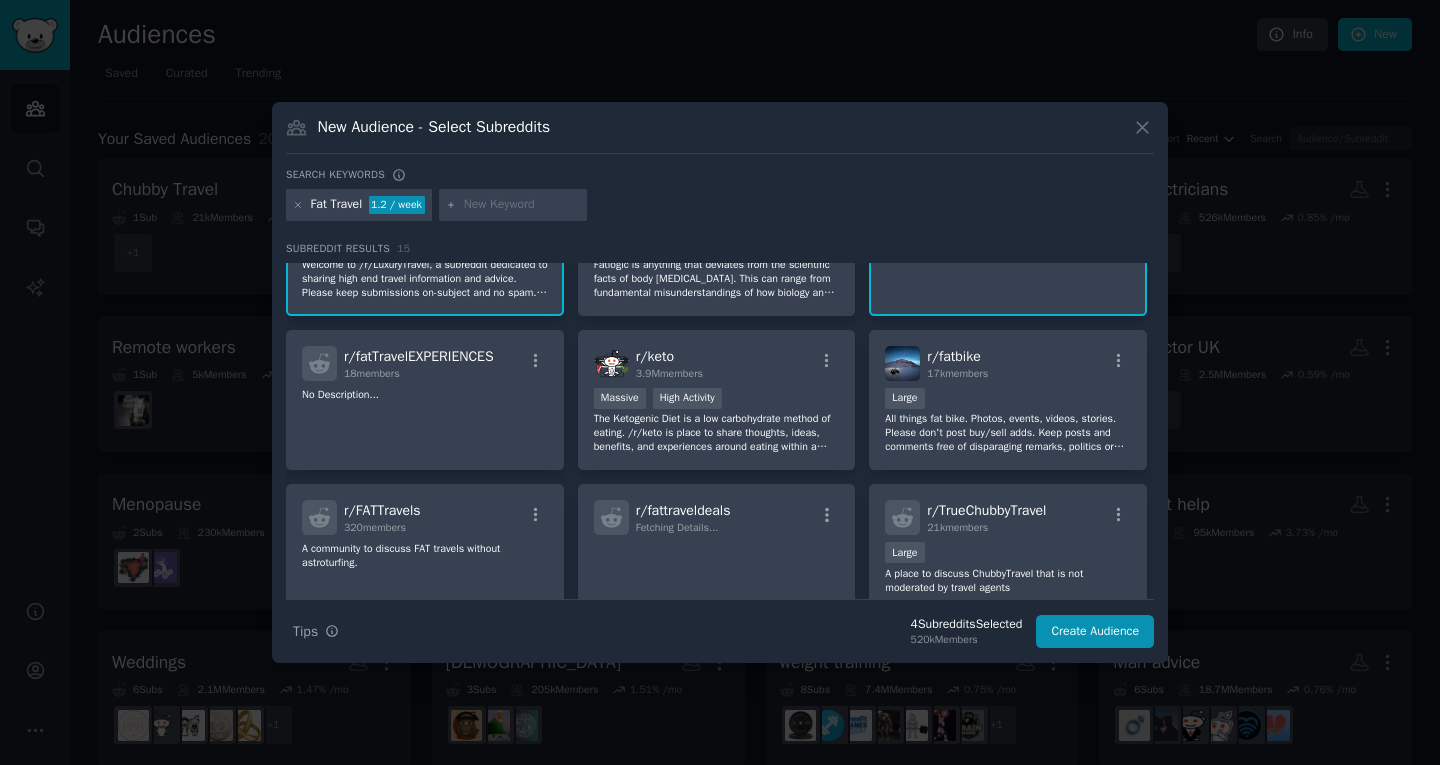 scroll, scrollTop: 245, scrollLeft: 0, axis: vertical 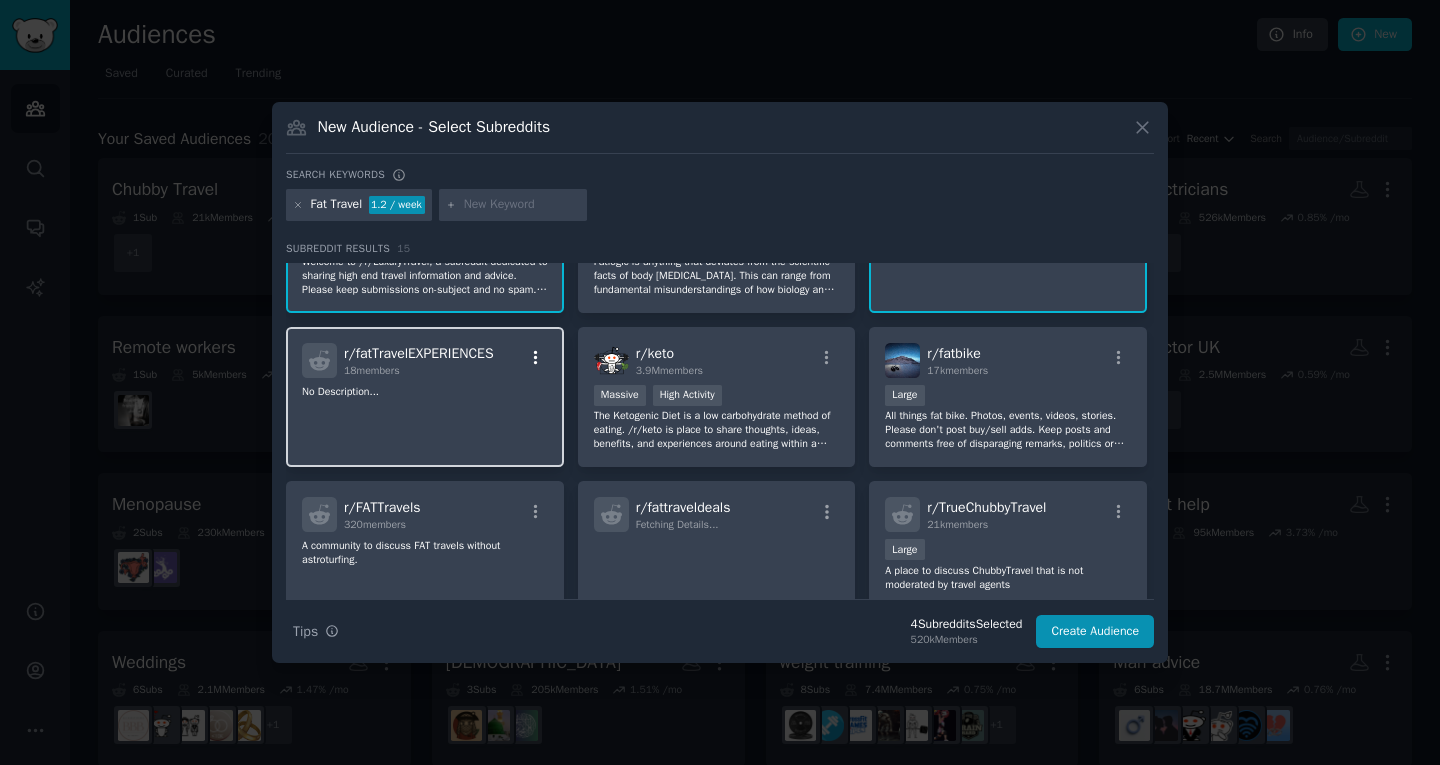 click 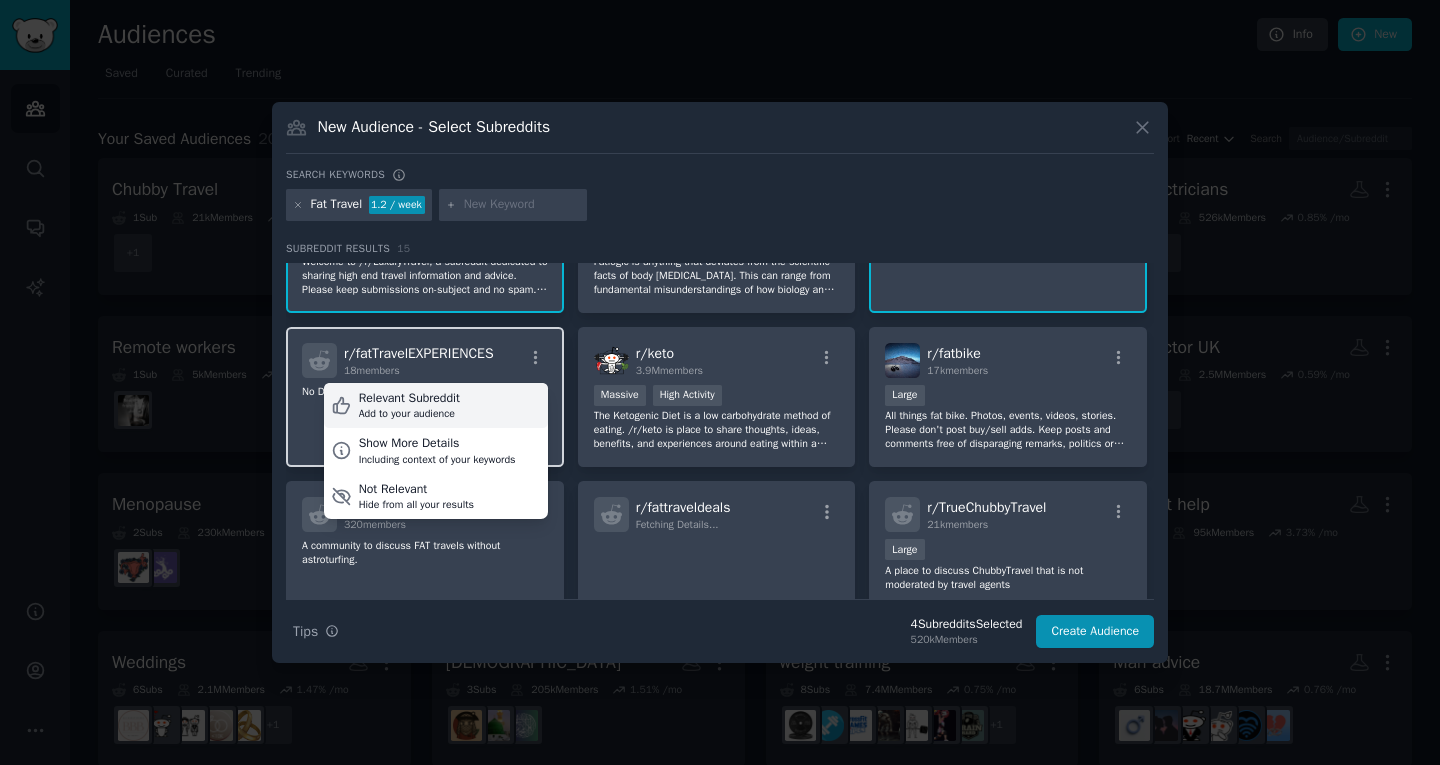 click on "Relevant Subreddit Add to your audience" at bounding box center (436, 406) 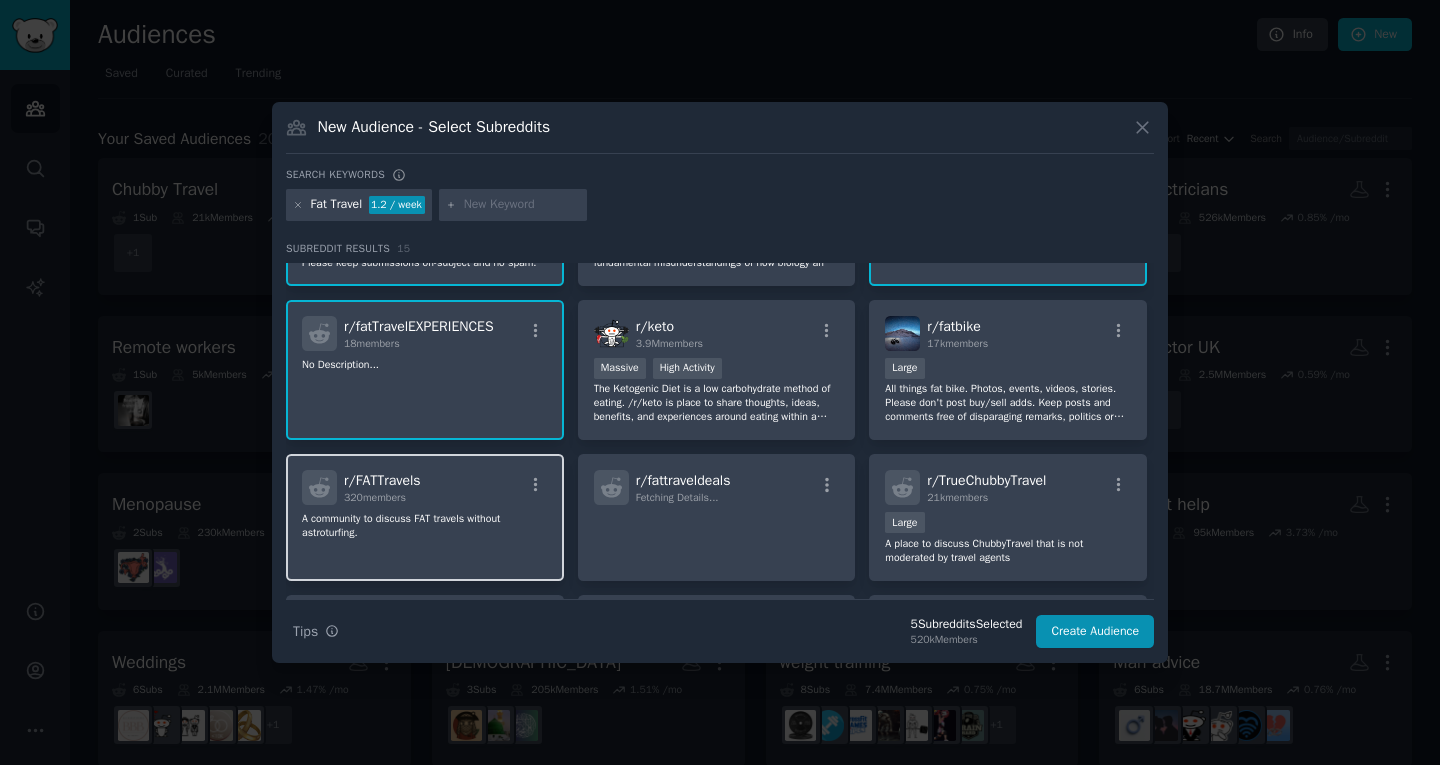scroll, scrollTop: 275, scrollLeft: 0, axis: vertical 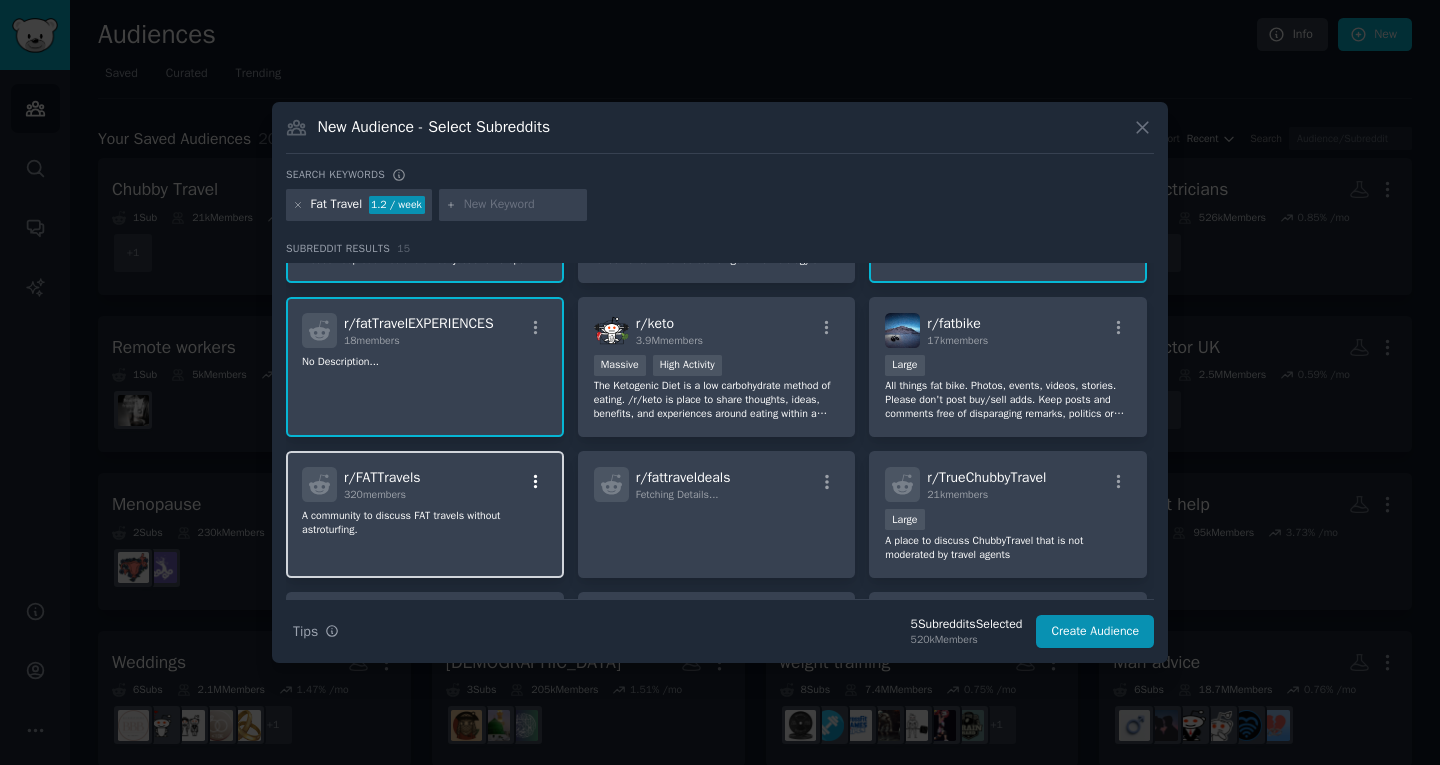 click 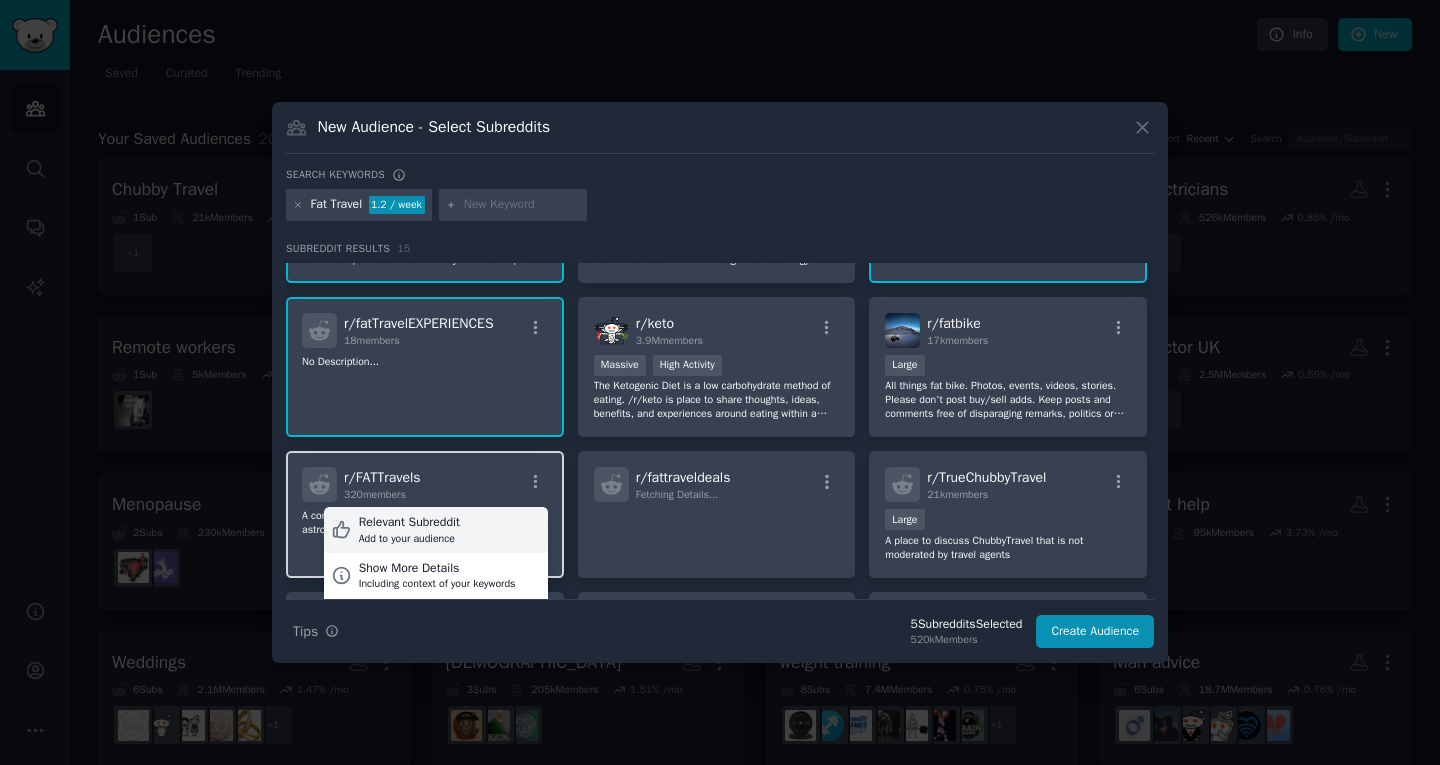 click on "Relevant Subreddit Add to your audience" at bounding box center [436, 530] 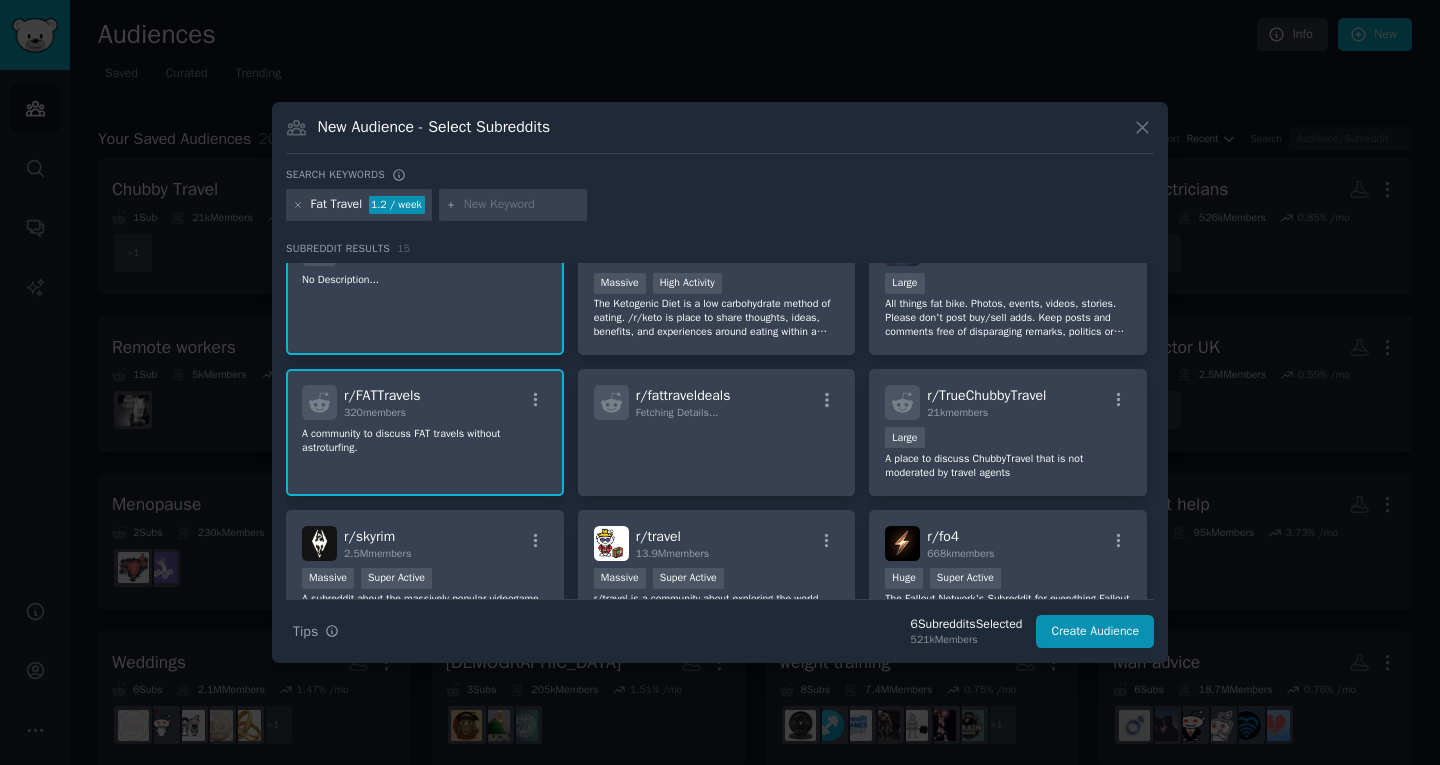 scroll, scrollTop: 358, scrollLeft: 0, axis: vertical 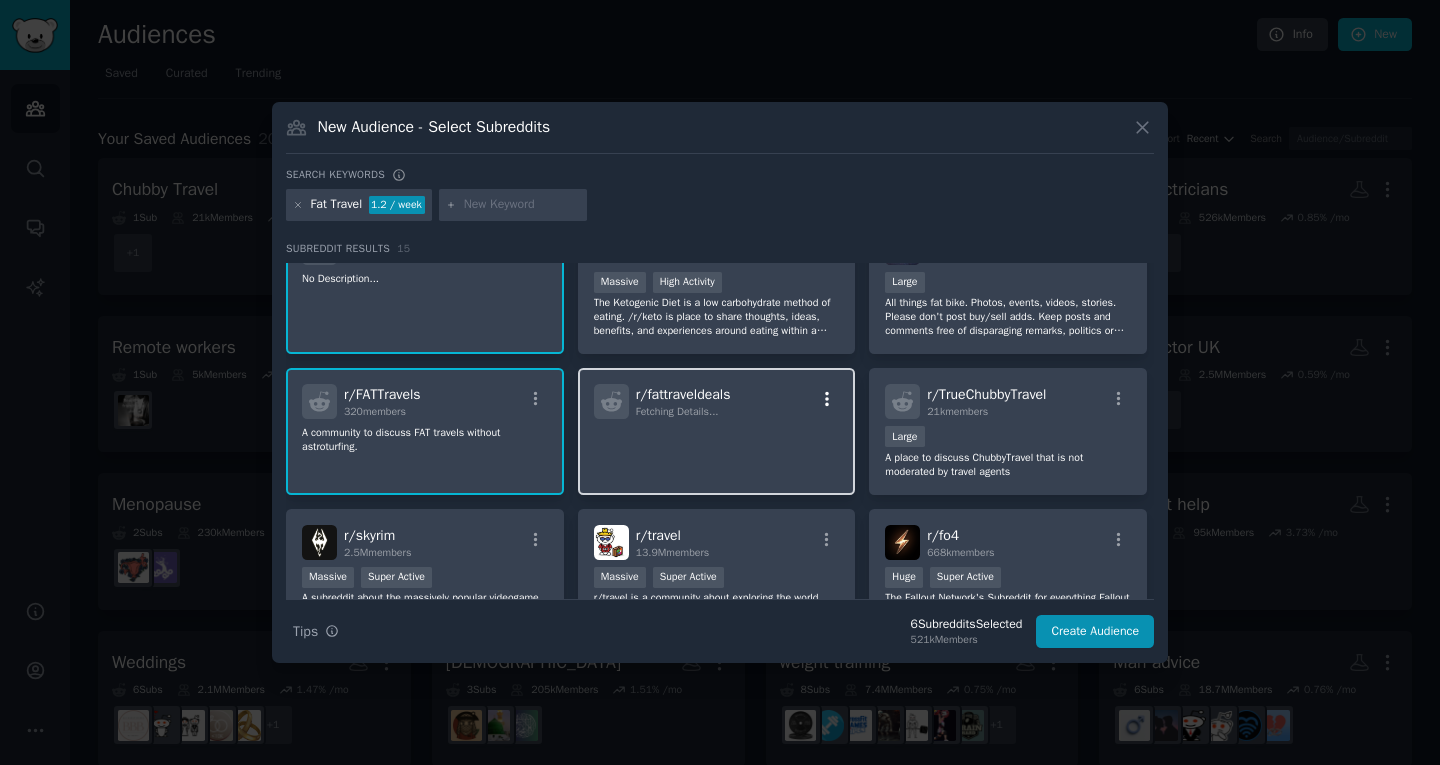 click 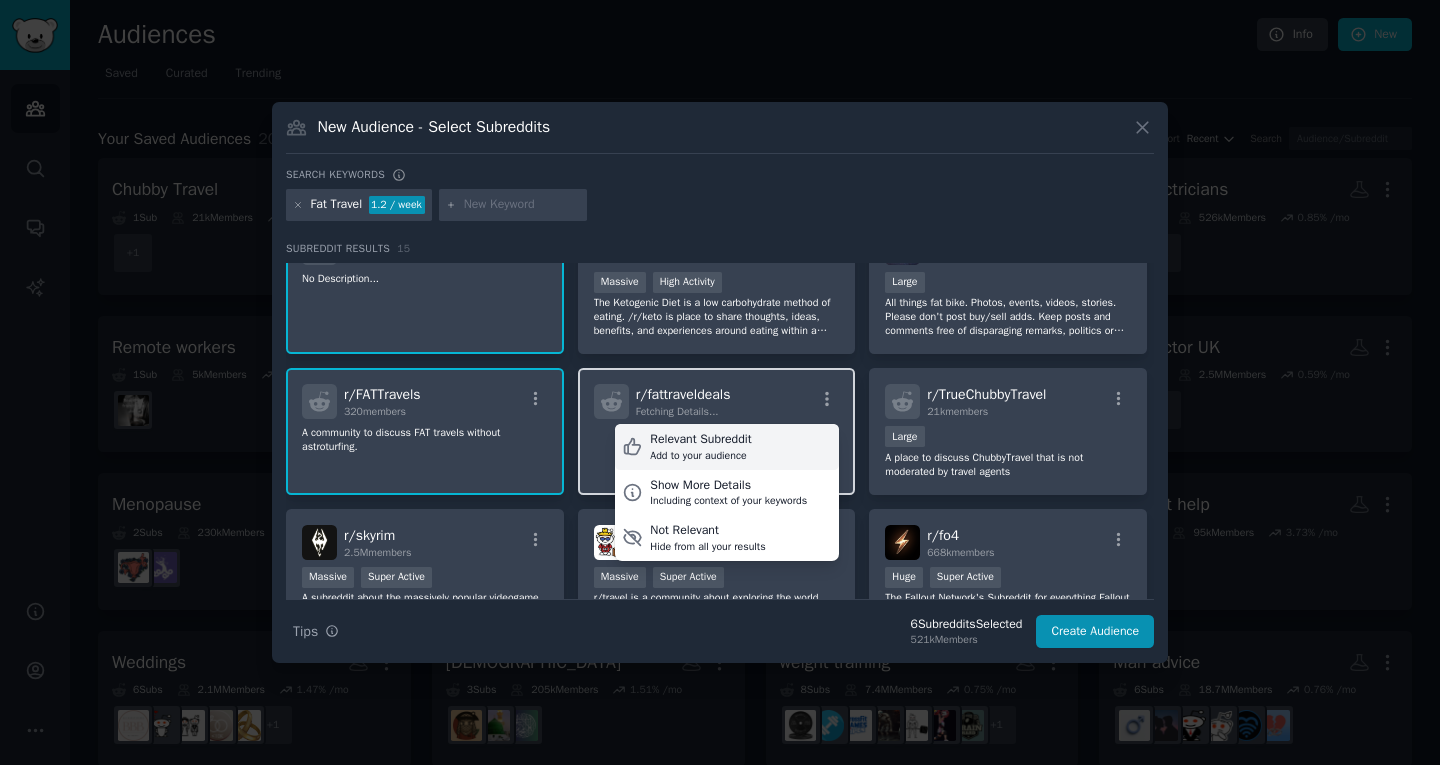 click on "Relevant Subreddit Add to your audience" at bounding box center (727, 447) 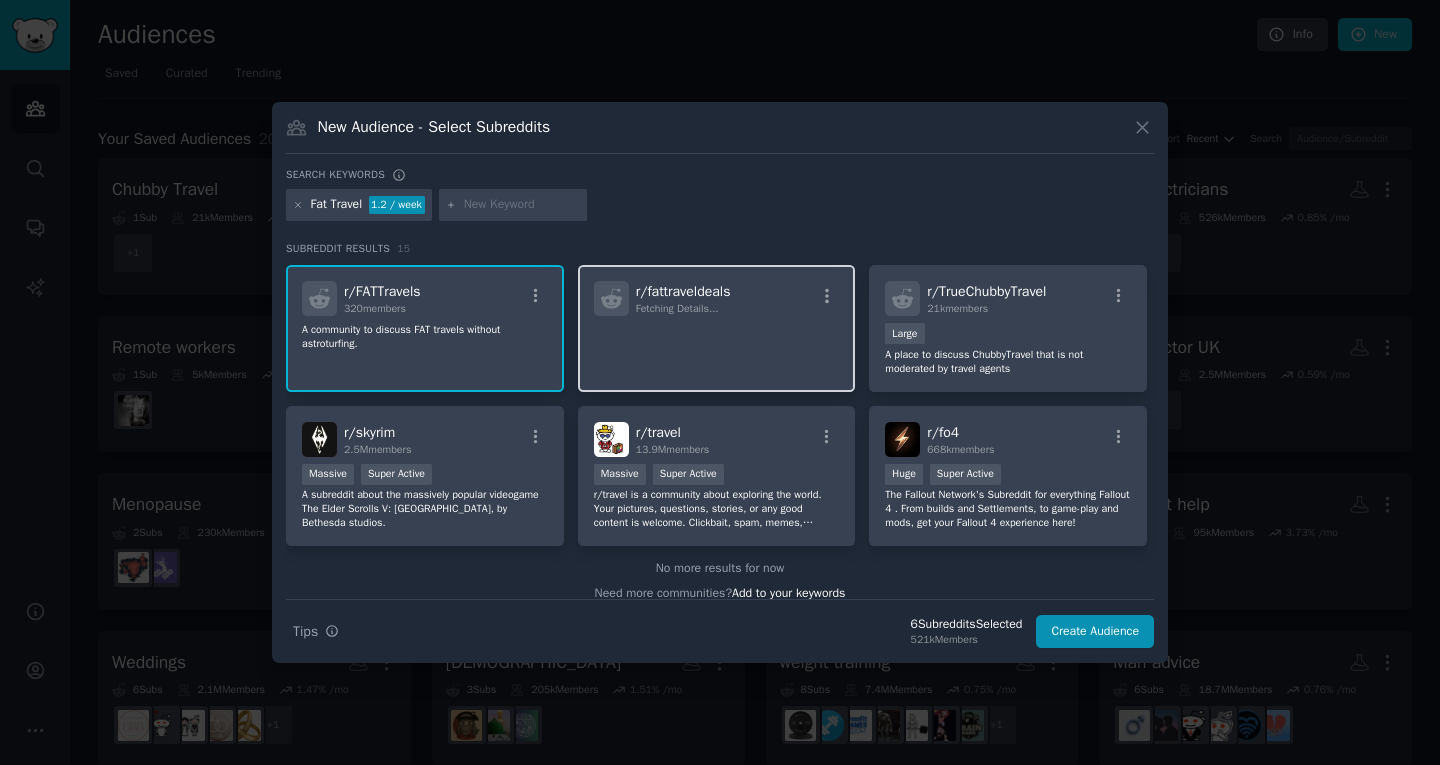 scroll, scrollTop: 478, scrollLeft: 0, axis: vertical 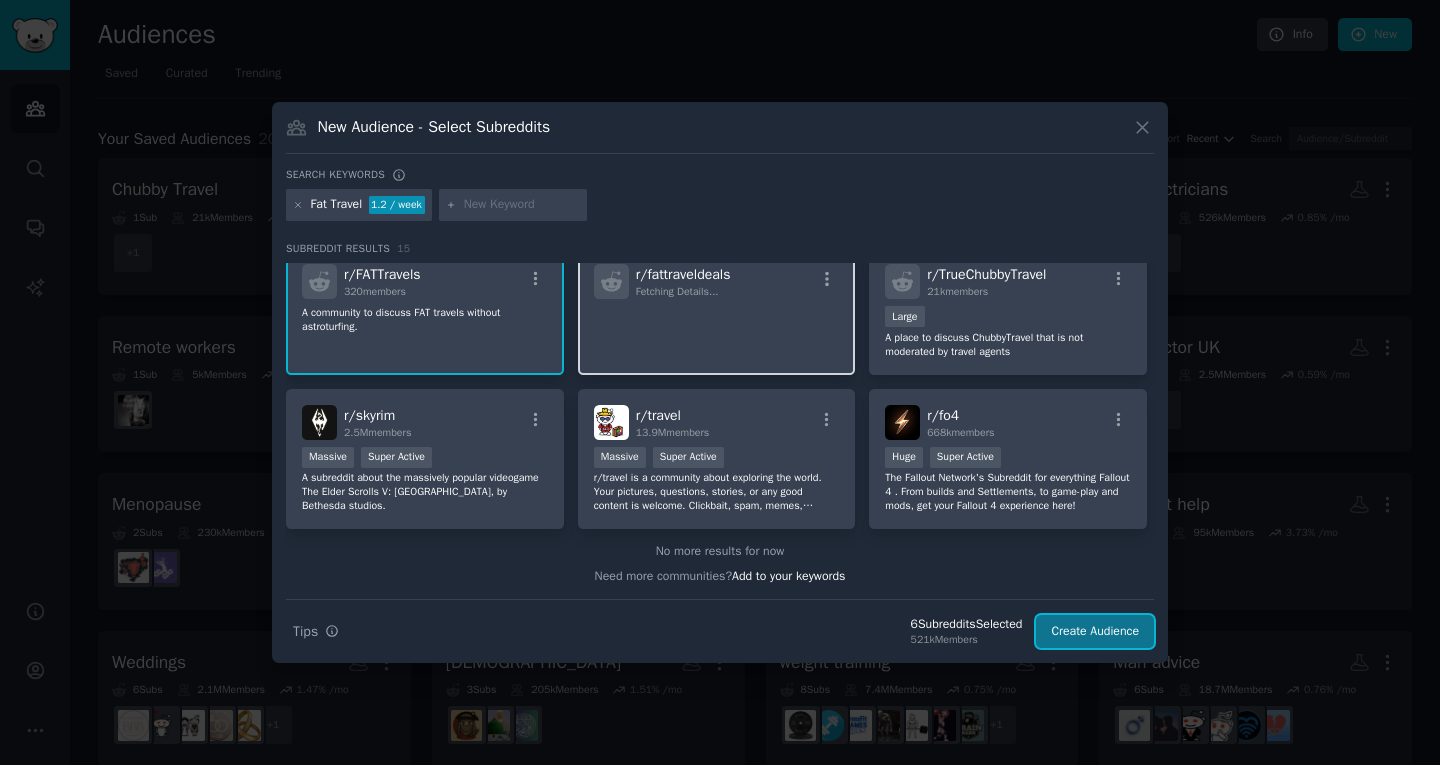 click on "Create Audience" at bounding box center (1095, 632) 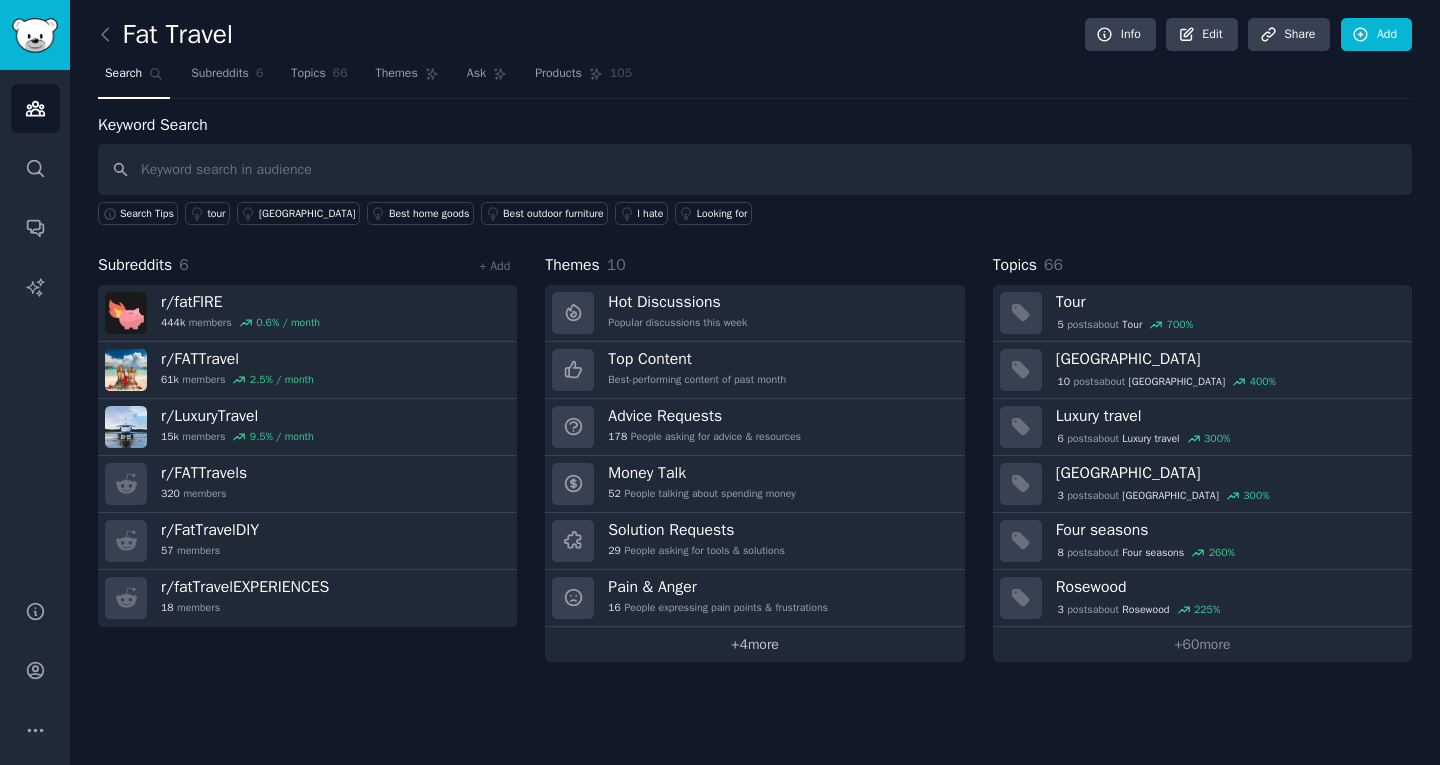 click on "+  4  more" at bounding box center [754, 644] 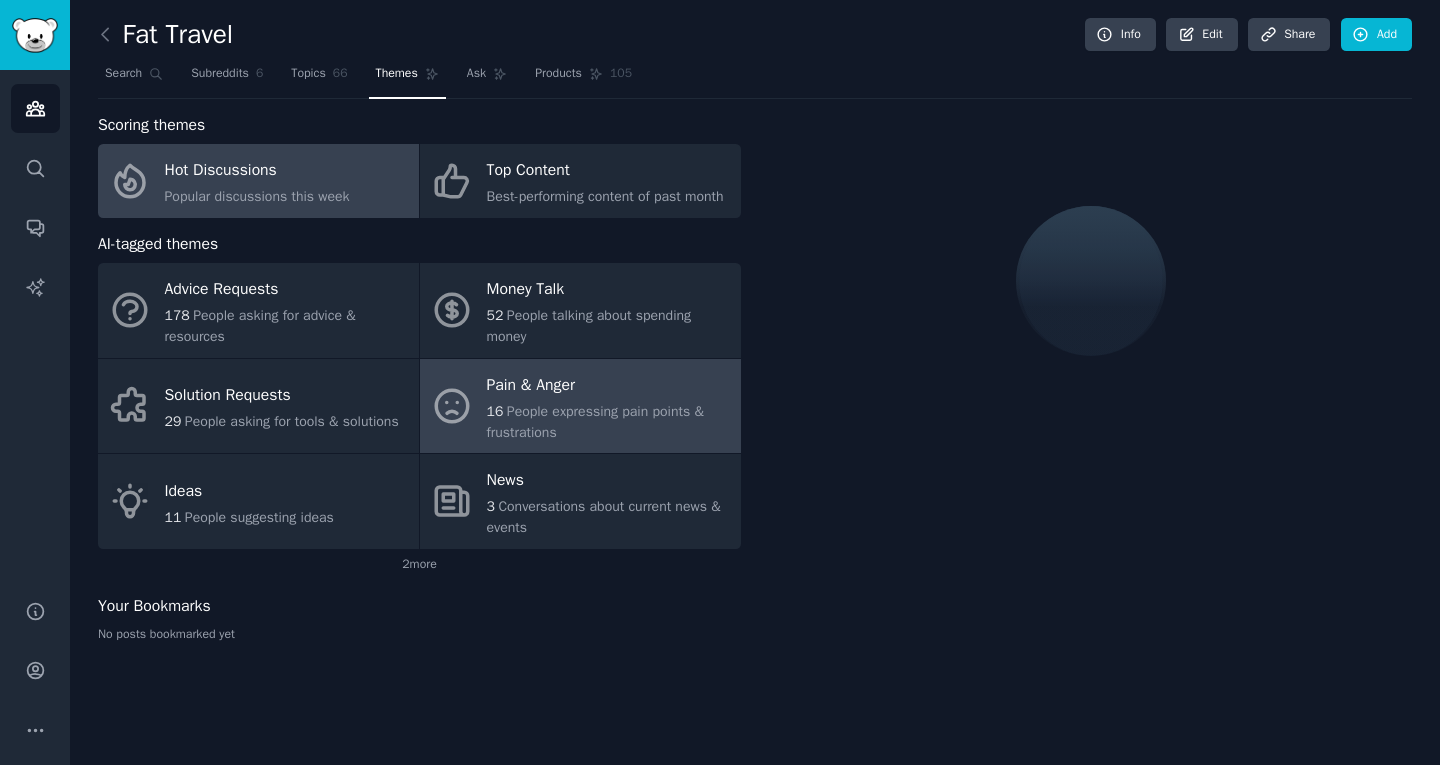 click on "16 People expressing pain points & frustrations" at bounding box center [609, 422] 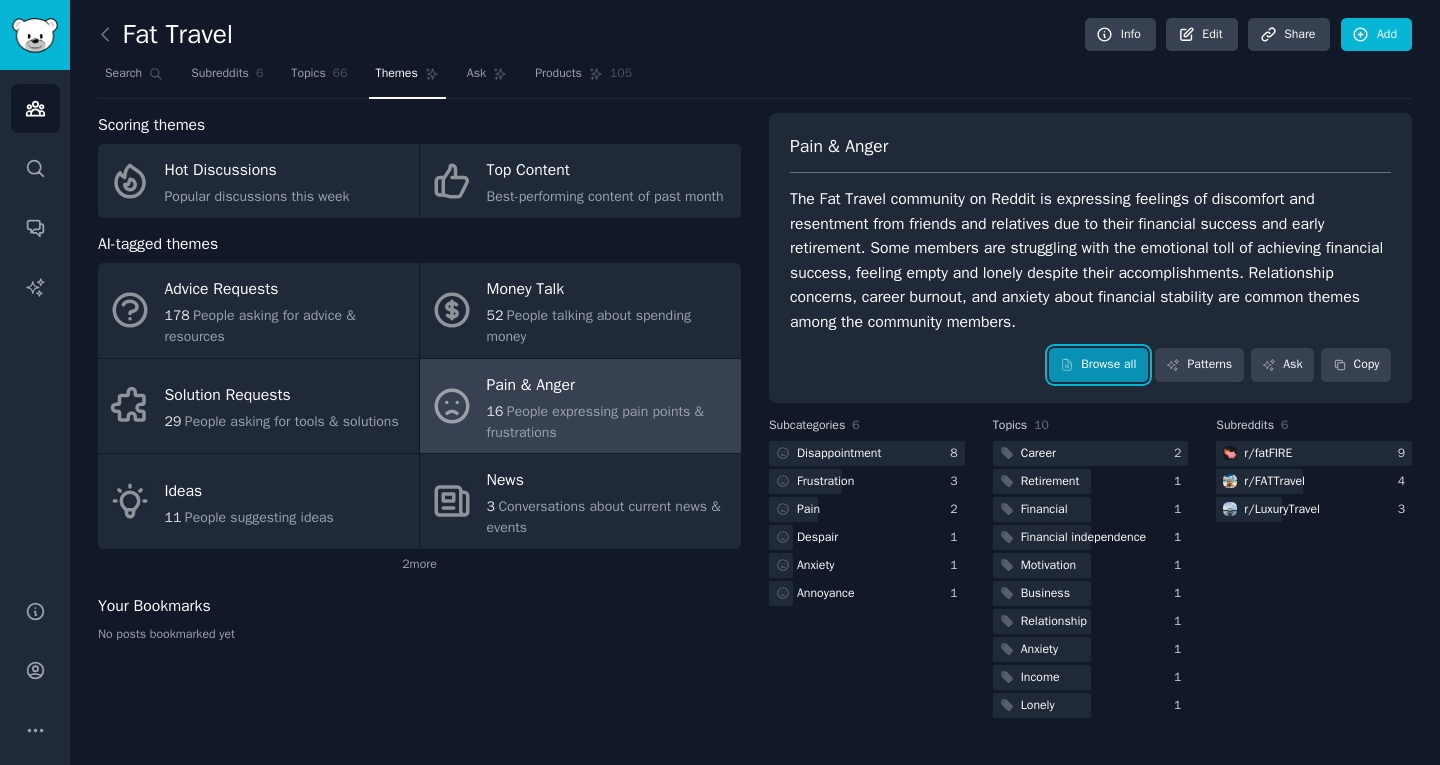 click on "Browse all" at bounding box center (1098, 365) 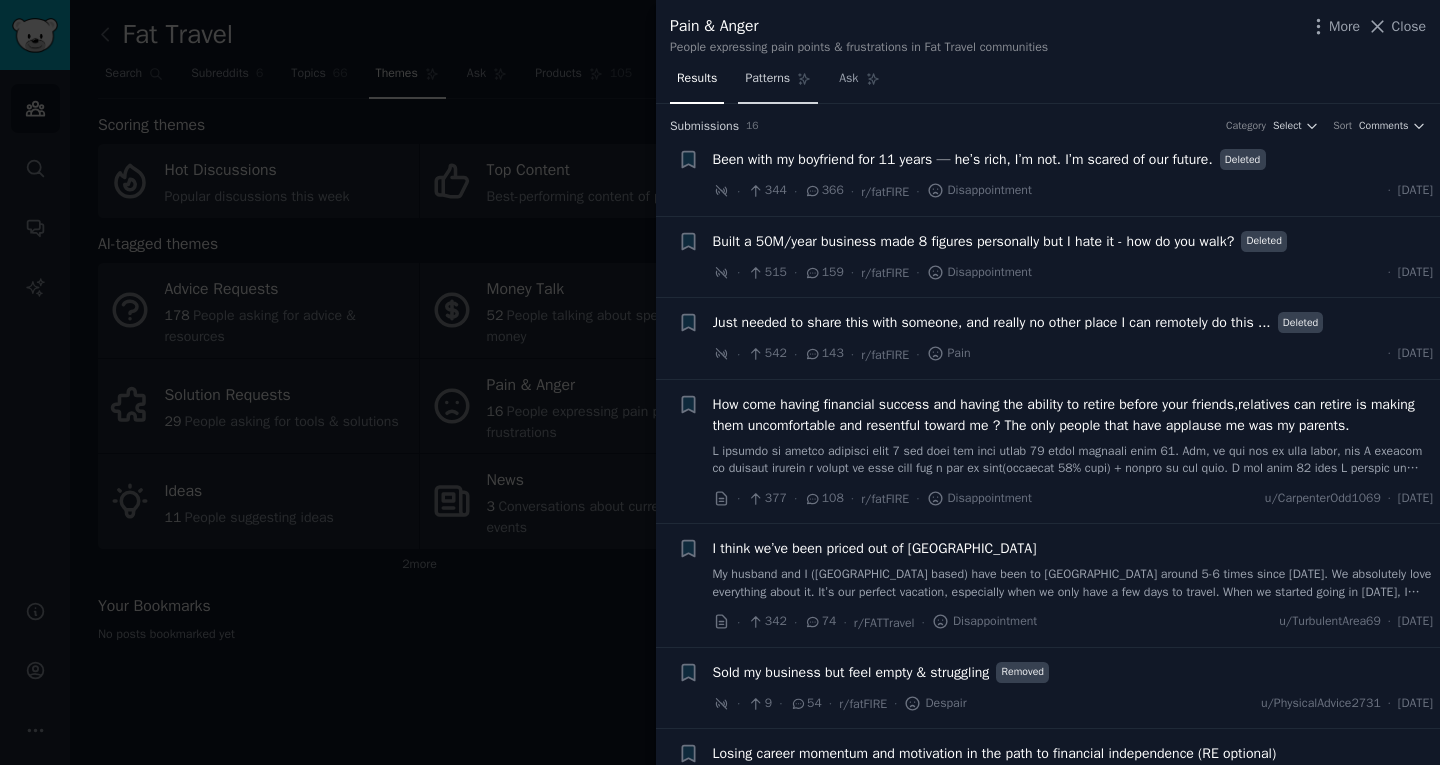 click on "Patterns" at bounding box center (767, 79) 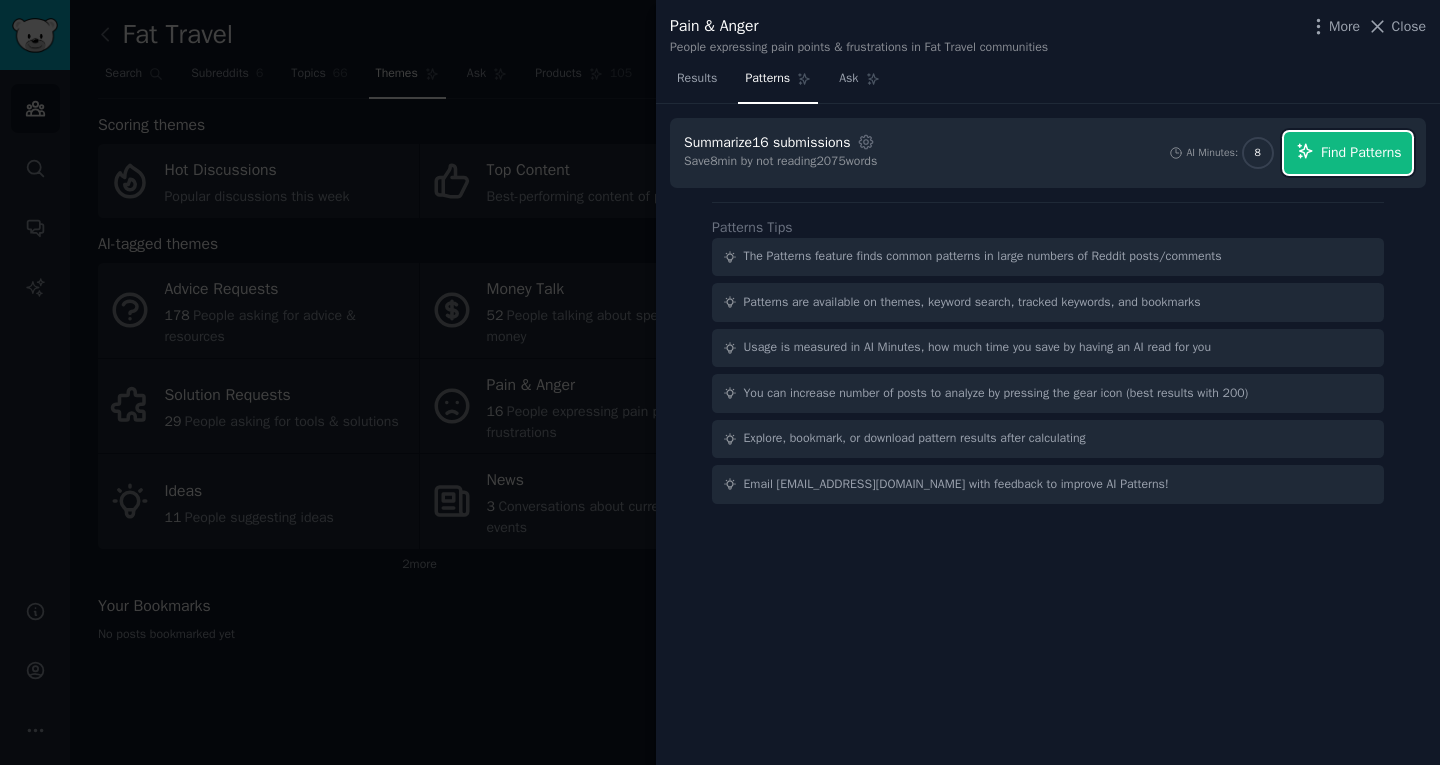 click on "Find Patterns" at bounding box center [1361, 152] 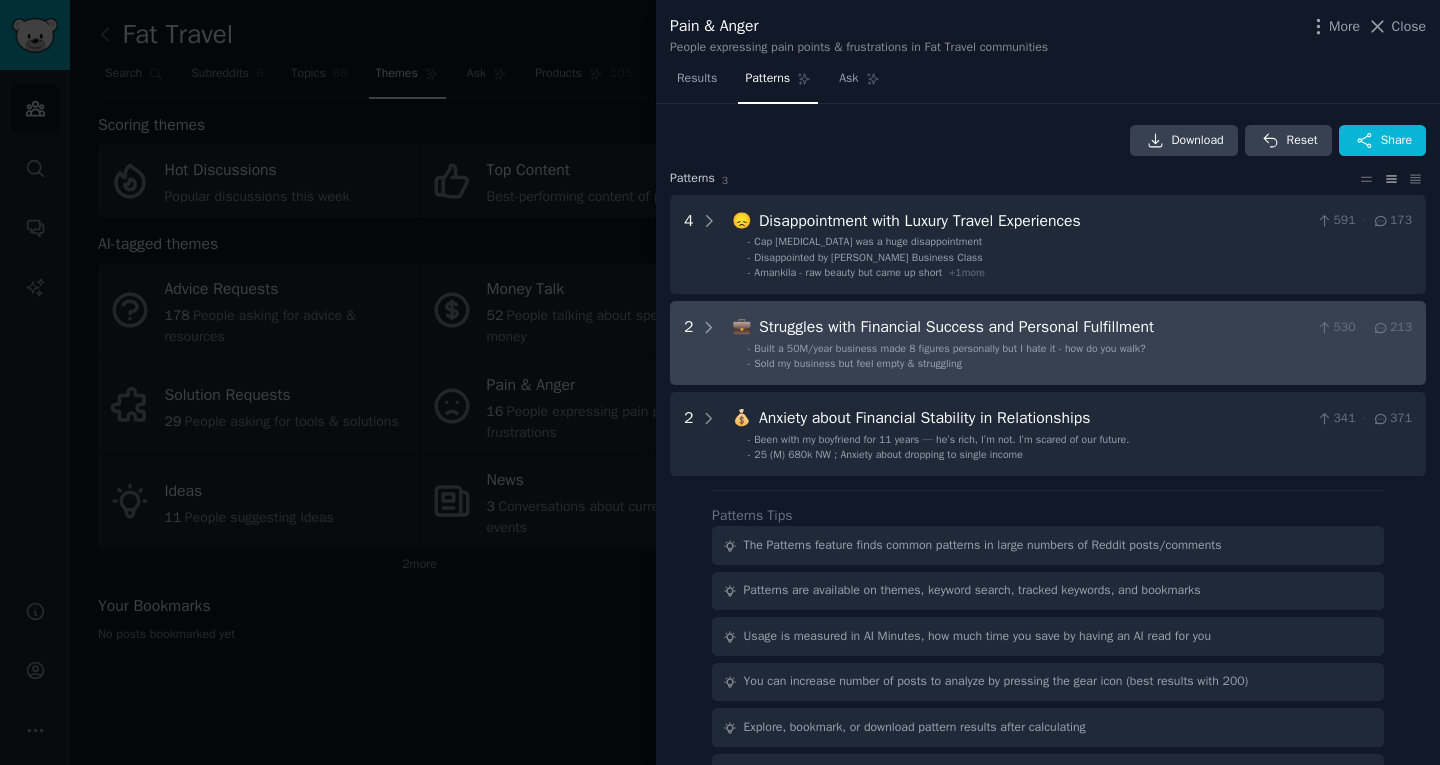 click on "Struggles with Financial Success and Personal Fulfillment" at bounding box center (1034, 327) 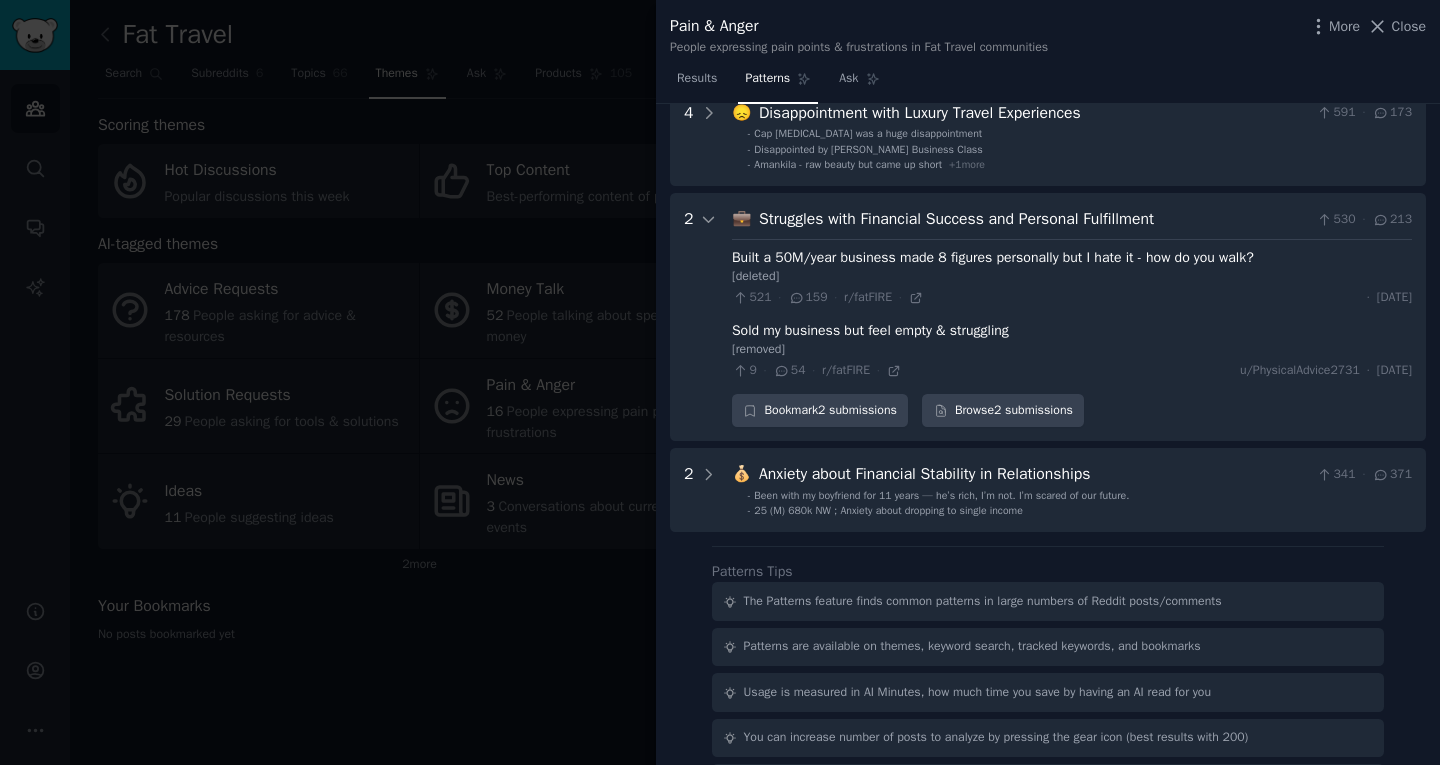 scroll, scrollTop: 198, scrollLeft: 0, axis: vertical 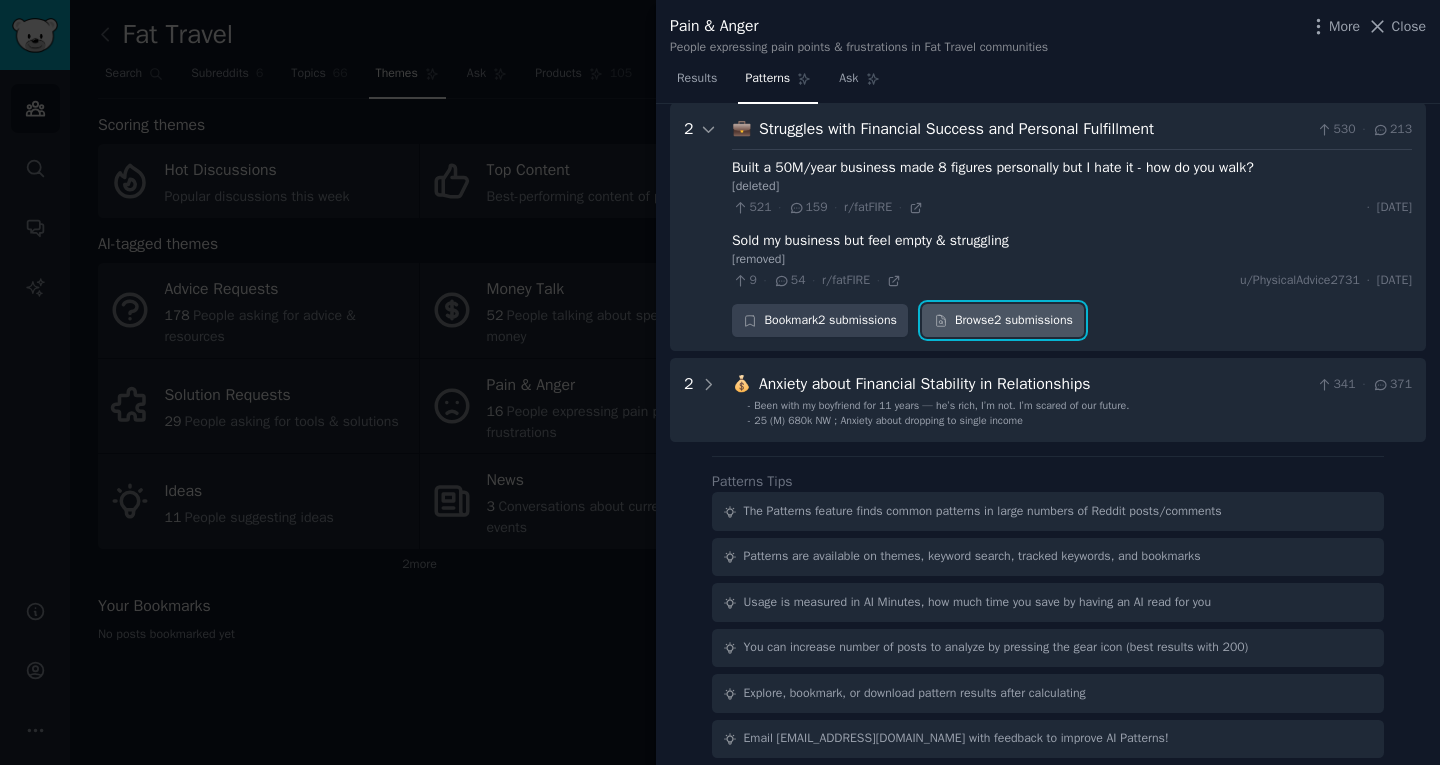 click on "Browse  2   submissions" at bounding box center [1003, 321] 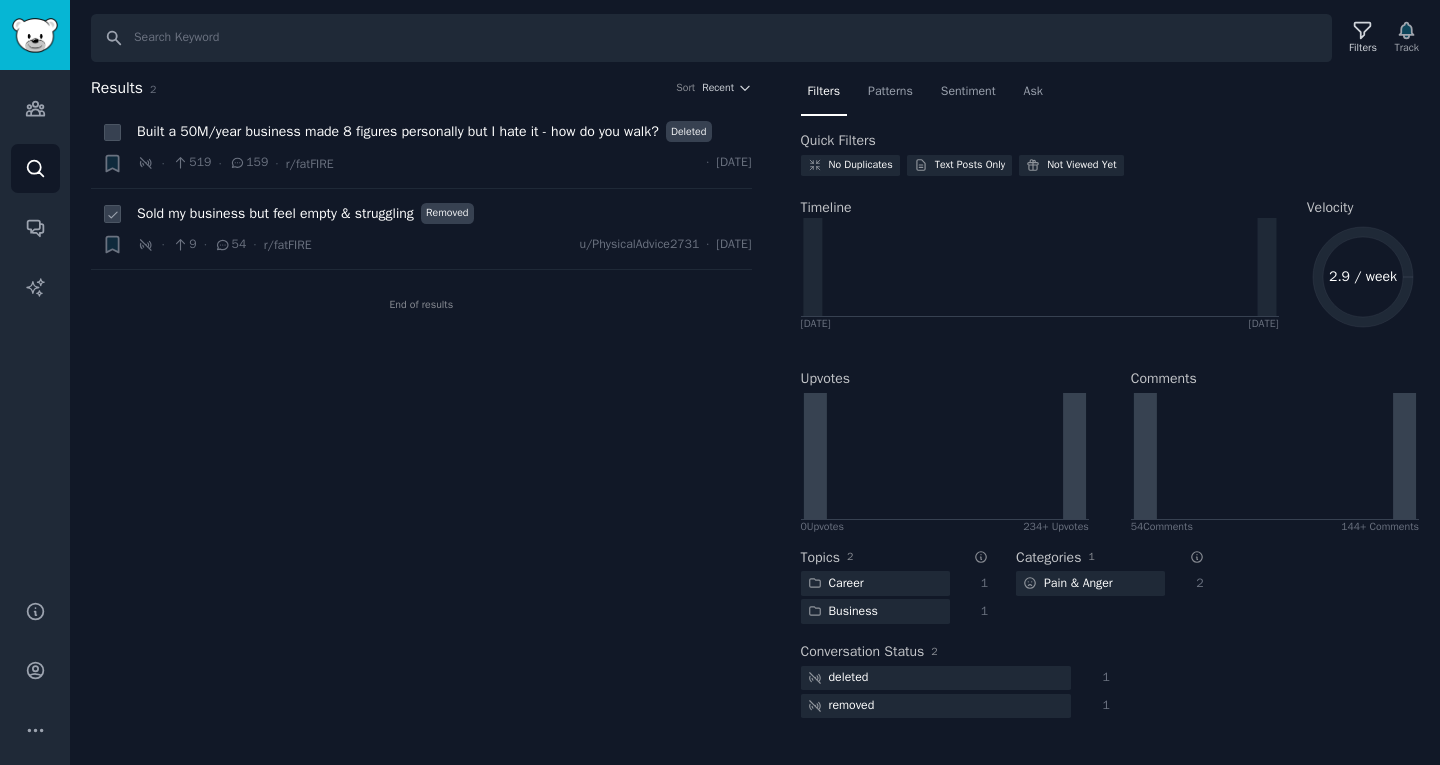 click on "Sold my business but feel empty & struggling" at bounding box center [275, 213] 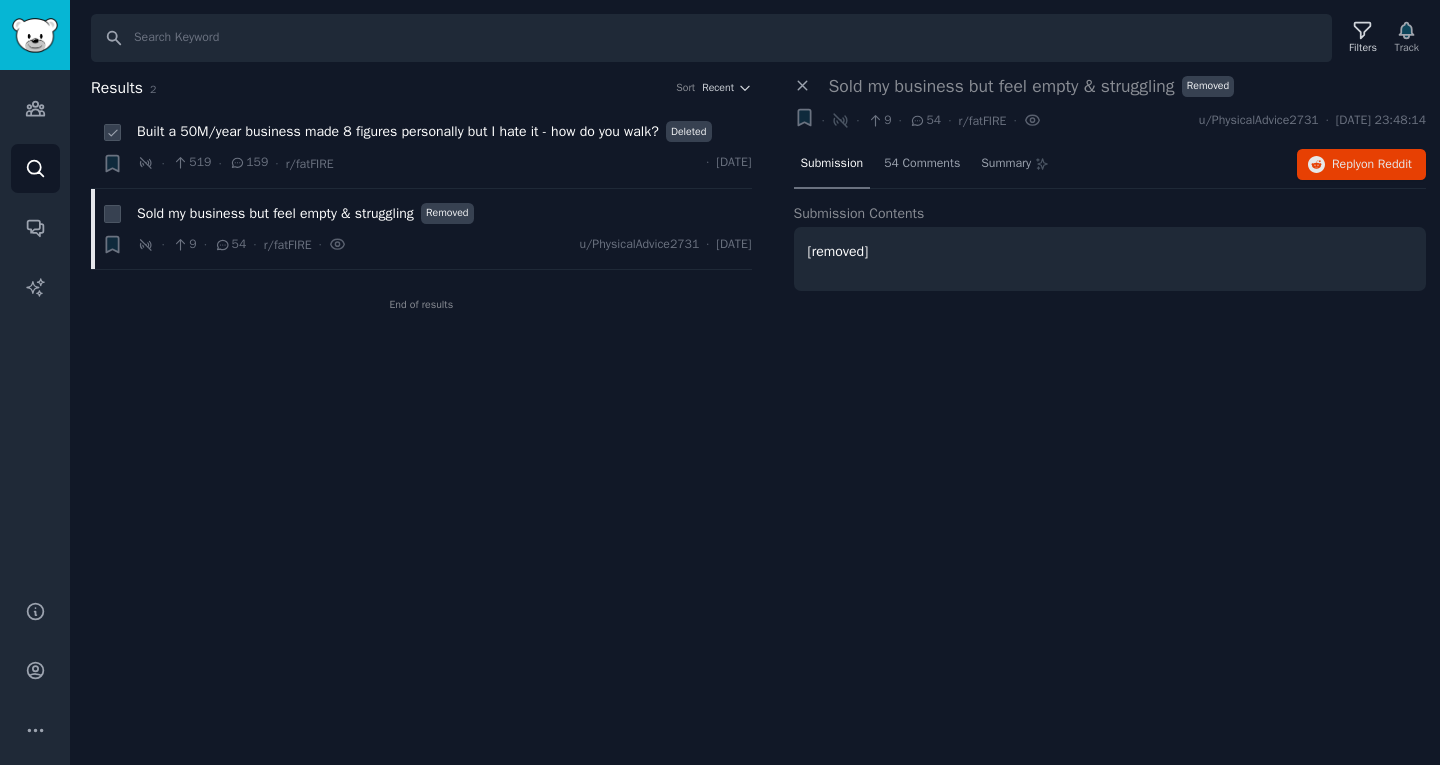 click on "Built a 50M/year business made 8 figures personally but I hate it - how do you walk?" at bounding box center (398, 131) 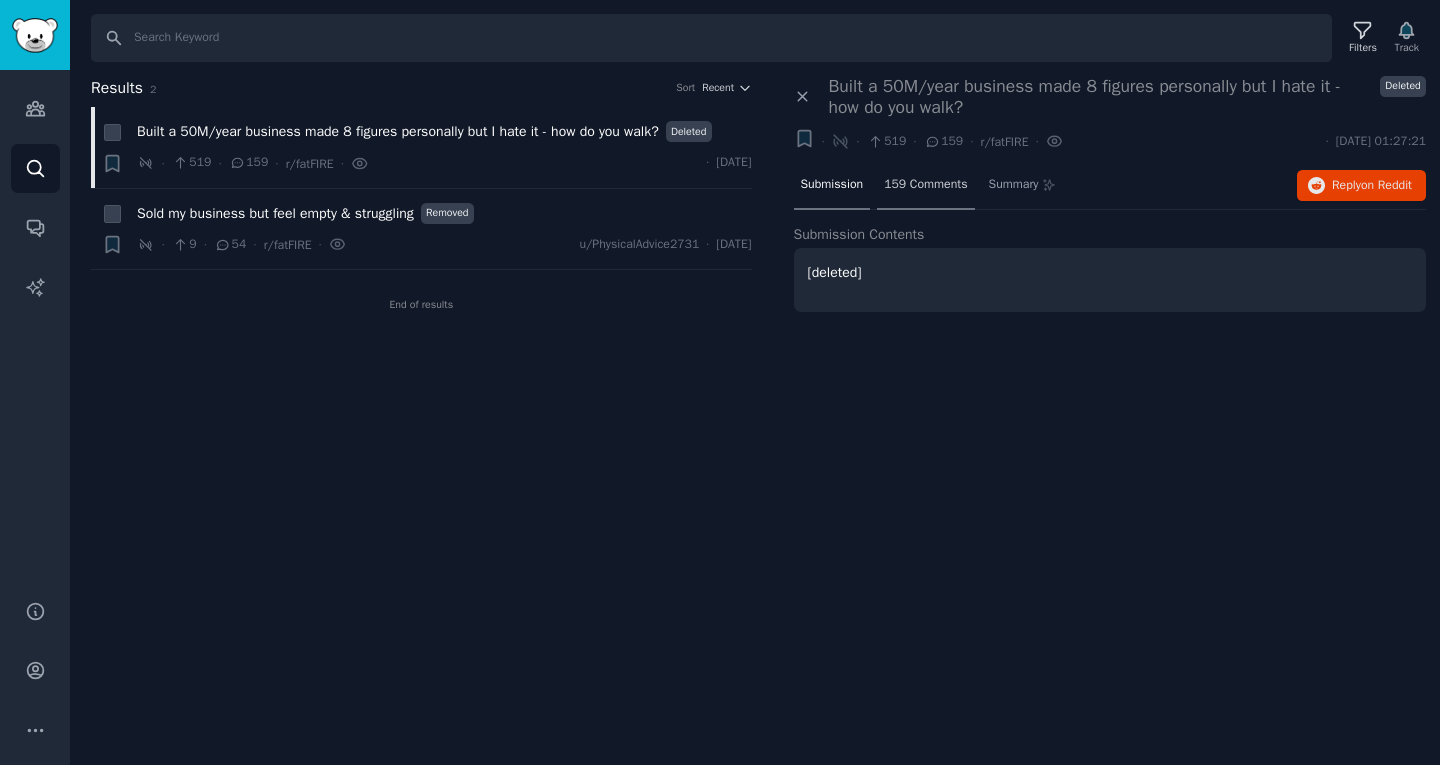 click on "159 Comments" at bounding box center [925, 185] 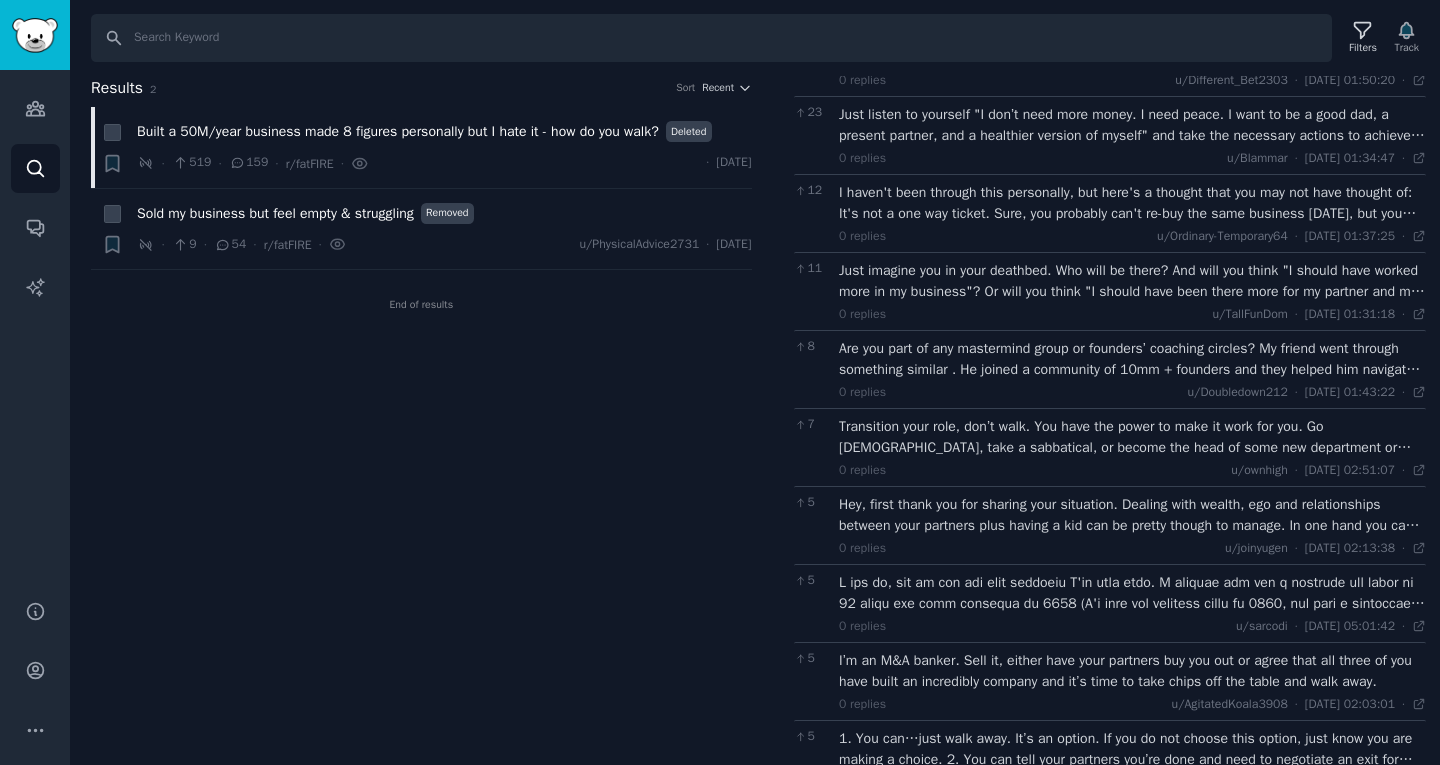 scroll, scrollTop: 1181, scrollLeft: 0, axis: vertical 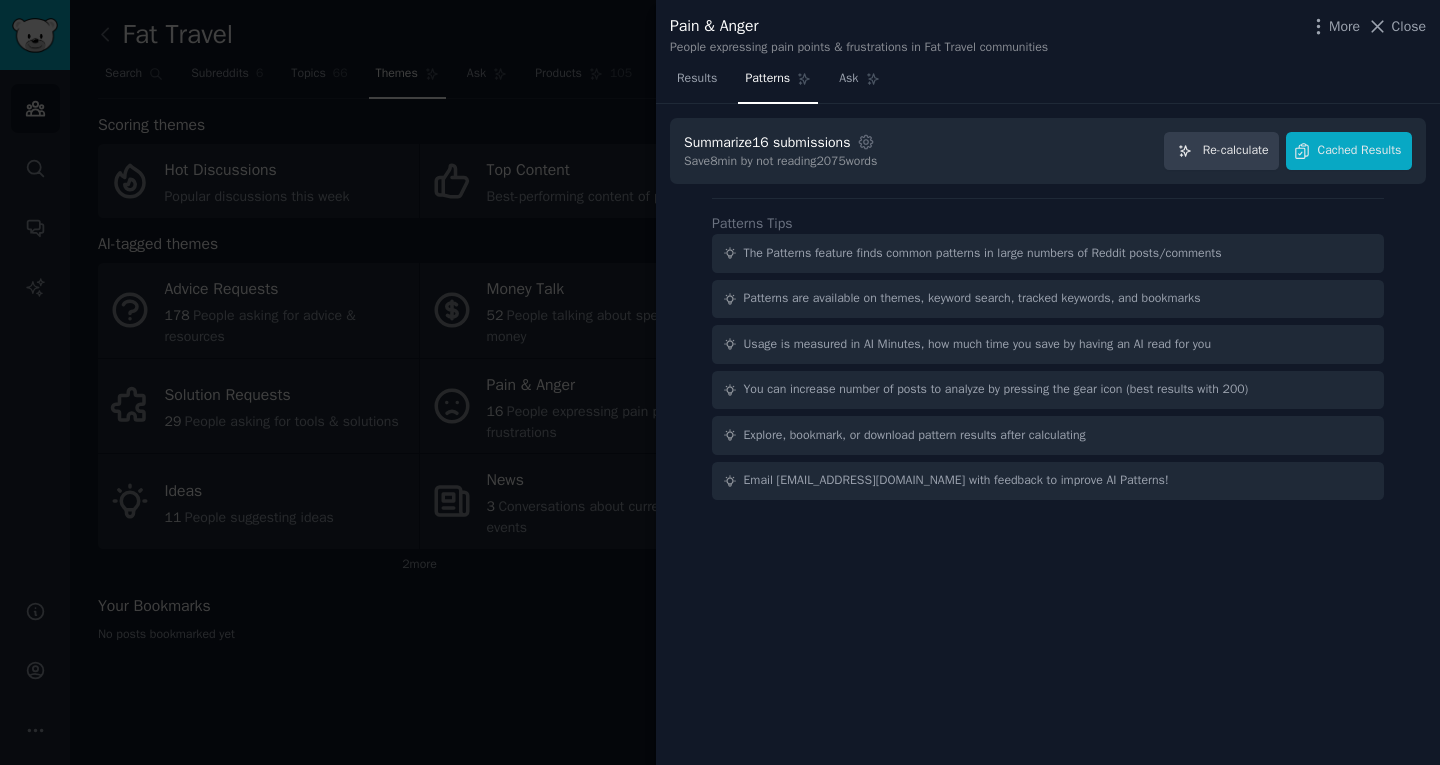 click at bounding box center [720, 382] 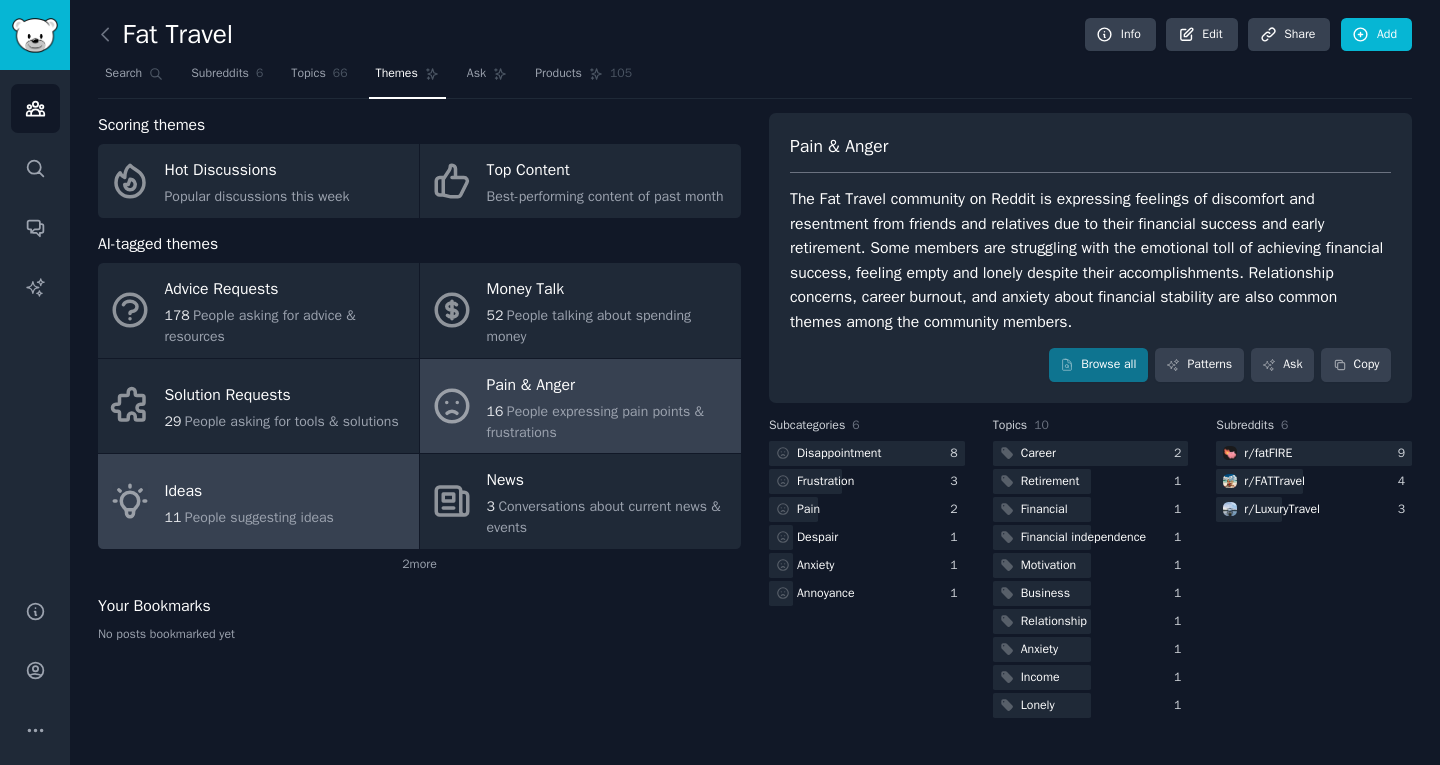 click on "People suggesting ideas" at bounding box center (259, 517) 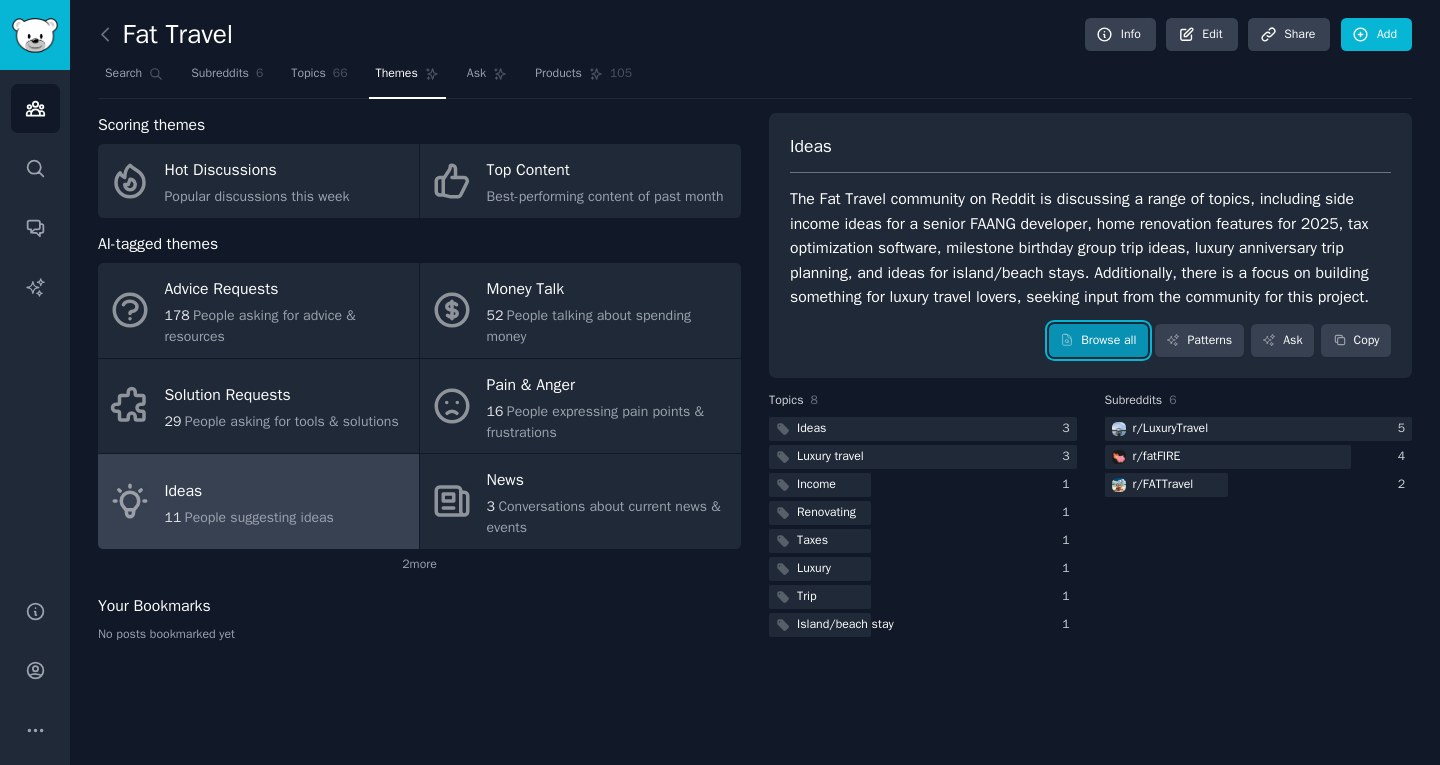click on "Browse all" at bounding box center (1098, 341) 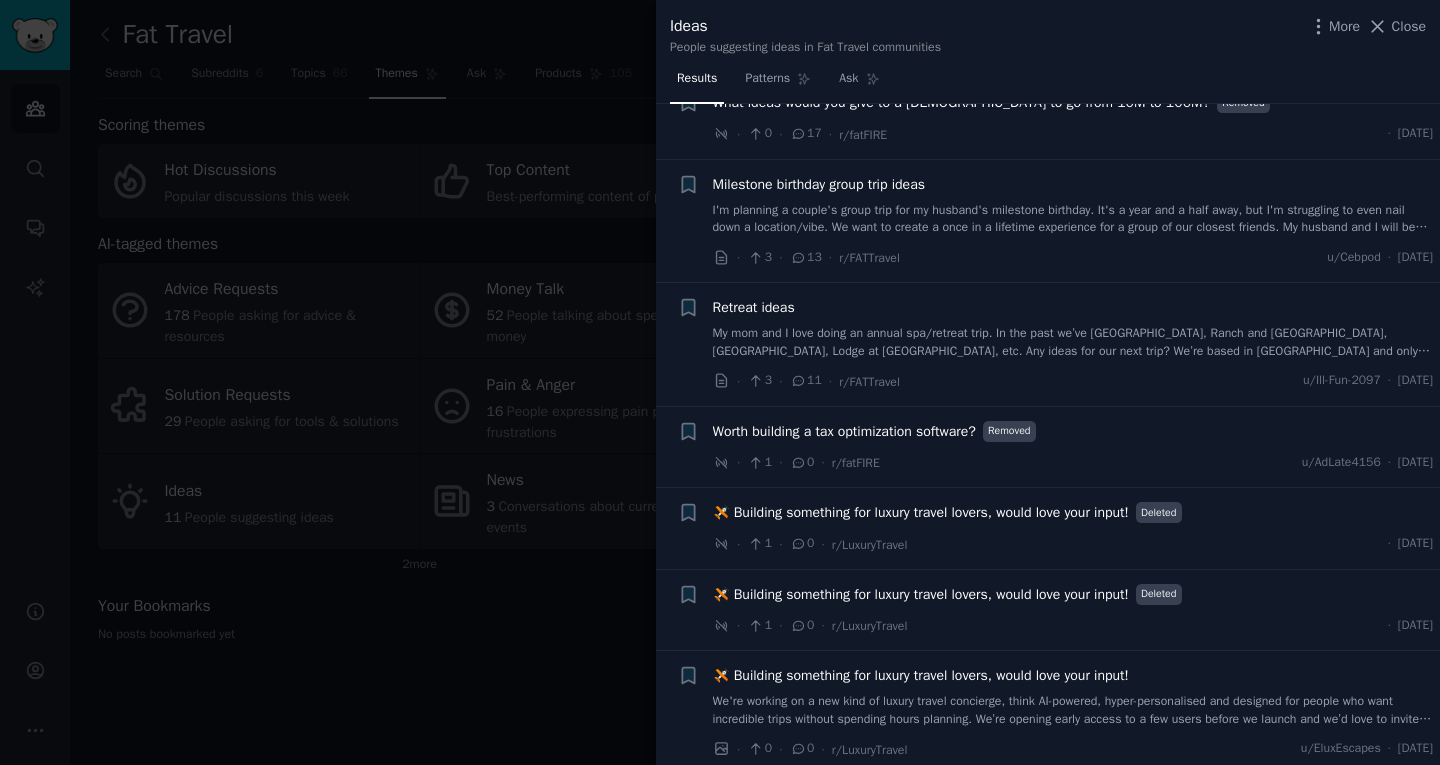 scroll, scrollTop: 560, scrollLeft: 0, axis: vertical 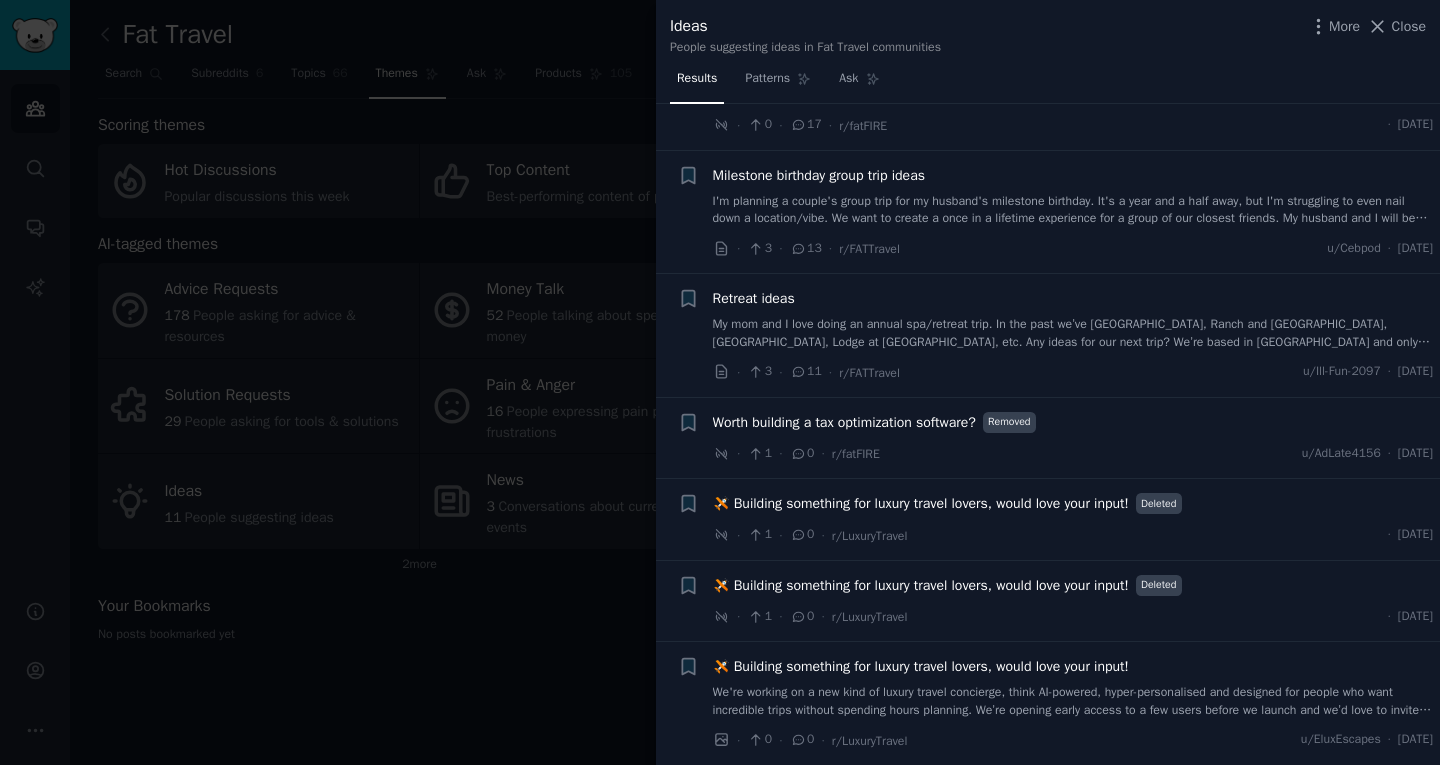 click on "🛩️ Building something for luxury travel lovers, would love your input!" at bounding box center [921, 666] 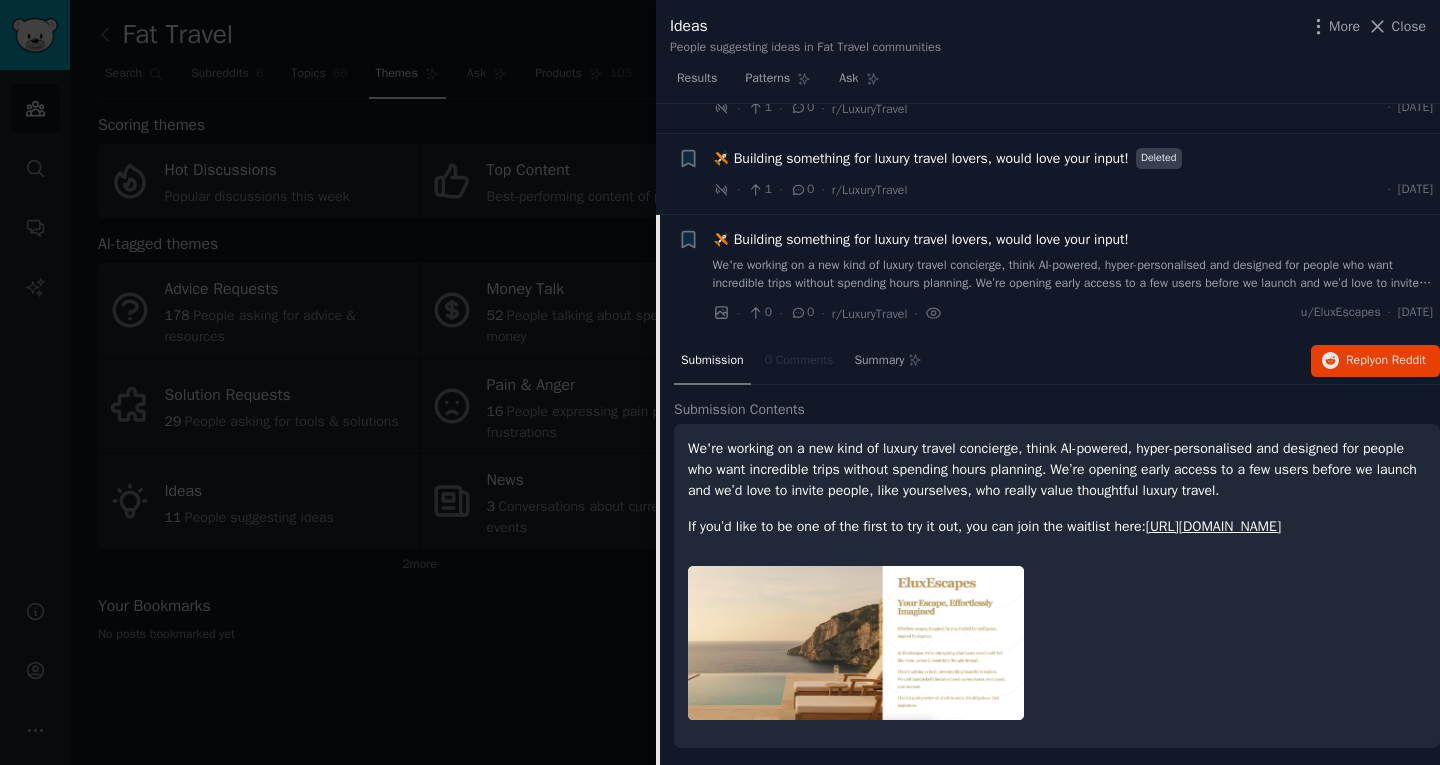 scroll, scrollTop: 988, scrollLeft: 0, axis: vertical 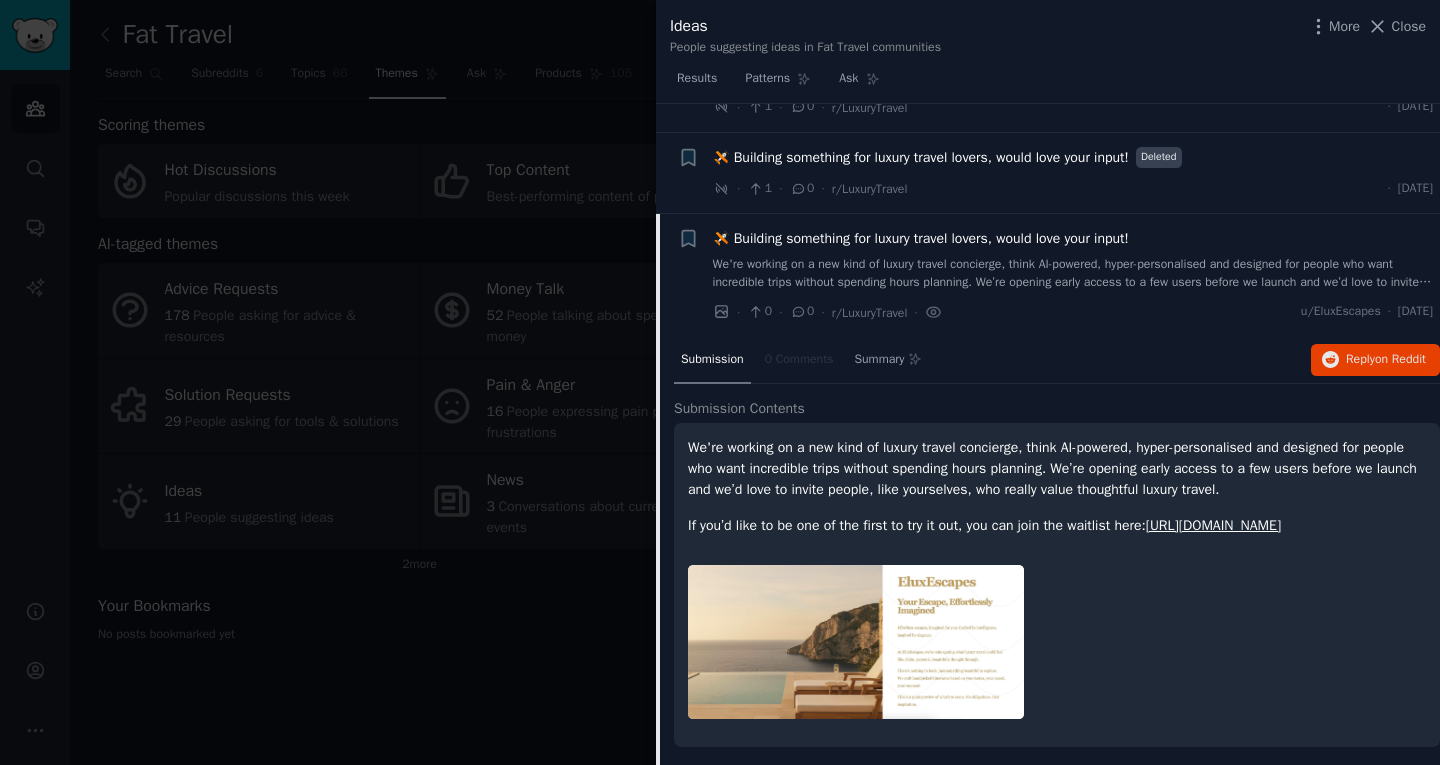 click on "[URL][DOMAIN_NAME]" at bounding box center [1213, 525] 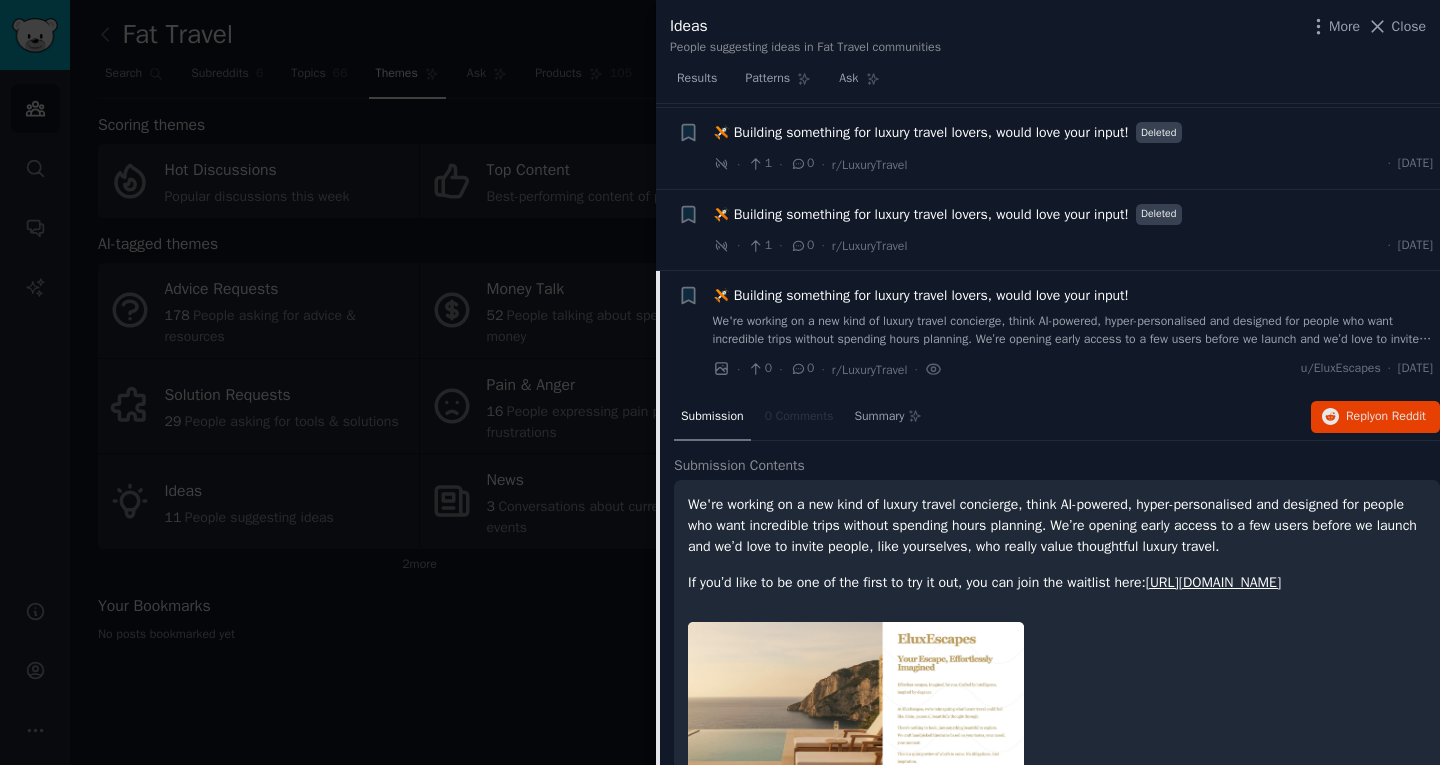 scroll, scrollTop: 930, scrollLeft: 0, axis: vertical 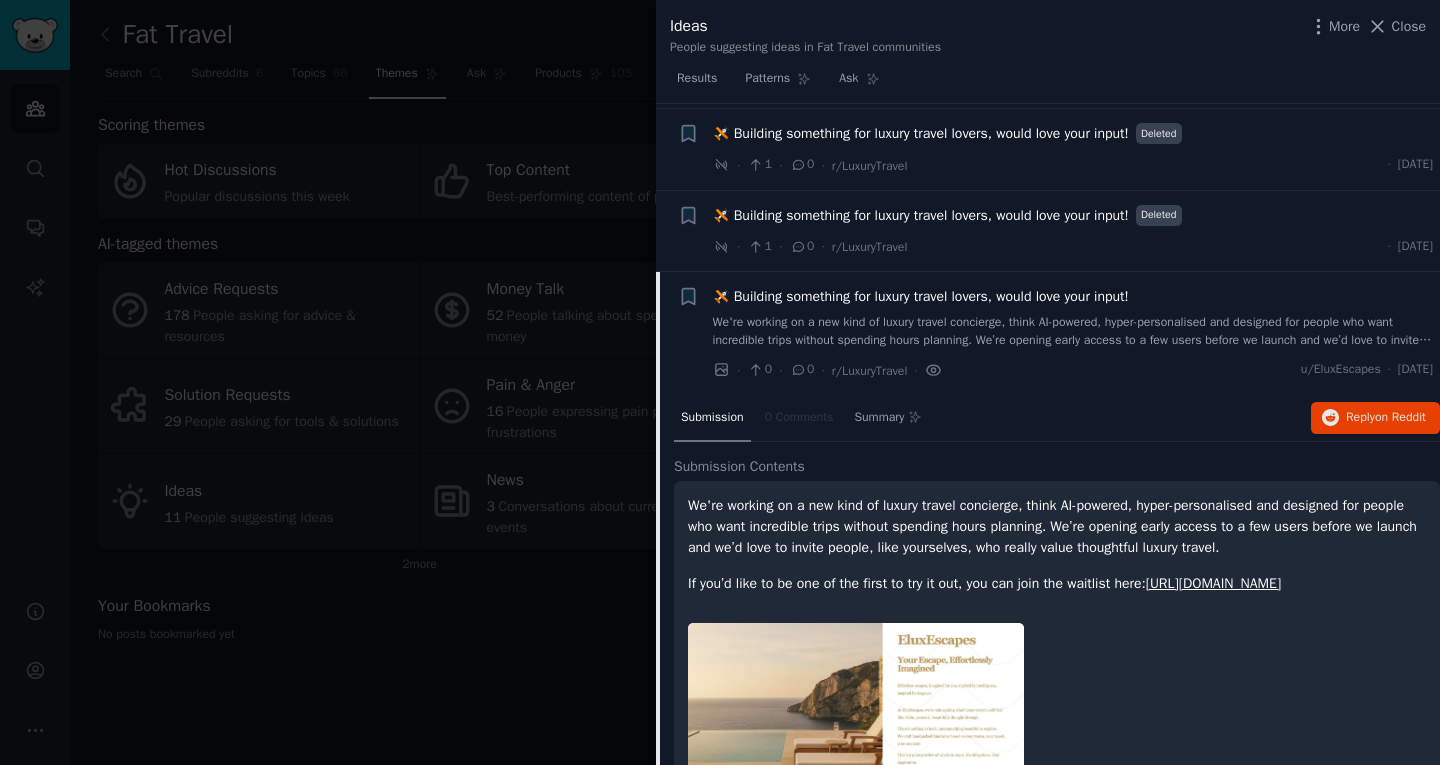 click 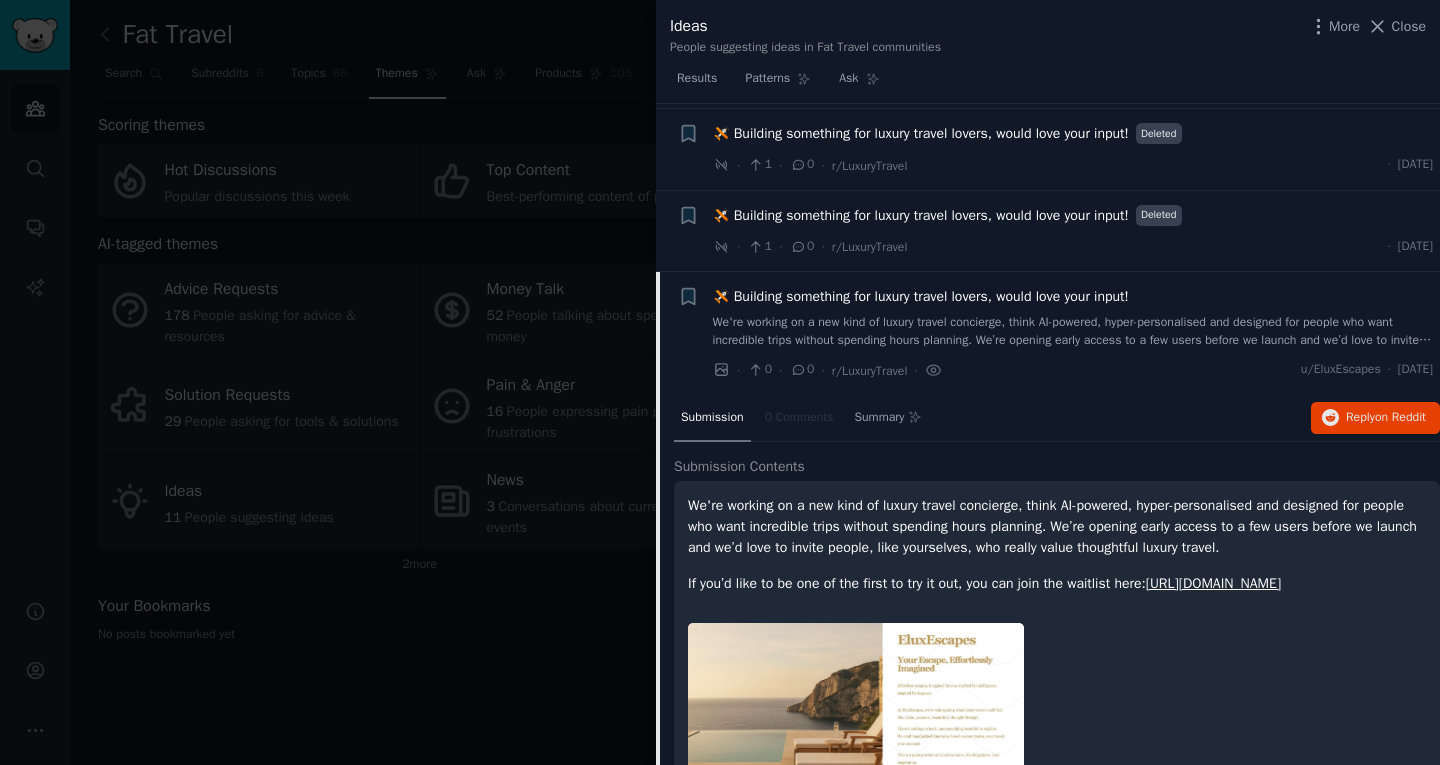 click on "We're working on a new kind of luxury travel concierge, think AI-powered, hyper-personalised and designed for people who want incredible trips without spending hours planning. We’re opening early access to a few users before we launch and we’d love to invite people, like yourselves, who really value thoughtful luxury travel.
If you’d like to be one of the first to try it out, you can join the waitlist here: [[URL][DOMAIN_NAME]]([URL][DOMAIN_NAME])" at bounding box center (1073, 331) 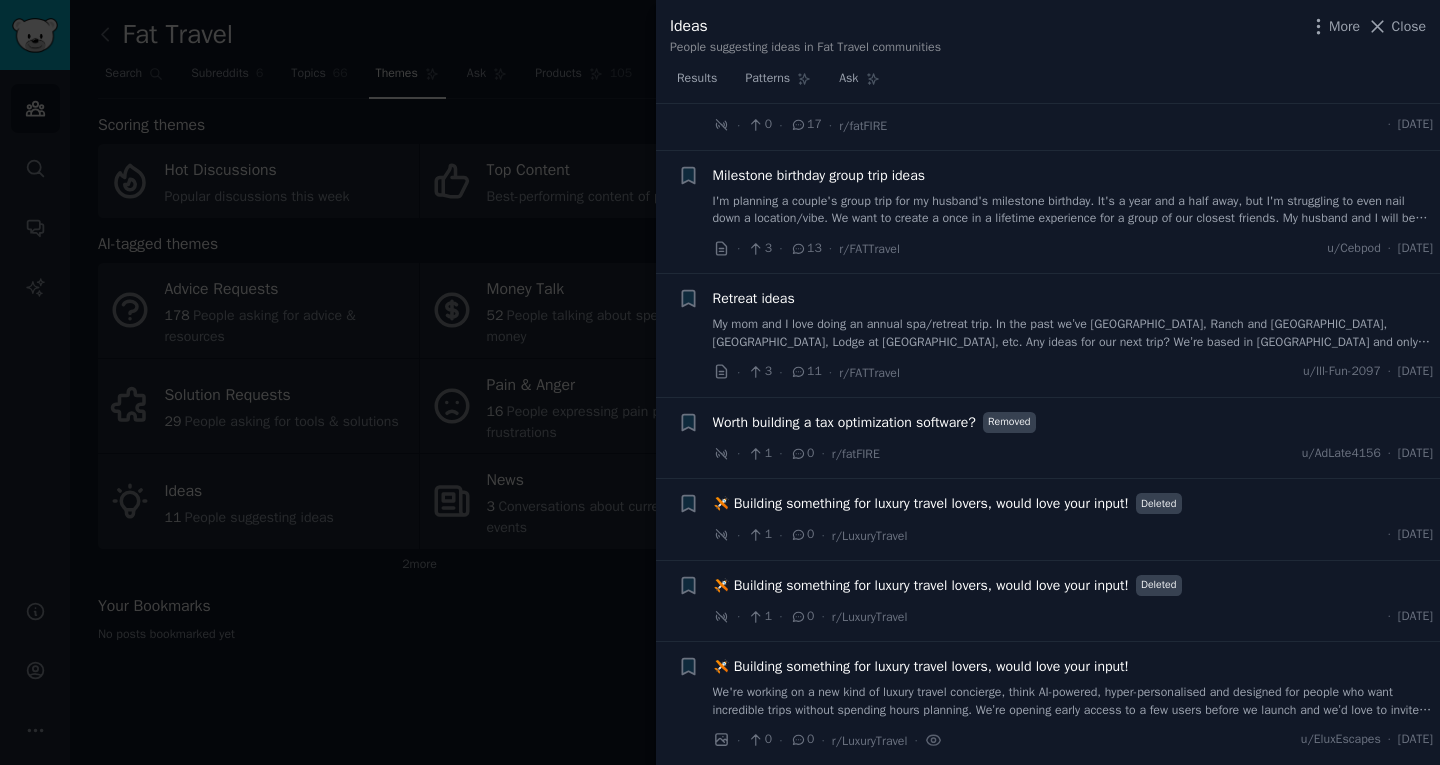 click on "🛩️ Building something for luxury travel lovers, would love your input!" at bounding box center (921, 666) 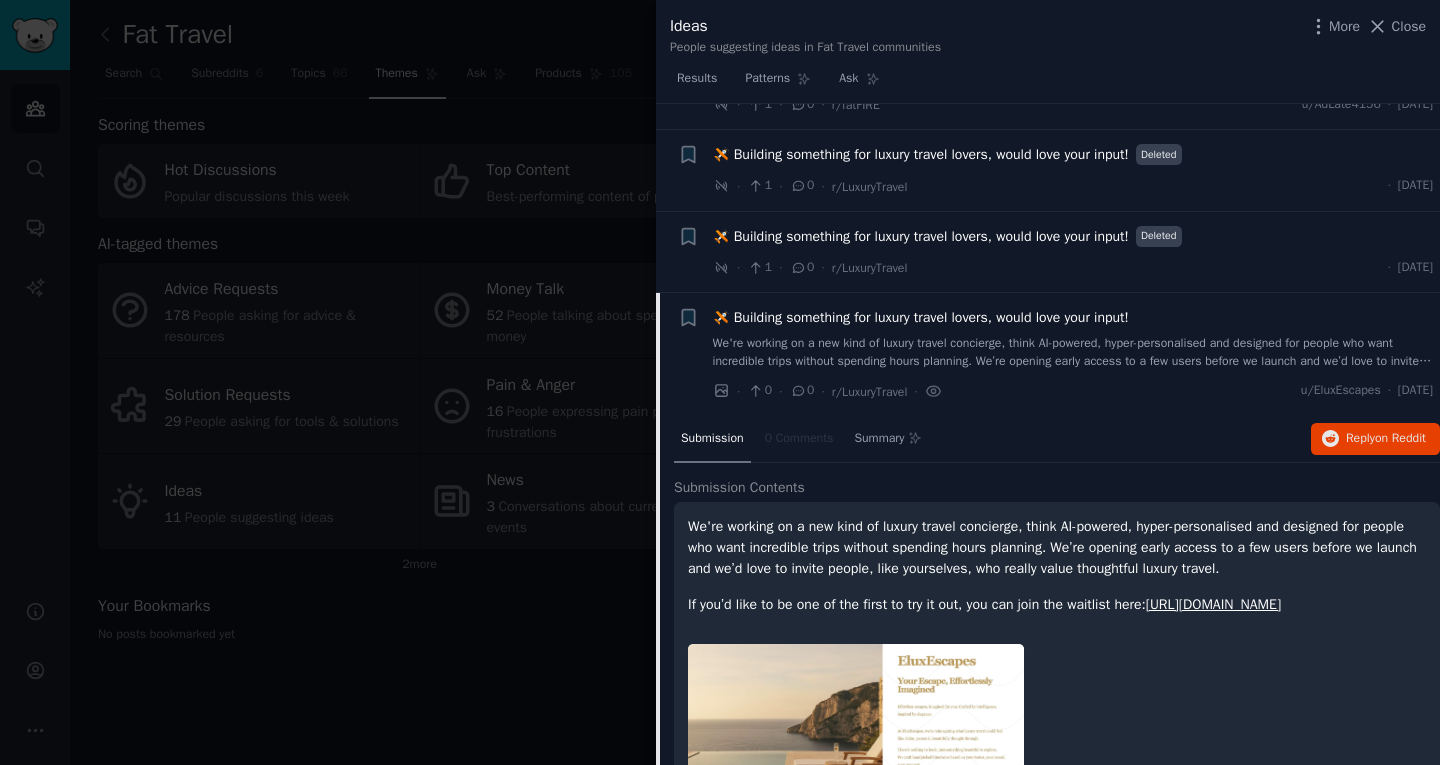 scroll, scrollTop: 991, scrollLeft: 0, axis: vertical 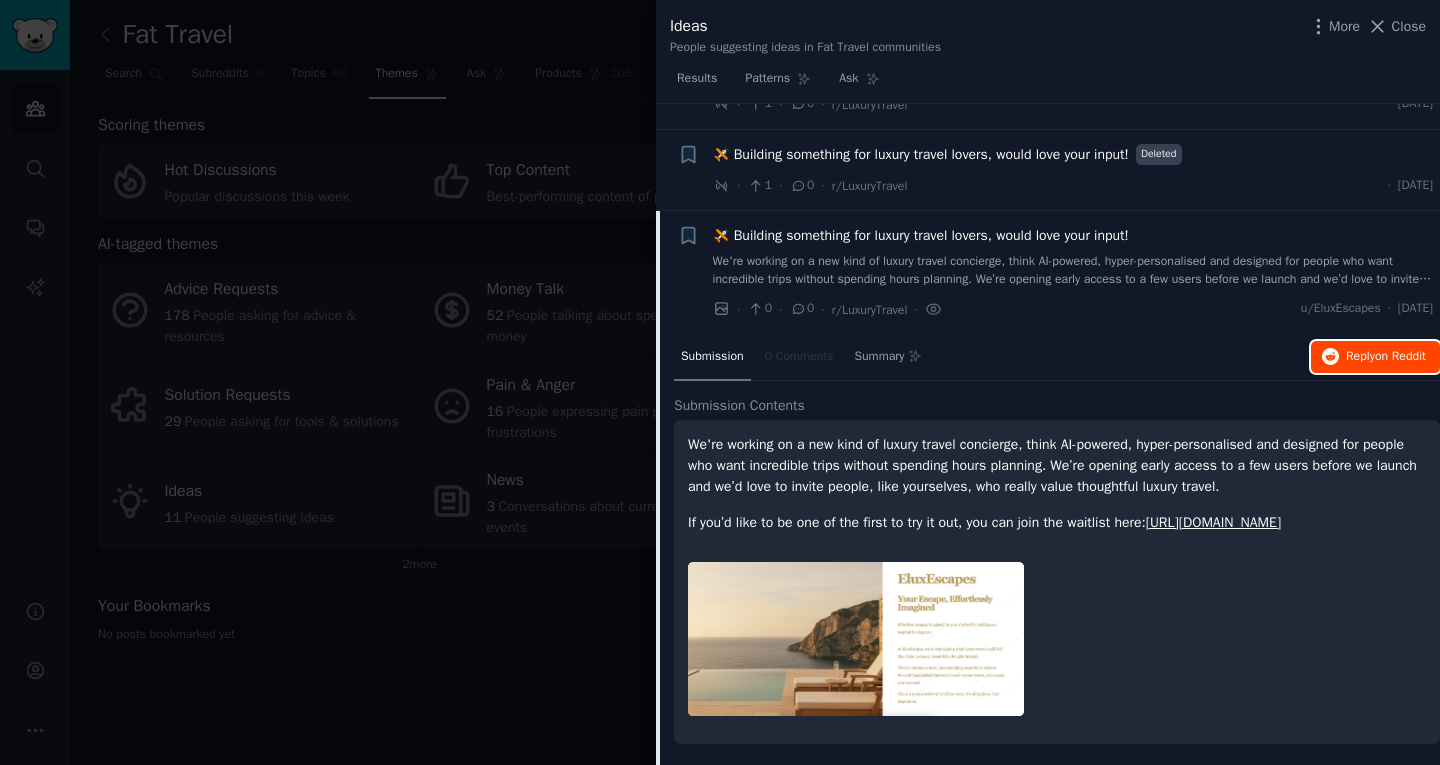 click 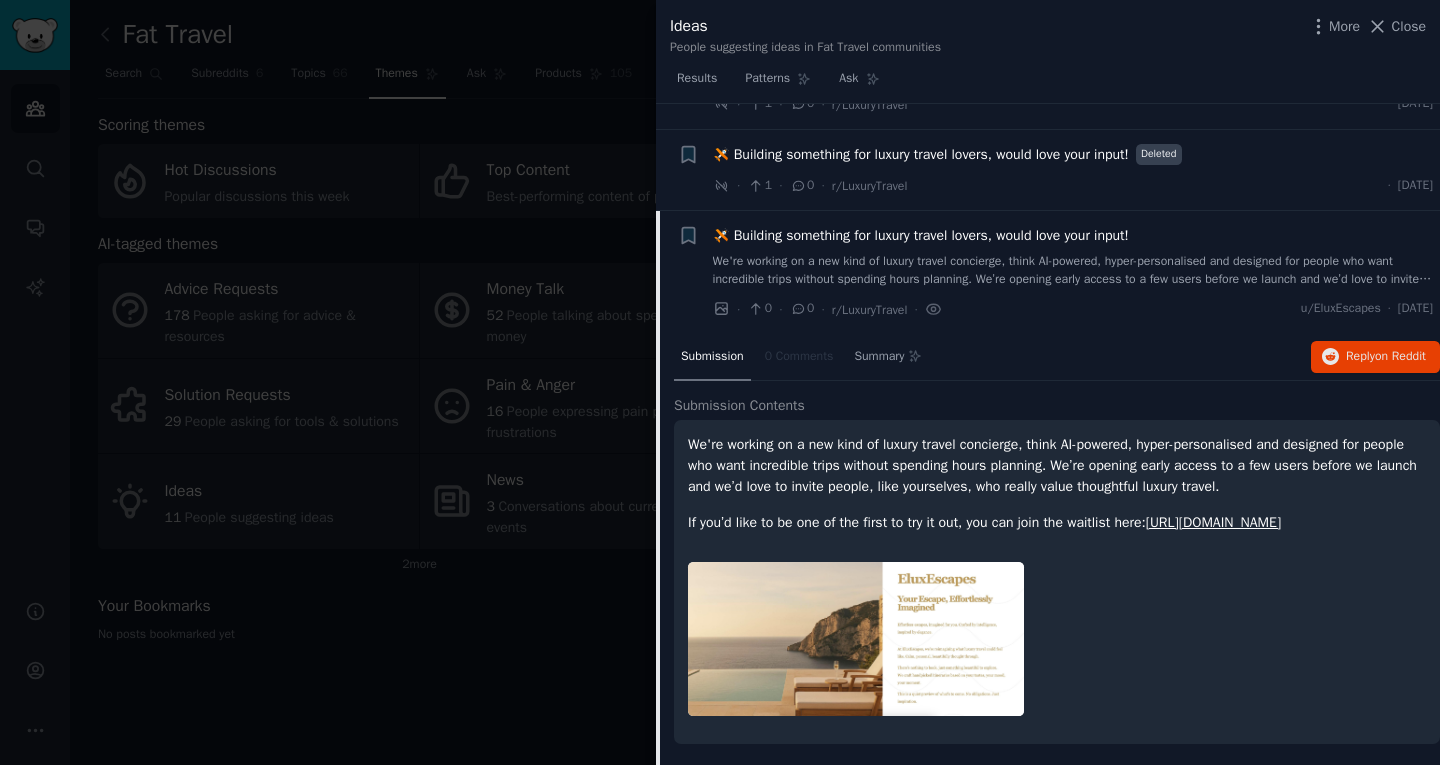 click at bounding box center (720, 382) 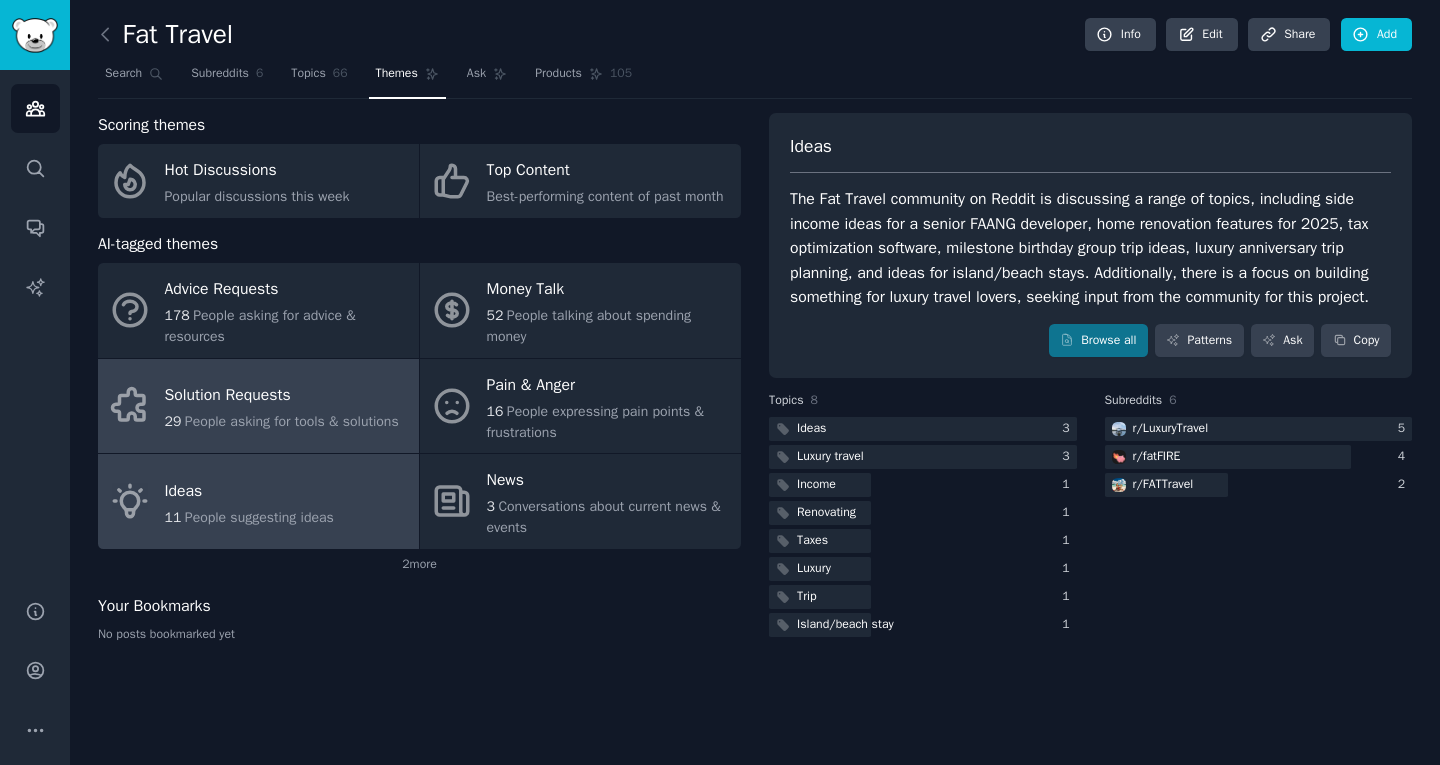 click on "People asking for tools & solutions" at bounding box center (292, 421) 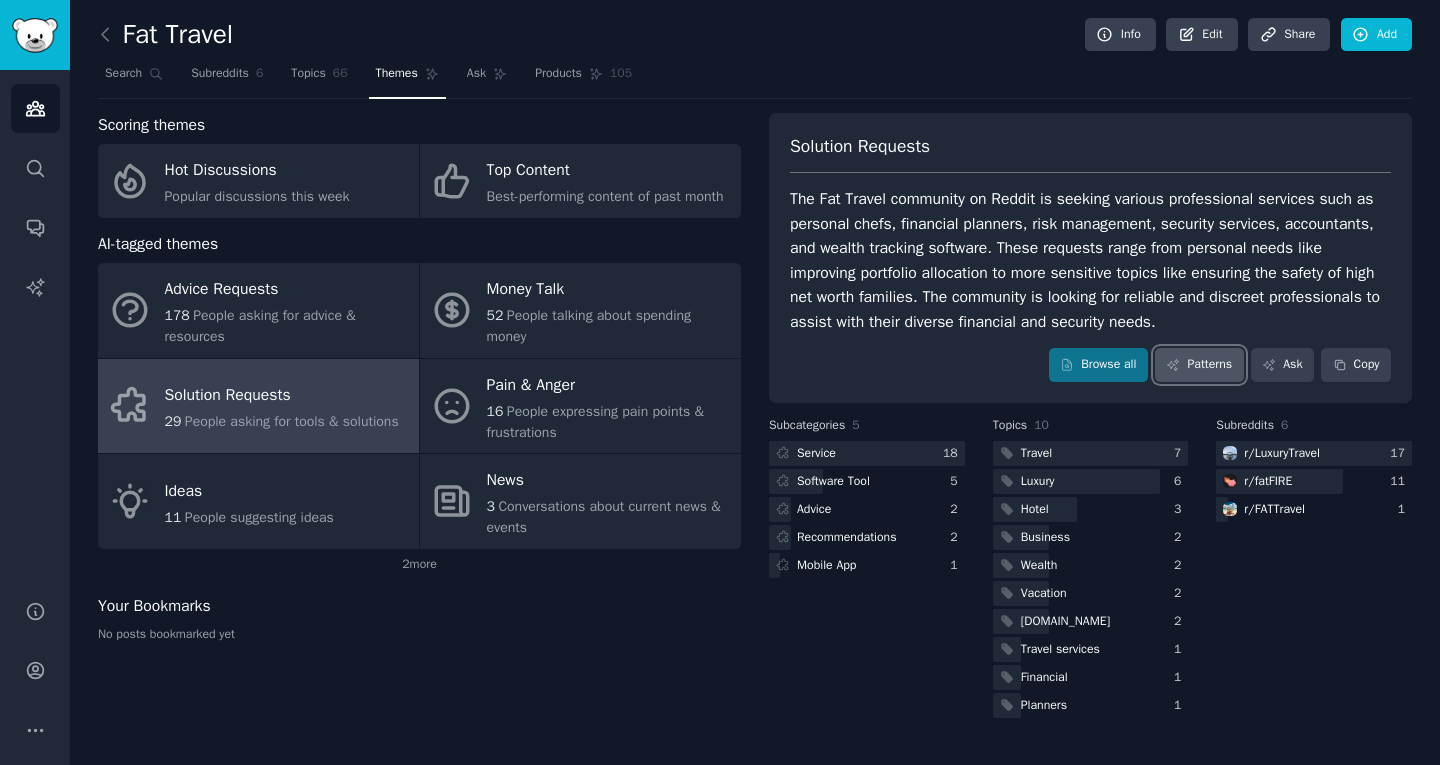 click on "Patterns" at bounding box center [1199, 365] 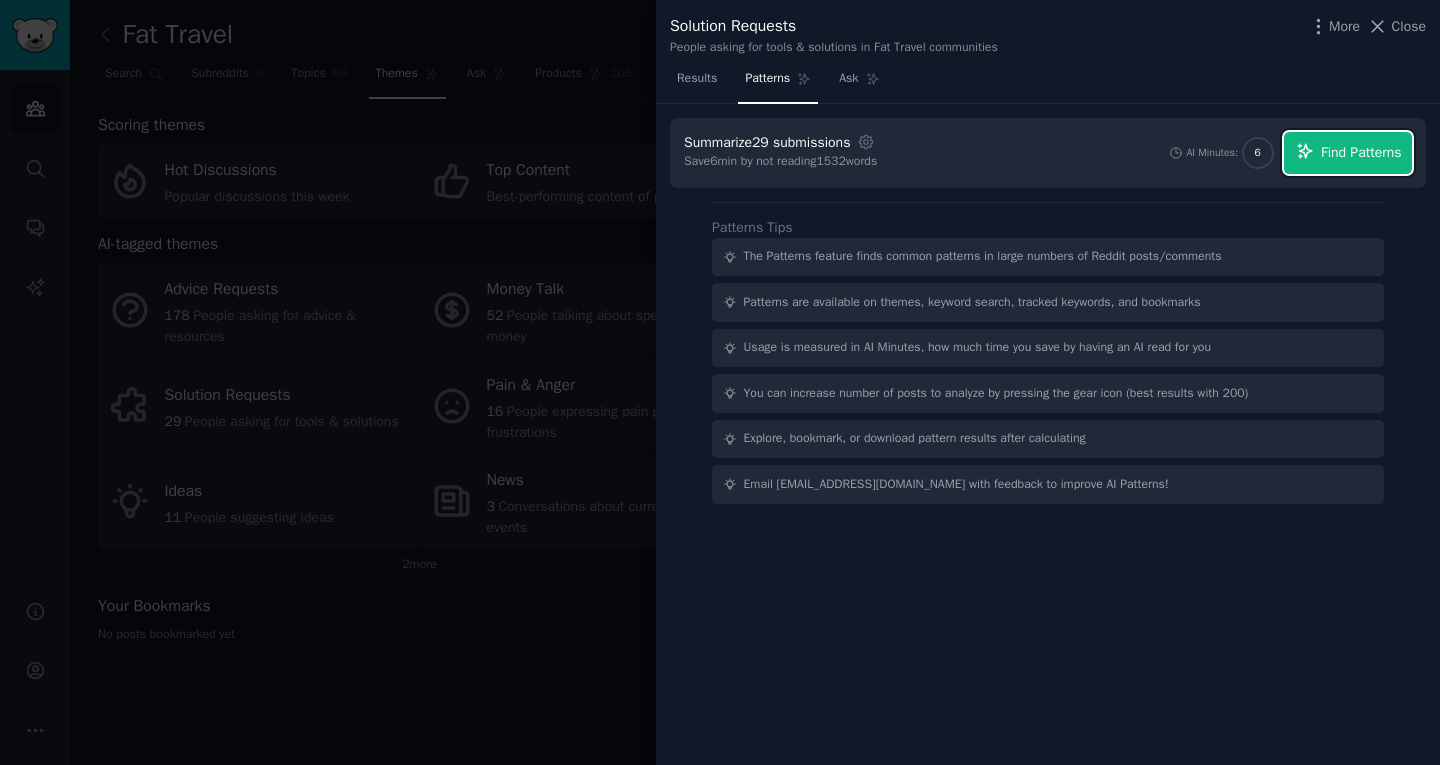 click on "Find Patterns" at bounding box center (1361, 152) 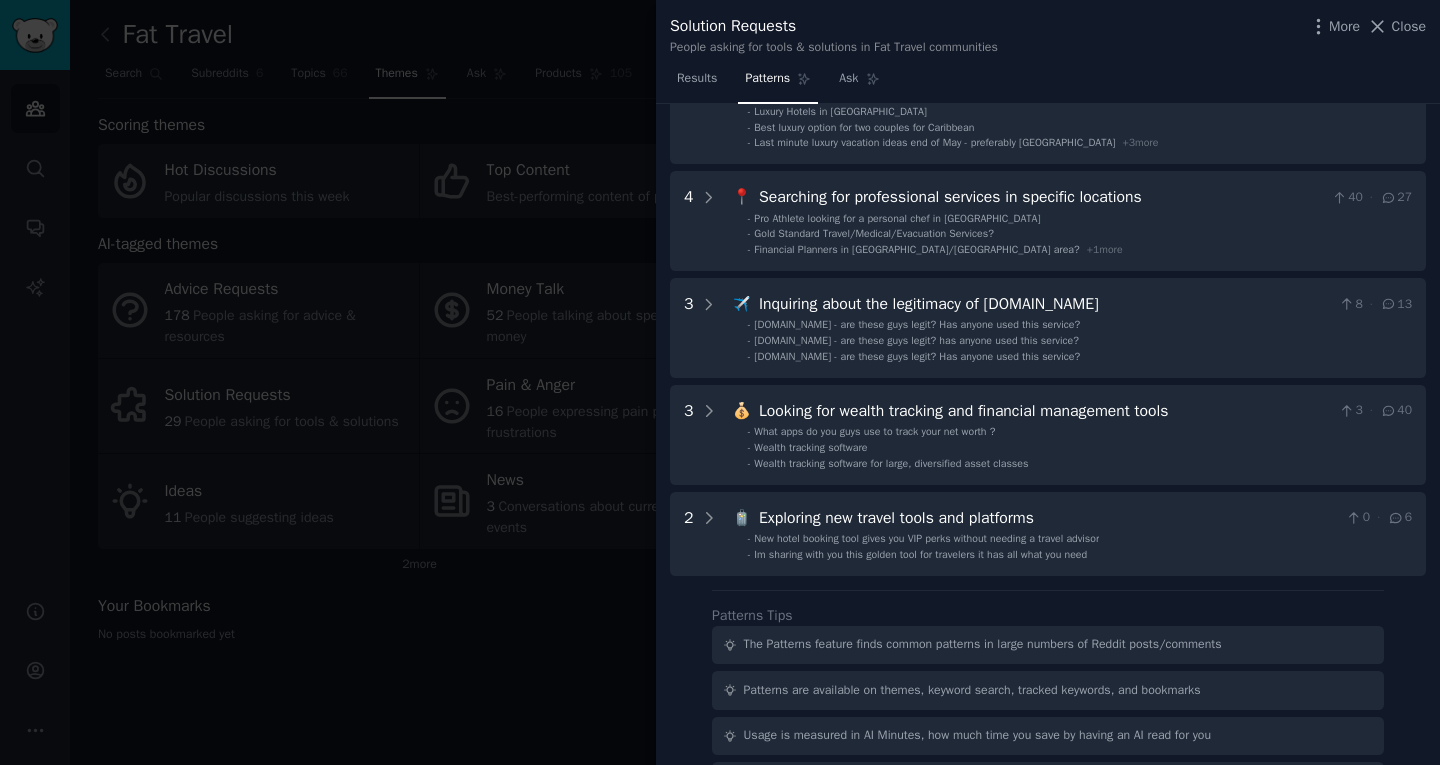 scroll, scrollTop: 0, scrollLeft: 0, axis: both 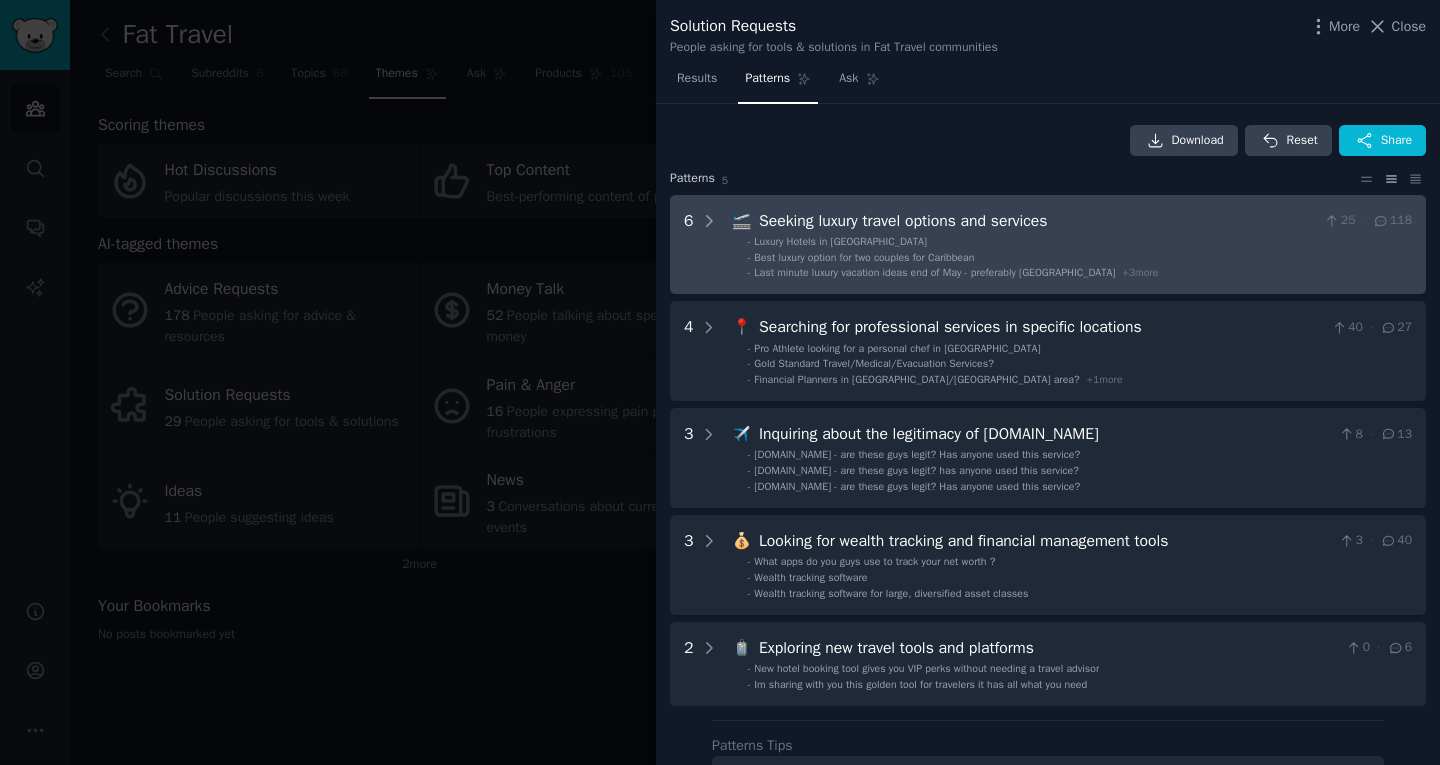 click on "Seeking luxury travel options and services" at bounding box center (1037, 221) 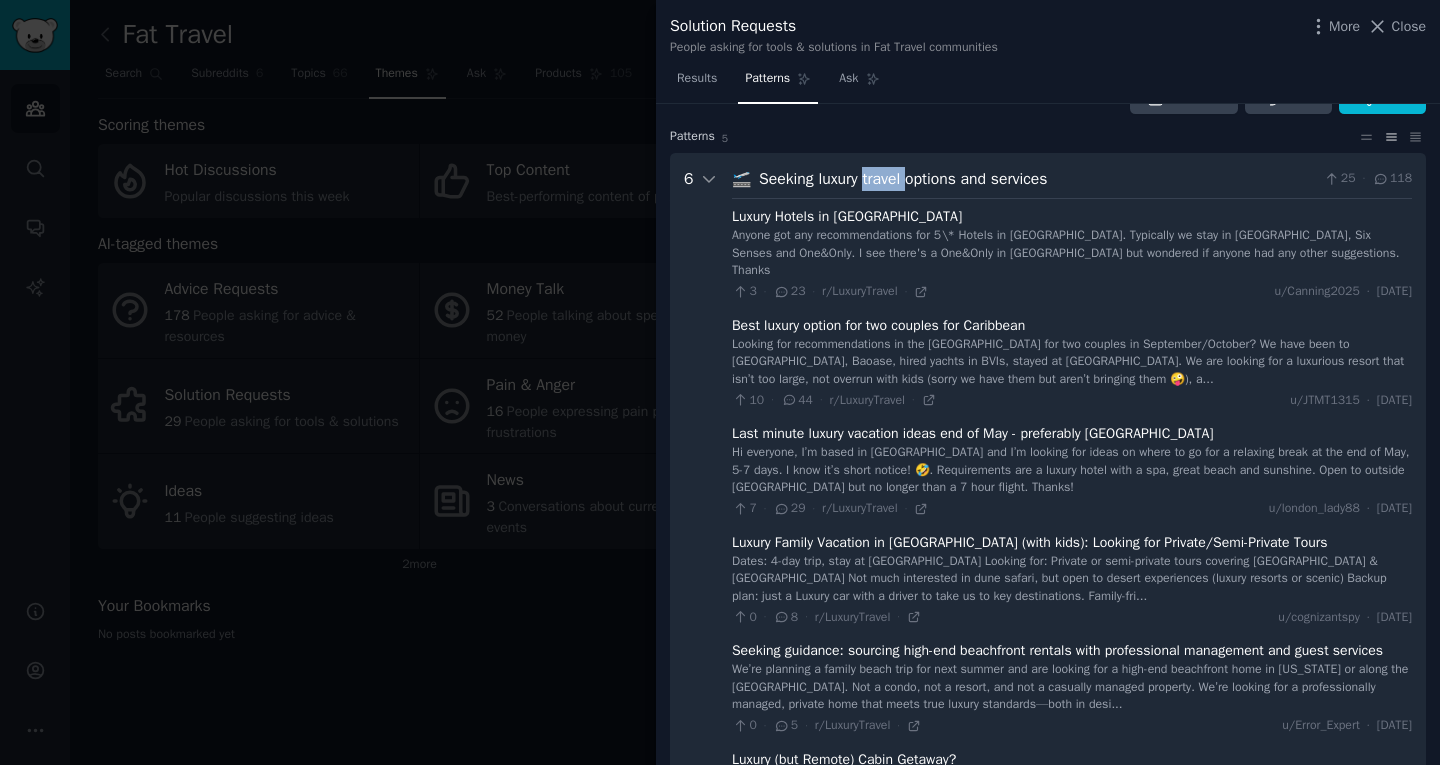click on "🛫 Seeking luxury travel options and services 25 · 118 Luxury Hotels in [GEOGRAPHIC_DATA]   Anyone got any recommendations for 5\* Hotels in [GEOGRAPHIC_DATA]. Typically we stay in [GEOGRAPHIC_DATA], Six Senses and One&Only. I see there's a One&Only in [GEOGRAPHIC_DATA] but wondered if anyone had any other suggestions. Thanks 3 · 23 · r/LuxuryTravel · u/Canning2025 · [DATE] Best luxury option  for two couples for Caribbean   Looking for recommendations in the [GEOGRAPHIC_DATA] for two couples in September/October? We have been to [GEOGRAPHIC_DATA], Baoase, hired yachts in BVIs, stayed at [GEOGRAPHIC_DATA]. We are looking for a luxurious resort that isn’t too large, not overrun with kids (sorry we have them but aren’t bringing them 🤪), a... 10 · 44 · r/LuxuryTravel · u/JTMT1315 · [DATE] Last minute luxury vacation ideas end of May - preferably [GEOGRAPHIC_DATA]   7 · 29 · r/LuxuryTravel · u/london_lady88 · [DATE] Luxury Family Vacation in [GEOGRAPHIC_DATA] (with kids): Looking for Private/Semi-Private Tours   0 · 8 · · ·" at bounding box center (1072, 511) 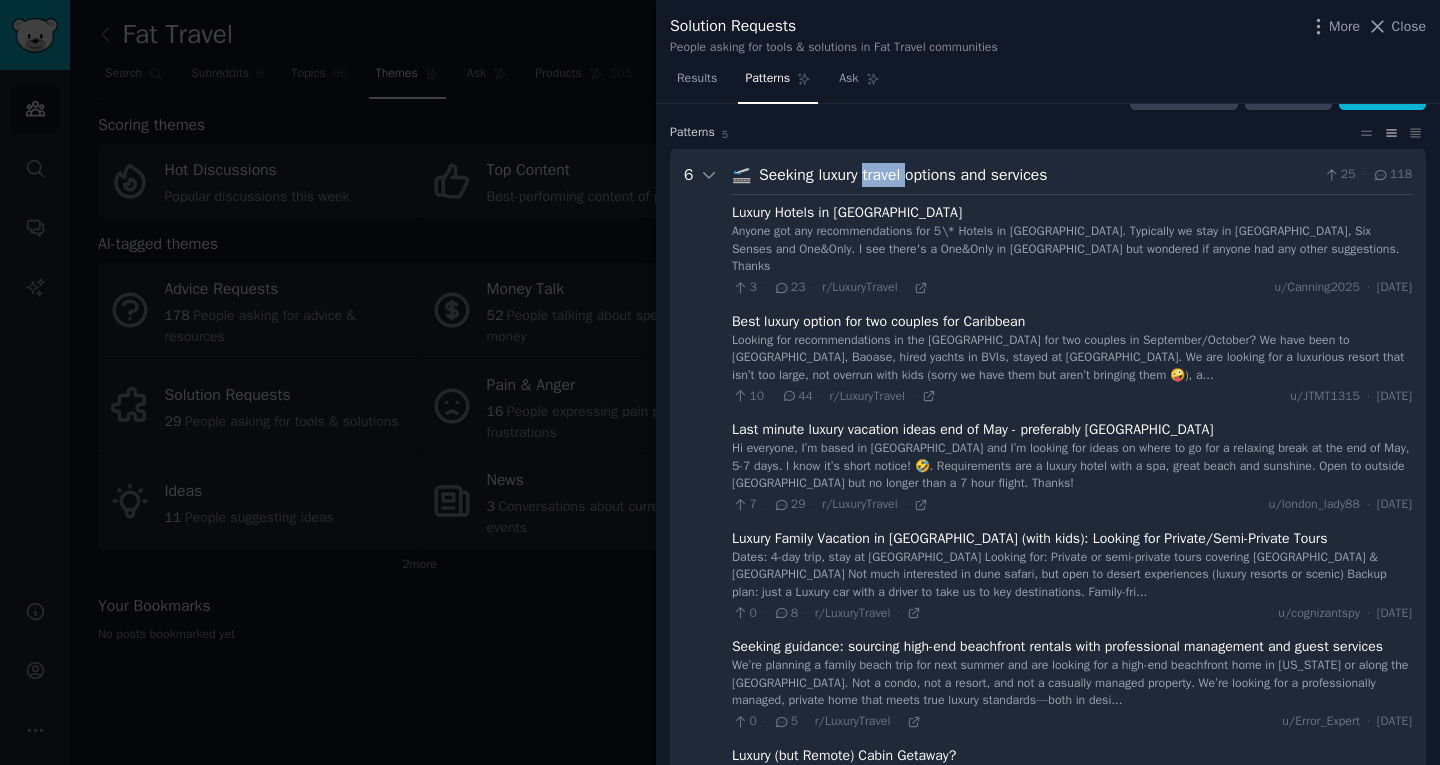 scroll, scrollTop: 45, scrollLeft: 0, axis: vertical 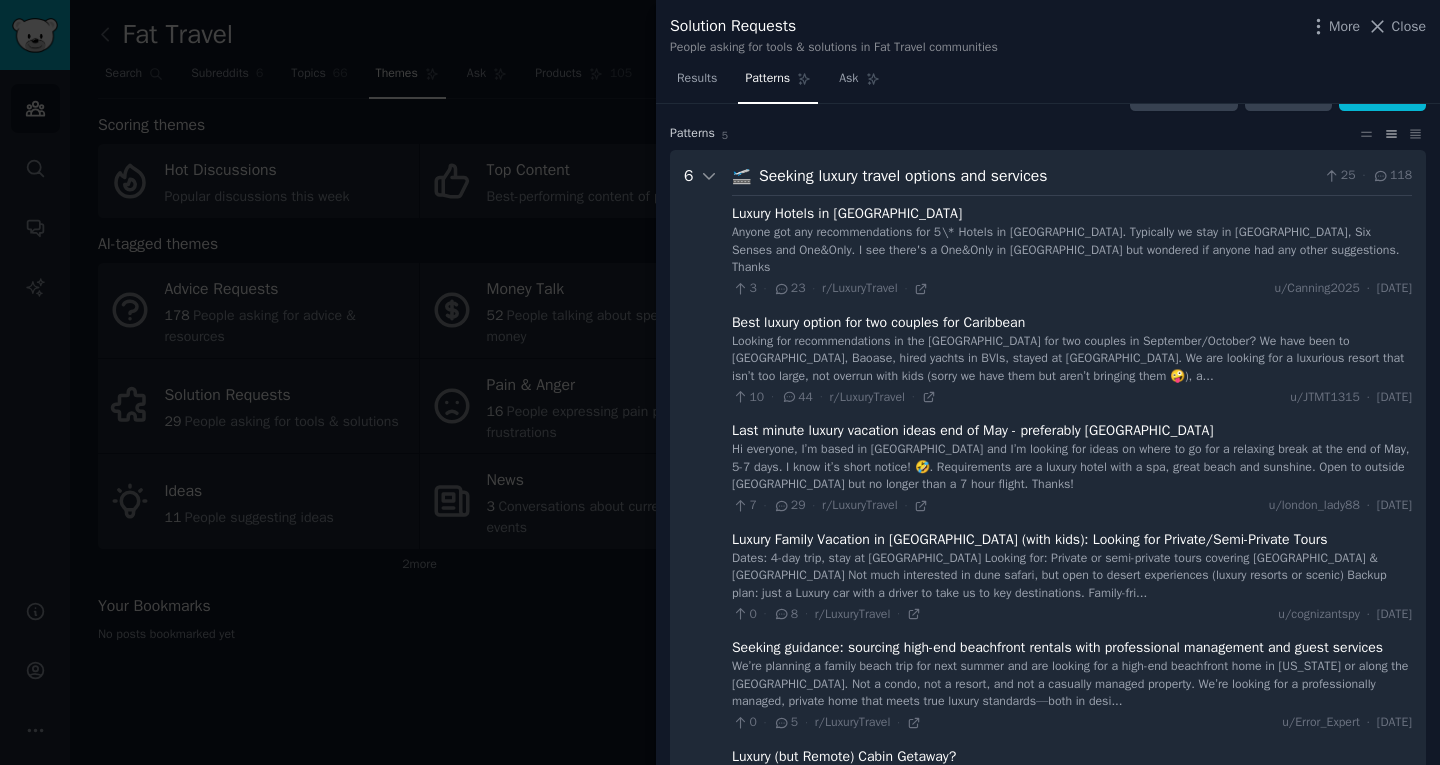 click on "Seeking luxury travel options and services" at bounding box center [1037, 176] 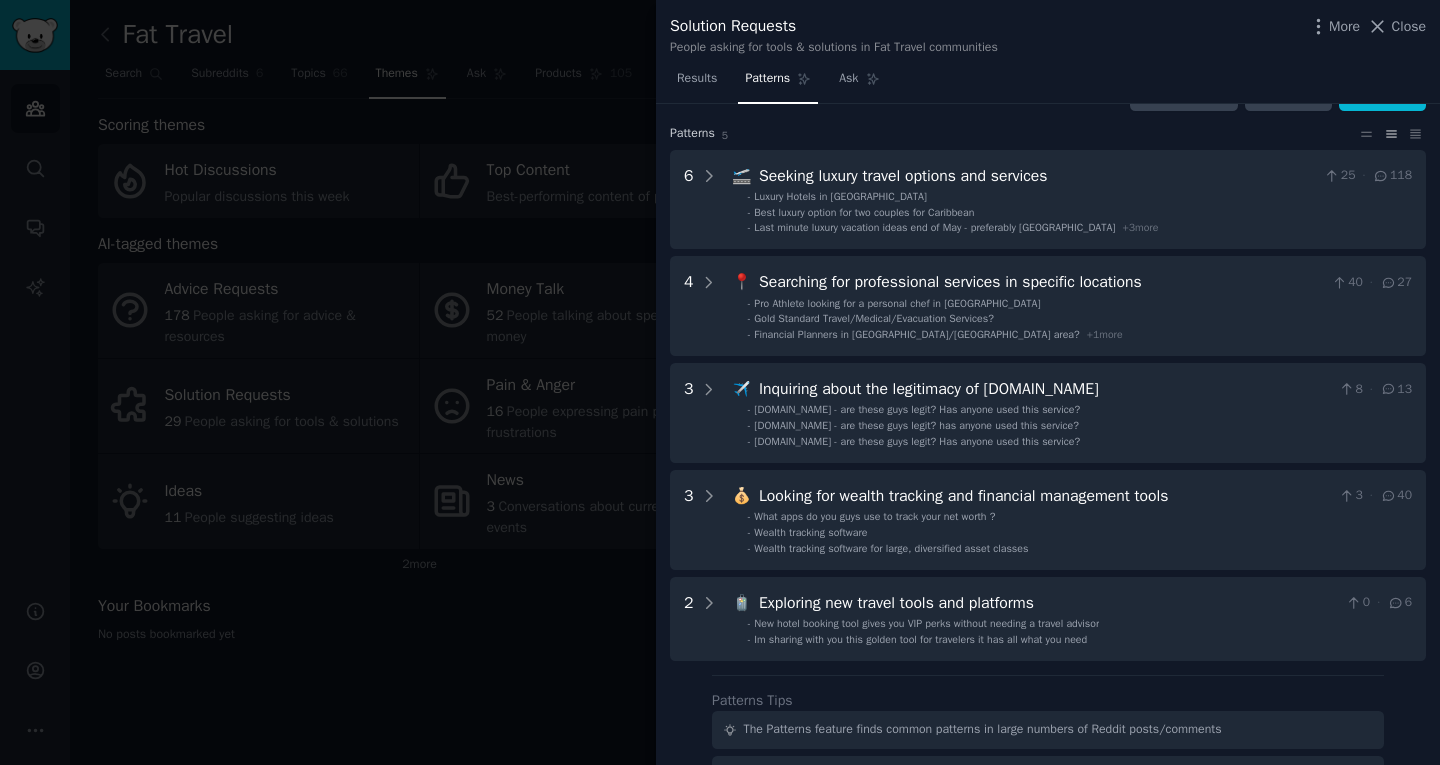 click on "Download Reset Share Pattern s 5 6 🛫 Seeking luxury travel options and services 25 · 118 - Luxury Hotels in [GEOGRAPHIC_DATA] - Best luxury option  for two couples for Caribbean - Last minute luxury vacation ideas end of May - preferably [GEOGRAPHIC_DATA] +  3  more 4 📍 Searching for professional services in specific locations 40 · 27 - Pro Athlete looking for a personal chef in [GEOGRAPHIC_DATA] - Gold Standard Travel/Medical/Evacuation Services? - Financial Planners in [GEOGRAPHIC_DATA]/[GEOGRAPHIC_DATA] area? +  1  more 3 ✈️ Inquiring about the legitimacy of [DOMAIN_NAME] 8 · 13 - [DOMAIN_NAME] - are these guys legit? Has anyone used this service? - [DOMAIN_NAME] - are these guys legit? has anyone used this service? - [DOMAIN_NAME] - are these guys legit? Has anyone used this service? 3 💰 Looking for wealth tracking and financial management tools 3 · 40 - What apps do you guys use to track your net worth ? - Wealth tracking software - Wealth tracking software for large, diversified asset classes 2 🧳 Exploring new travel tools and platforms 0 · 6" at bounding box center (1048, 370) 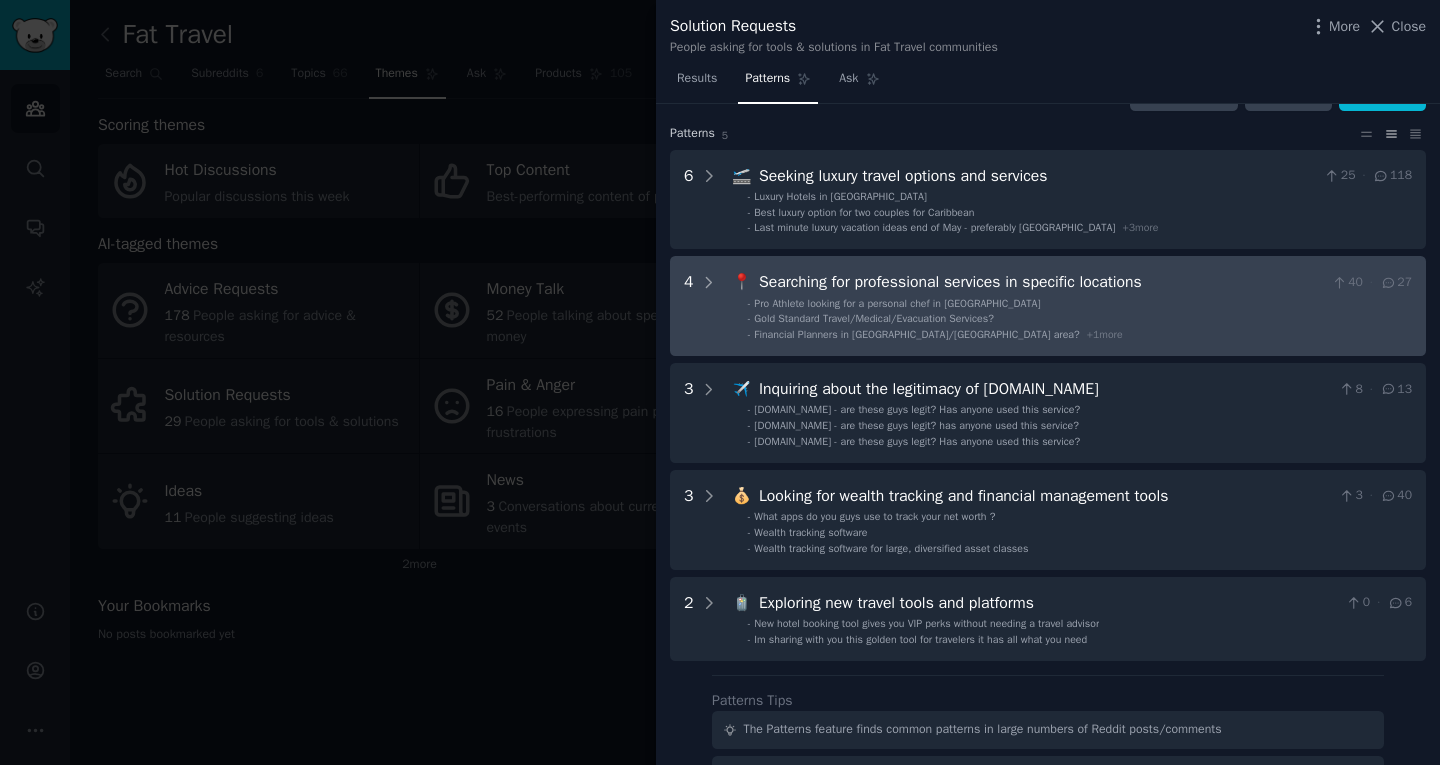 click on "Gold Standard Travel/Medical/Evacuation Services?" at bounding box center (873, 318) 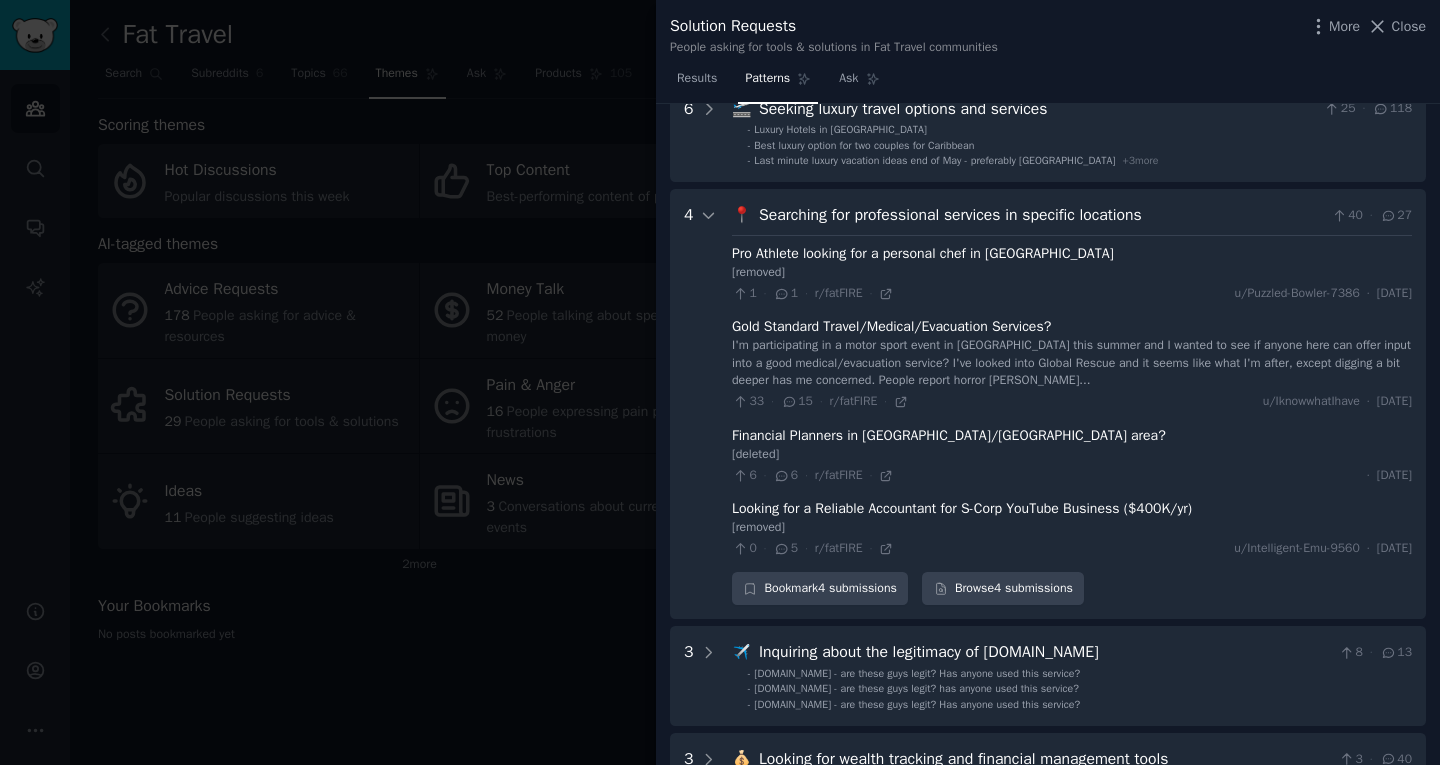 scroll, scrollTop: 102, scrollLeft: 0, axis: vertical 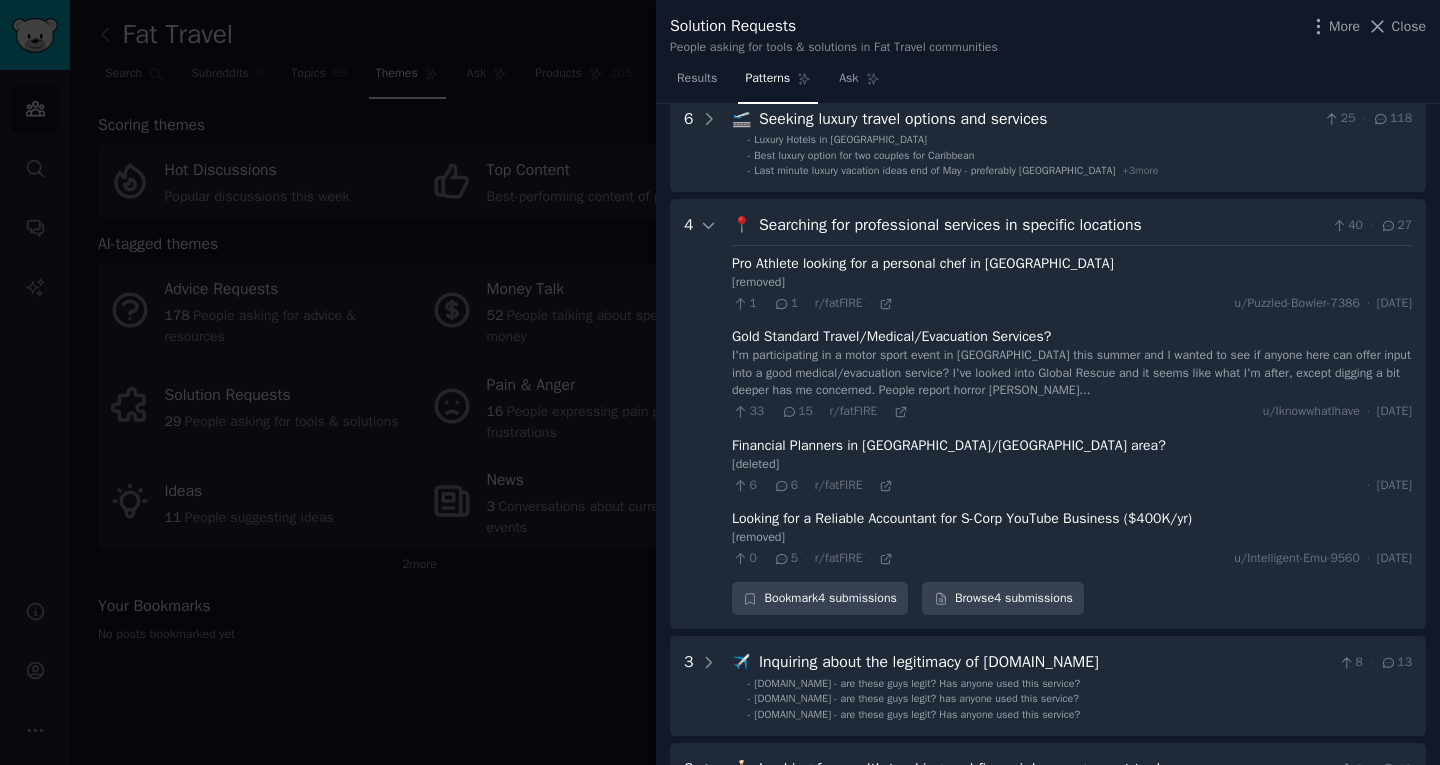 click at bounding box center [720, 382] 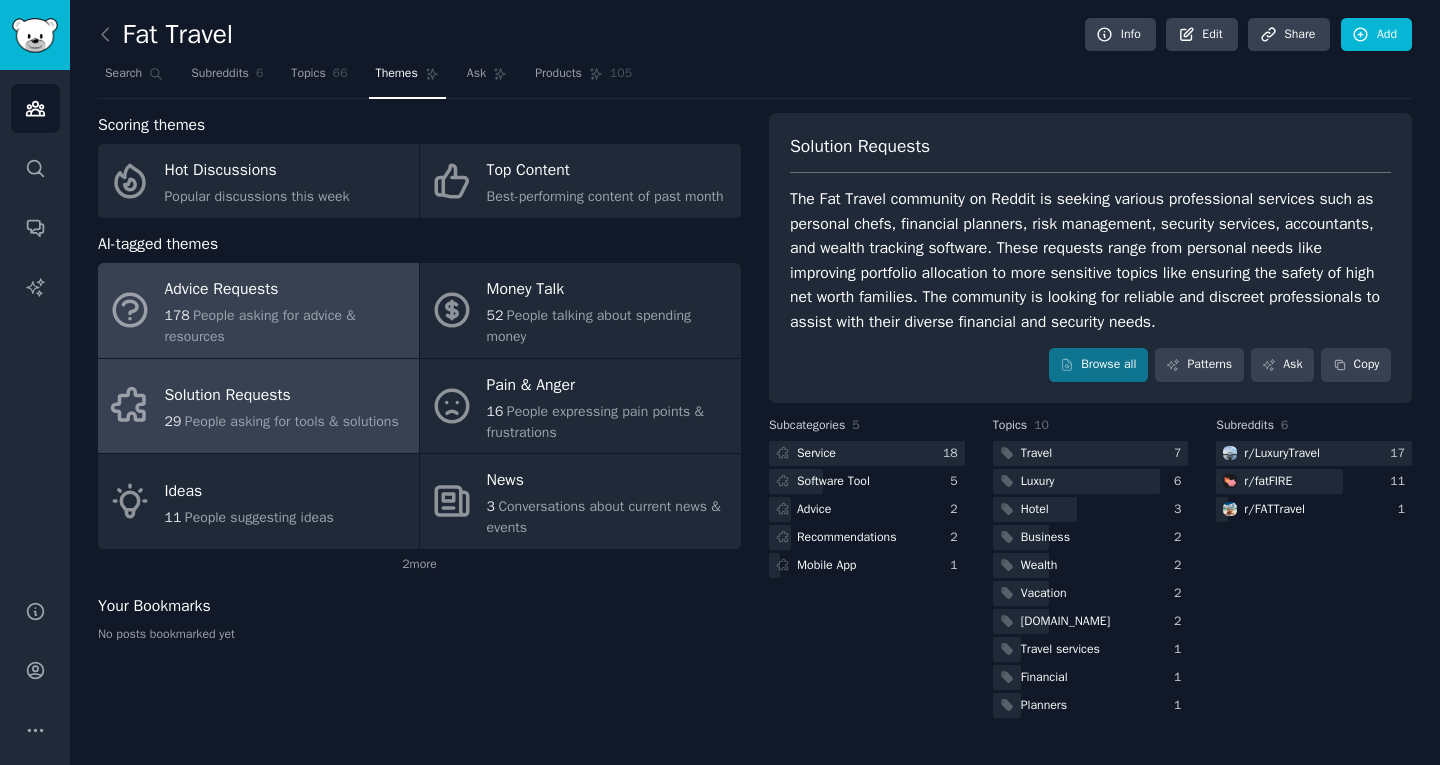 click on "People asking for advice & resources" at bounding box center (260, 326) 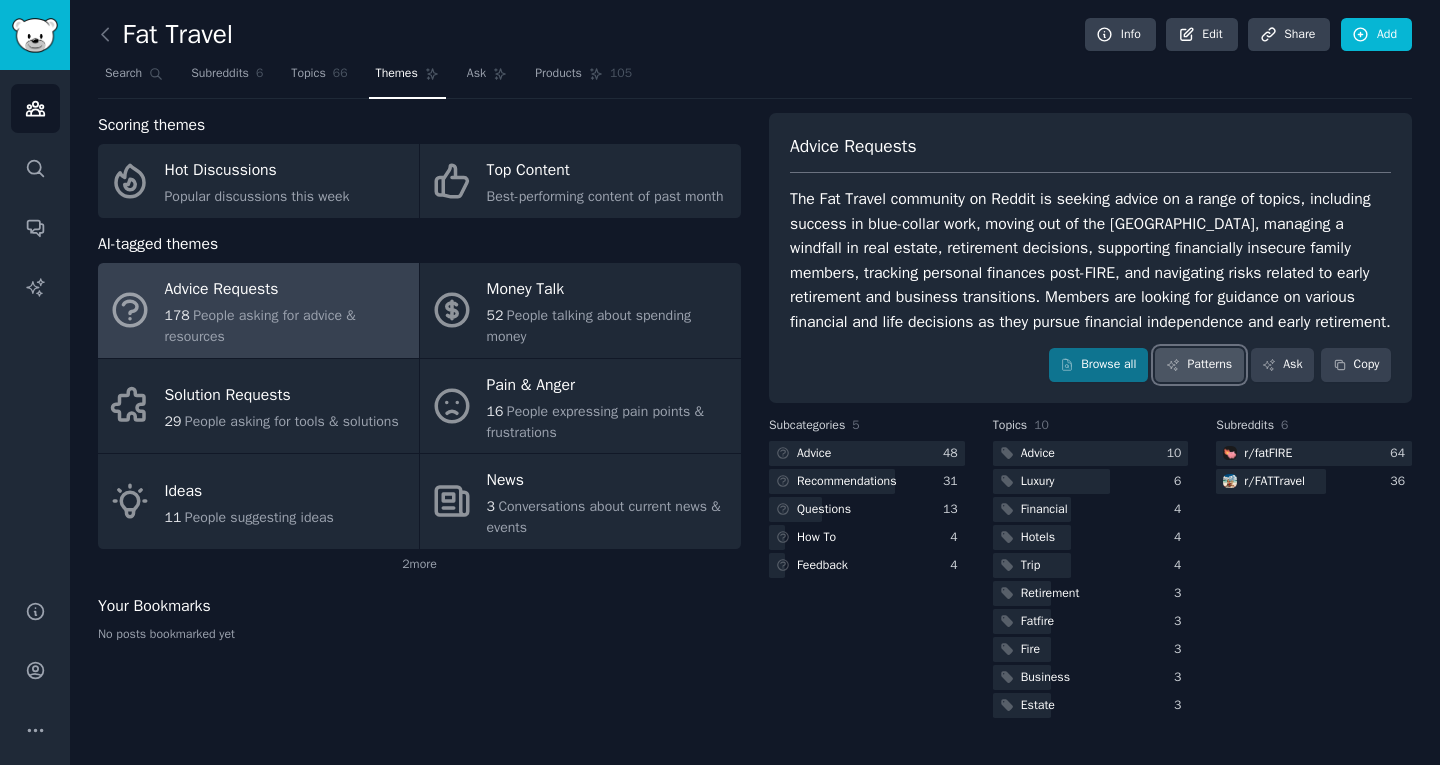 click on "Patterns" at bounding box center (1199, 365) 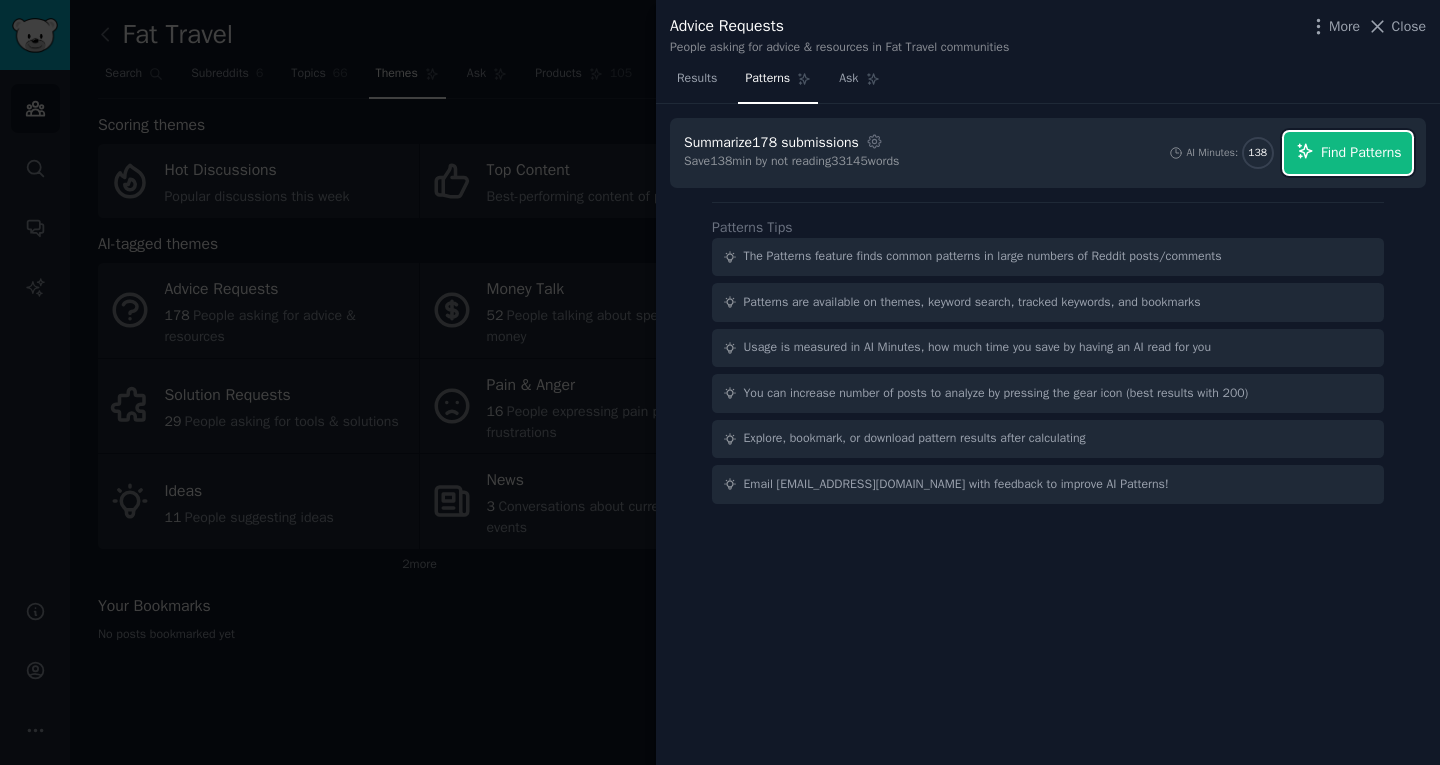 click on "Find Patterns" at bounding box center (1361, 152) 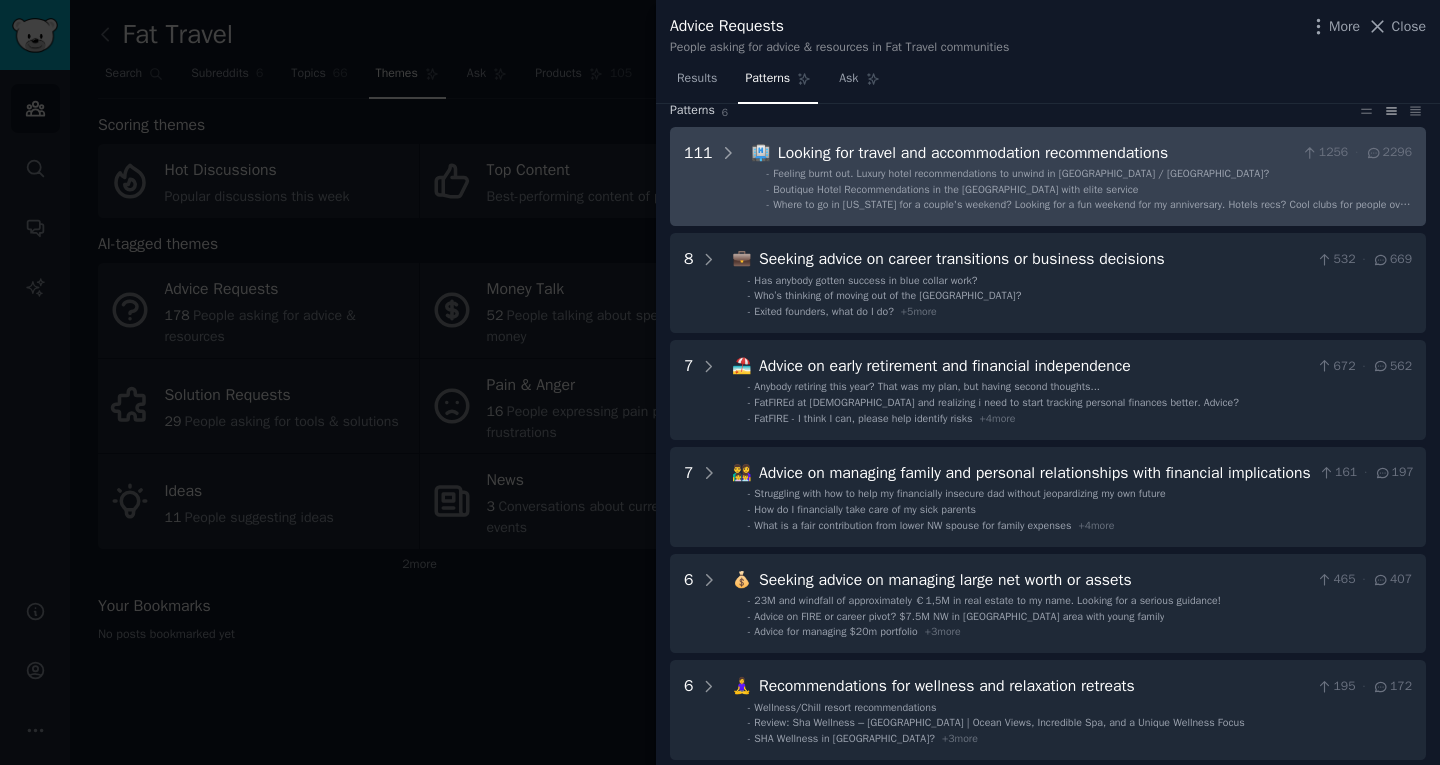 scroll, scrollTop: 67, scrollLeft: 0, axis: vertical 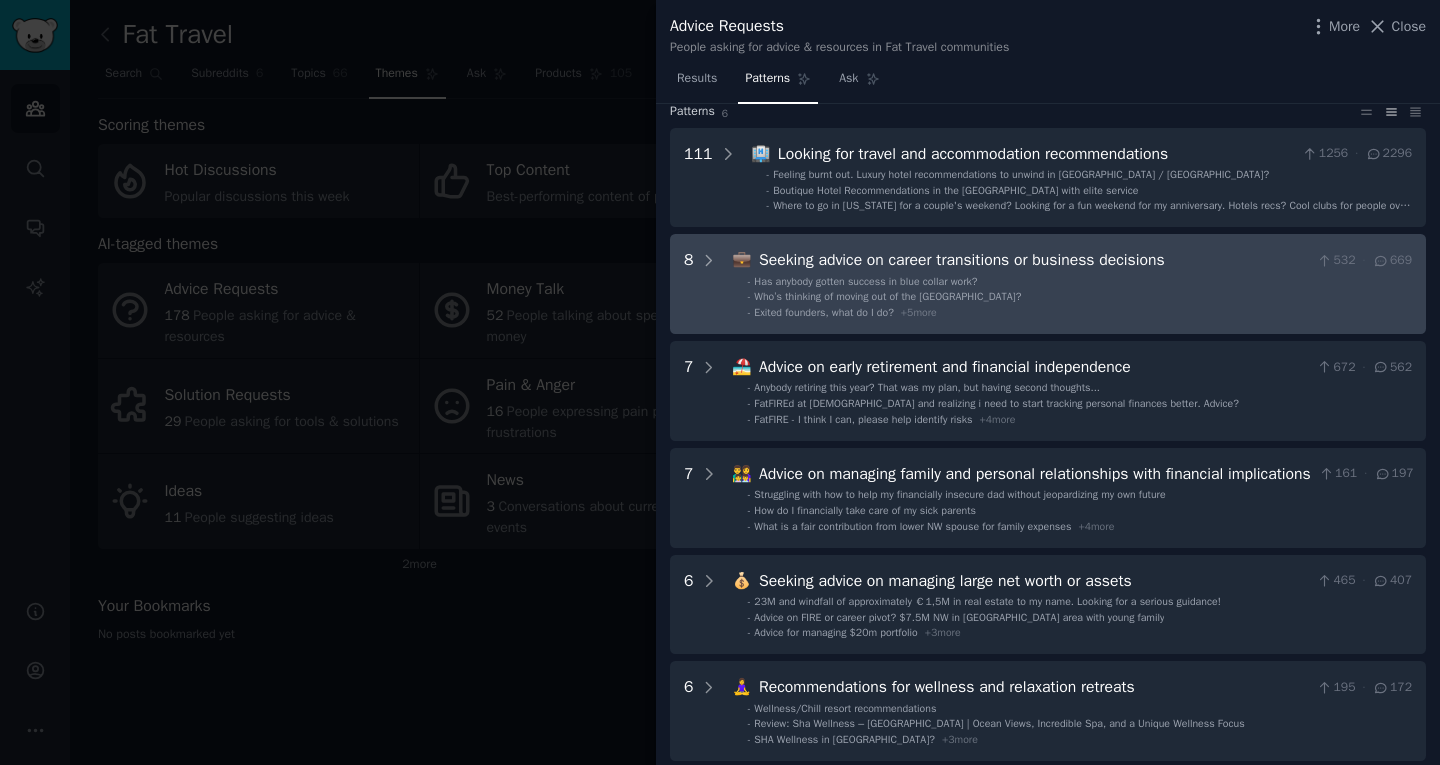 drag, startPoint x: 868, startPoint y: 259, endPoint x: 812, endPoint y: 255, distance: 56.142673 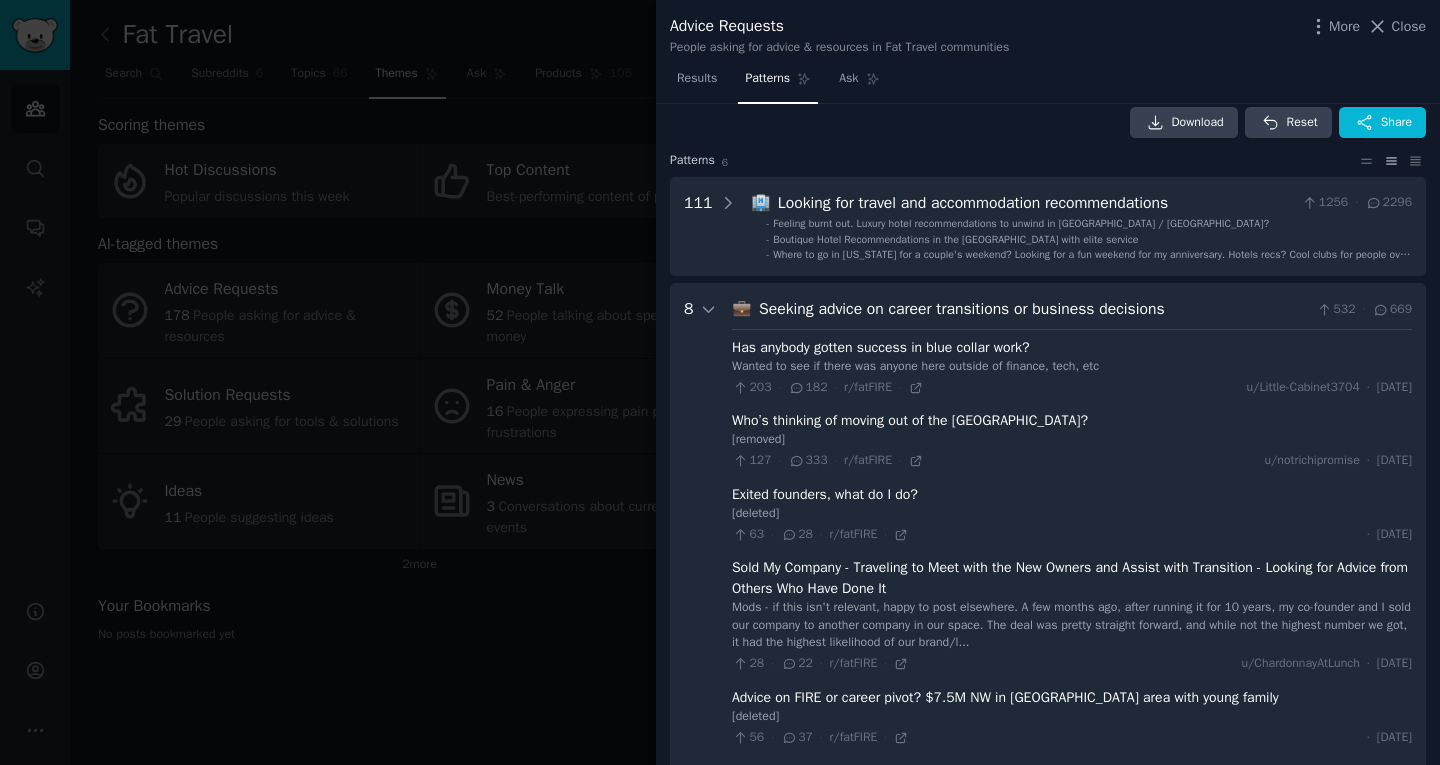 scroll, scrollTop: 0, scrollLeft: 0, axis: both 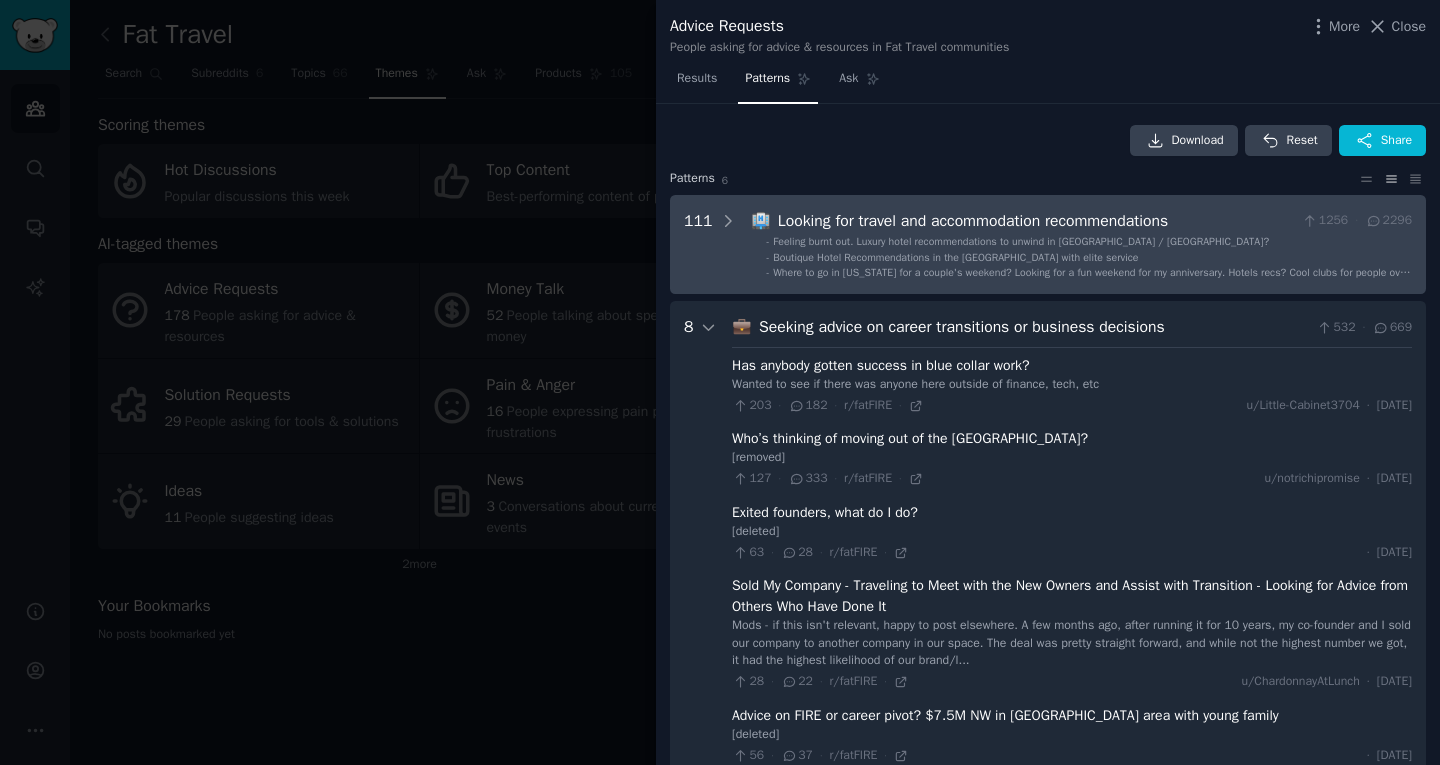 click on "Looking for travel and accommodation recommendations" at bounding box center (1036, 221) 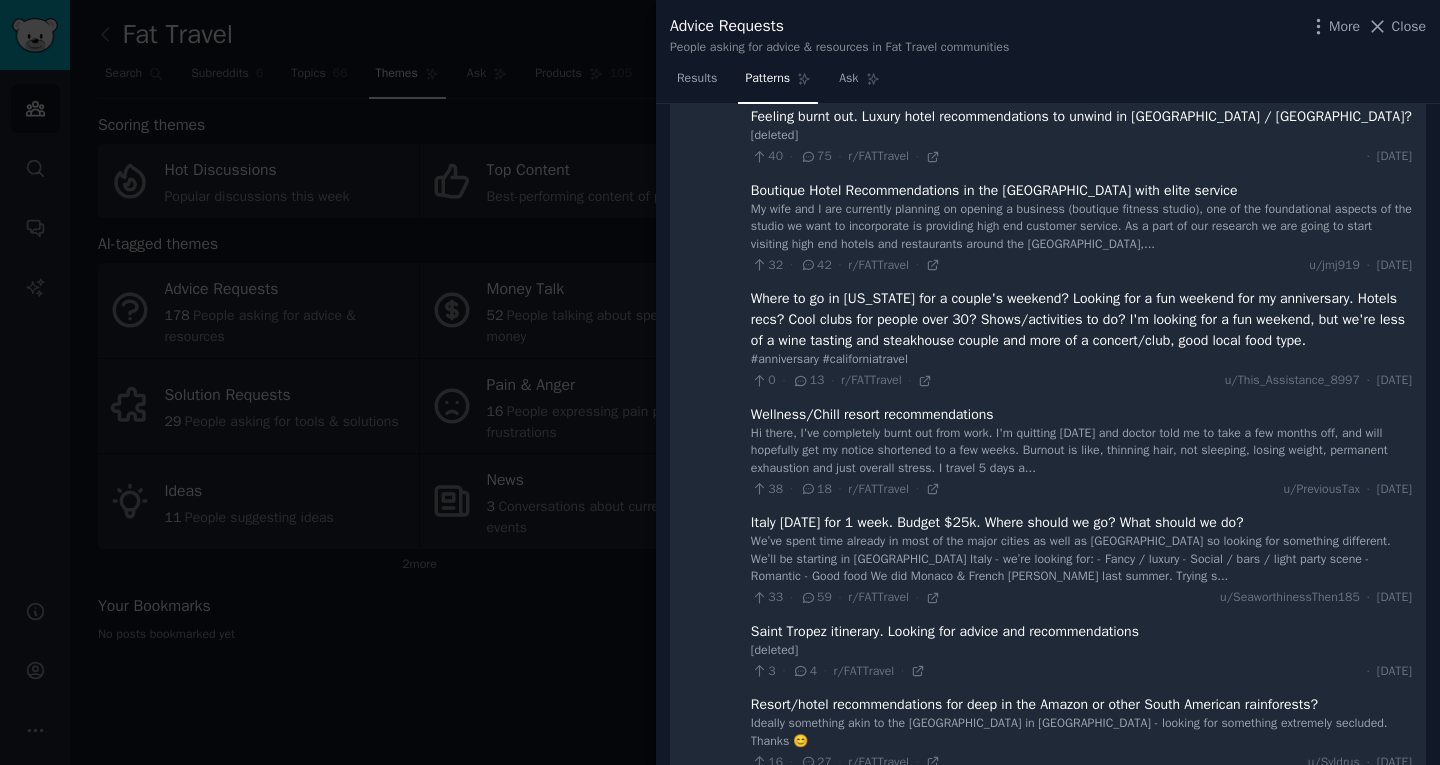 scroll, scrollTop: 0, scrollLeft: 0, axis: both 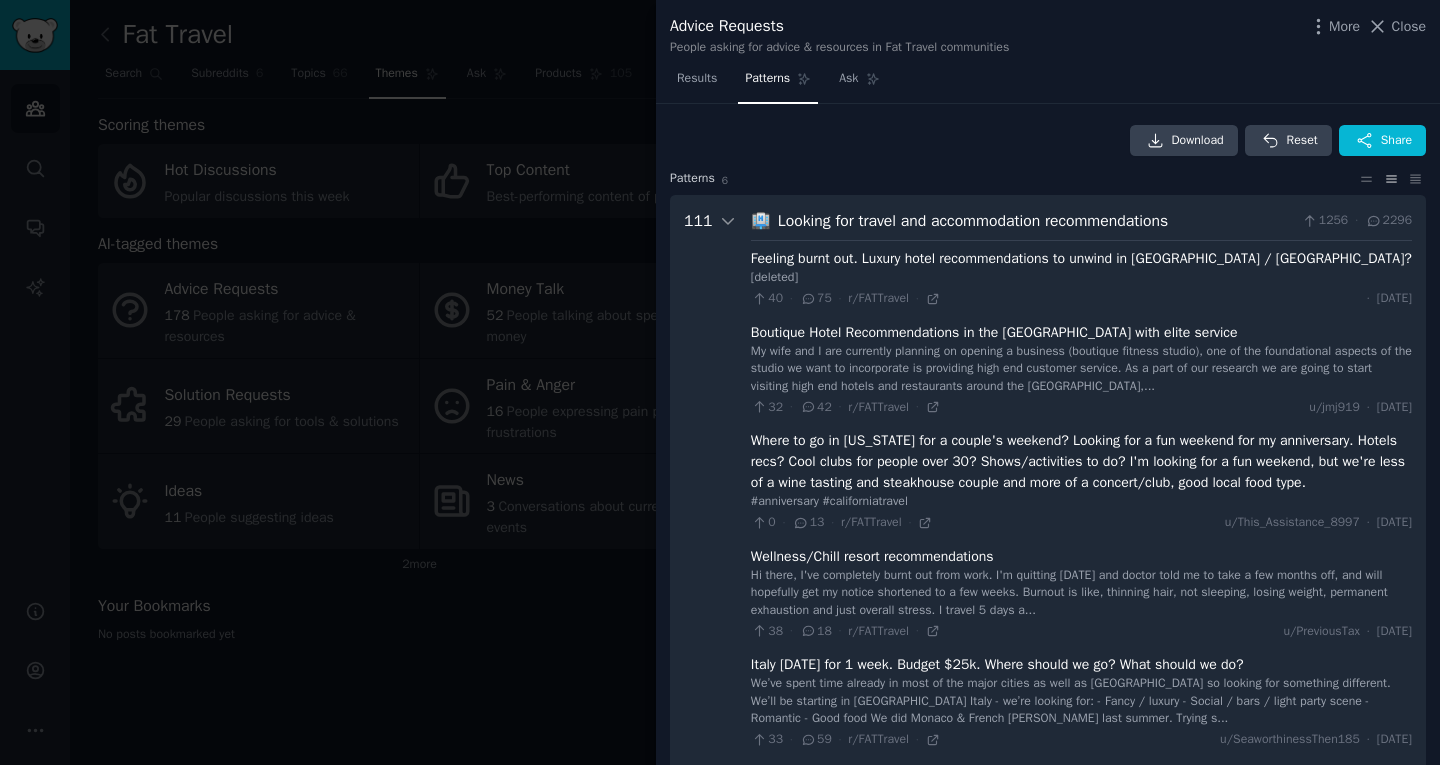 click on "Feeling burnt out. Luxury hotel recommendations to unwind in [GEOGRAPHIC_DATA] / [GEOGRAPHIC_DATA]?" at bounding box center (1081, 258) 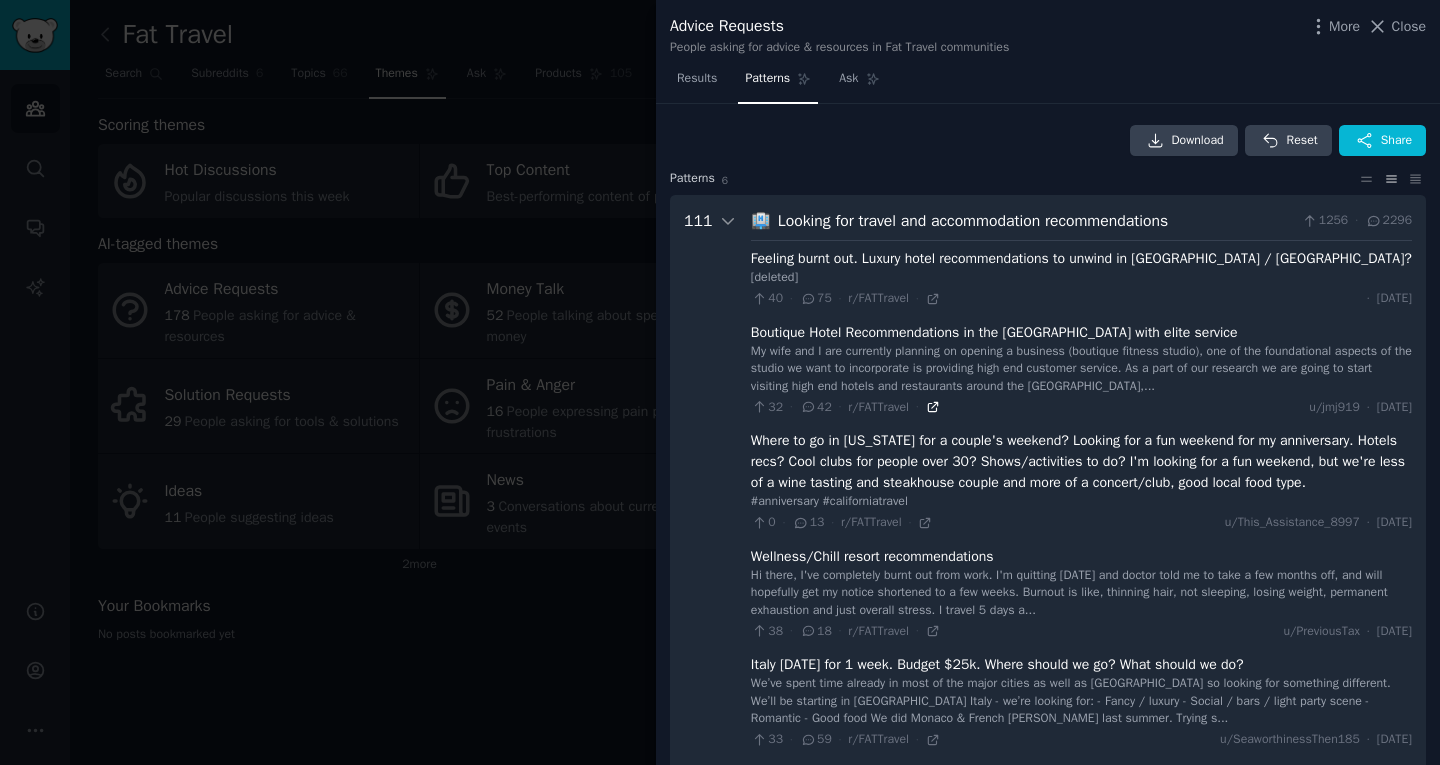 click 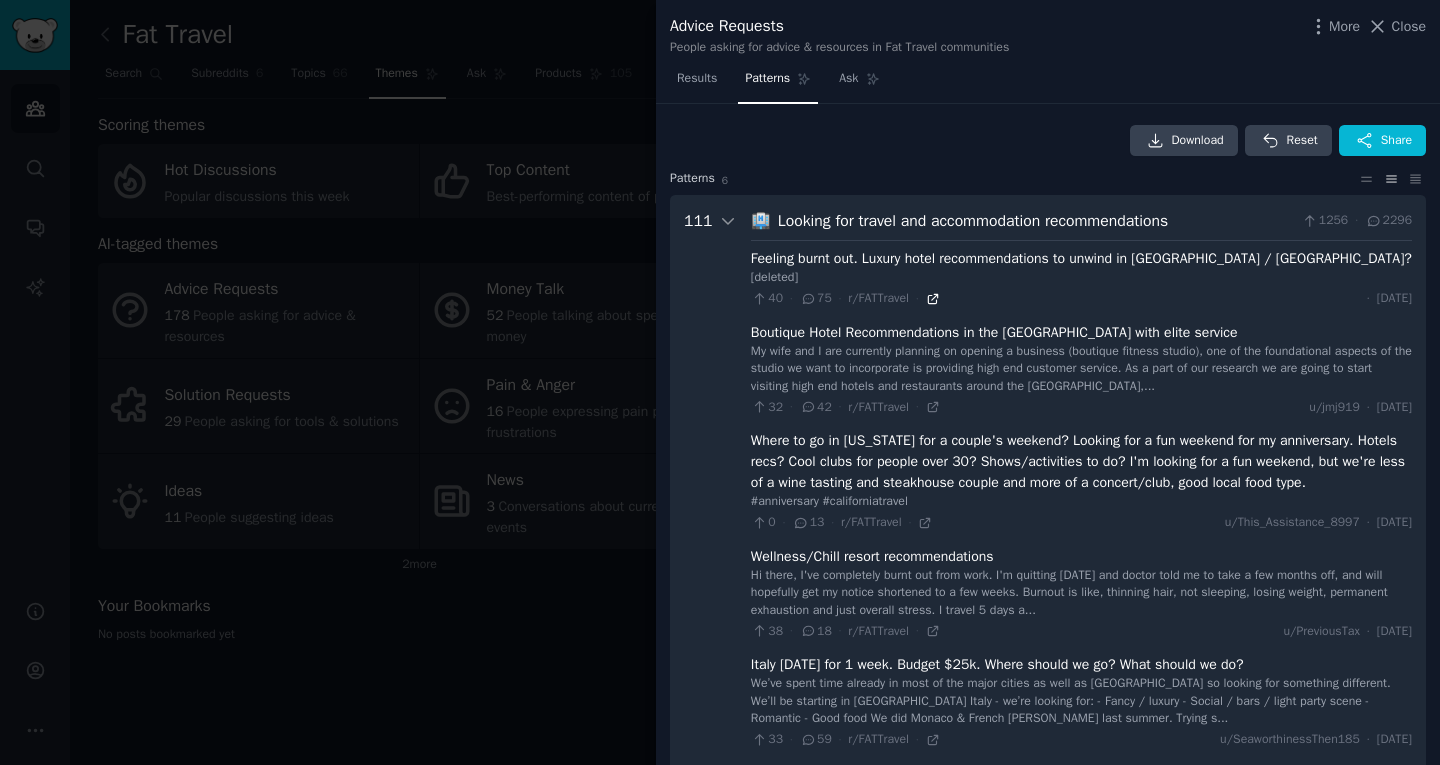 click 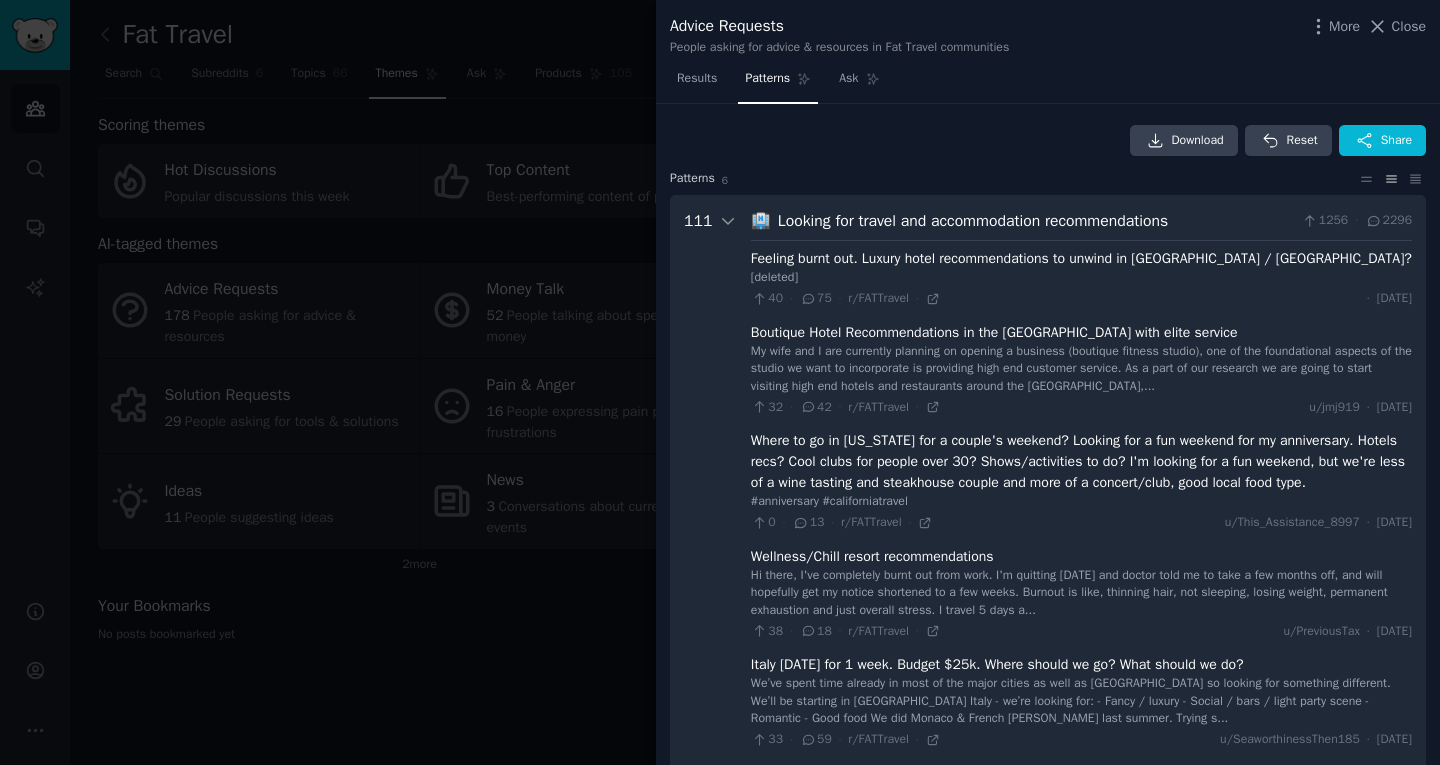 click at bounding box center (720, 382) 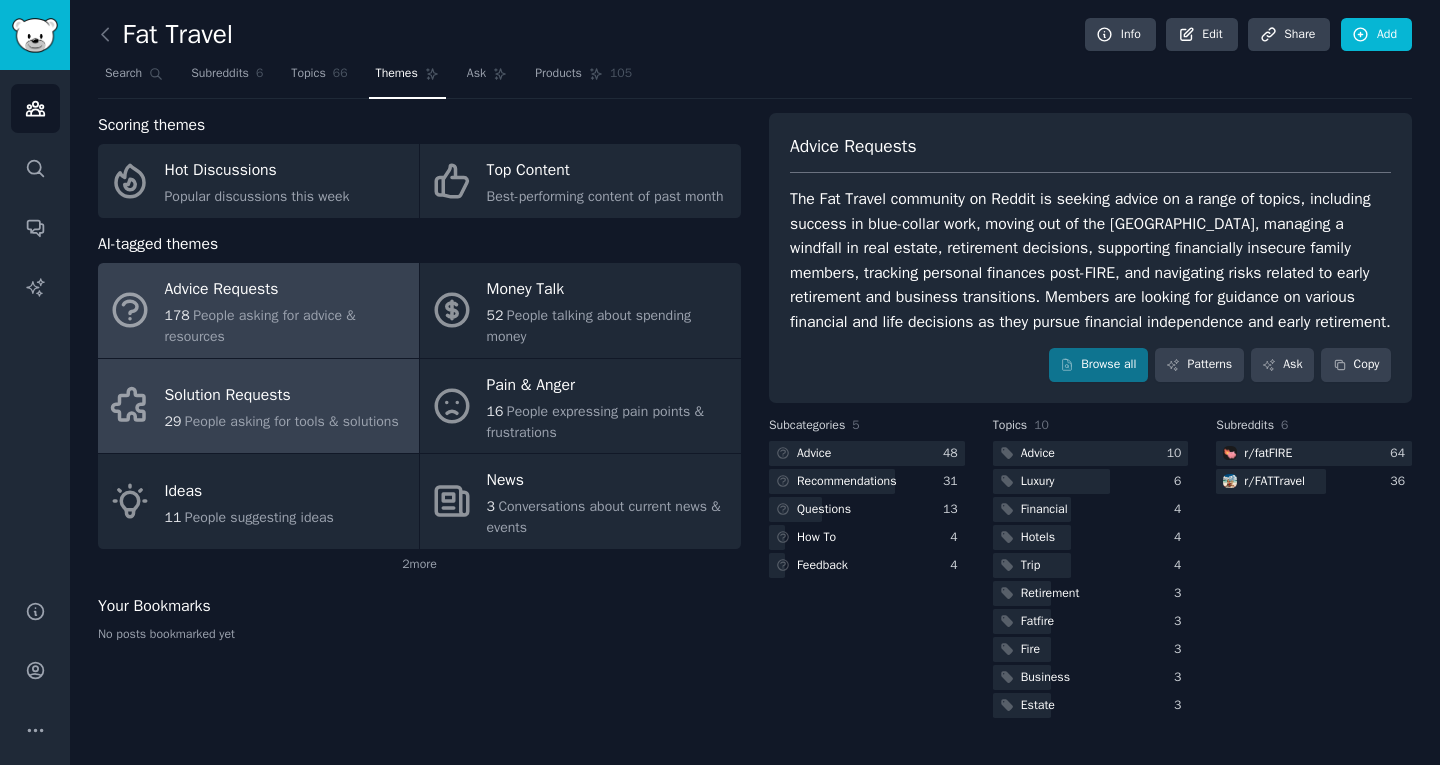click on "Solution Requests" at bounding box center [282, 396] 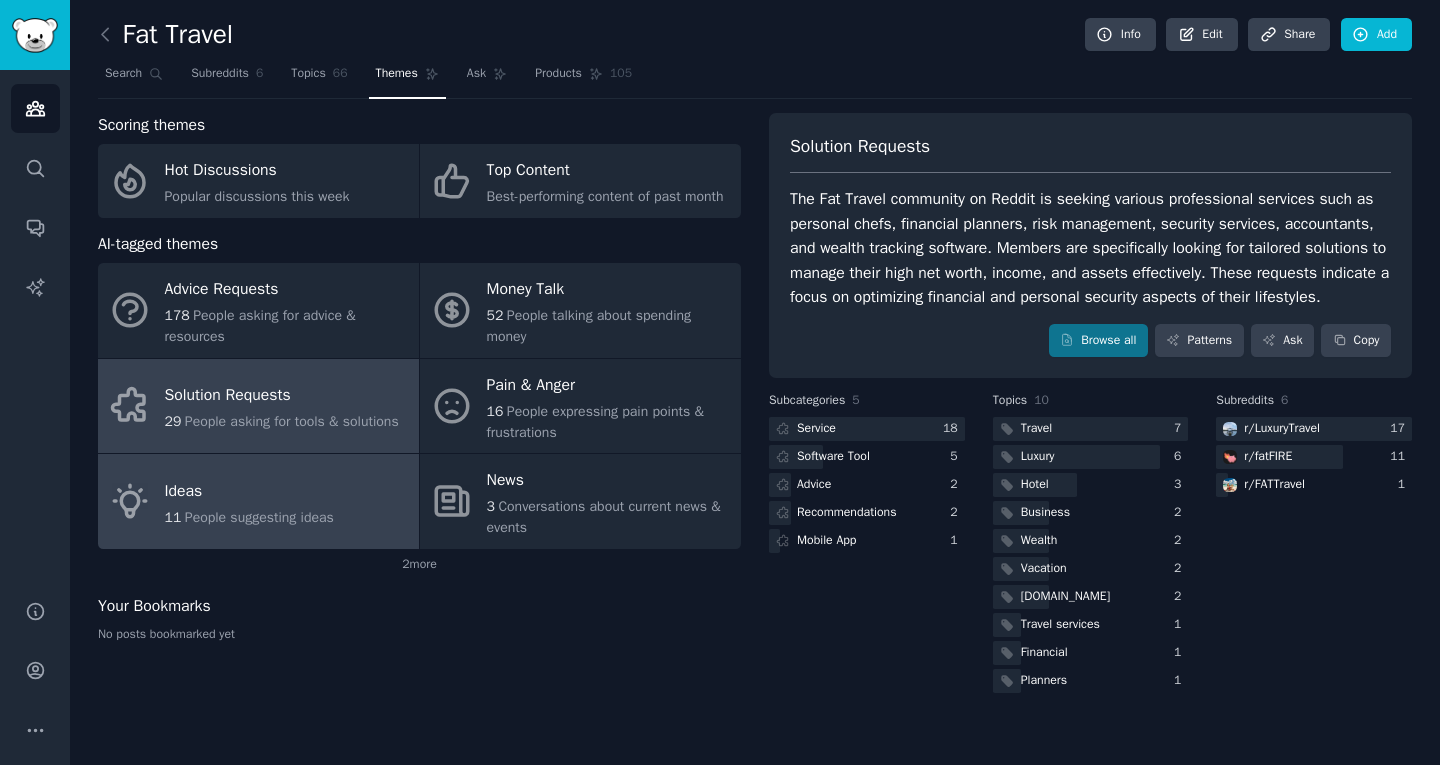 click on "Ideas" at bounding box center [249, 491] 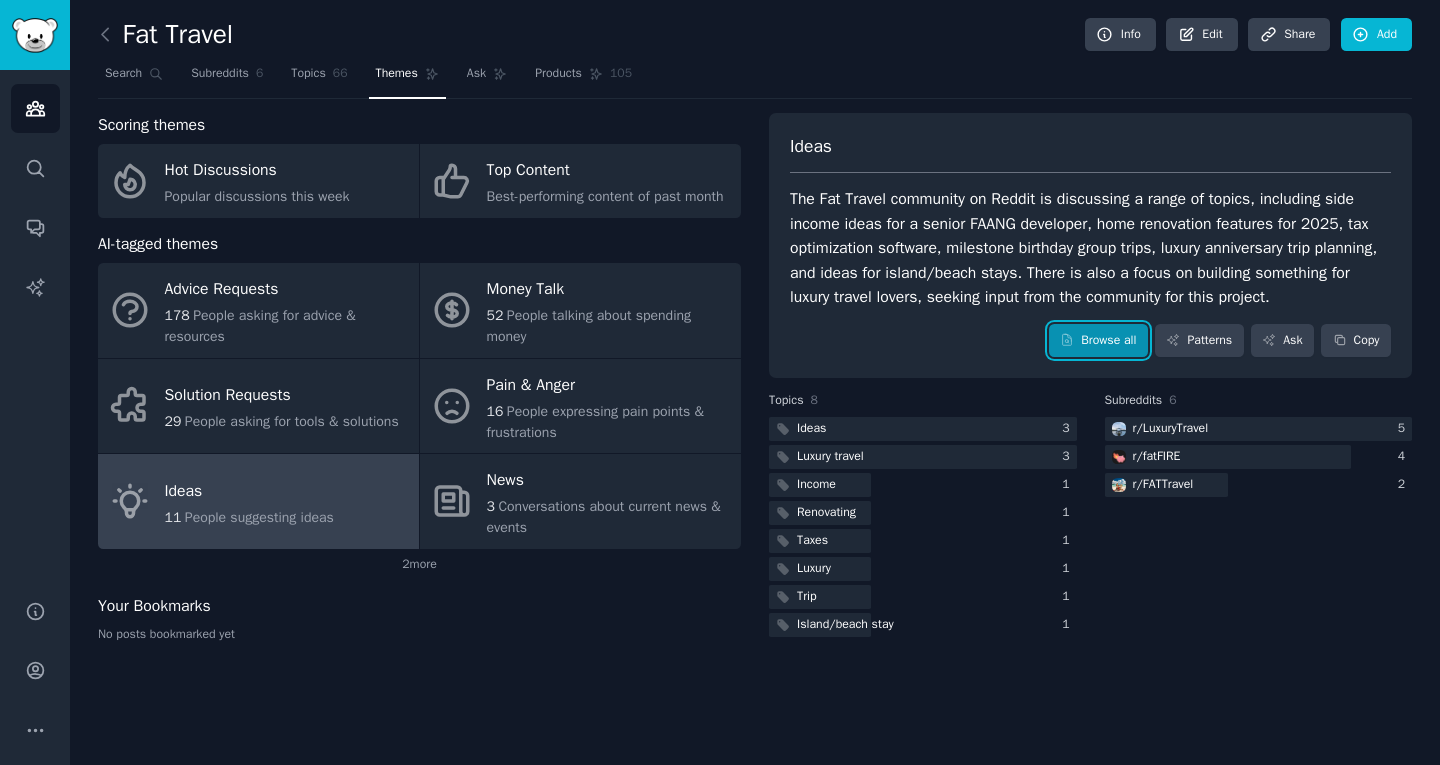 click on "Browse all" at bounding box center [1098, 341] 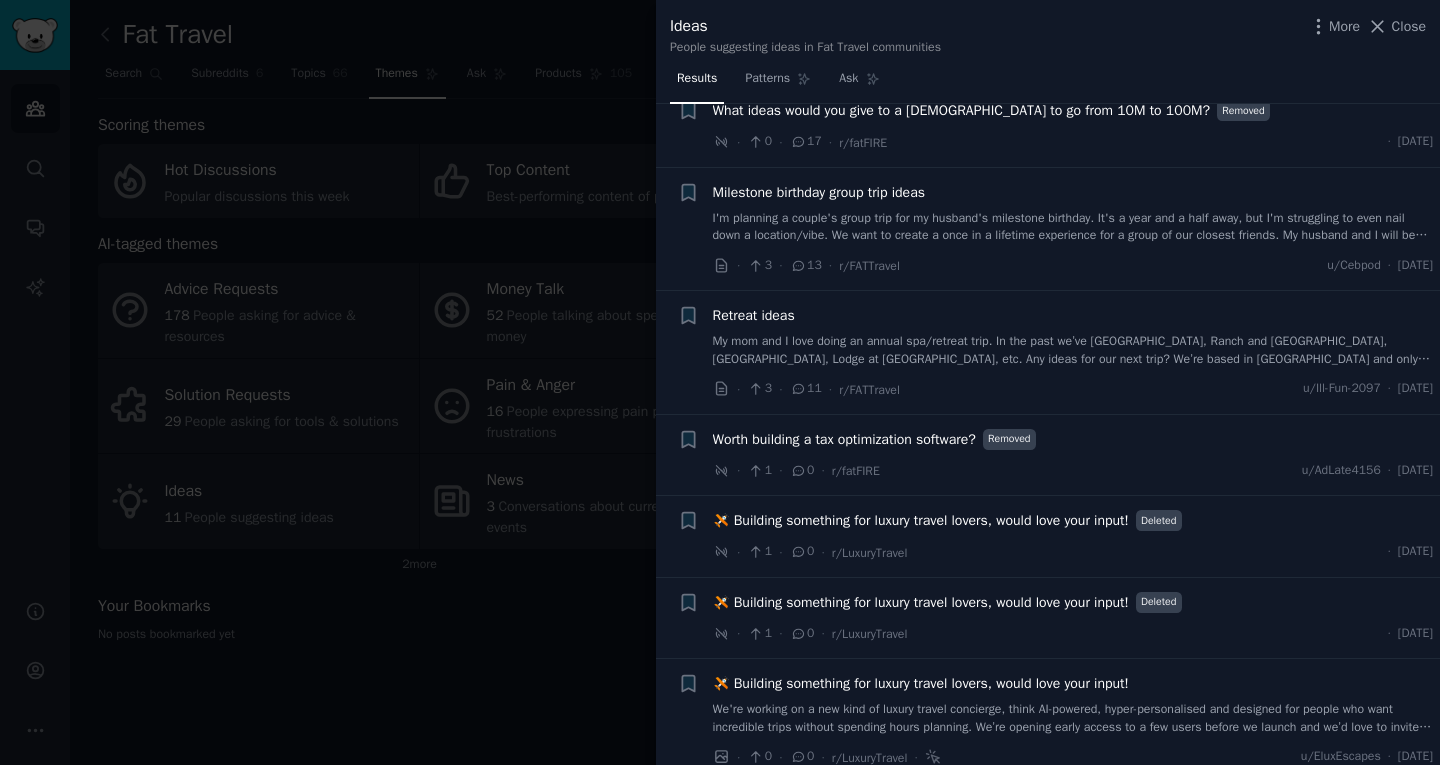 scroll, scrollTop: 560, scrollLeft: 0, axis: vertical 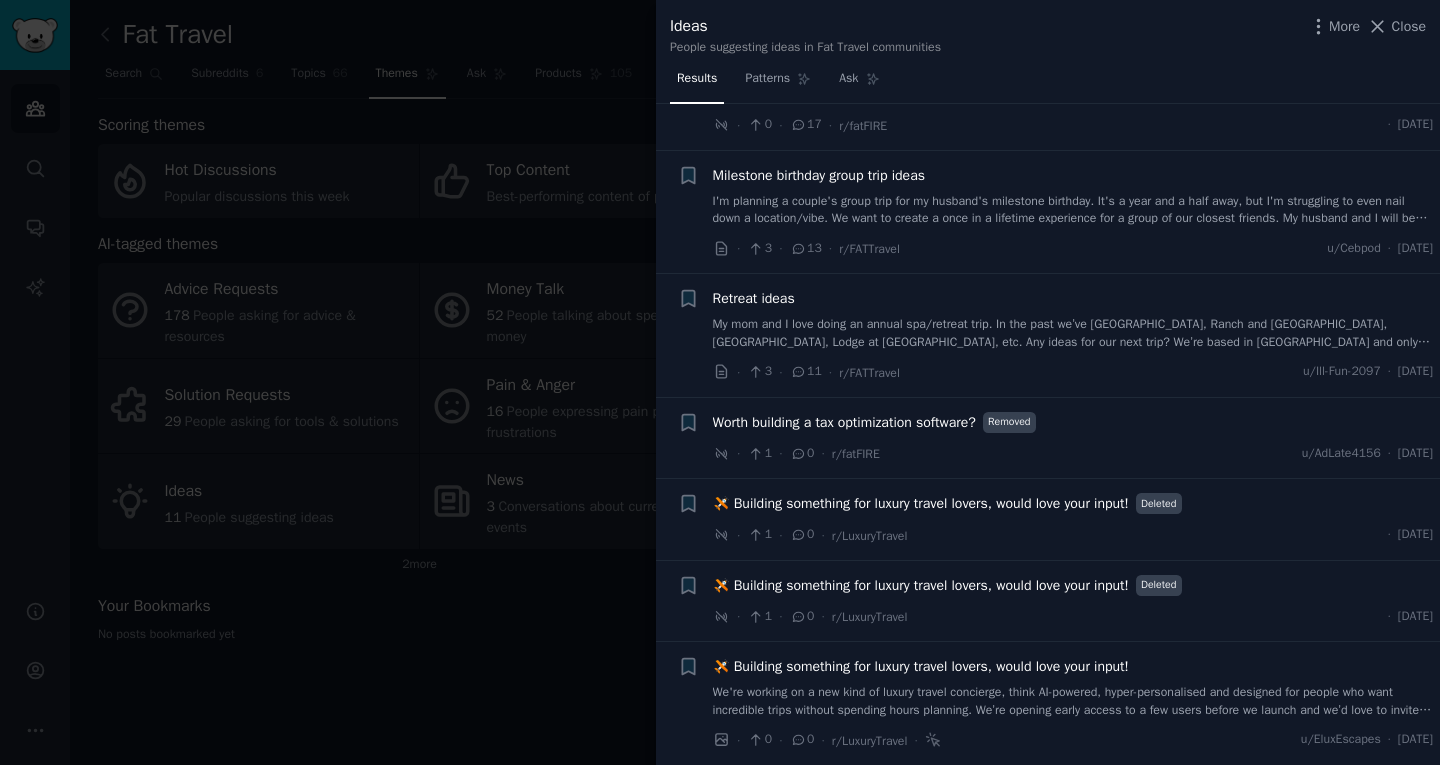 click at bounding box center [720, 382] 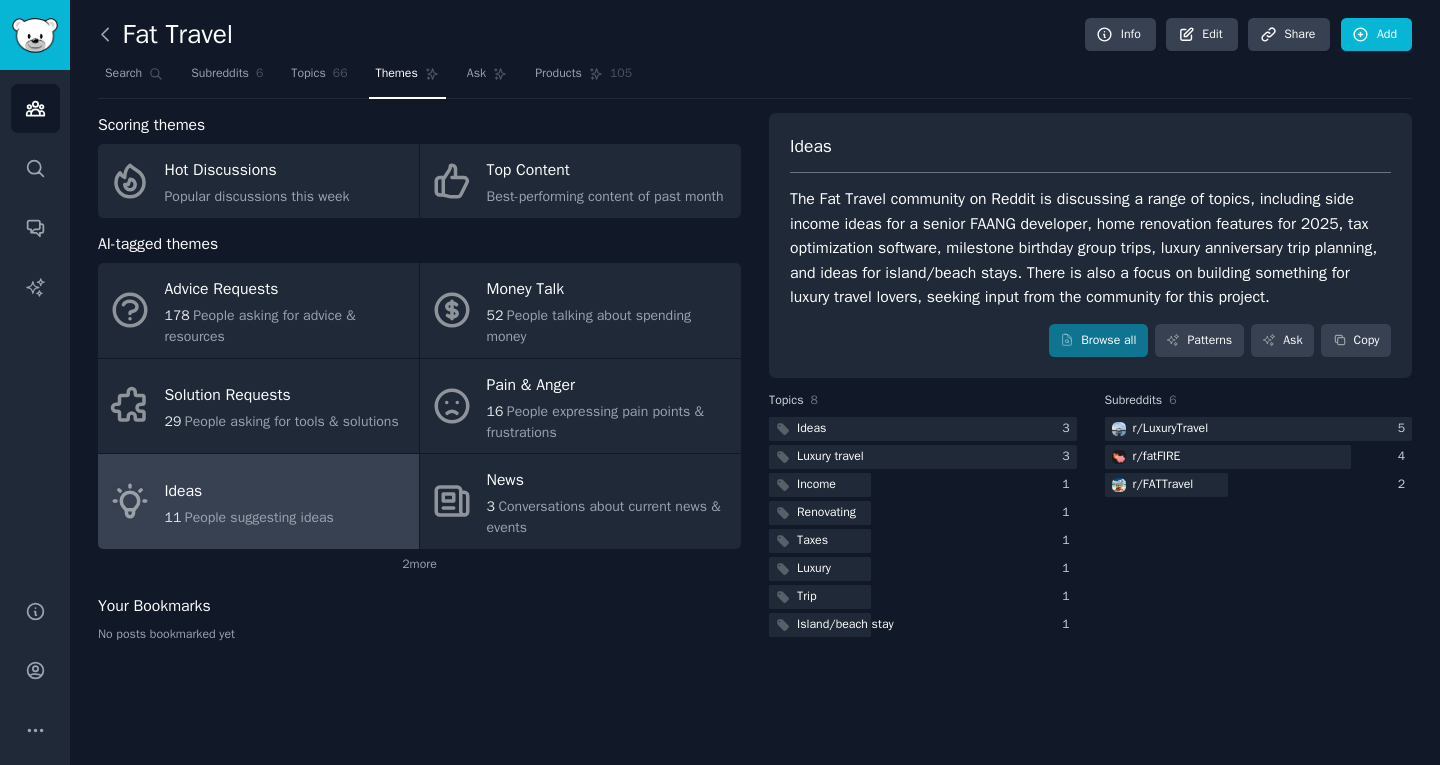 click 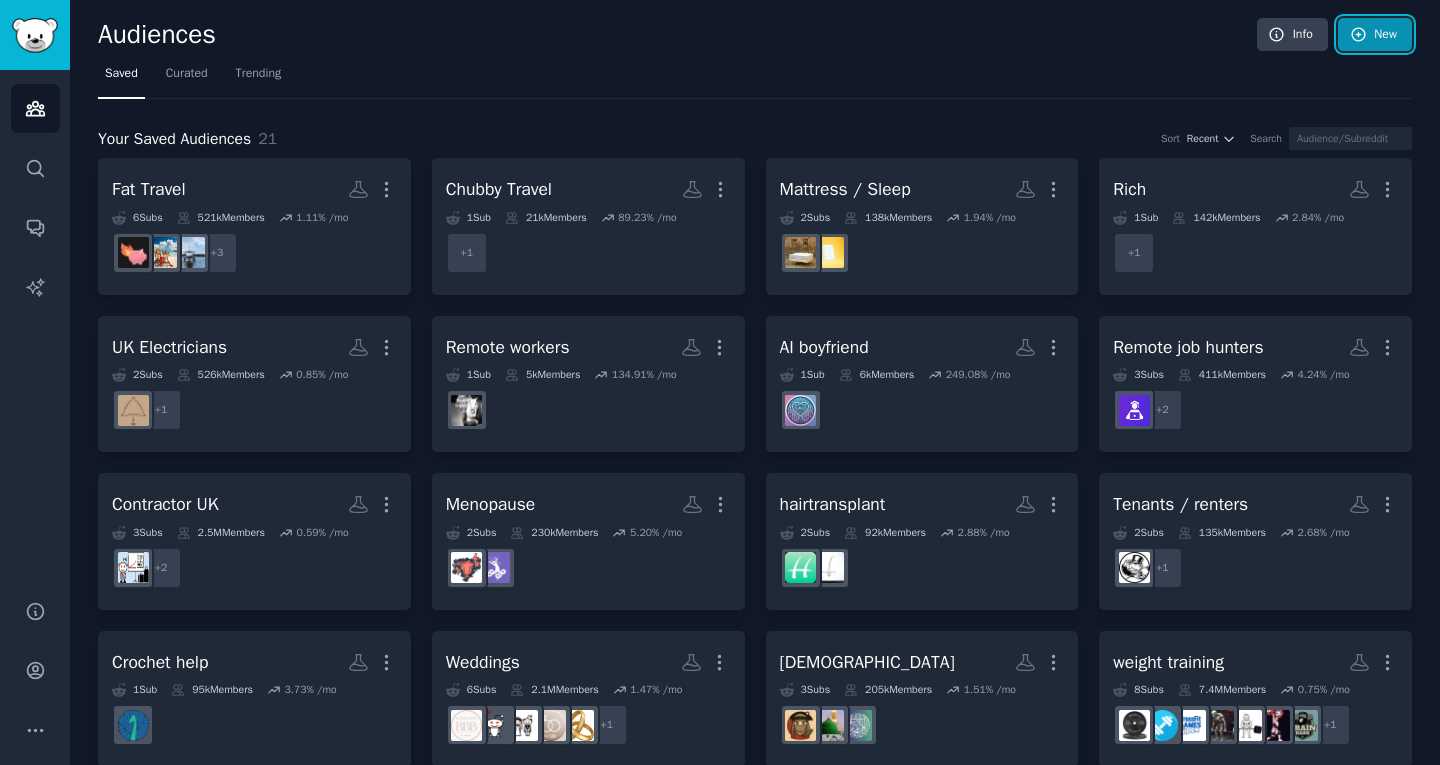 click on "New" at bounding box center (1375, 35) 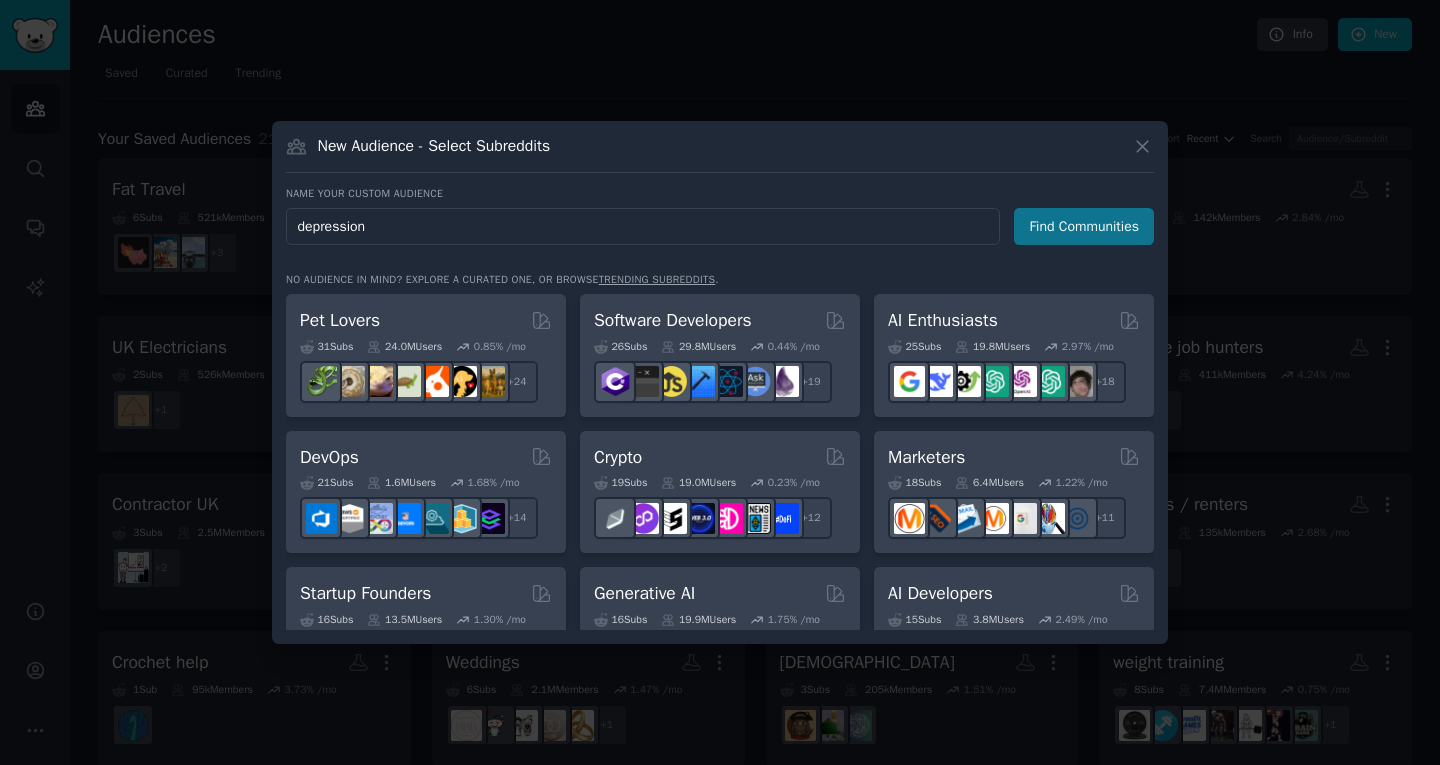 type on "depression" 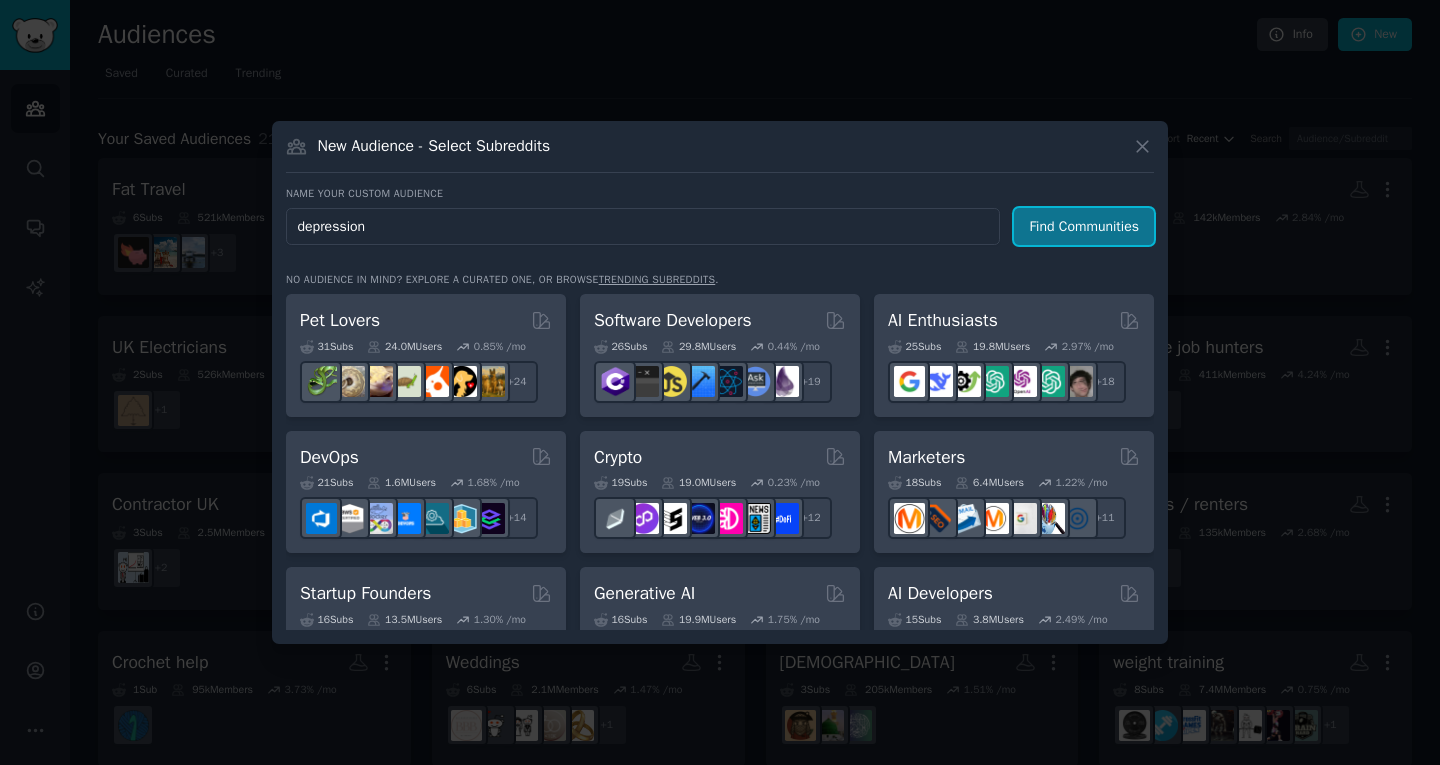 click on "Find Communities" at bounding box center [1084, 226] 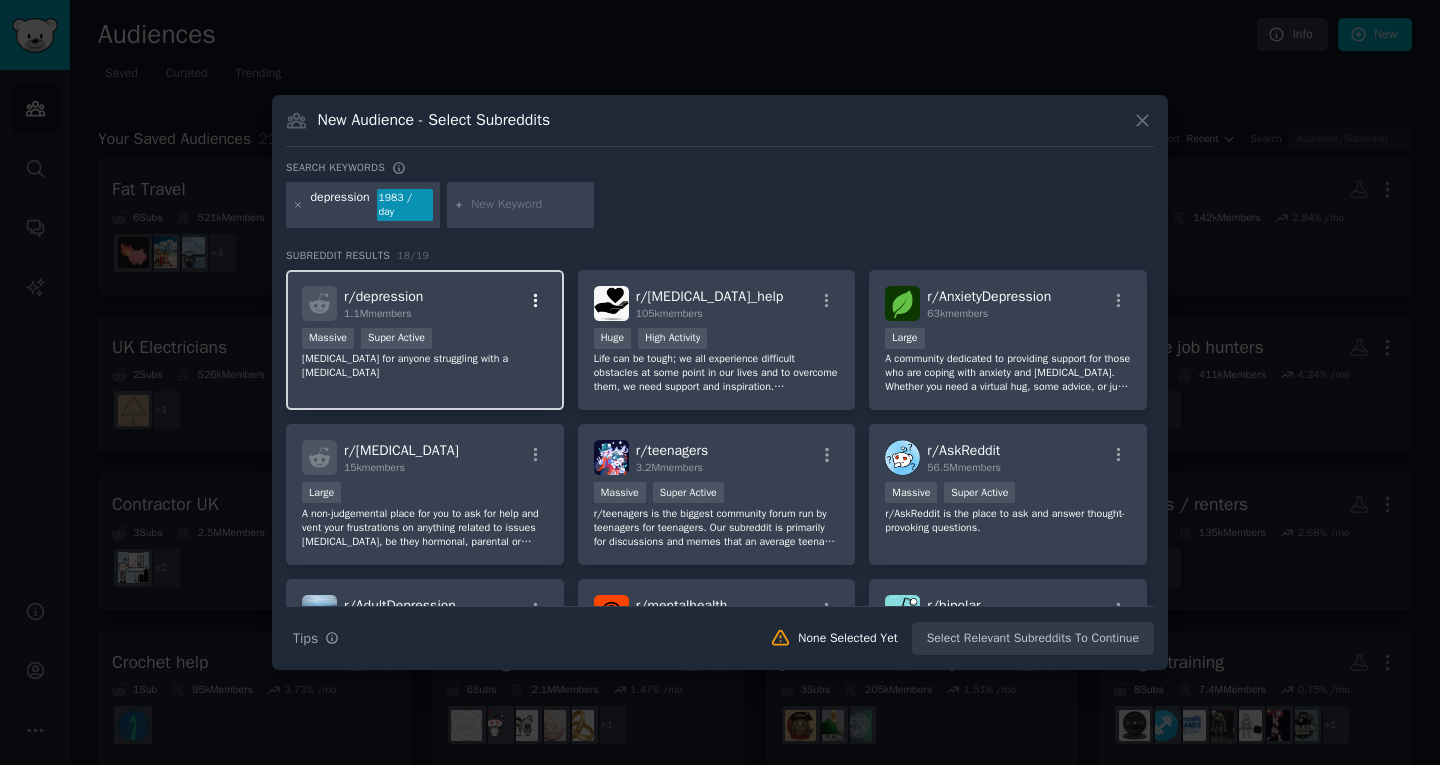 click 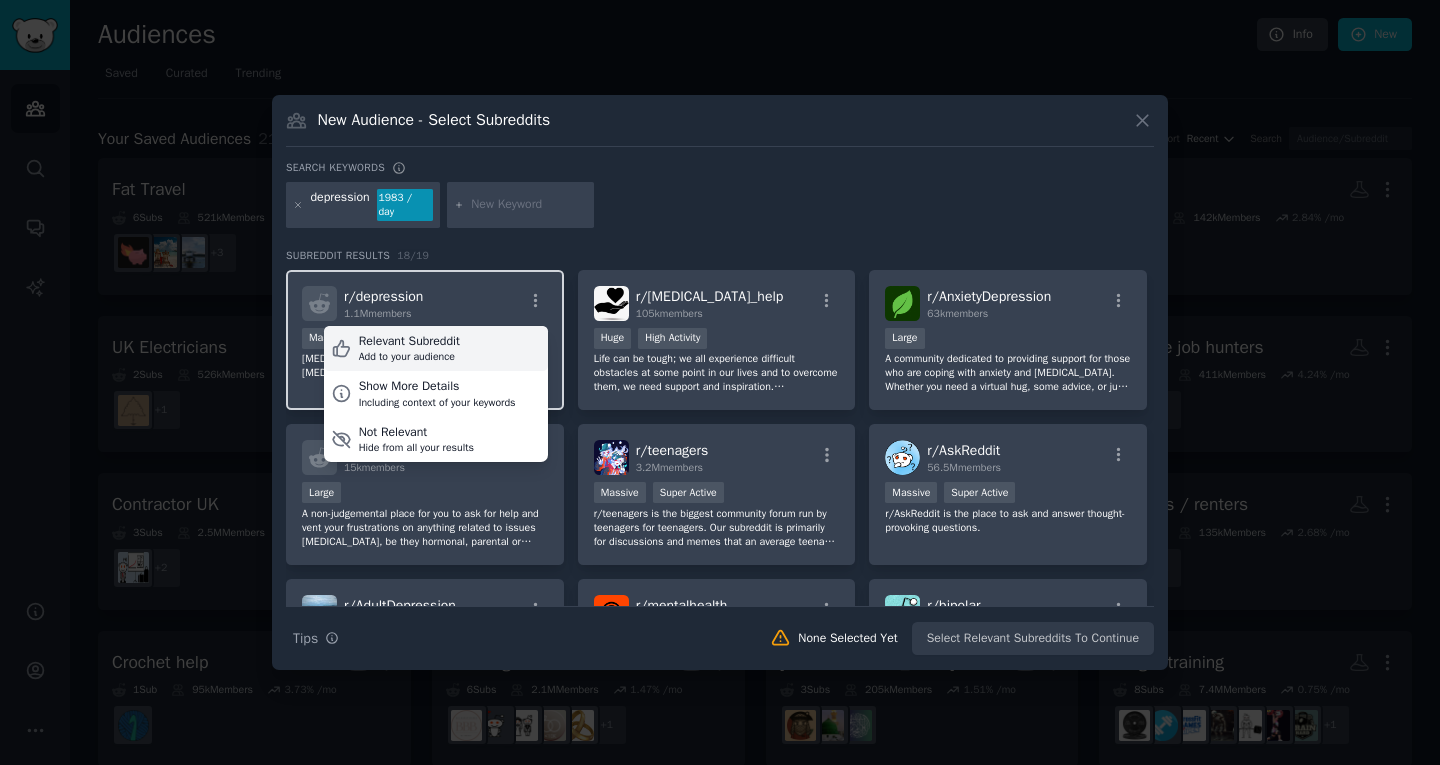 click on "Add to your audience" at bounding box center (409, 357) 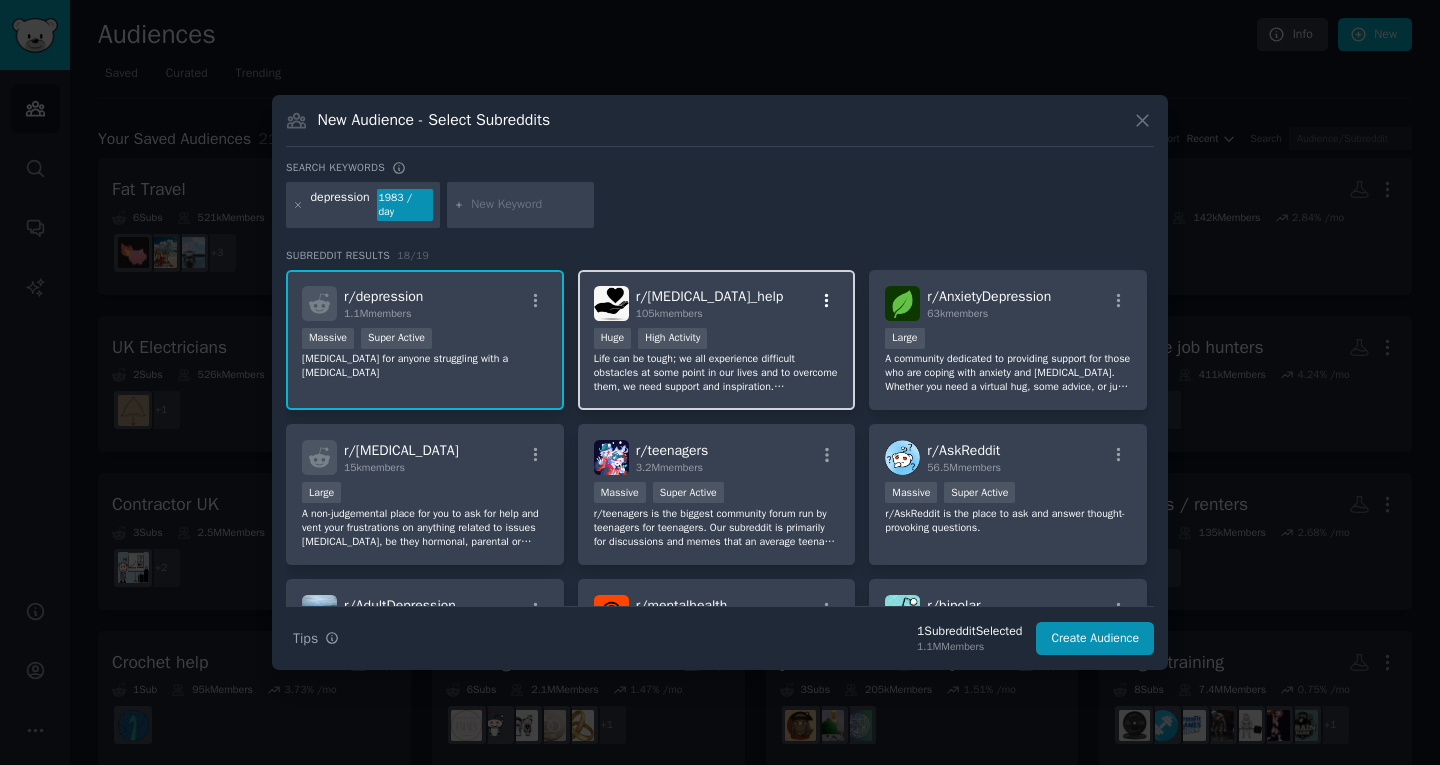 click 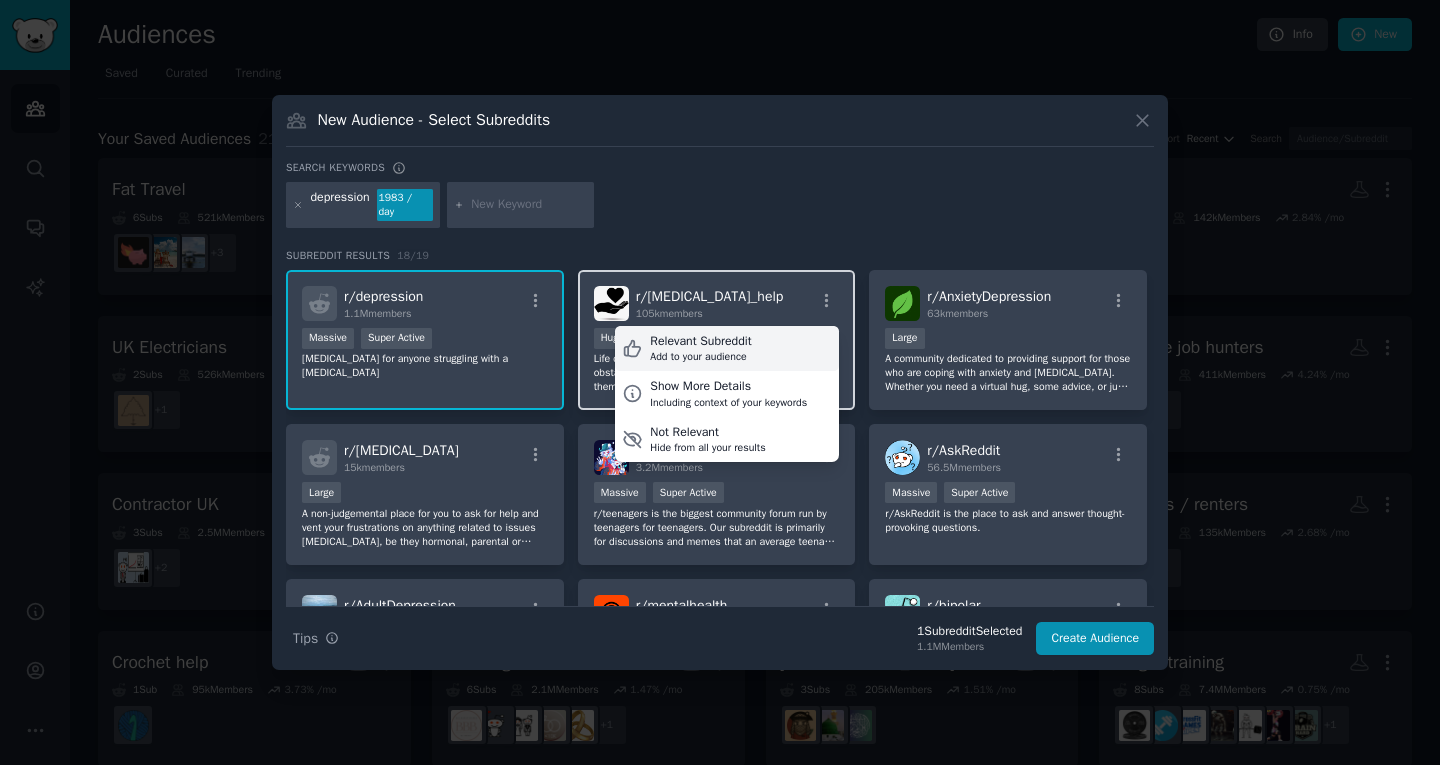 click on "Relevant Subreddit Add to your audience" at bounding box center [727, 349] 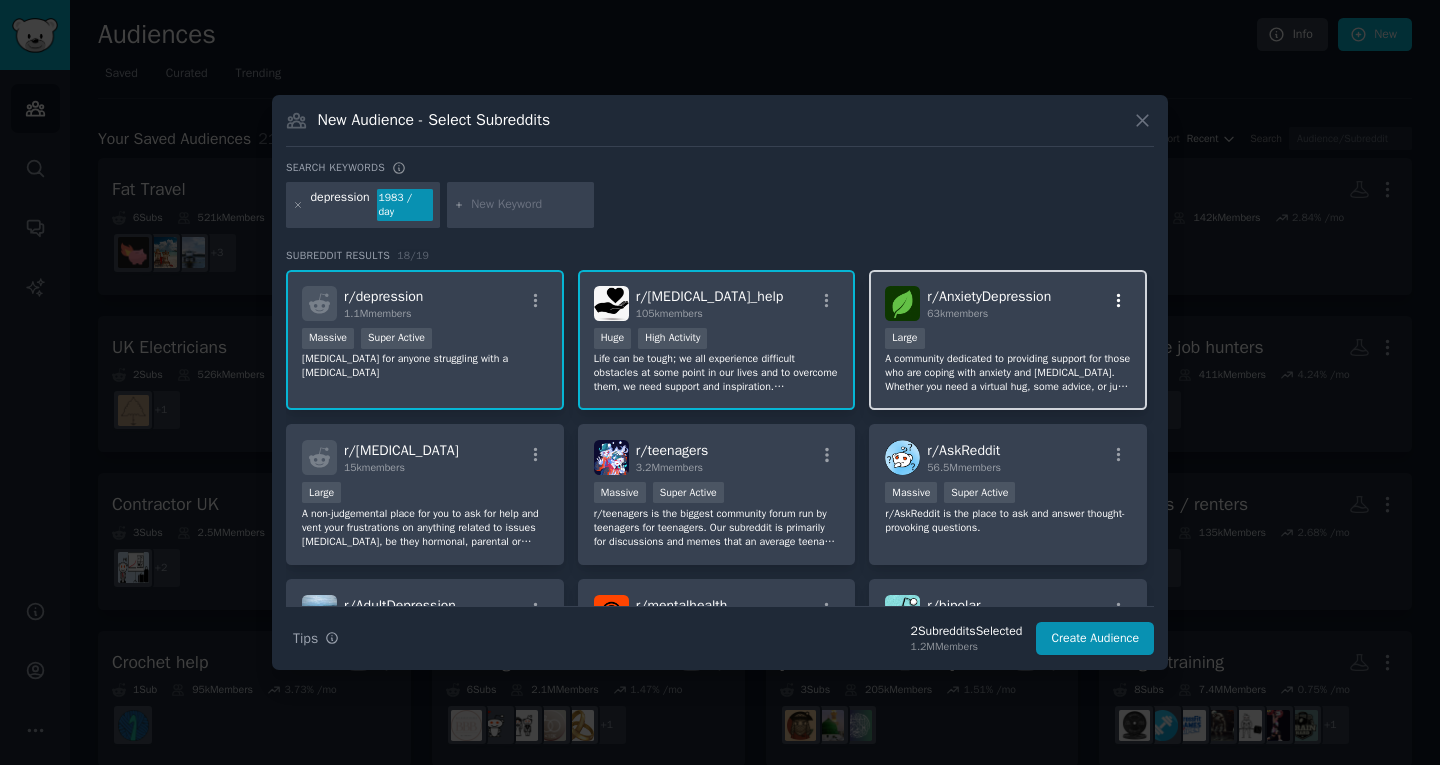 click 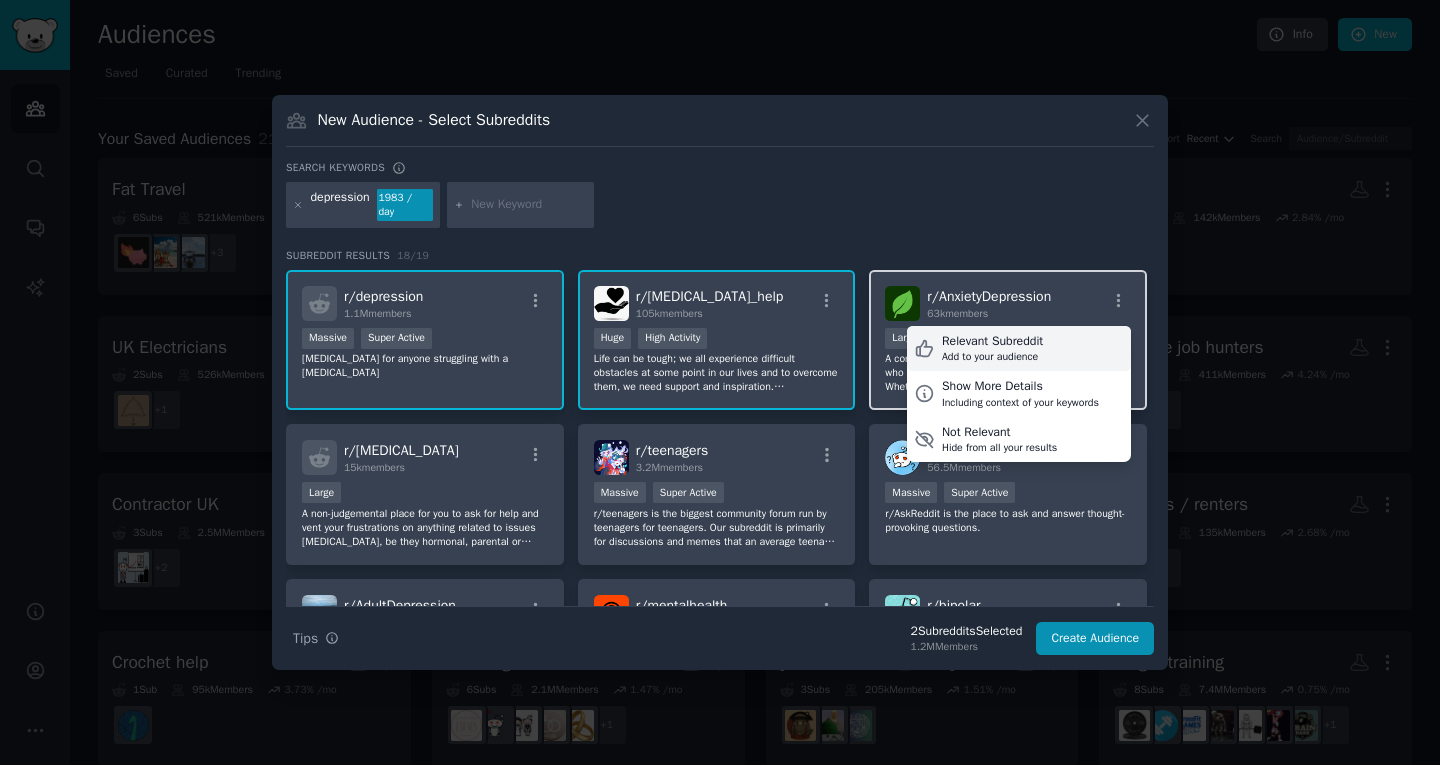 click on "Relevant Subreddit Add to your audience" at bounding box center (1019, 349) 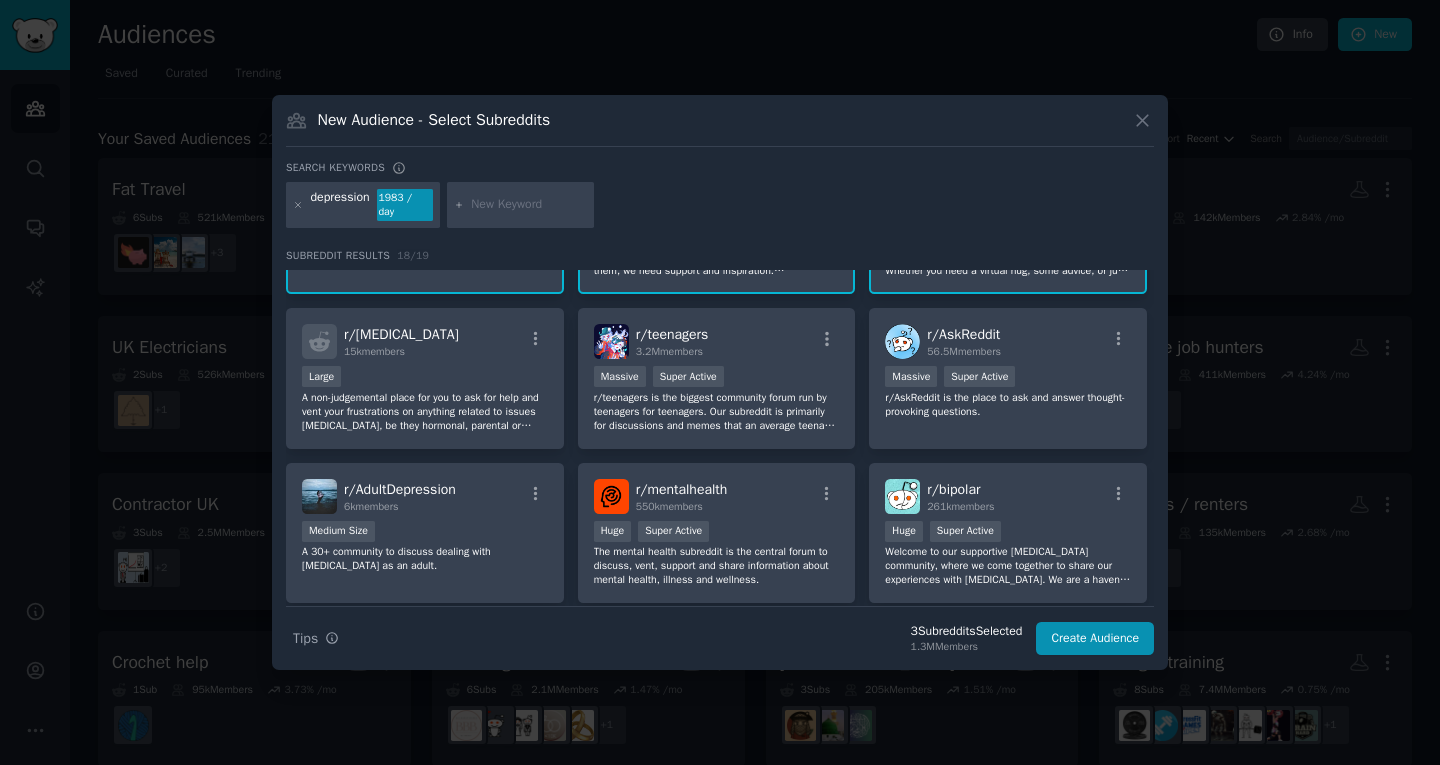 scroll, scrollTop: 117, scrollLeft: 0, axis: vertical 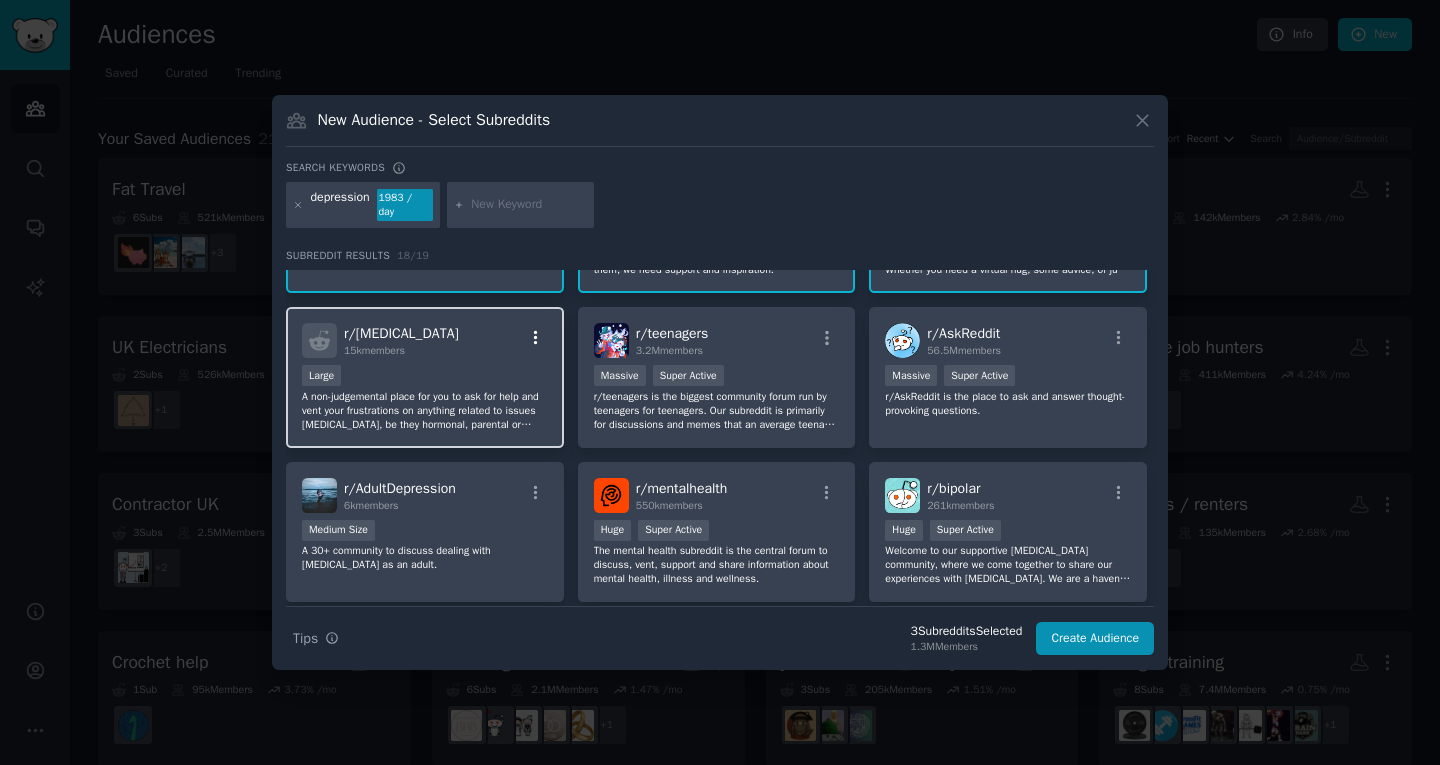 click 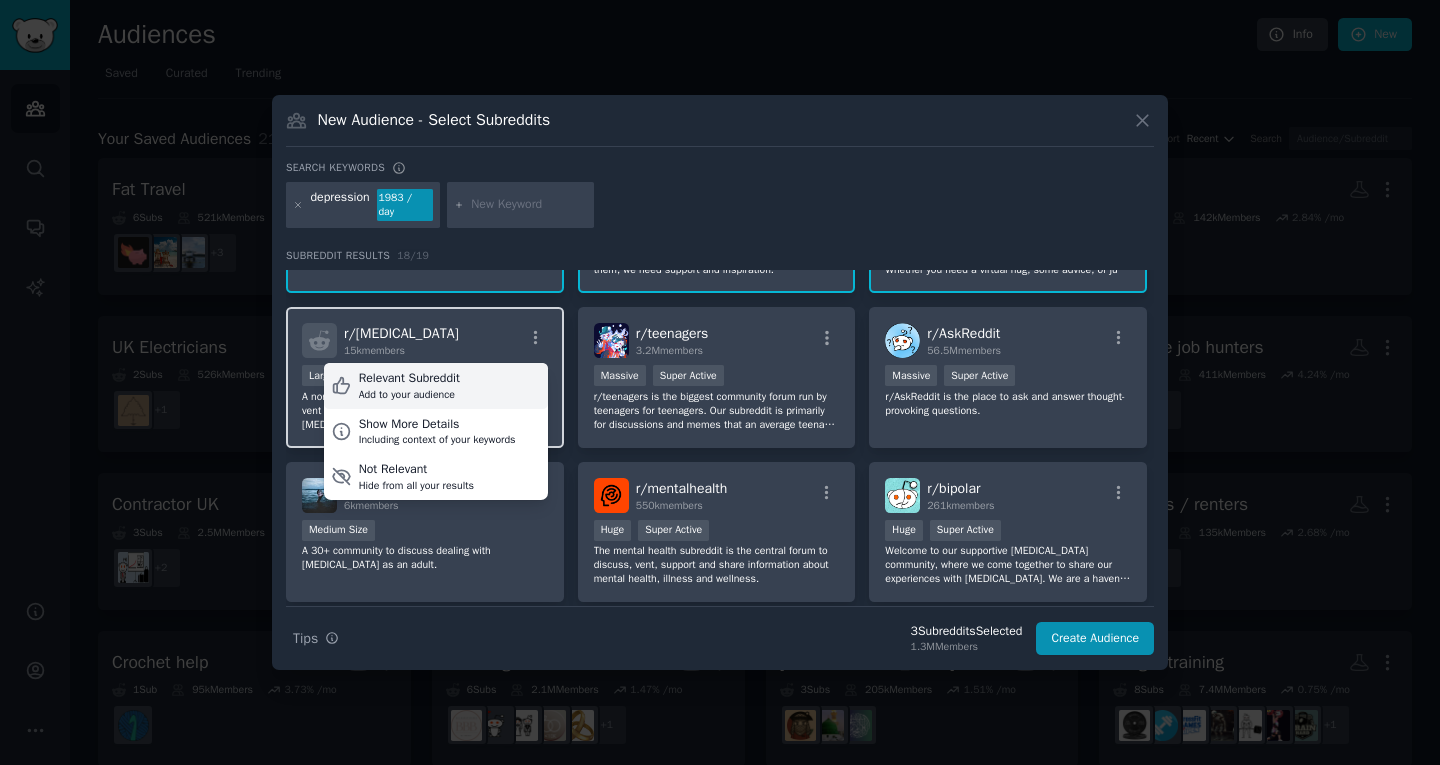 click on "Relevant Subreddit Add to your audience" at bounding box center [436, 386] 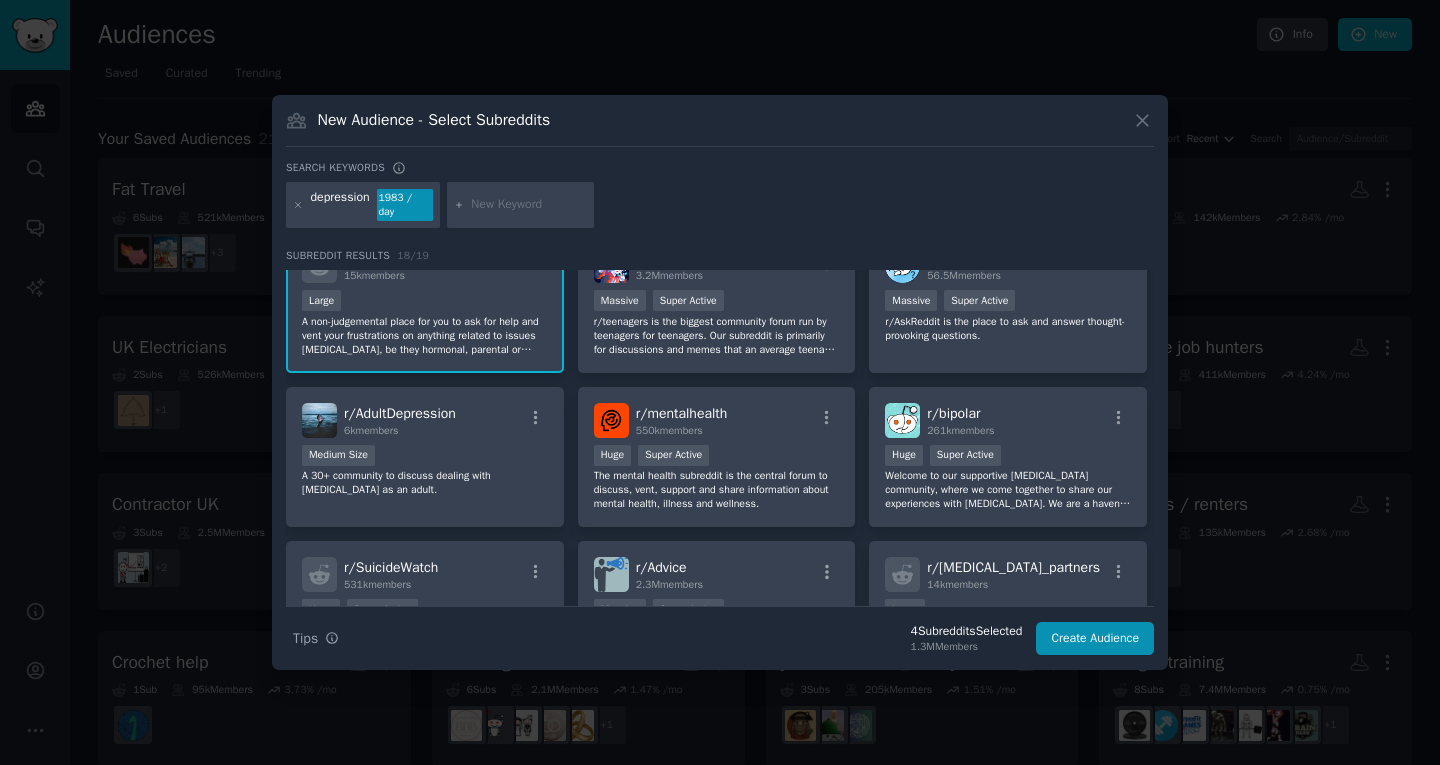 scroll, scrollTop: 195, scrollLeft: 0, axis: vertical 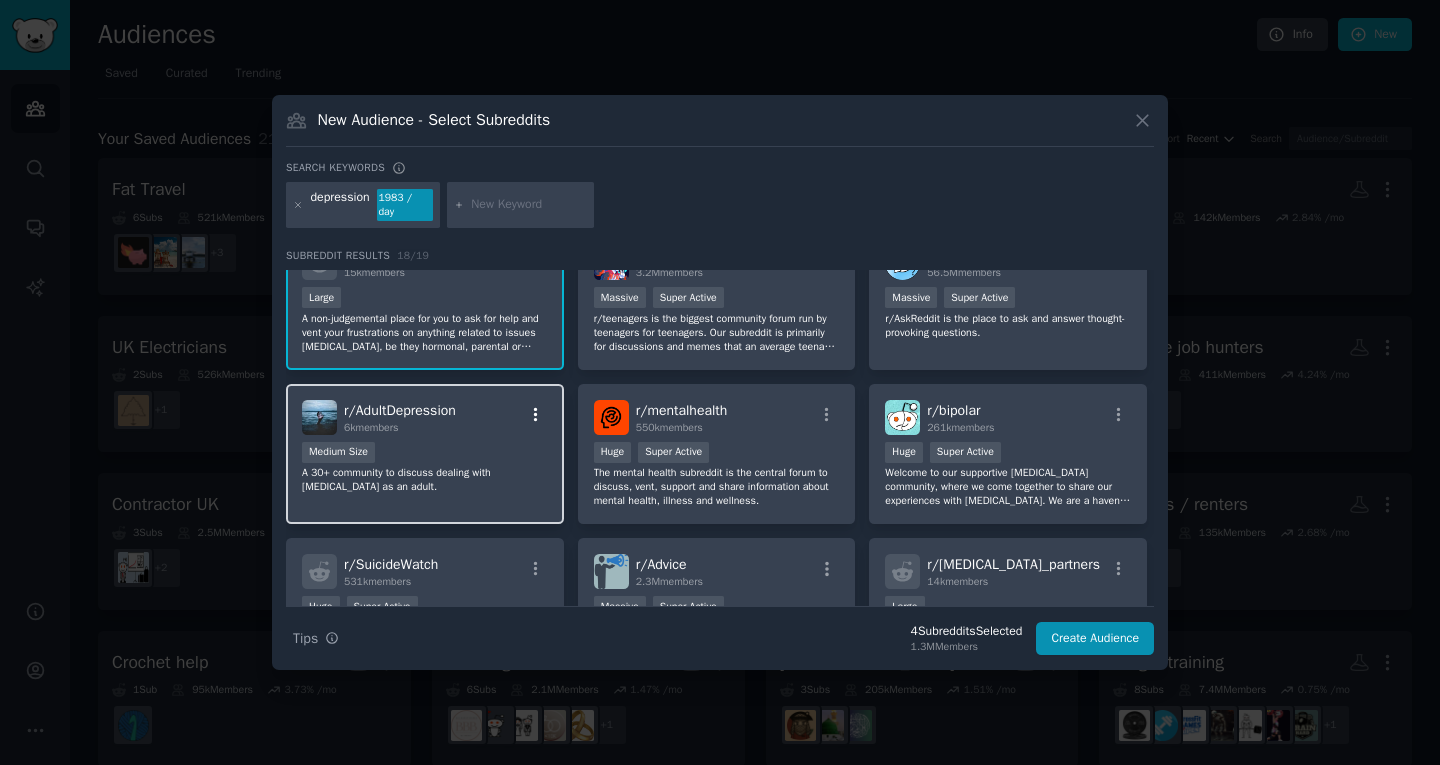 click 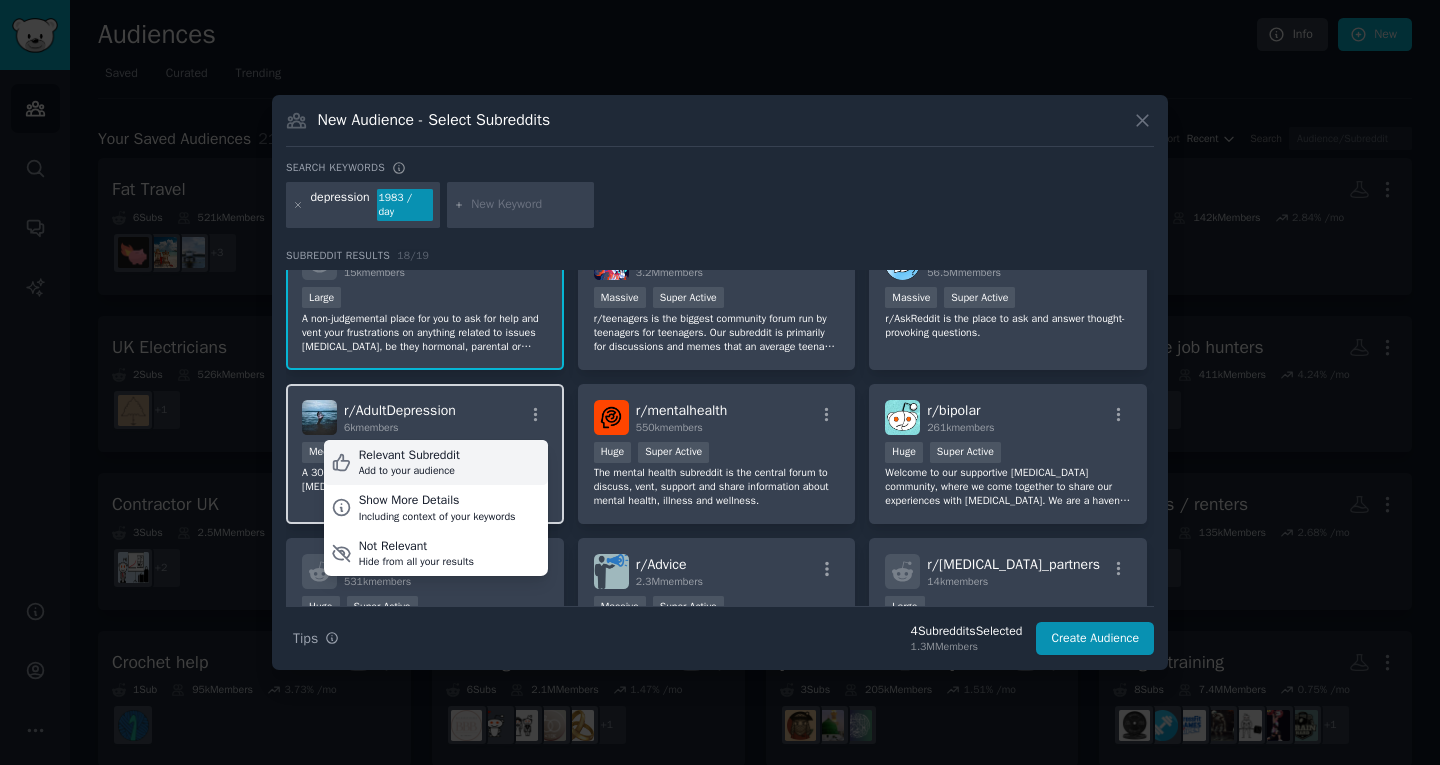 click on "Relevant Subreddit Add to your audience" at bounding box center [436, 463] 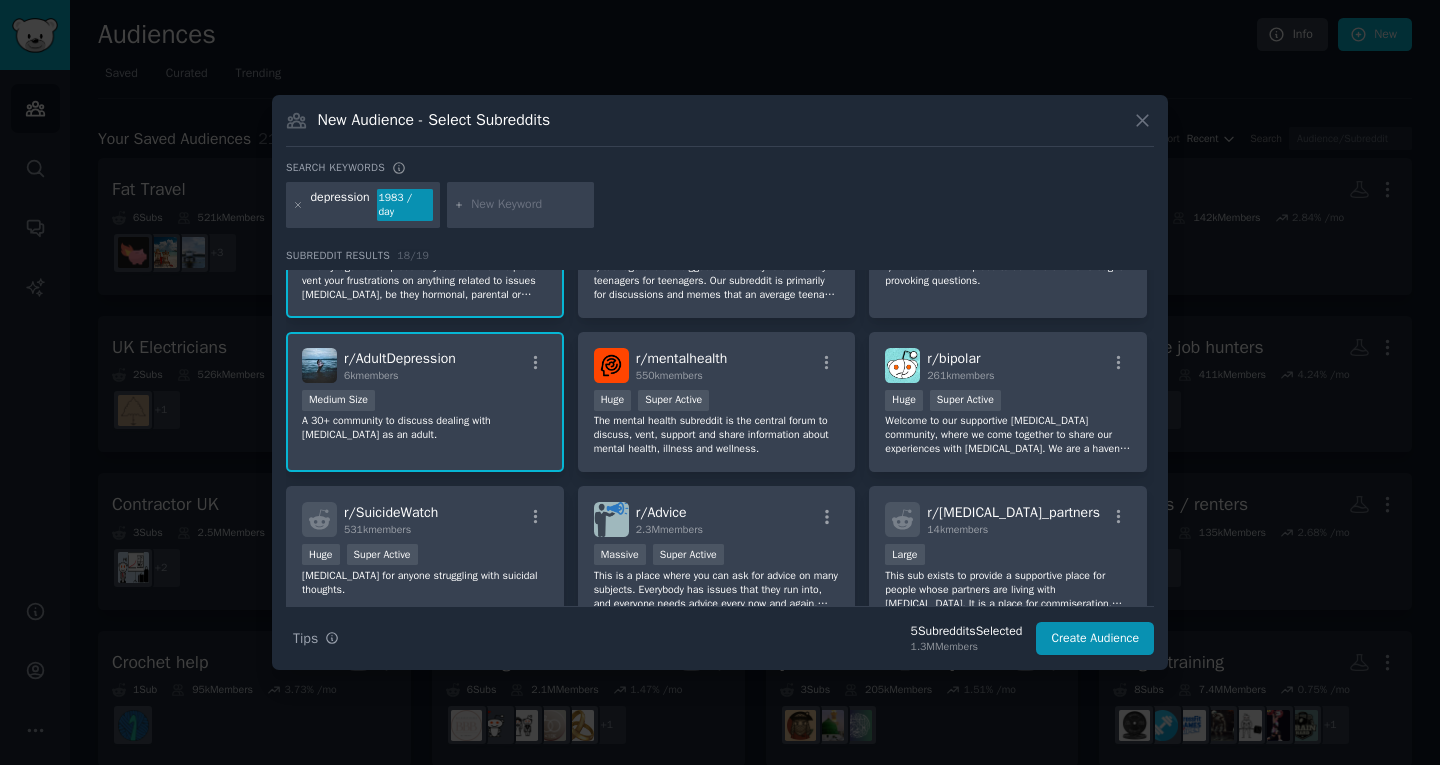 scroll, scrollTop: 248, scrollLeft: 0, axis: vertical 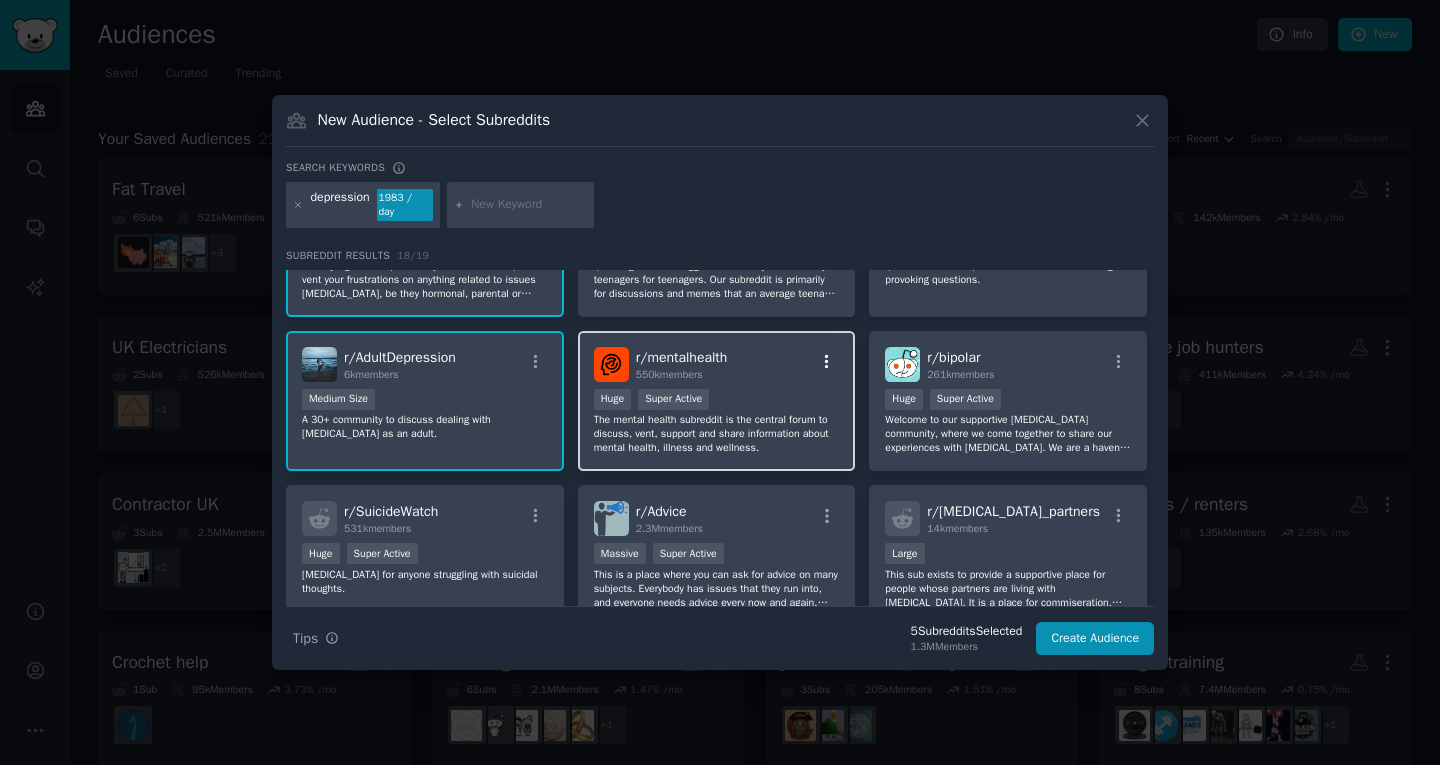 click 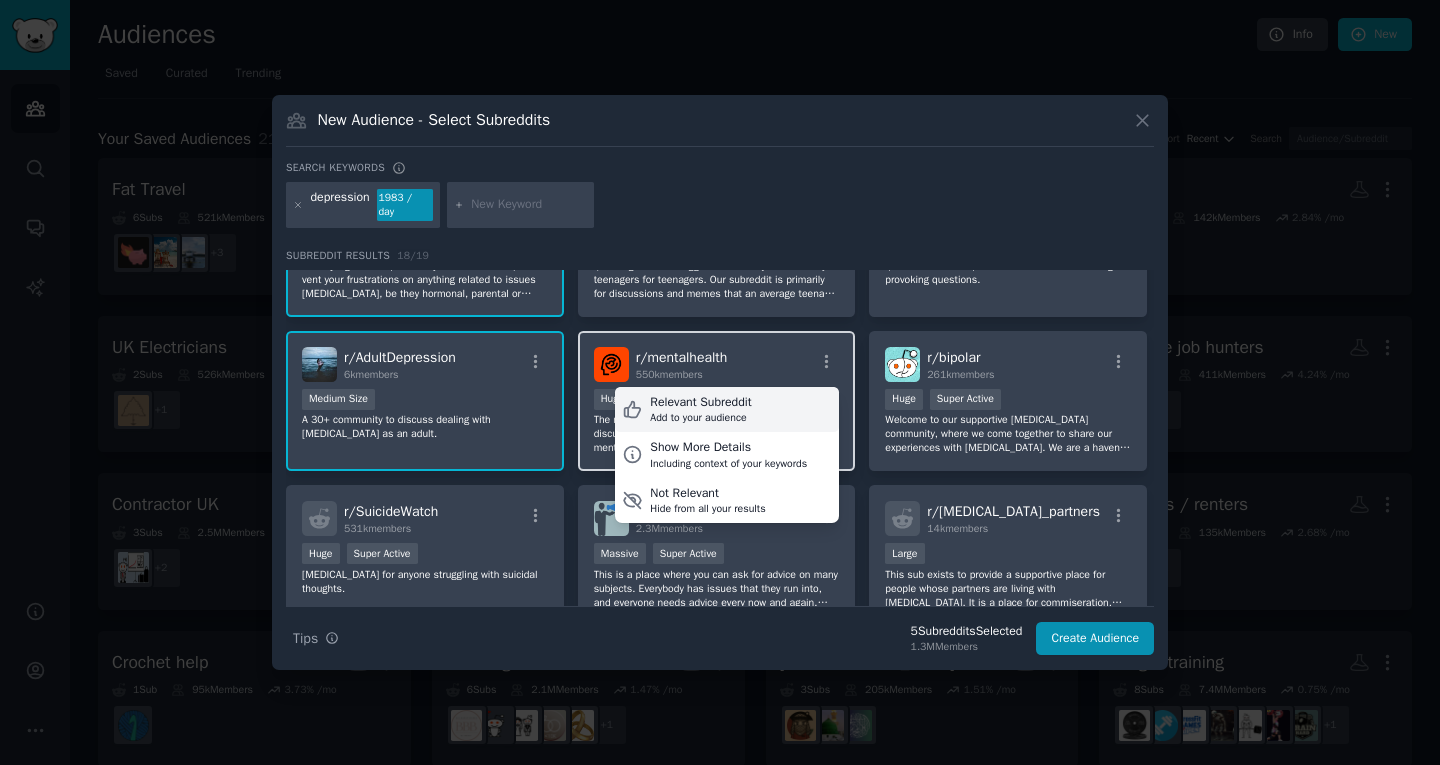 click on "Relevant Subreddit Add to your audience" at bounding box center [727, 410] 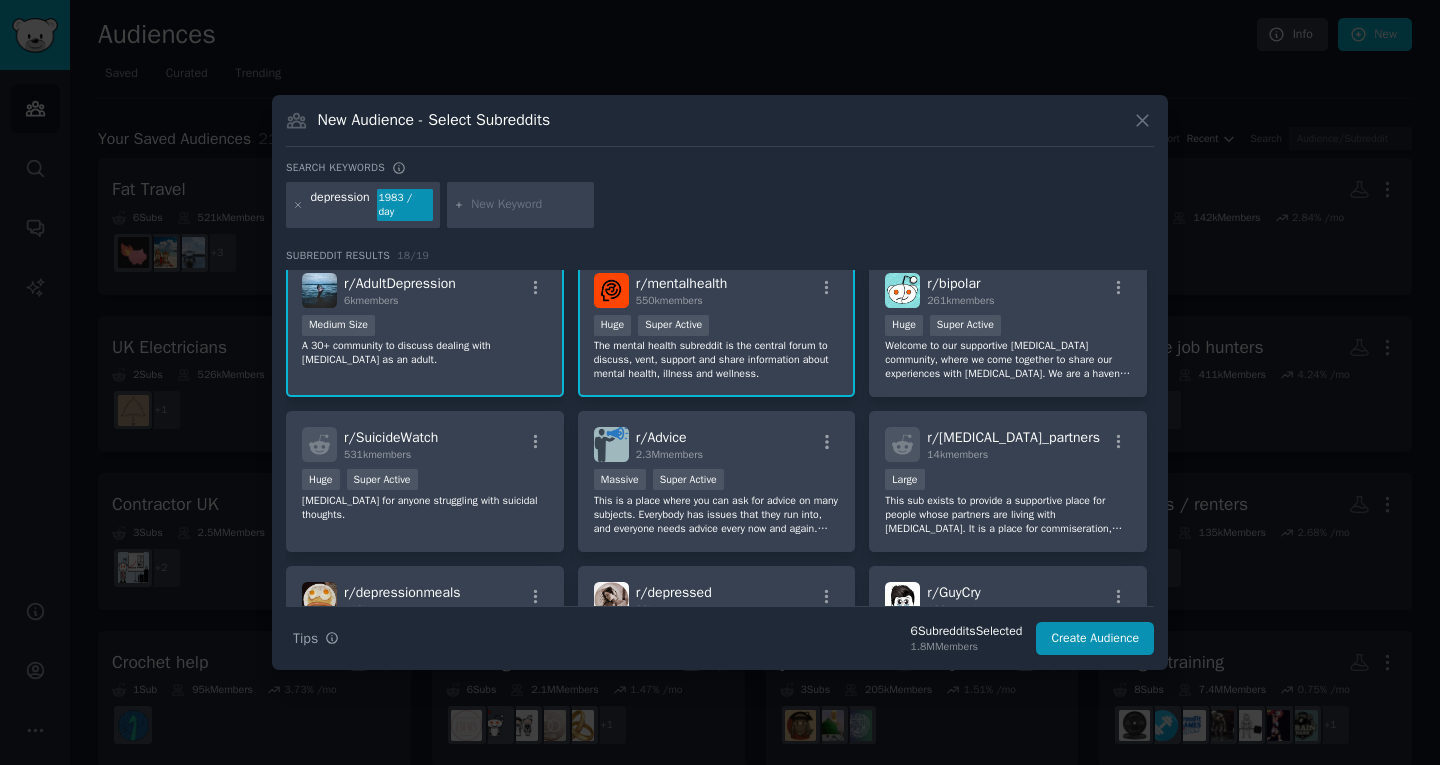 scroll, scrollTop: 330, scrollLeft: 0, axis: vertical 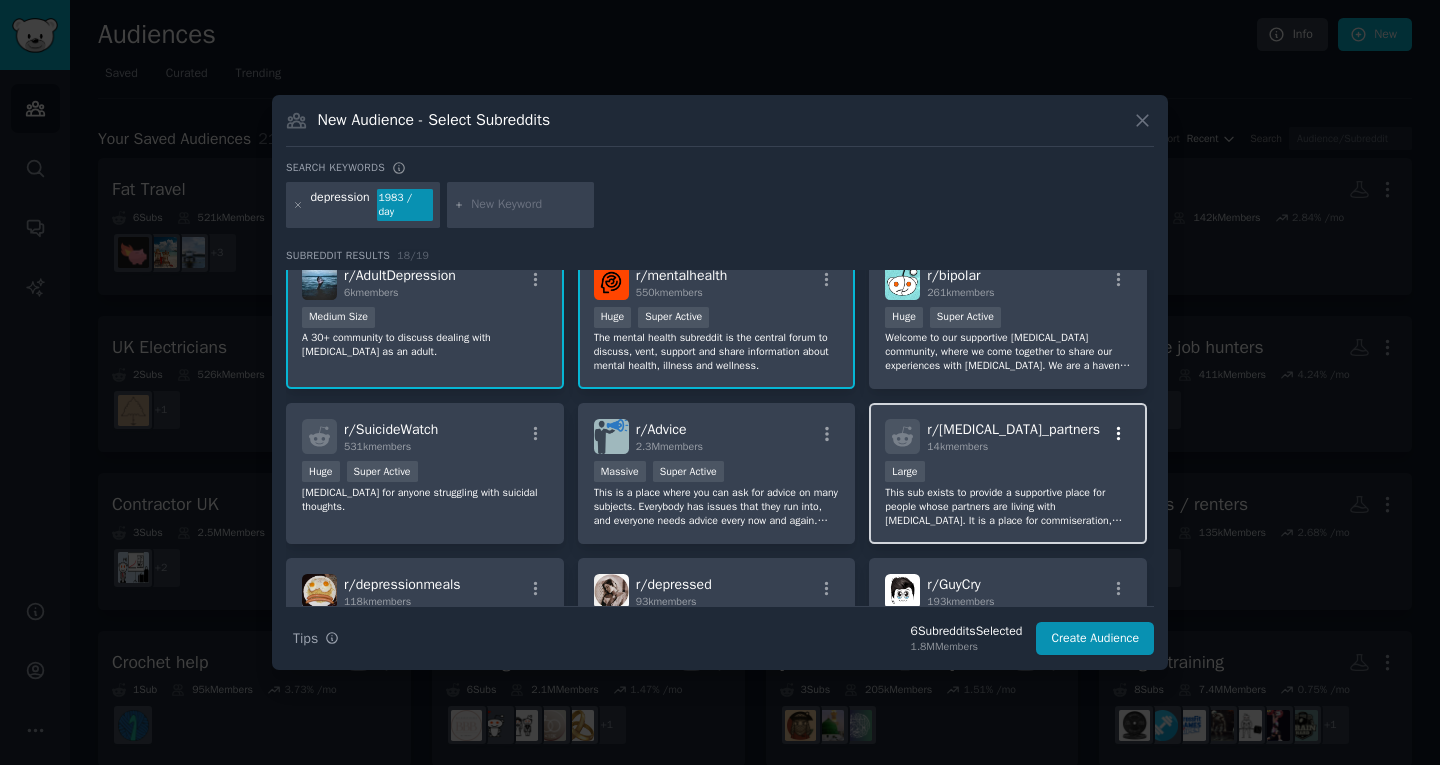 click 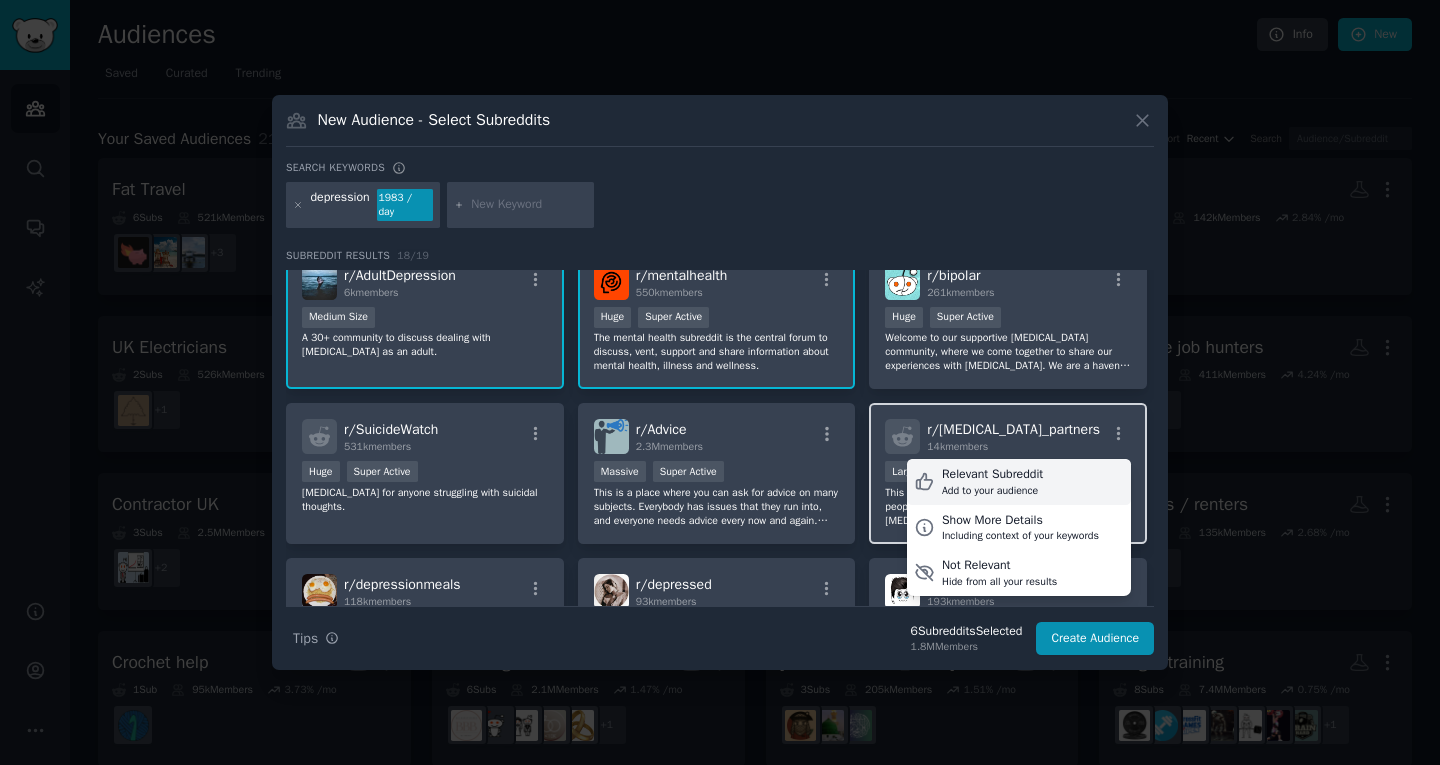 click on "Relevant Subreddit" at bounding box center (992, 475) 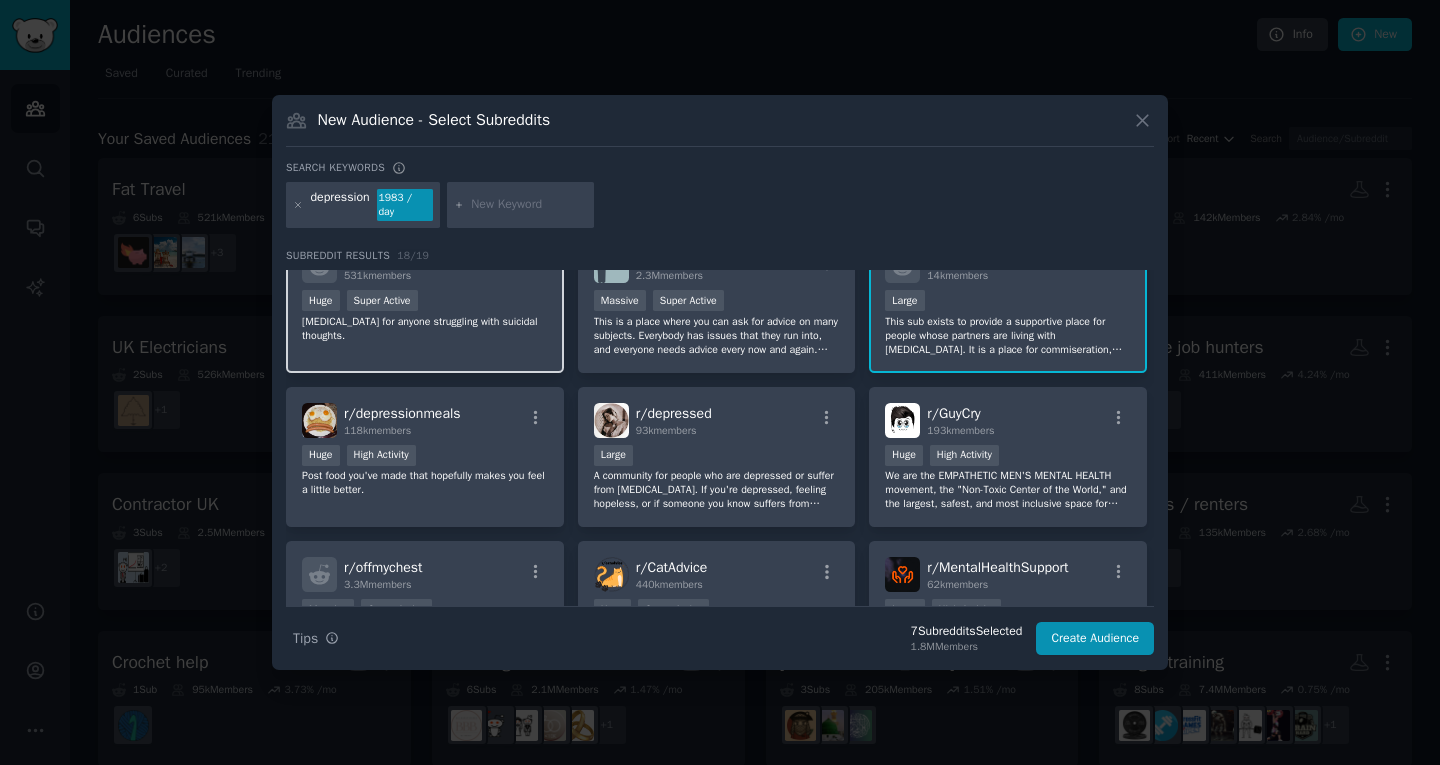 scroll, scrollTop: 515, scrollLeft: 0, axis: vertical 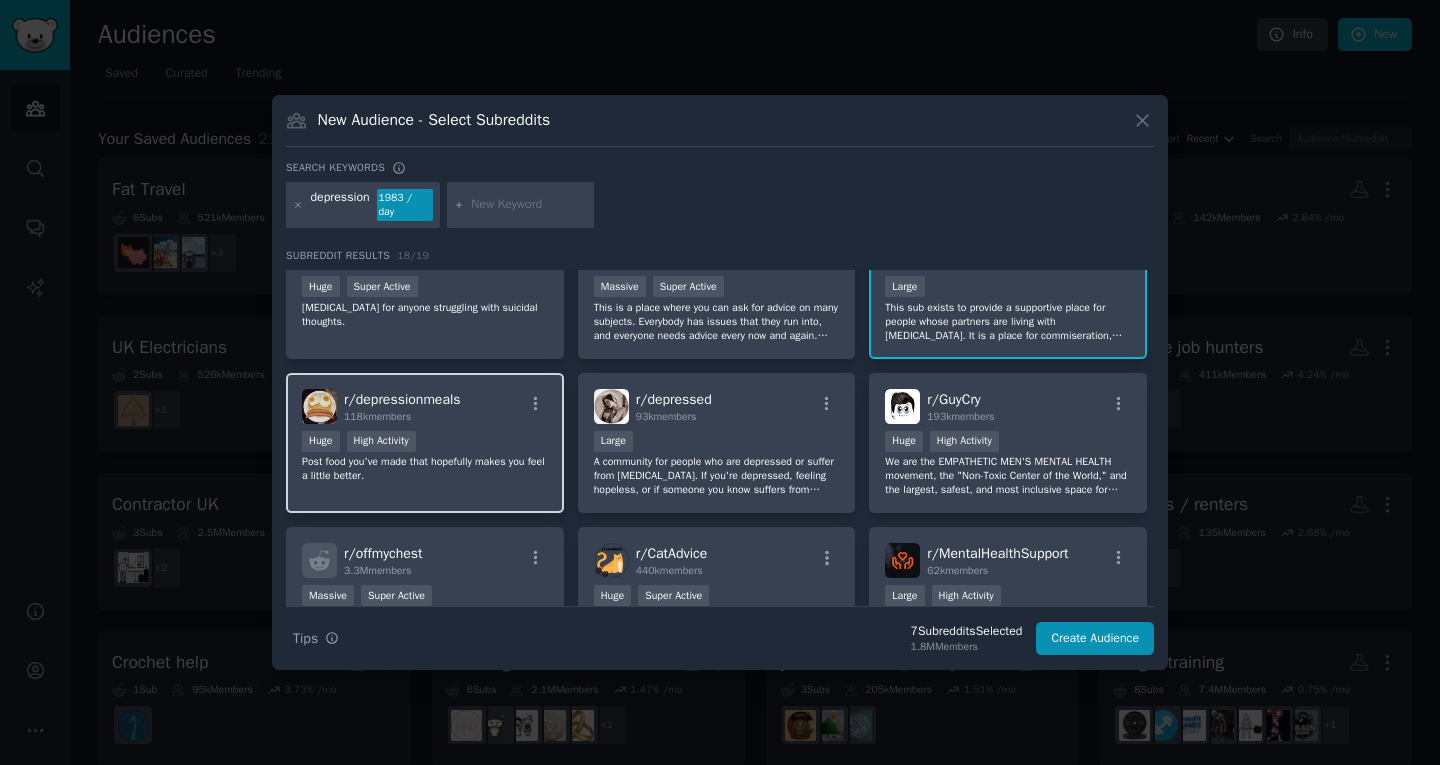drag, startPoint x: 438, startPoint y: 388, endPoint x: 406, endPoint y: 398, distance: 33.526108 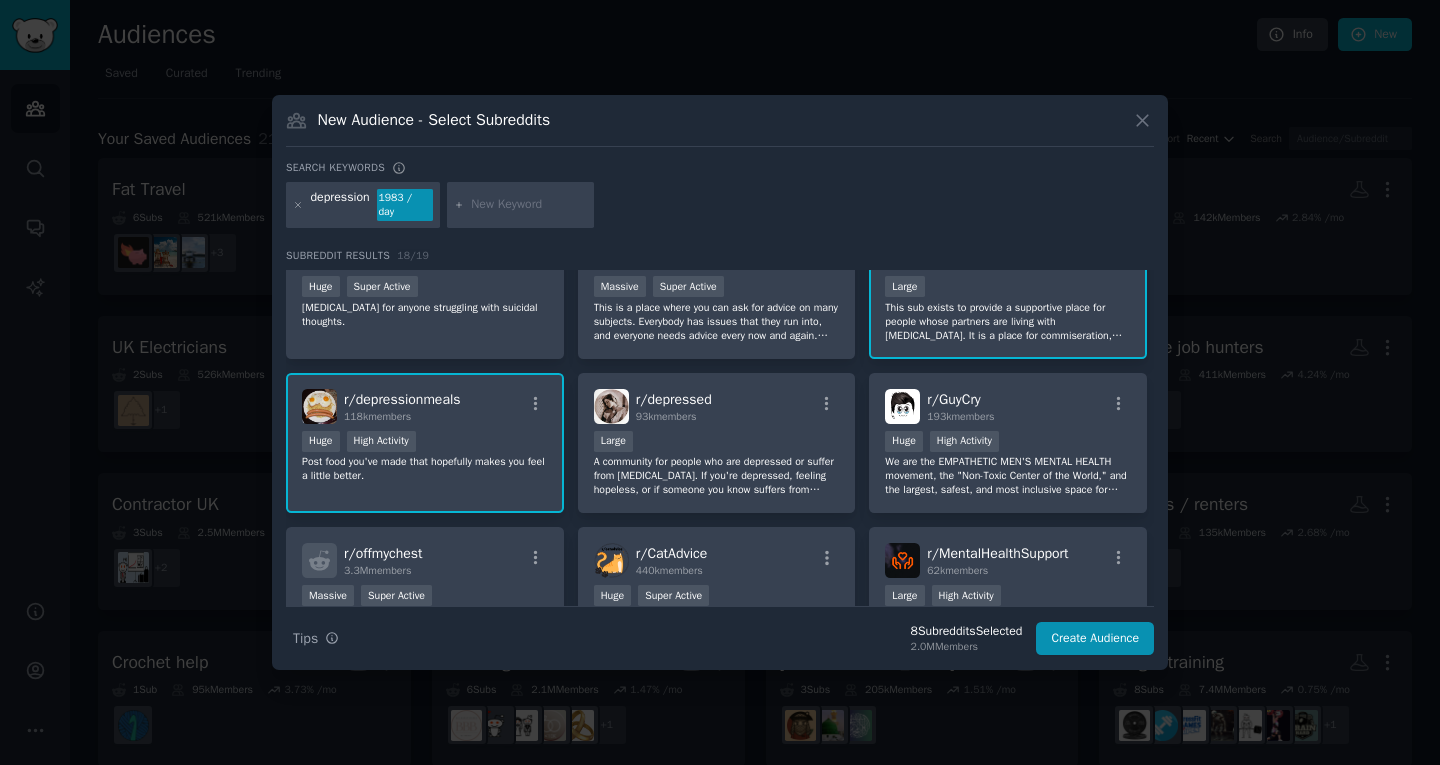 click on "r/ depressionmeals" at bounding box center [402, 399] 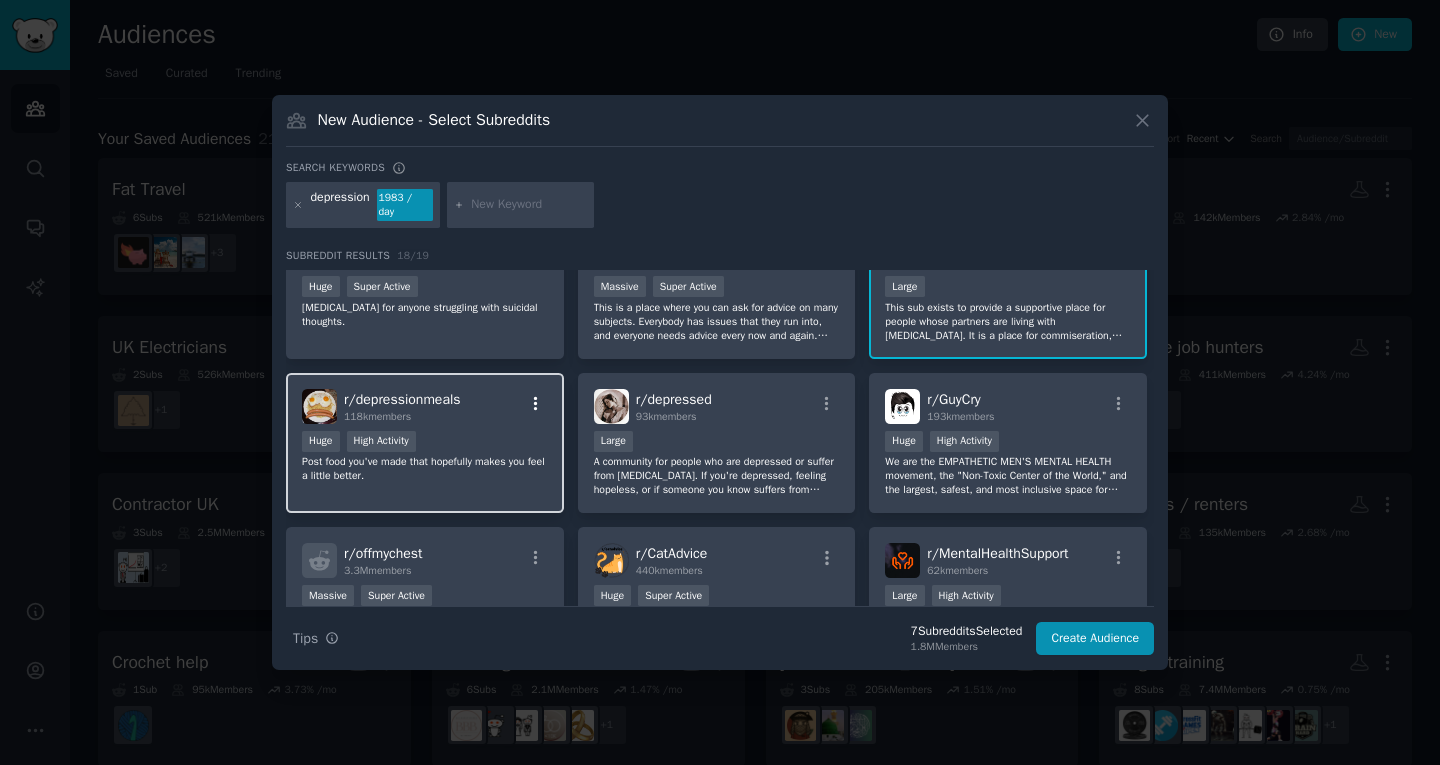 click 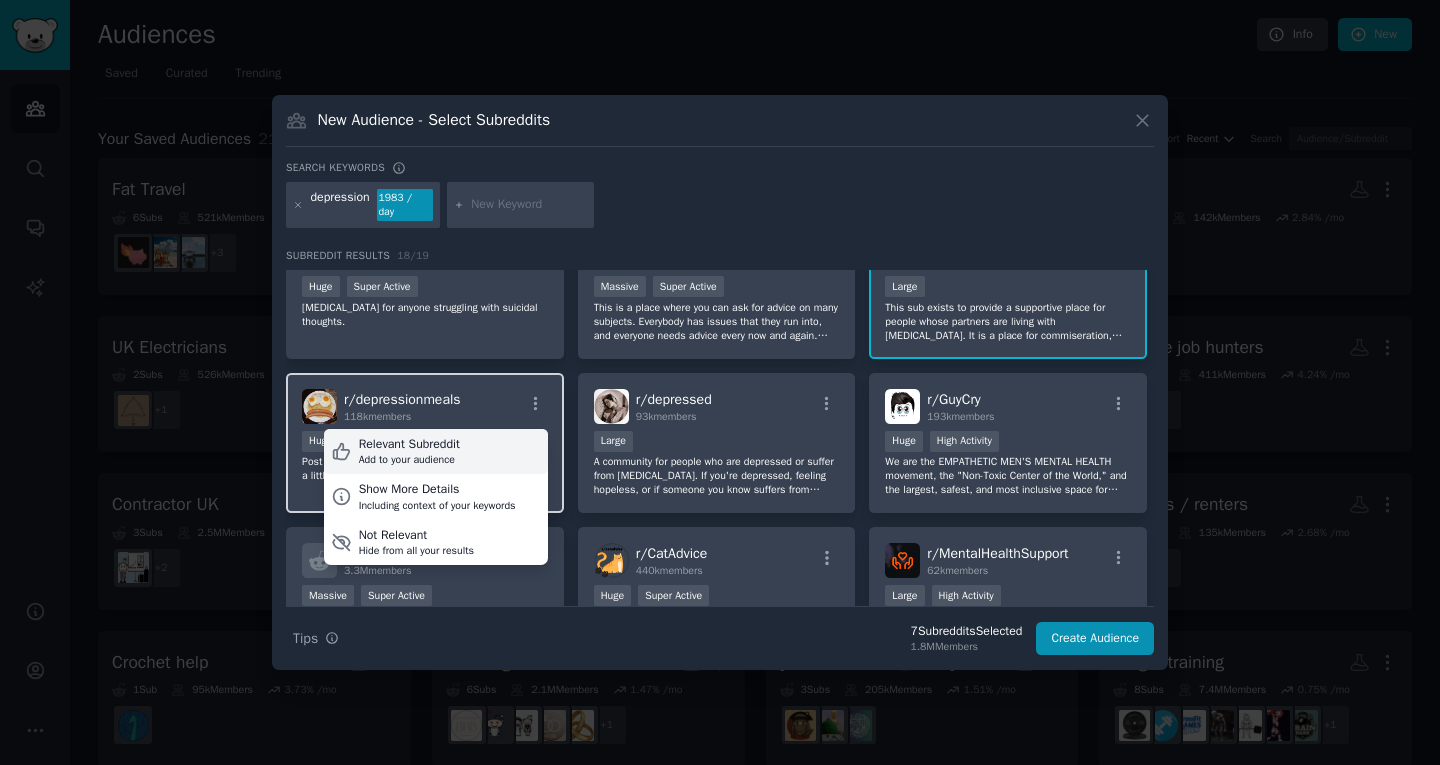 click on "Relevant Subreddit Add to your audience" at bounding box center (436, 452) 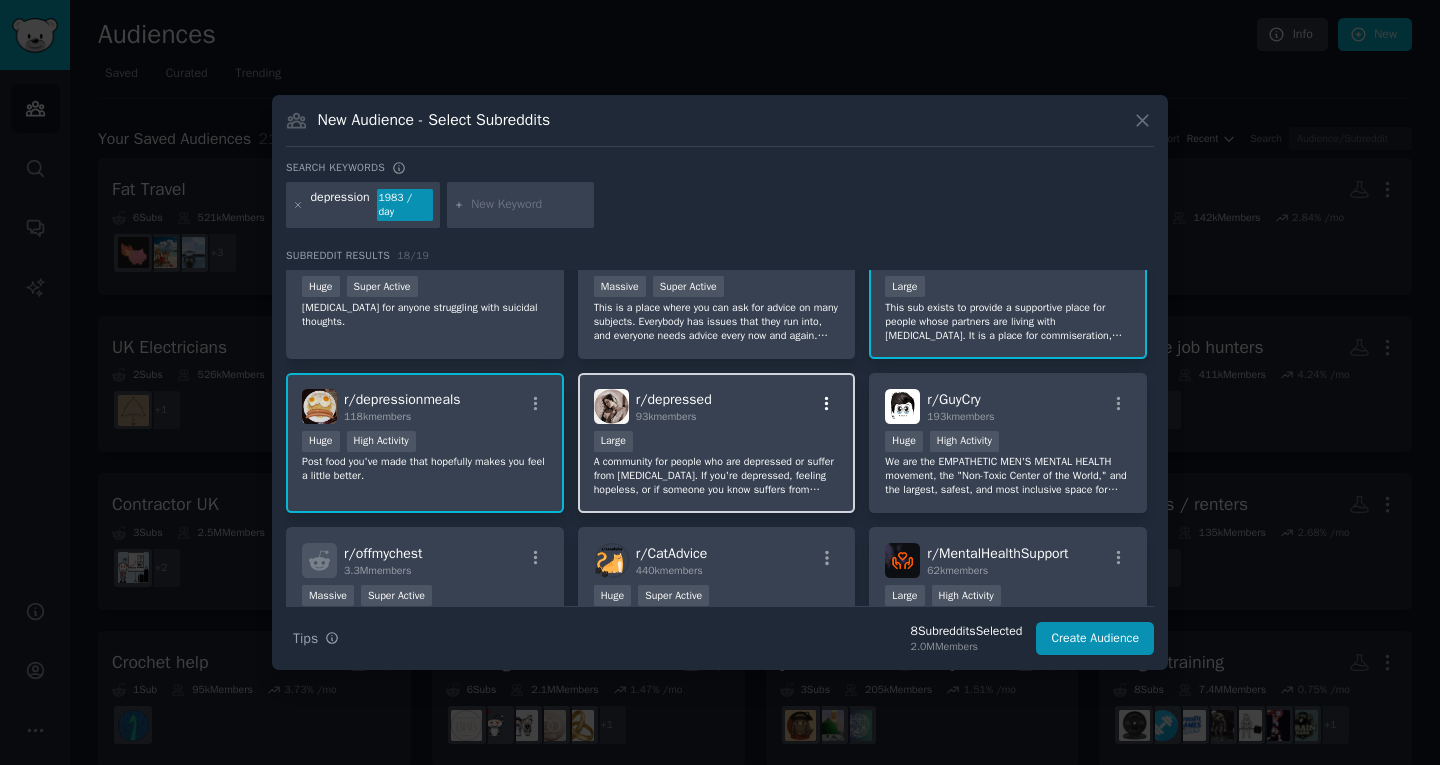 click 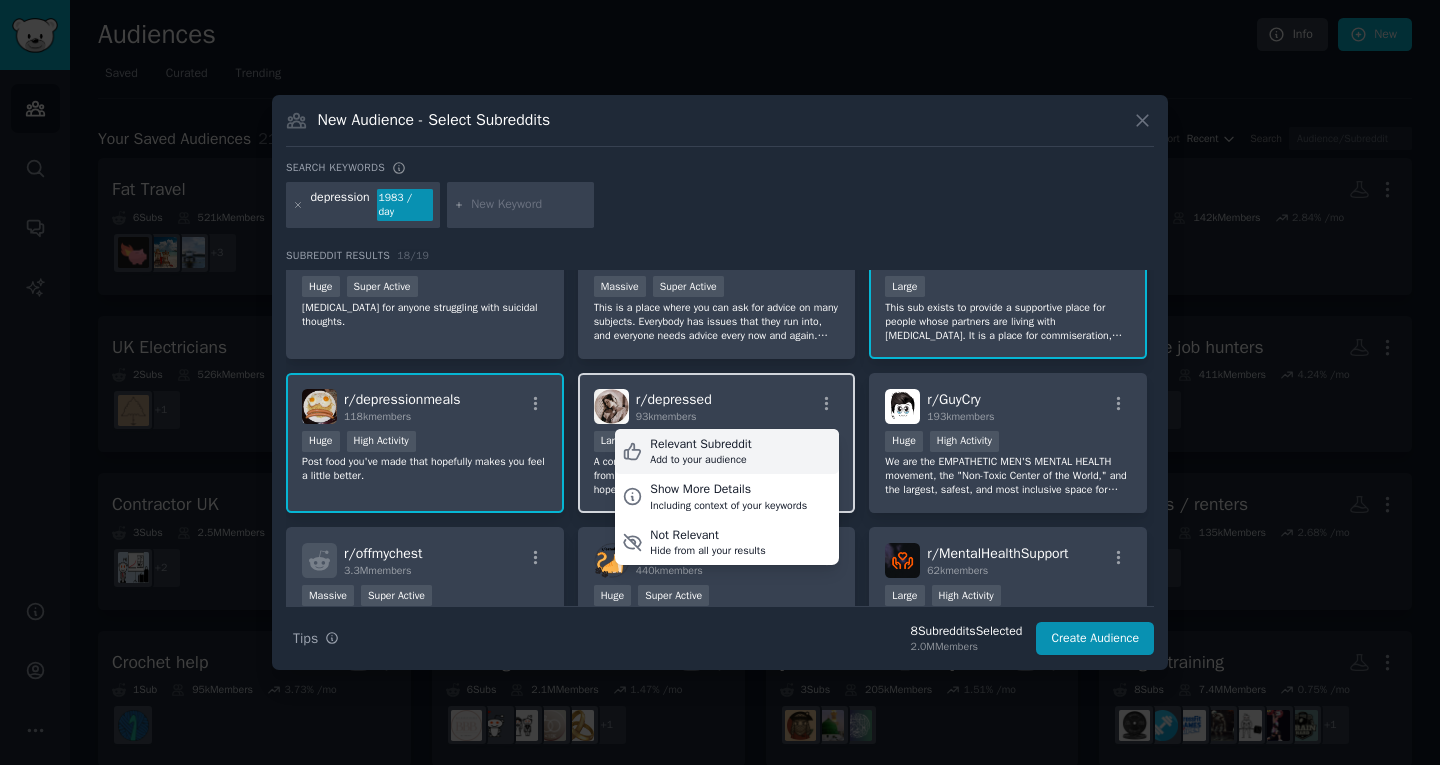 click on "Relevant Subreddit Add to your audience" at bounding box center [727, 452] 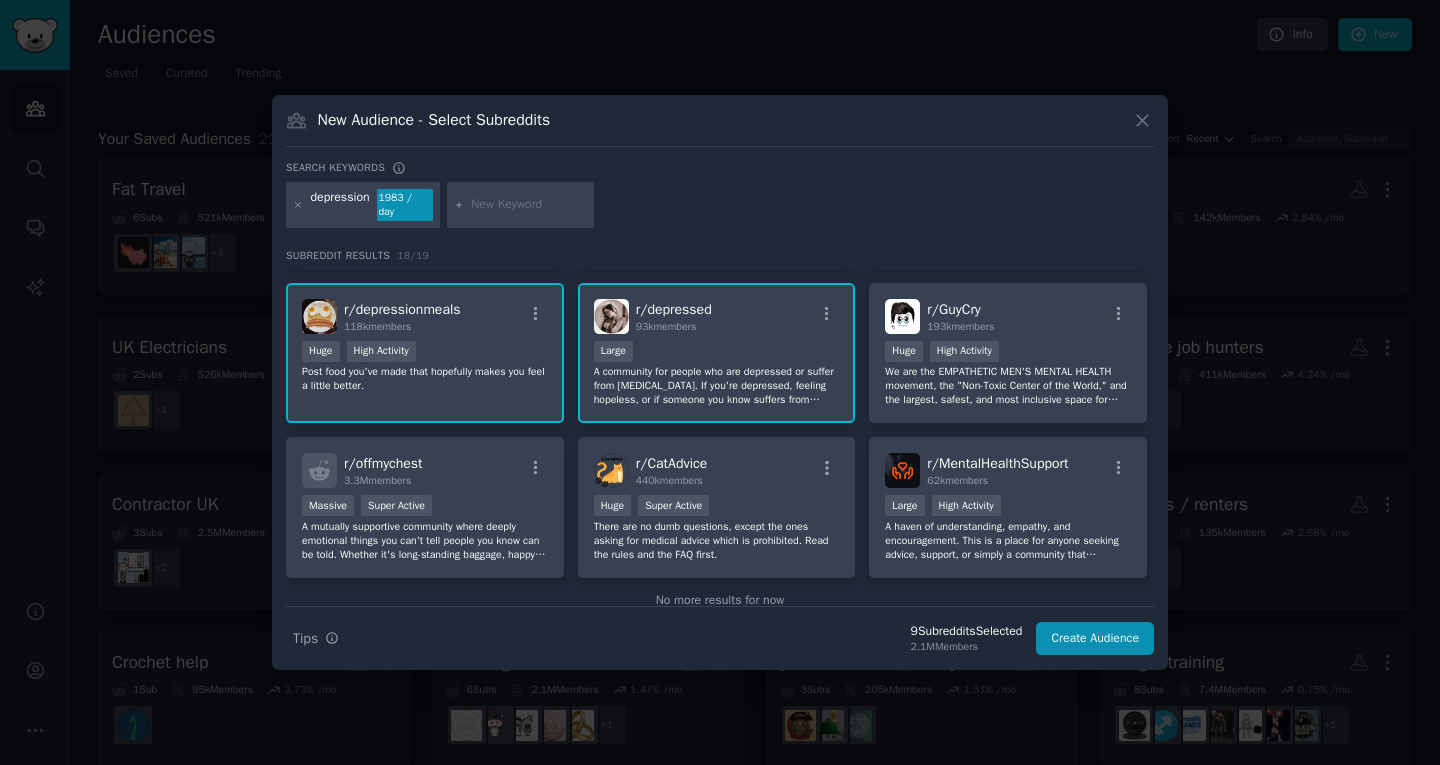 scroll, scrollTop: 647, scrollLeft: 0, axis: vertical 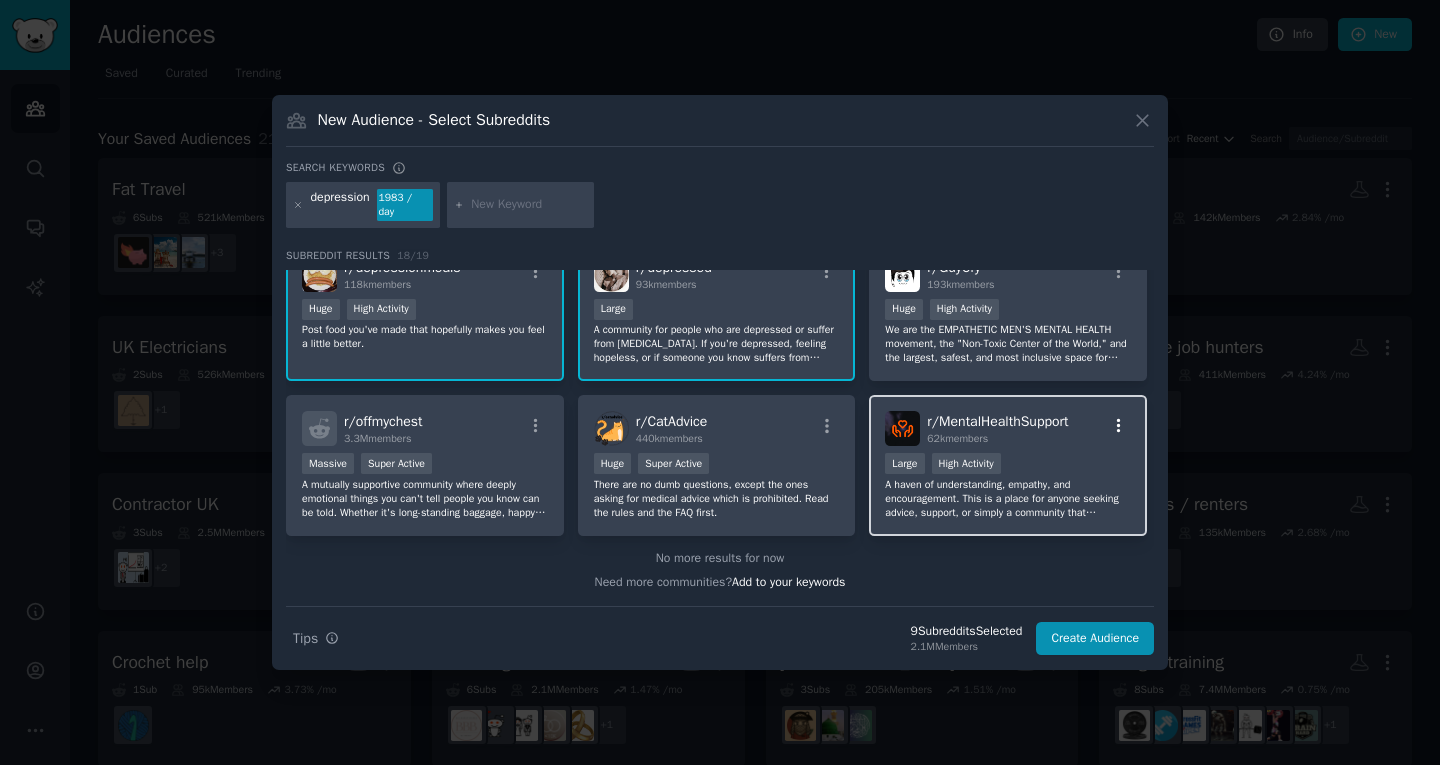 click 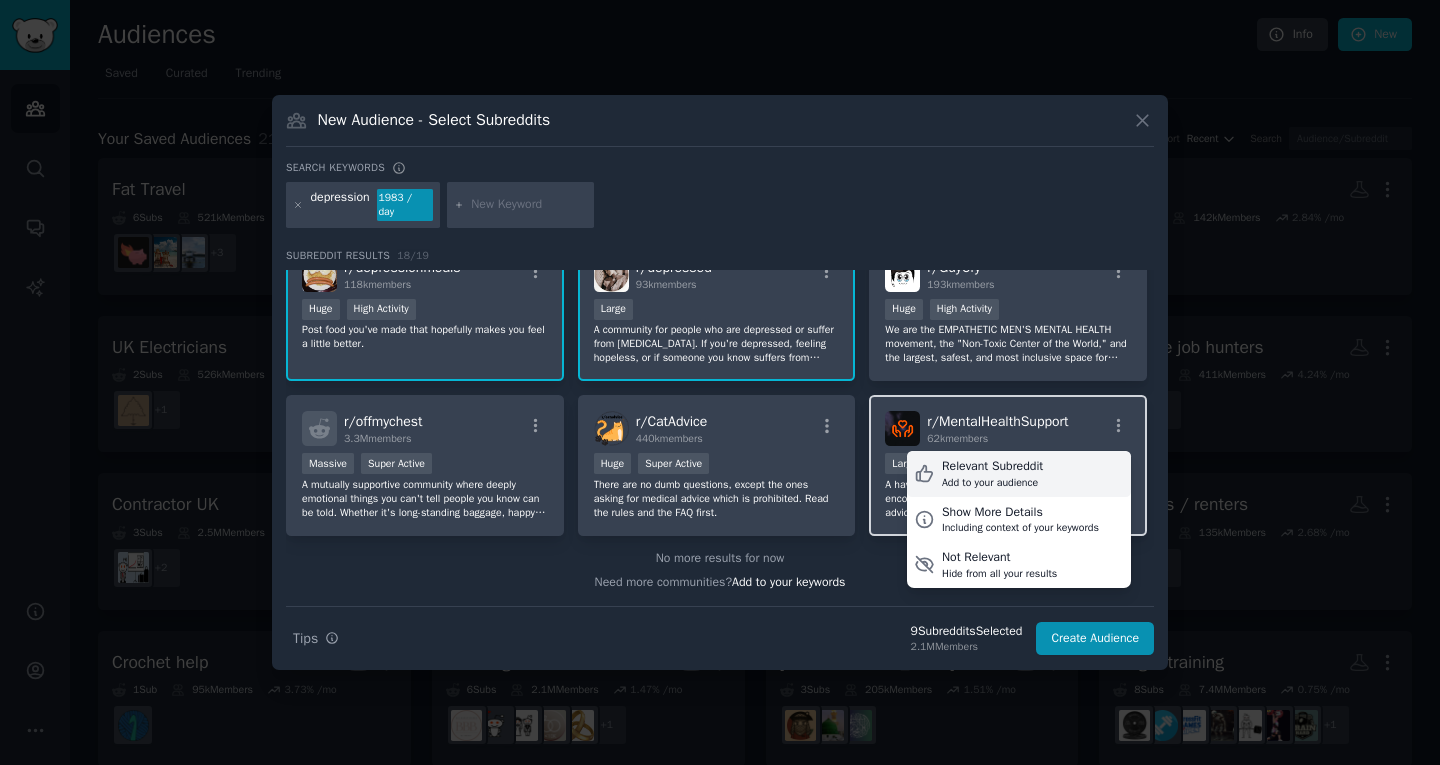 click on "Relevant Subreddit" at bounding box center [992, 467] 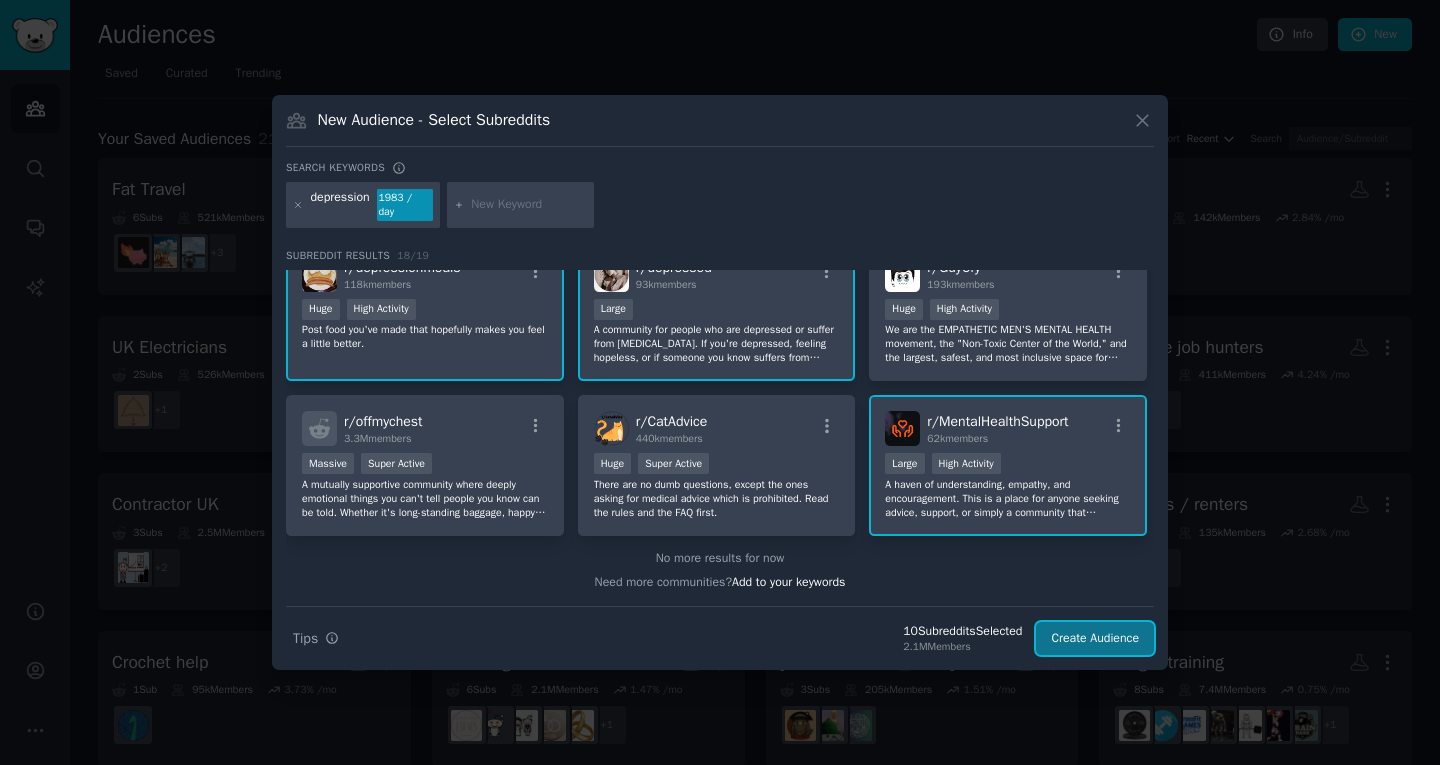 click on "Create Audience" at bounding box center (1095, 639) 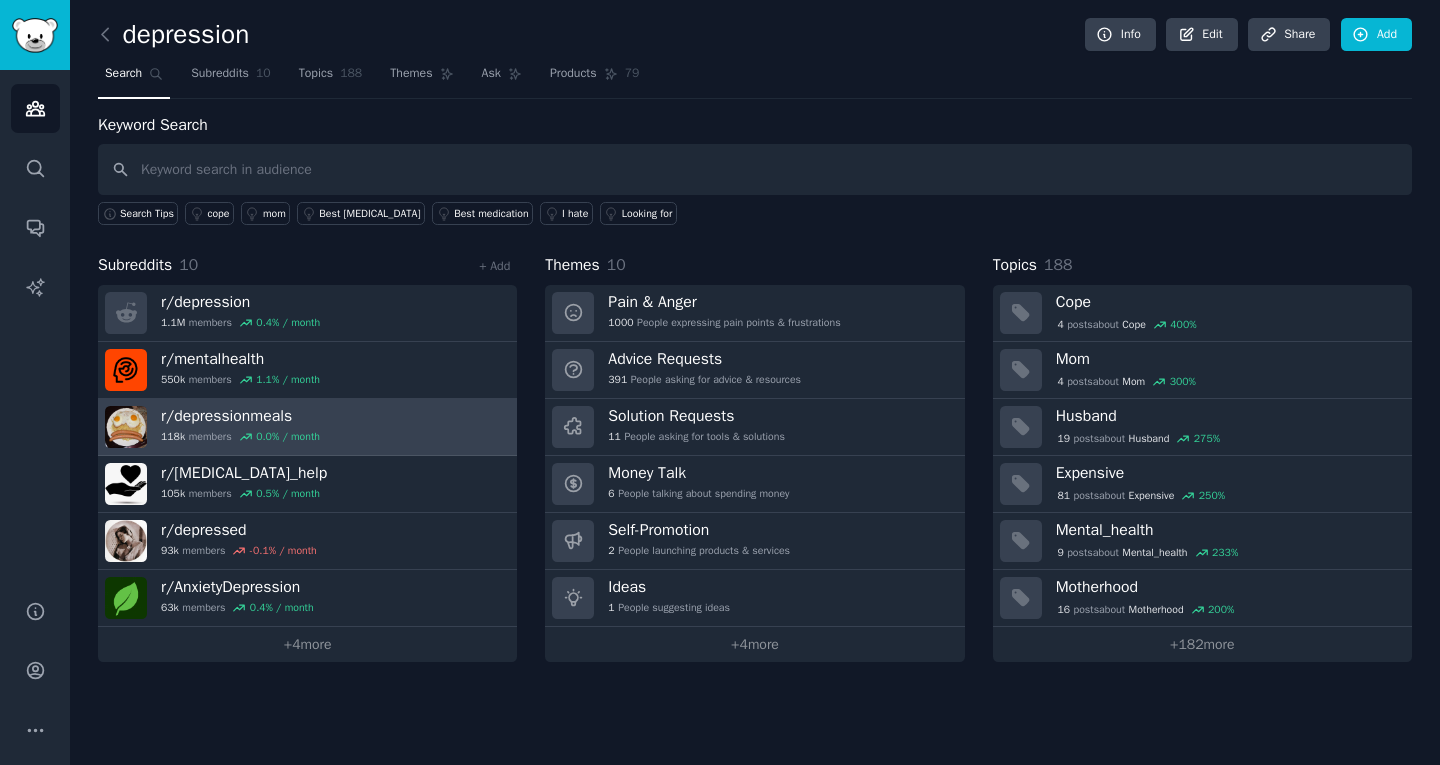 click on "r/ depressionmeals" at bounding box center (240, 416) 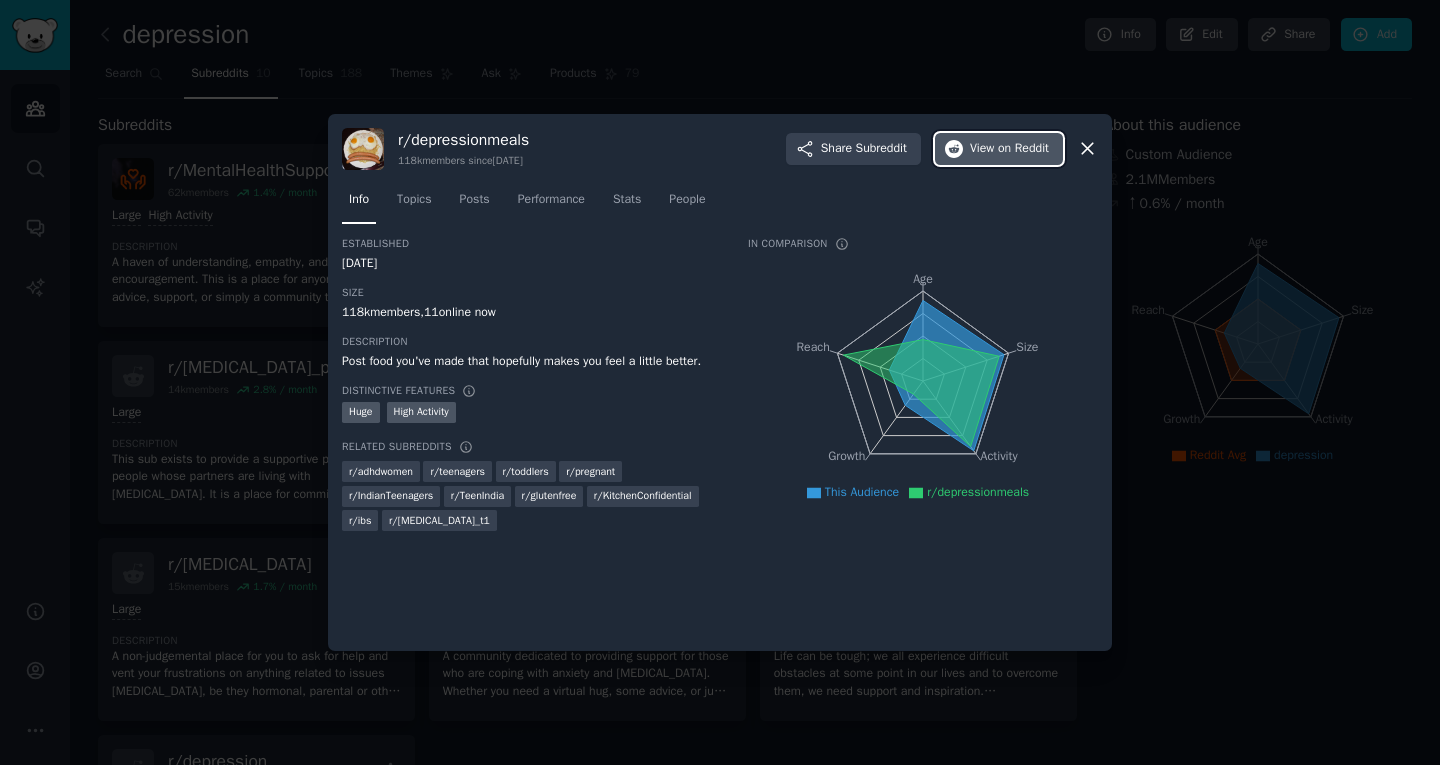 click on "View  on Reddit" at bounding box center (1009, 149) 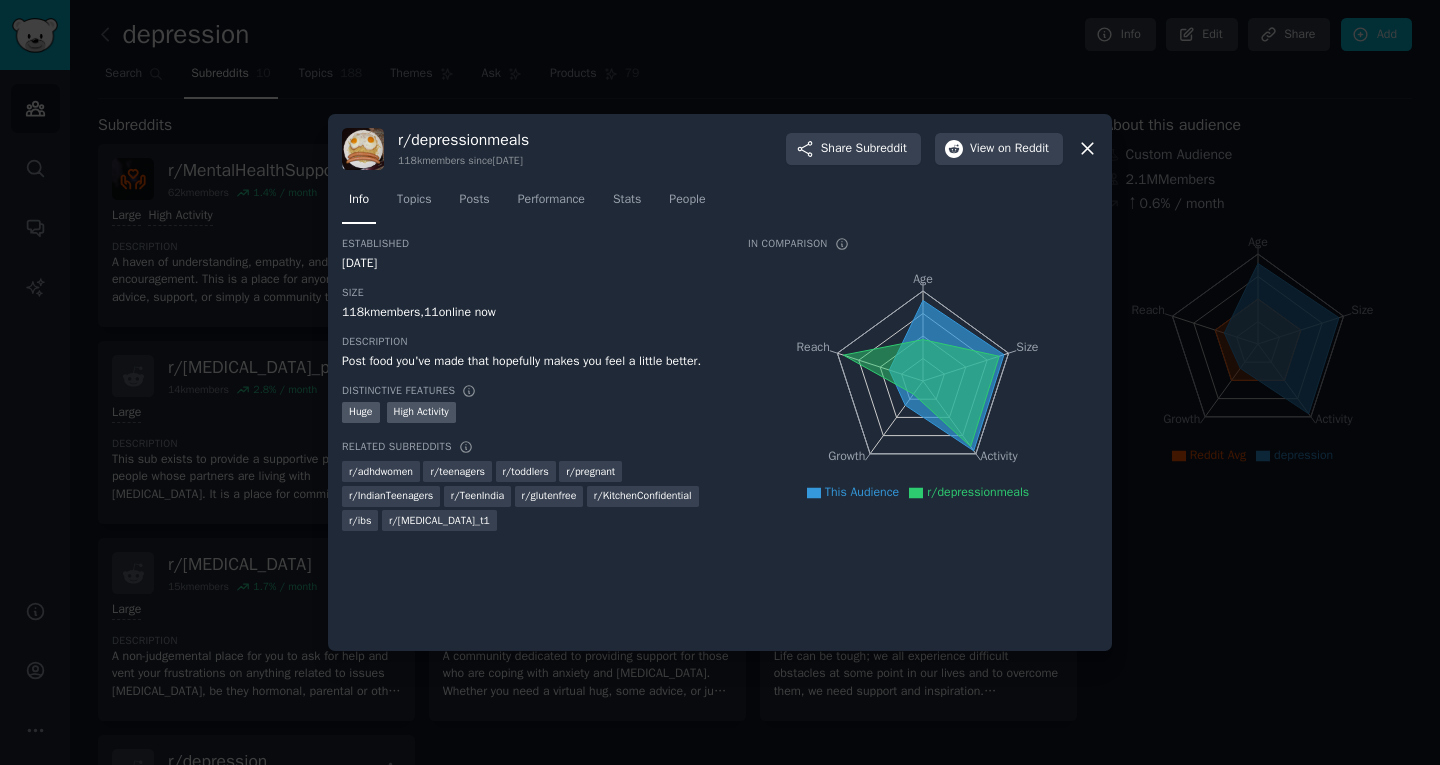 click at bounding box center (720, 382) 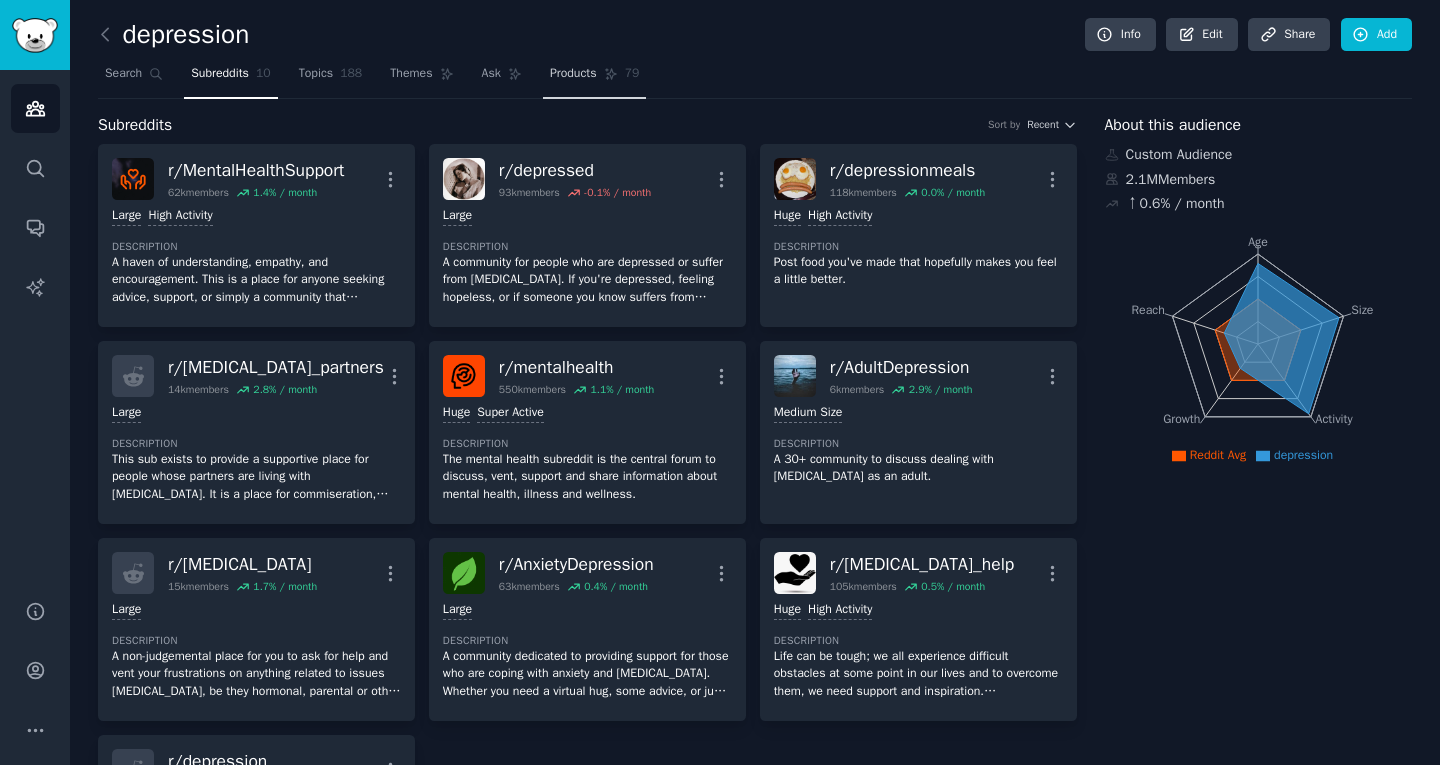 click on "Products" at bounding box center (573, 74) 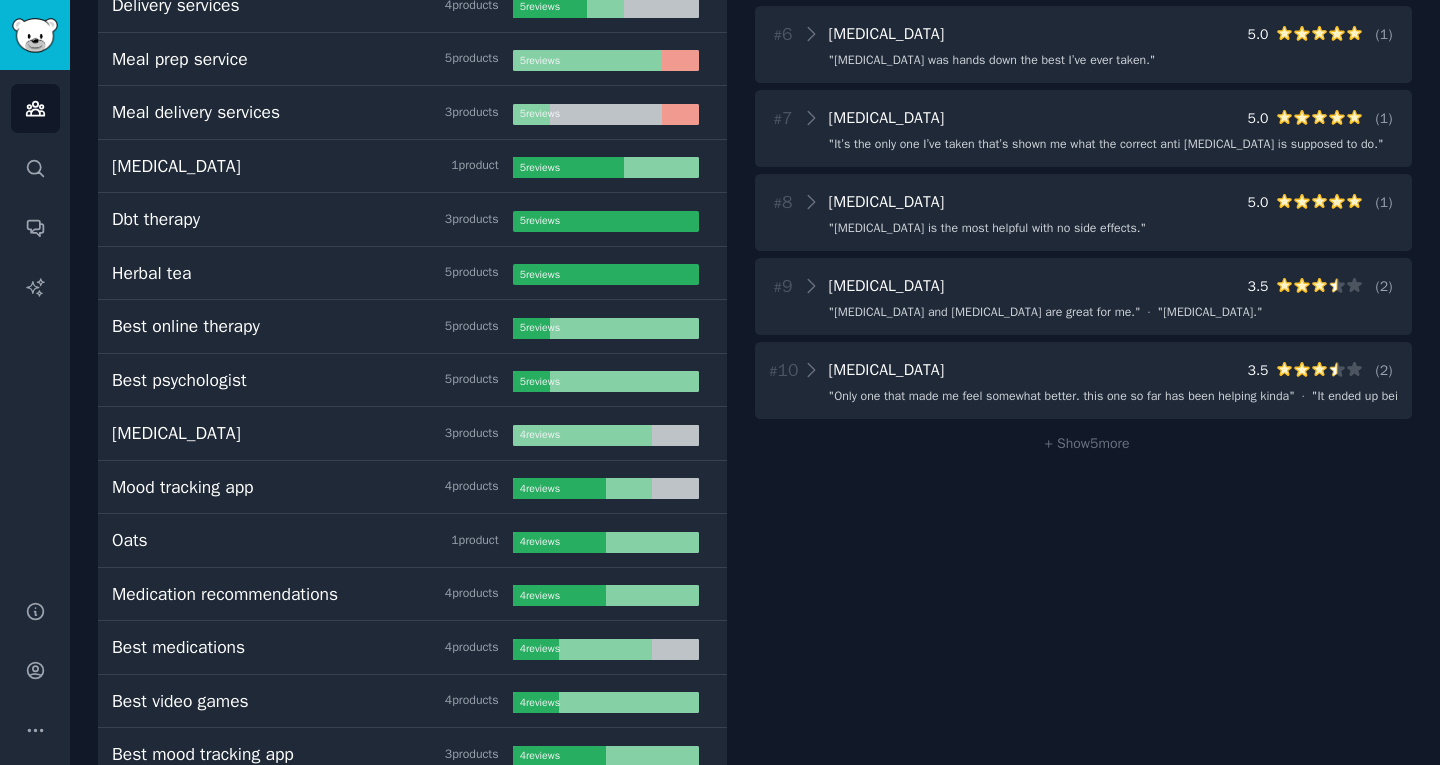 scroll, scrollTop: 557, scrollLeft: 0, axis: vertical 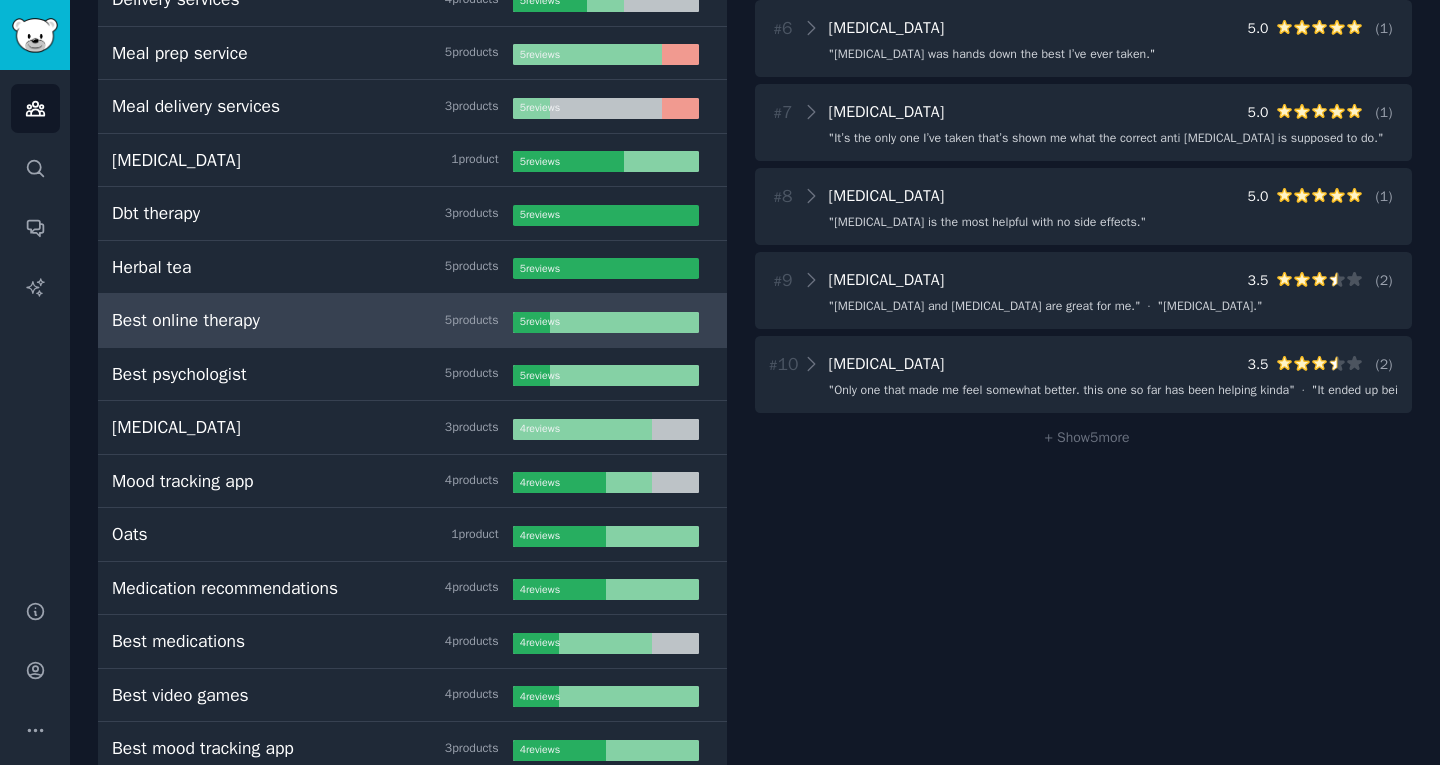 click on "Best online therapy 5  product s" at bounding box center [312, 320] 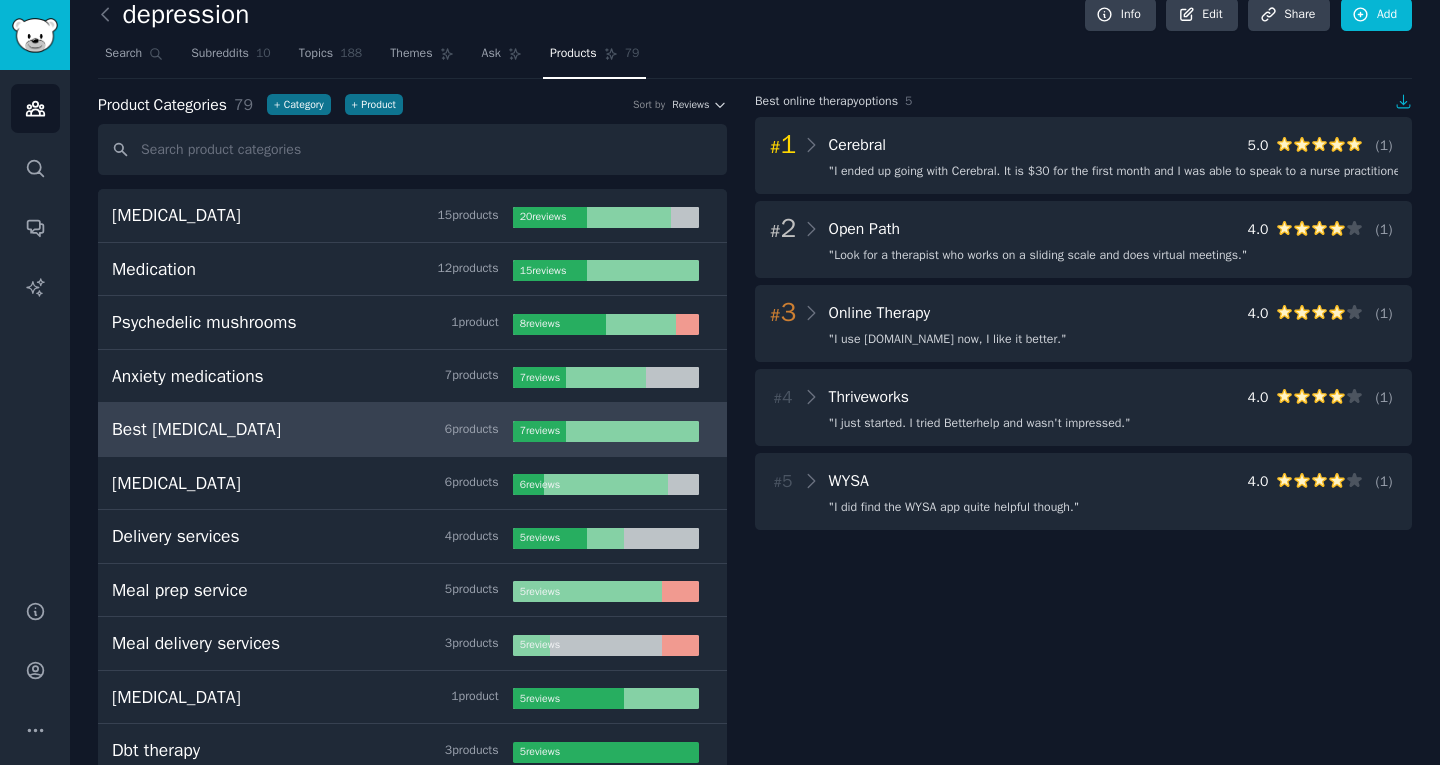 scroll, scrollTop: 0, scrollLeft: 0, axis: both 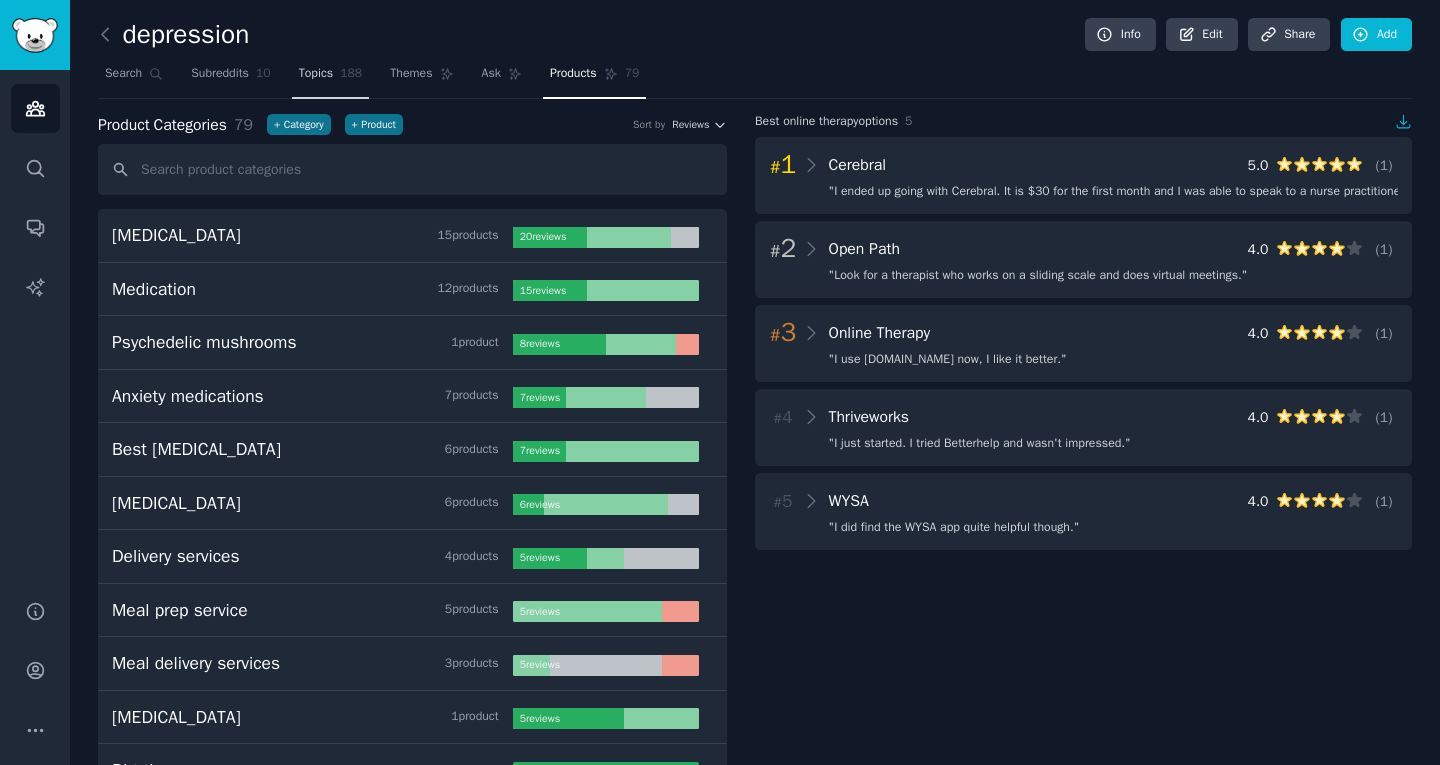 click on "Topics" at bounding box center [316, 74] 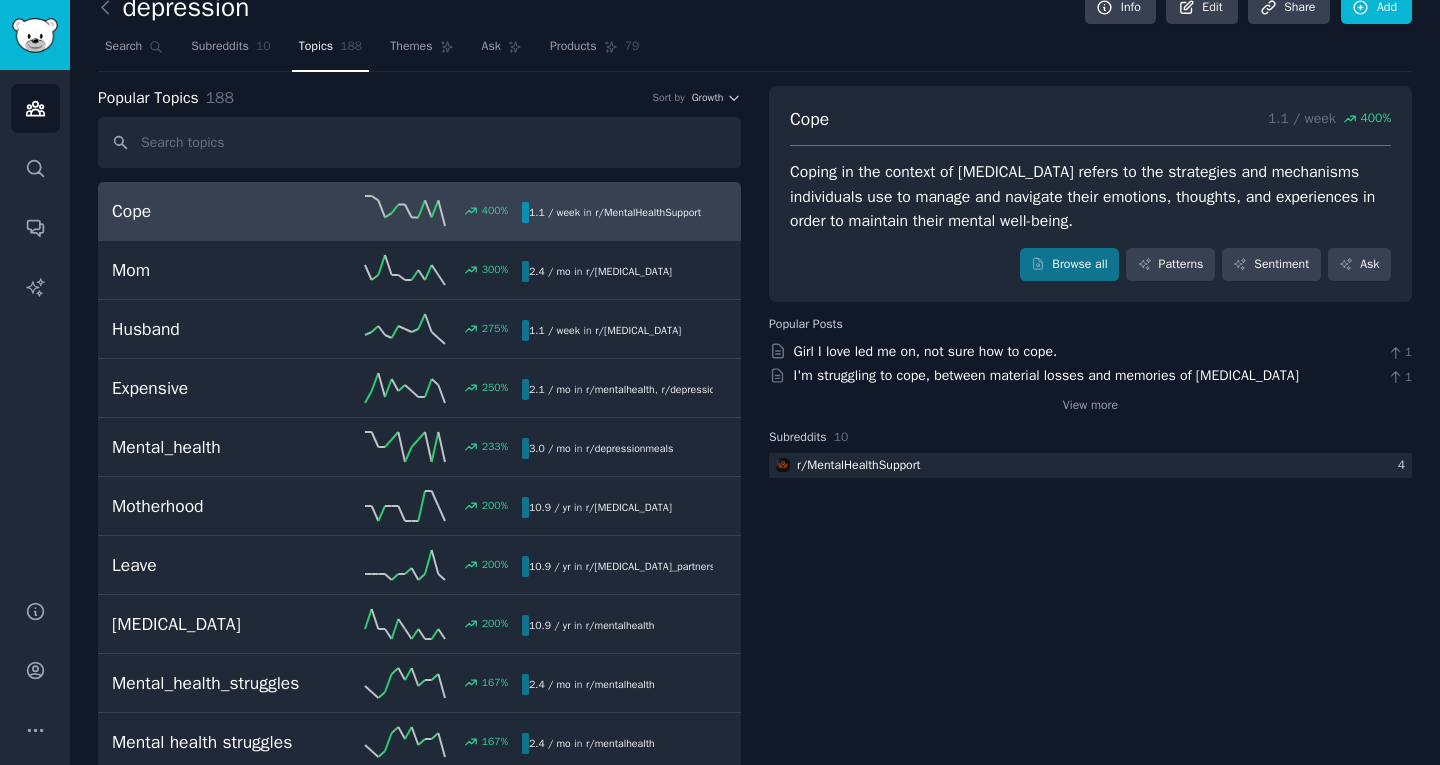 scroll, scrollTop: 0, scrollLeft: 0, axis: both 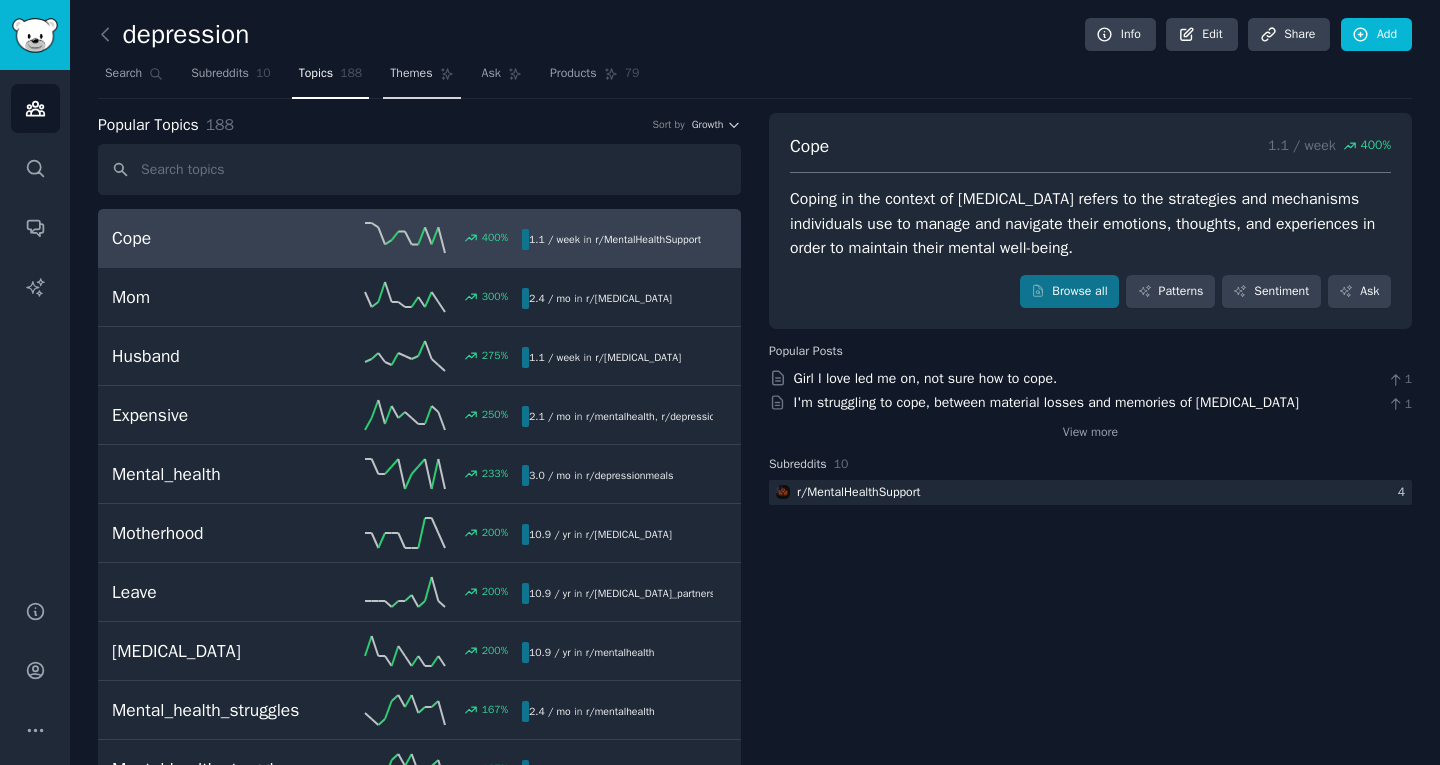 click on "Themes" at bounding box center (411, 74) 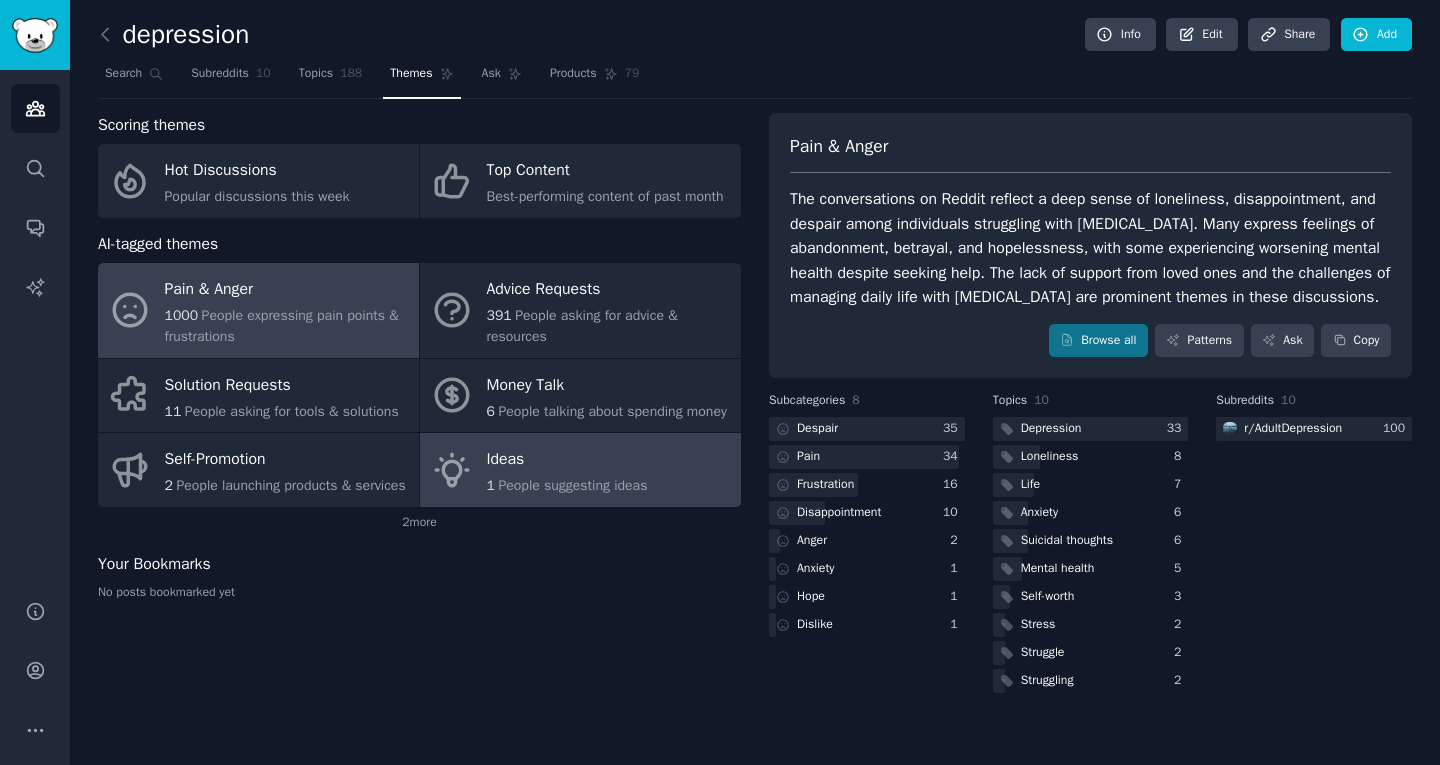 click on "1 People suggesting ideas" at bounding box center (567, 485) 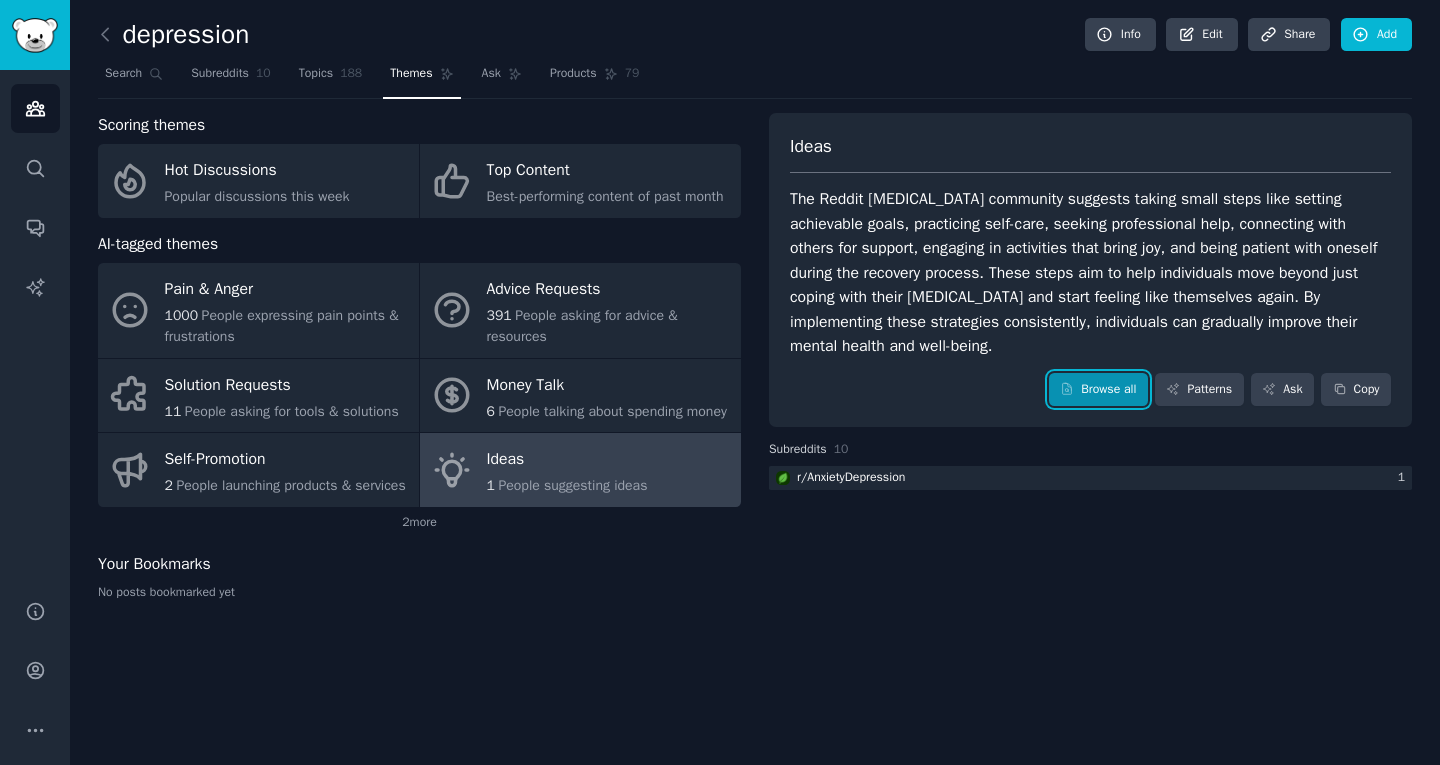 click on "Browse all" at bounding box center (1098, 390) 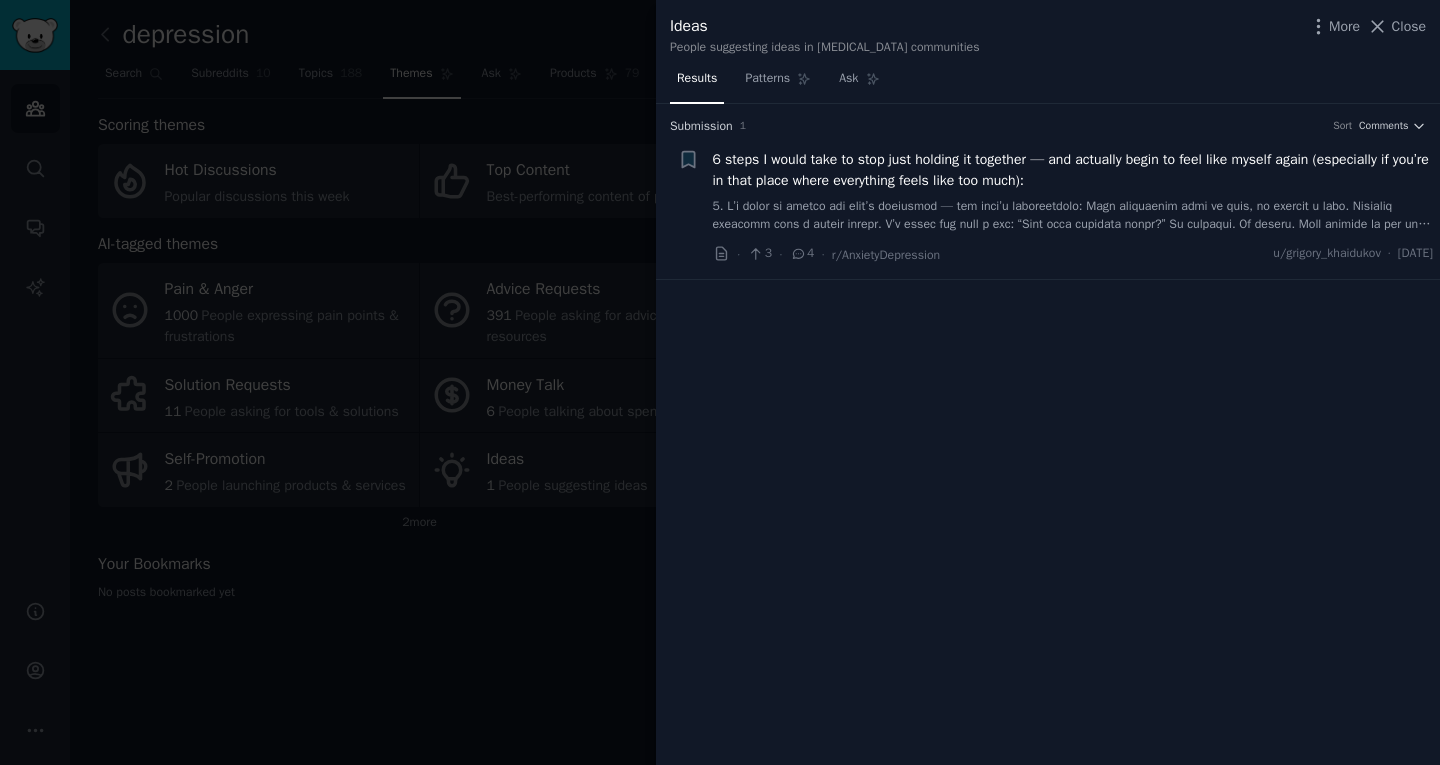 click at bounding box center (720, 382) 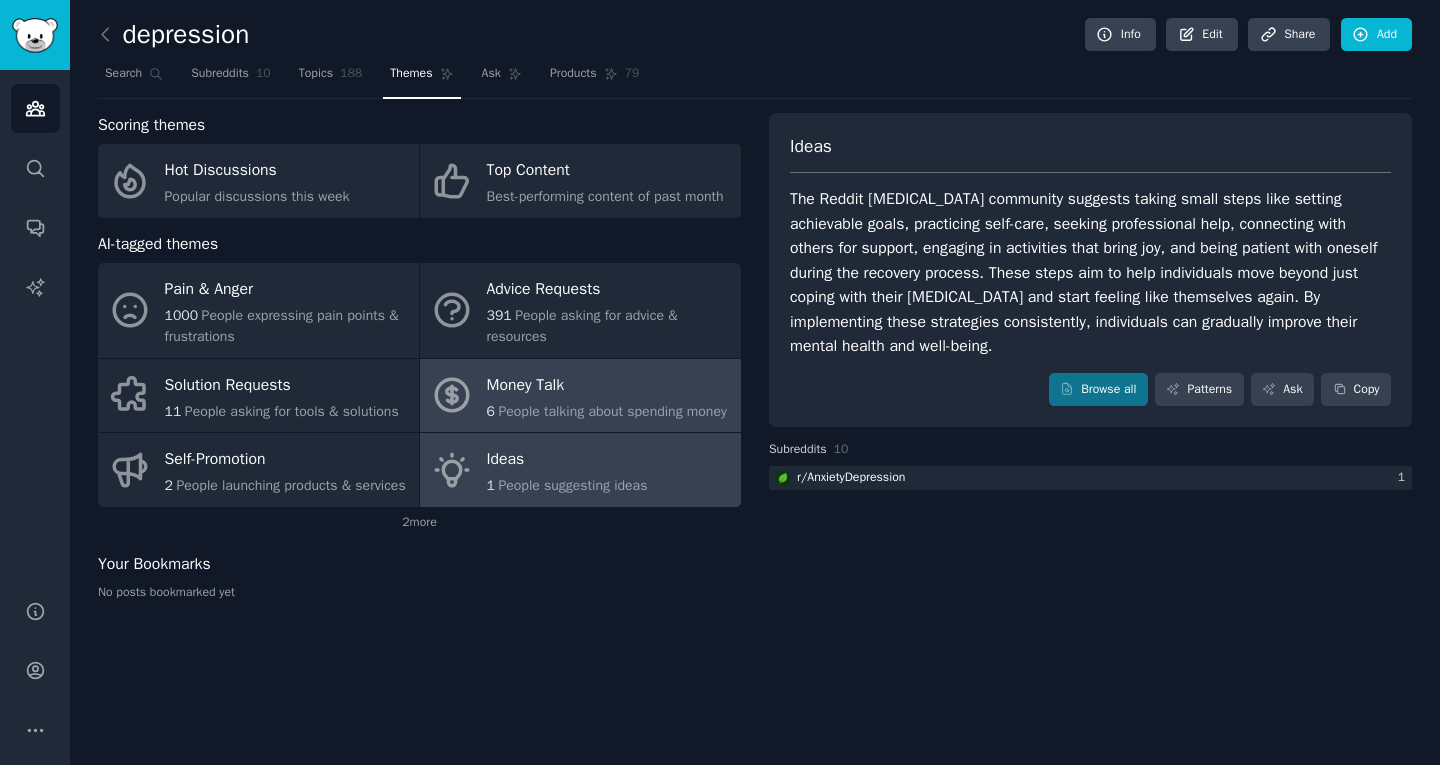 click on "People talking about spending money" at bounding box center (612, 411) 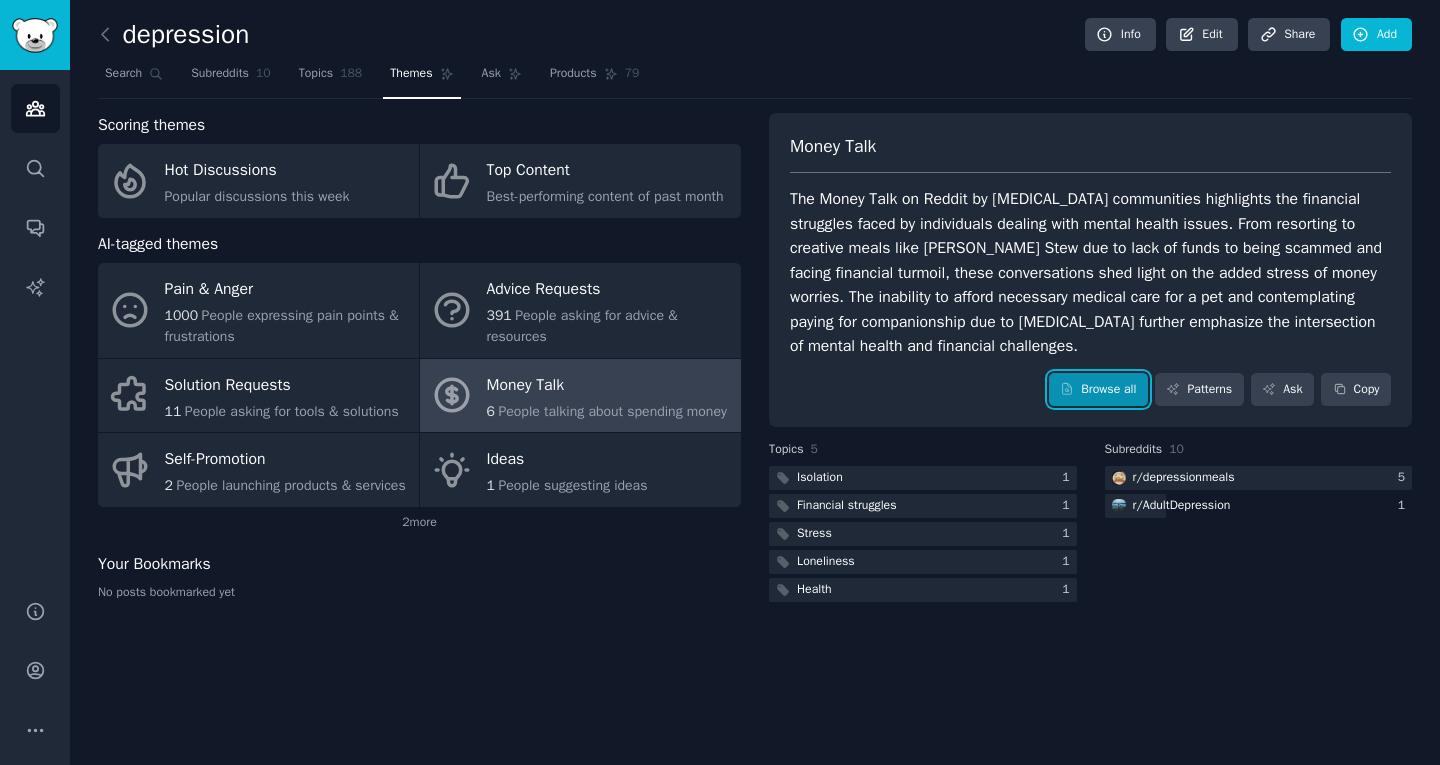 click on "Browse all" at bounding box center (1098, 390) 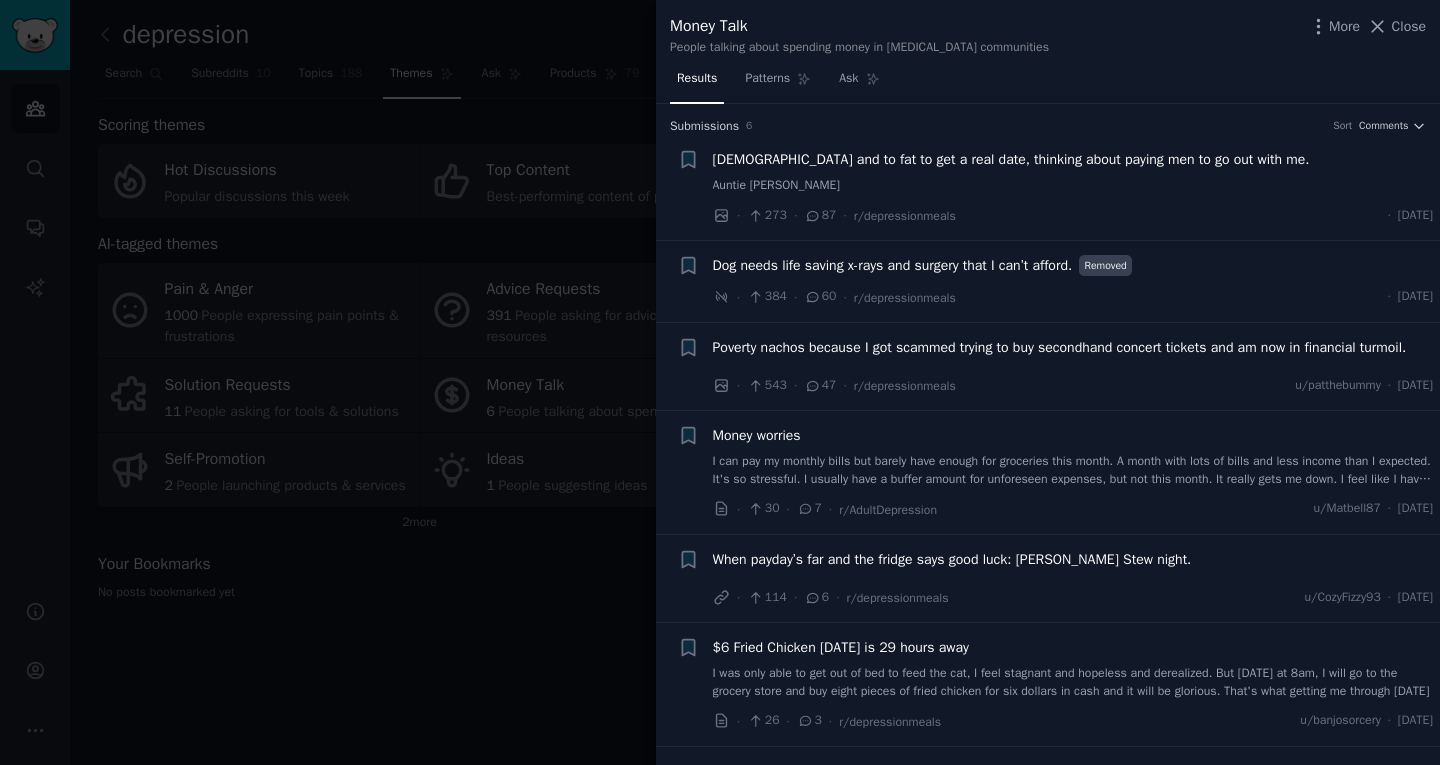 scroll, scrollTop: 2, scrollLeft: 0, axis: vertical 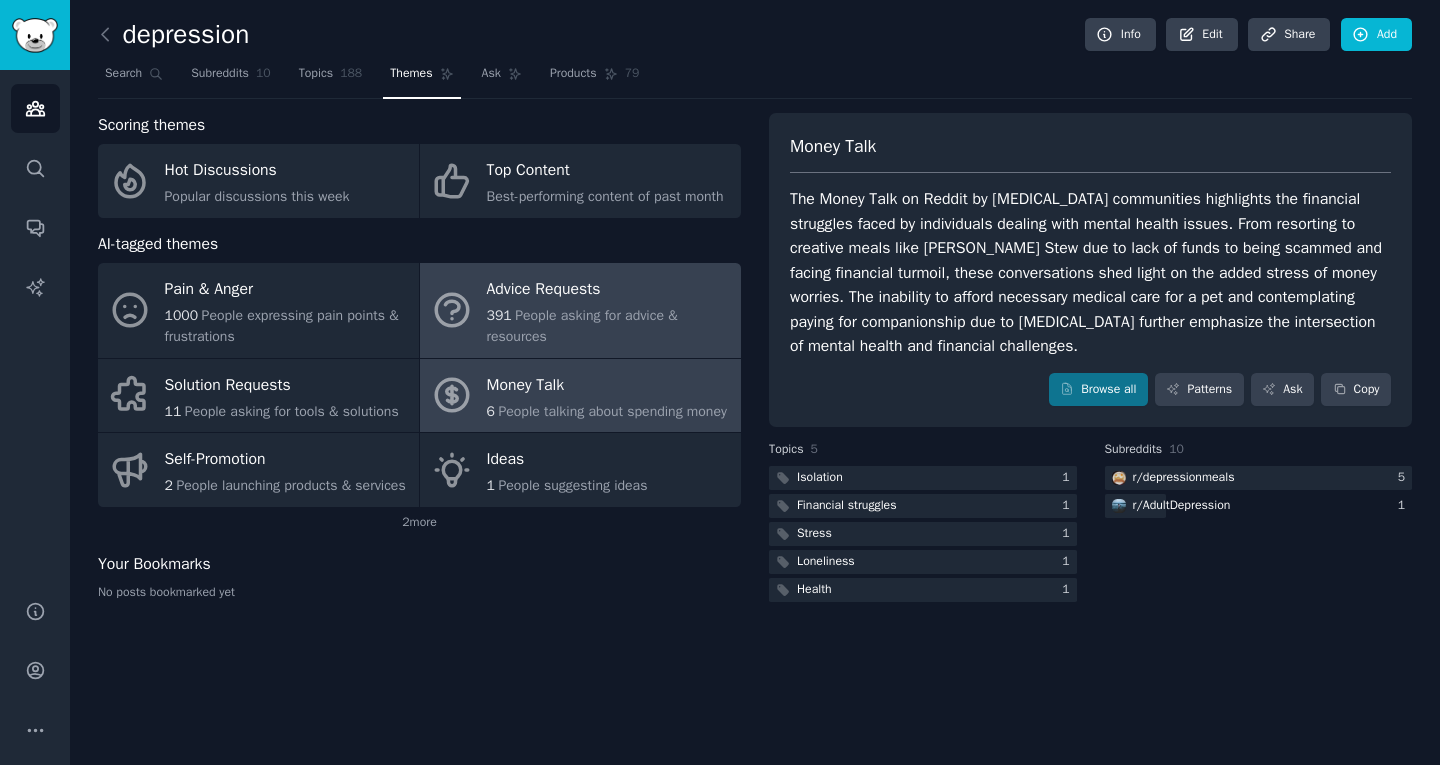 click on "People asking for advice & resources" at bounding box center (582, 326) 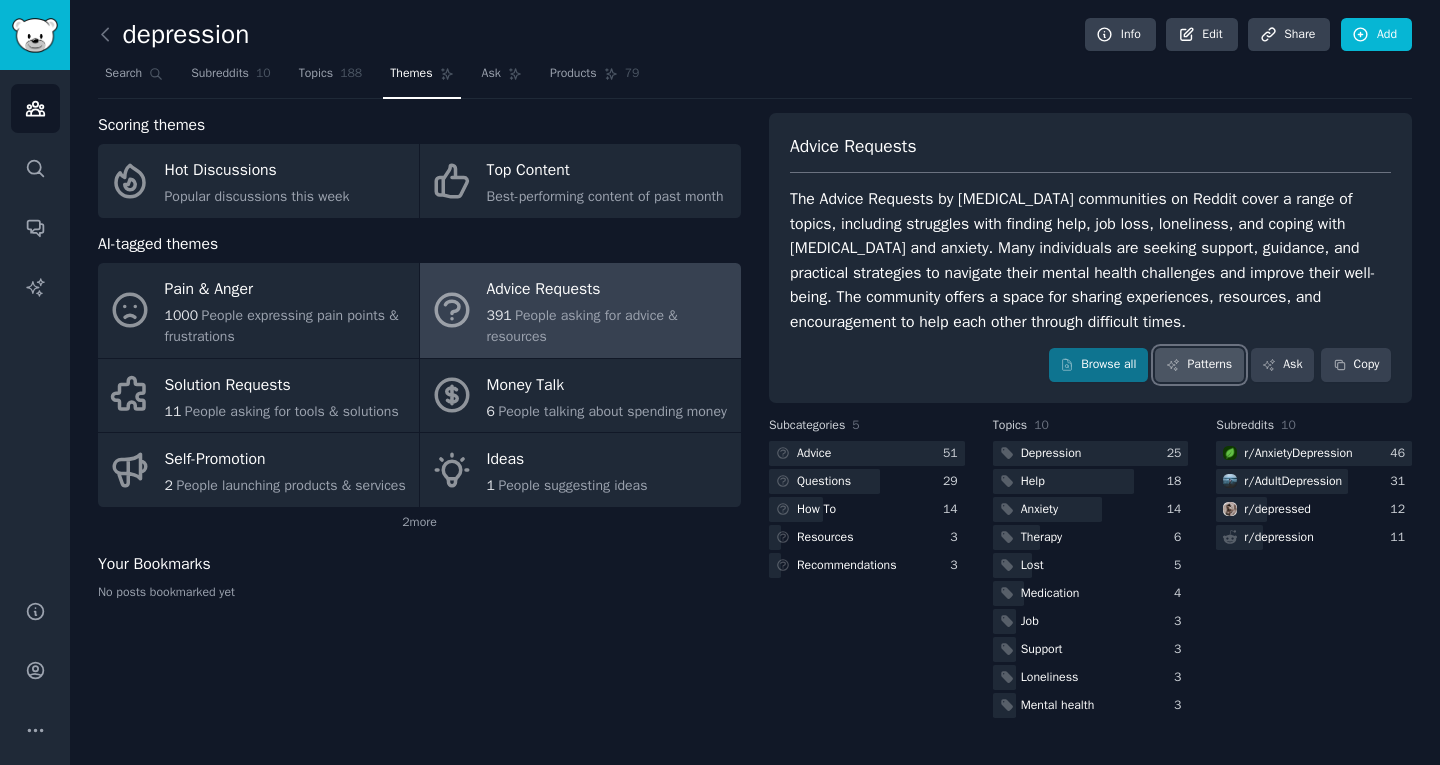 click on "Patterns" at bounding box center (1199, 365) 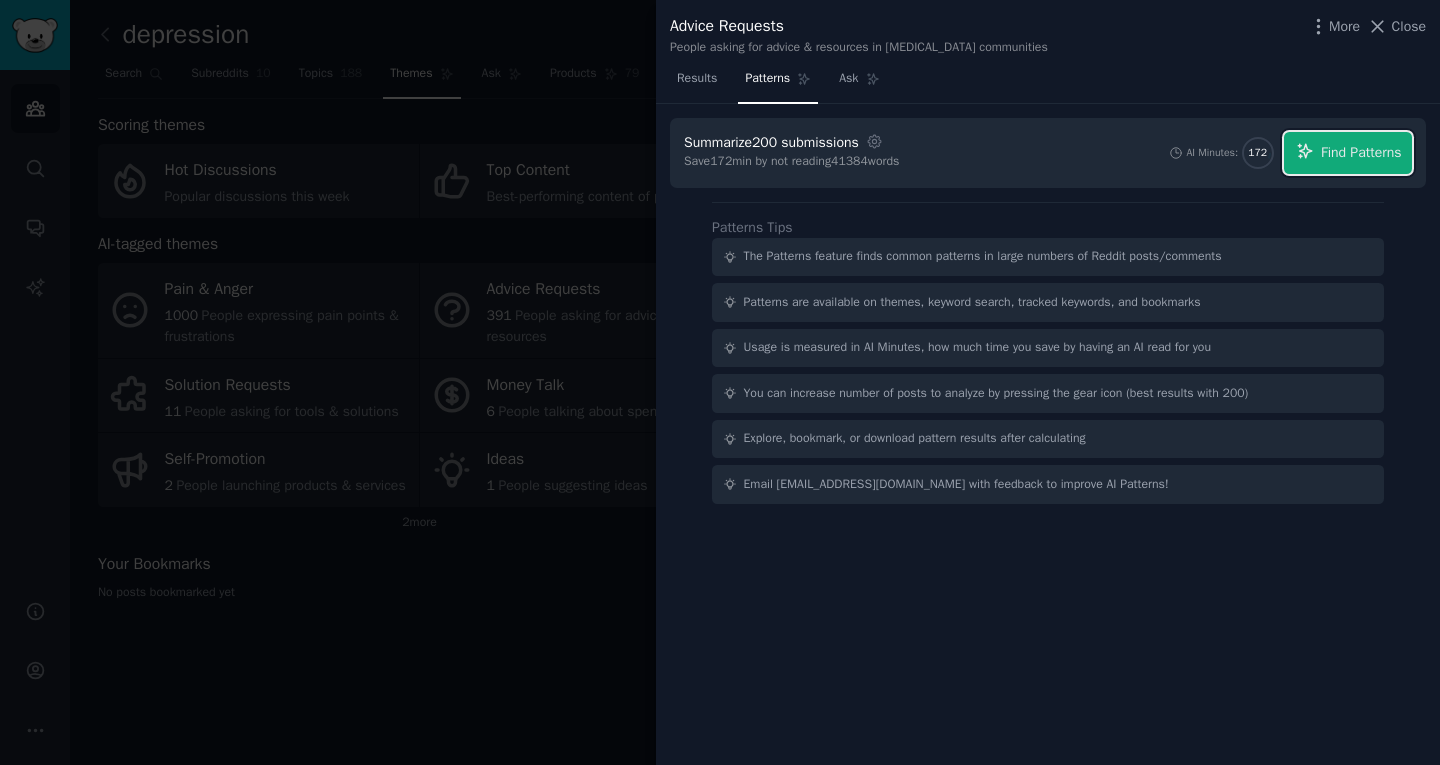 click on "Find Patterns" at bounding box center (1361, 152) 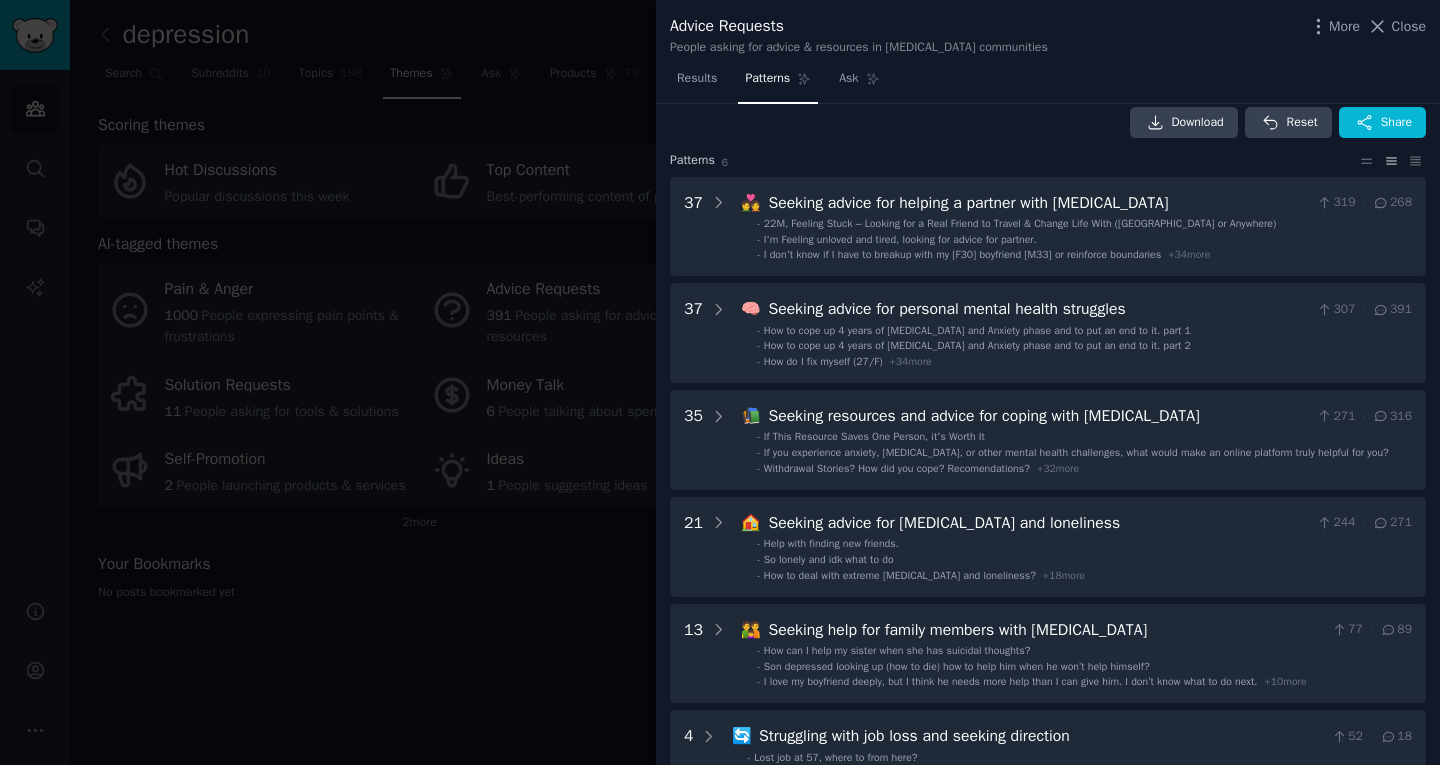 scroll, scrollTop: 0, scrollLeft: 0, axis: both 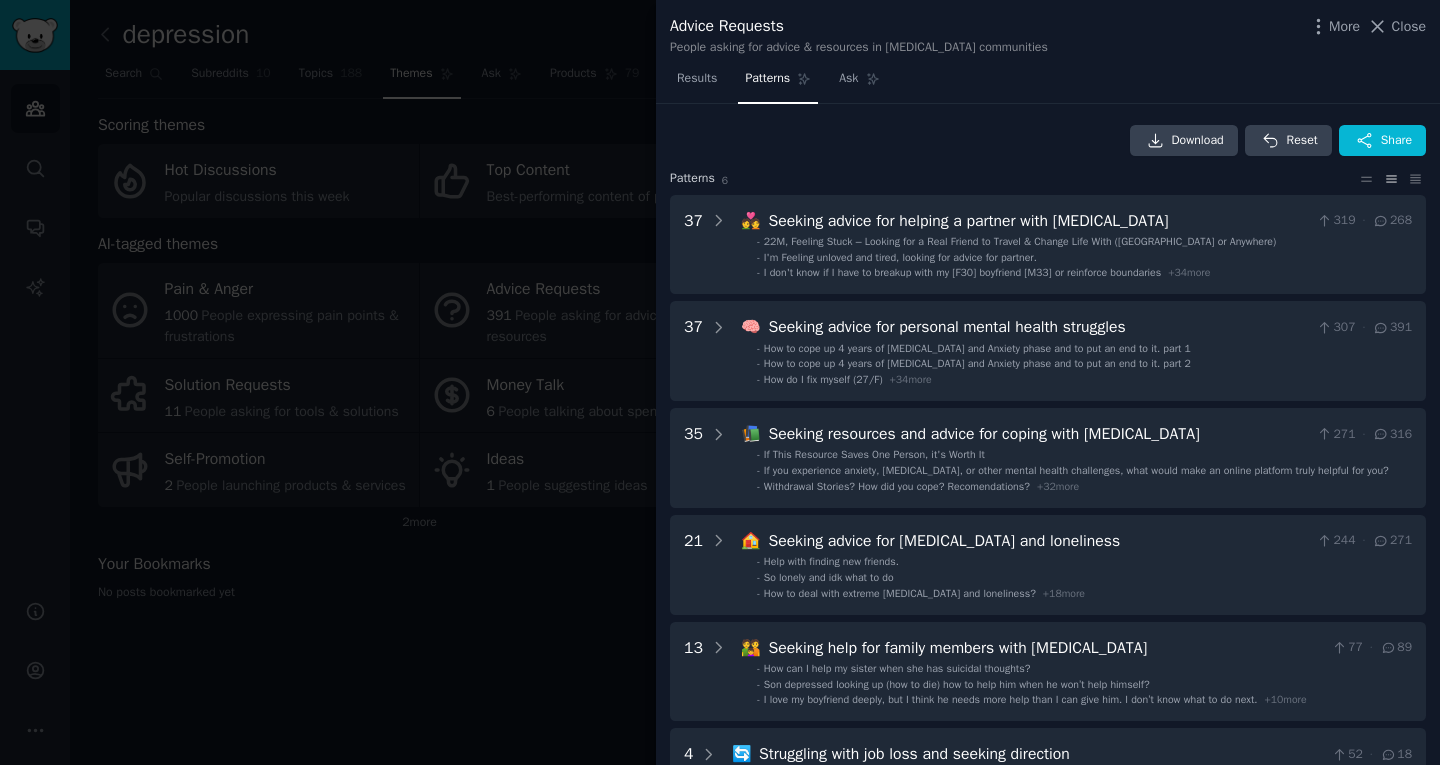 click at bounding box center [720, 382] 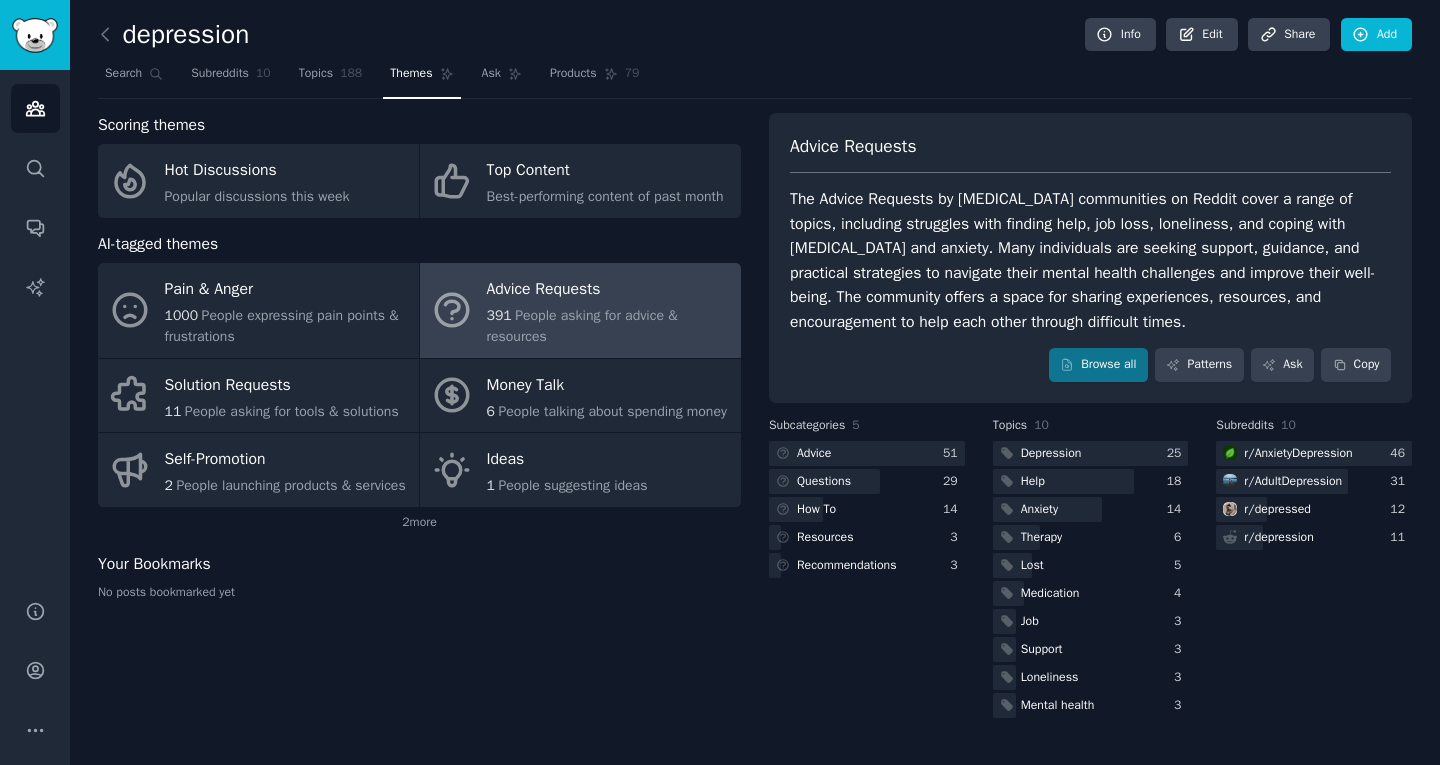 click on "People asking for tools & solutions" at bounding box center (292, 411) 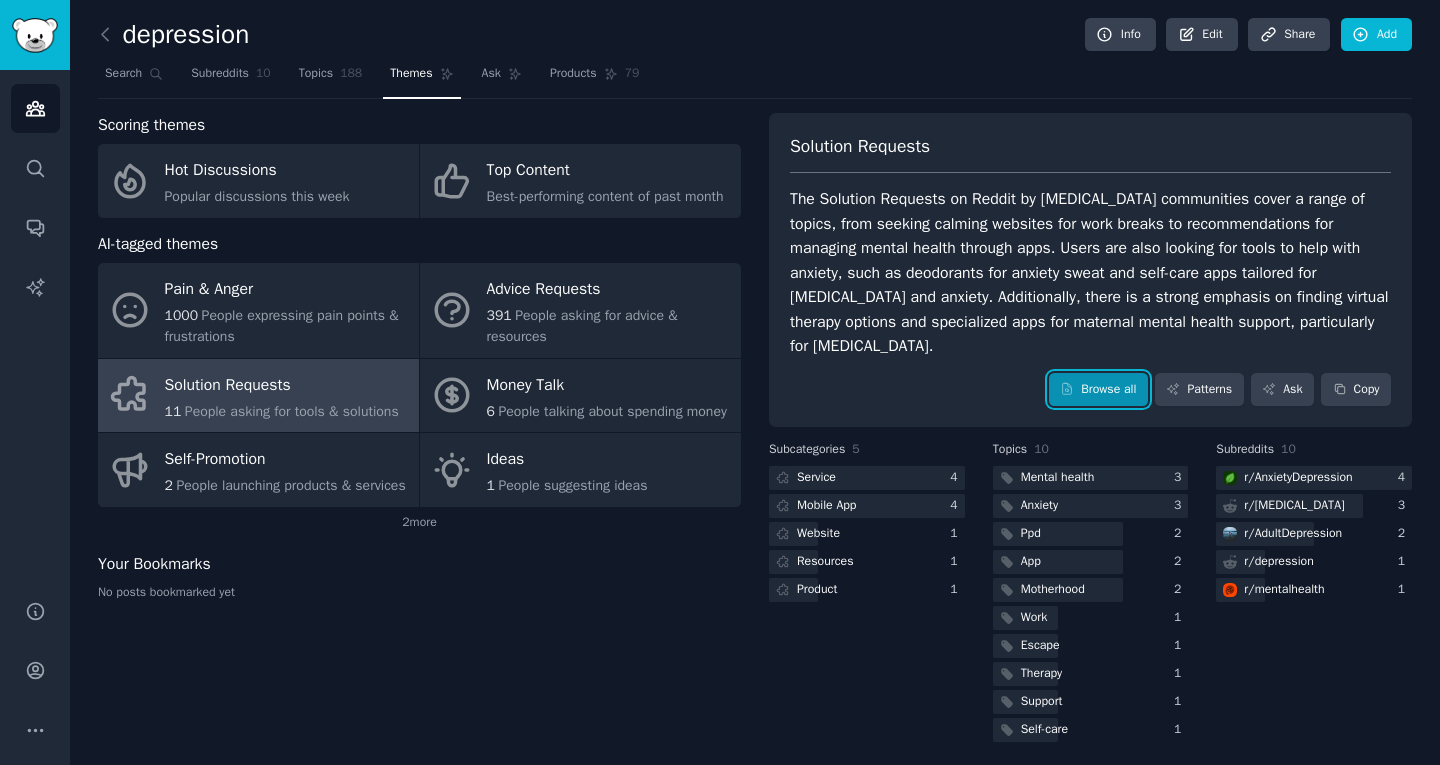 click on "Browse all" at bounding box center [1098, 390] 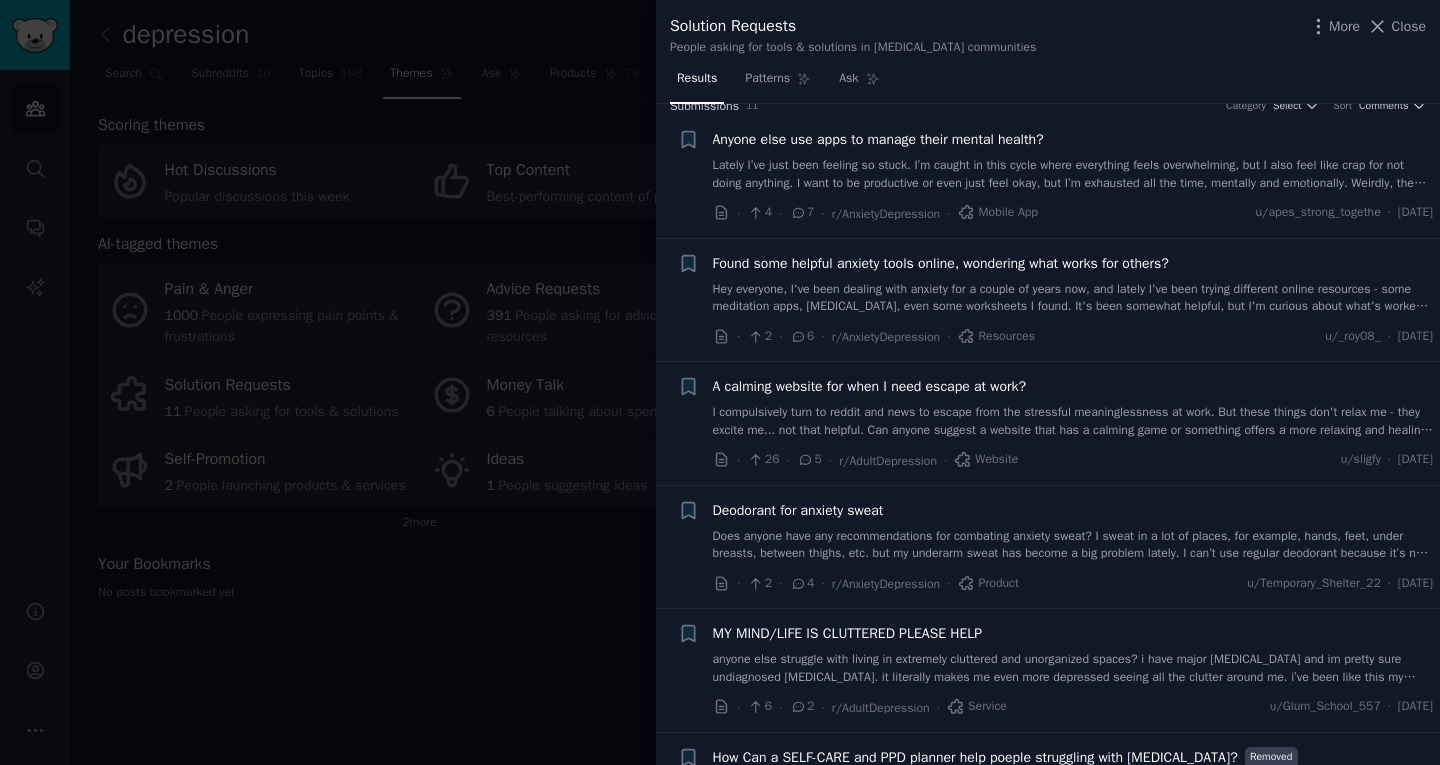 scroll, scrollTop: 0, scrollLeft: 0, axis: both 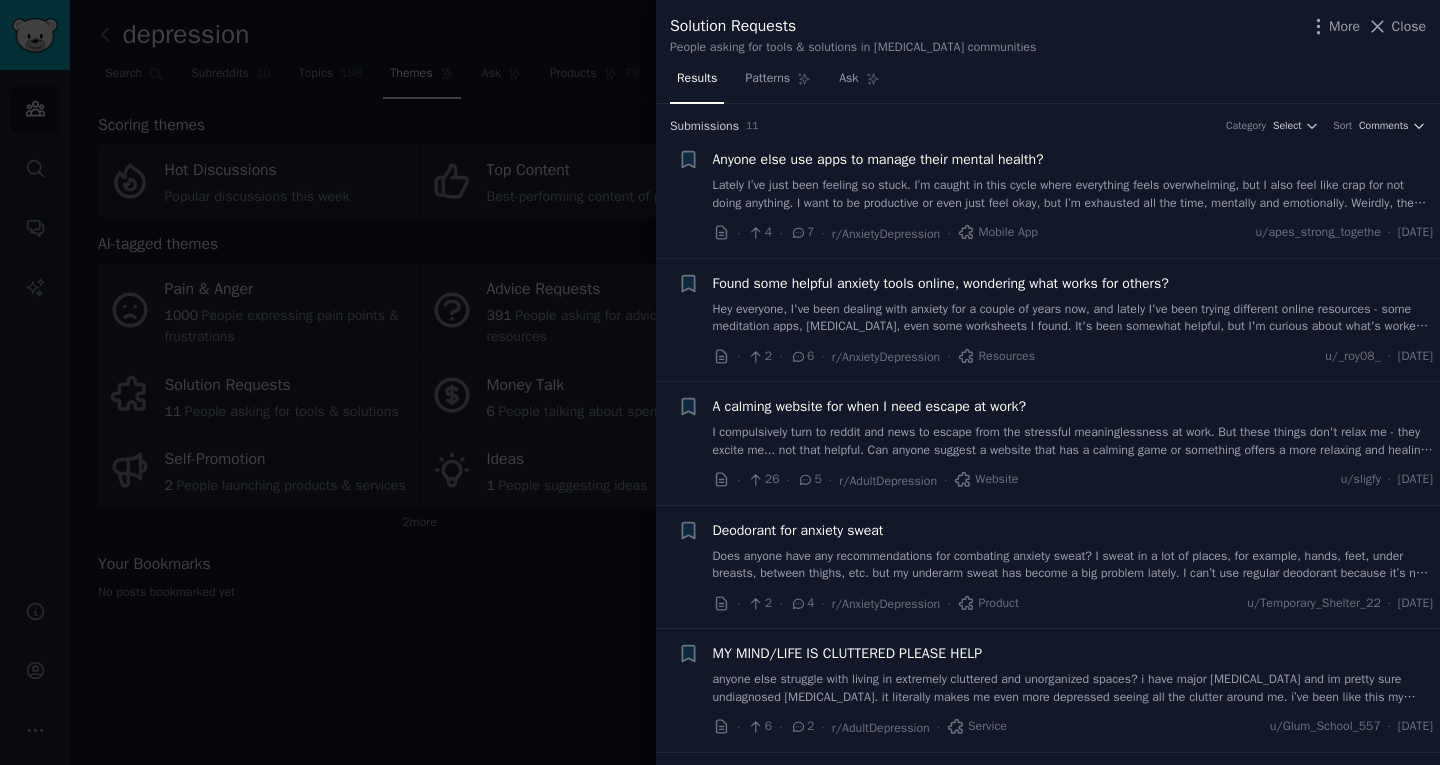 click on "A calming website for when I need escape at work?" at bounding box center (869, 406) 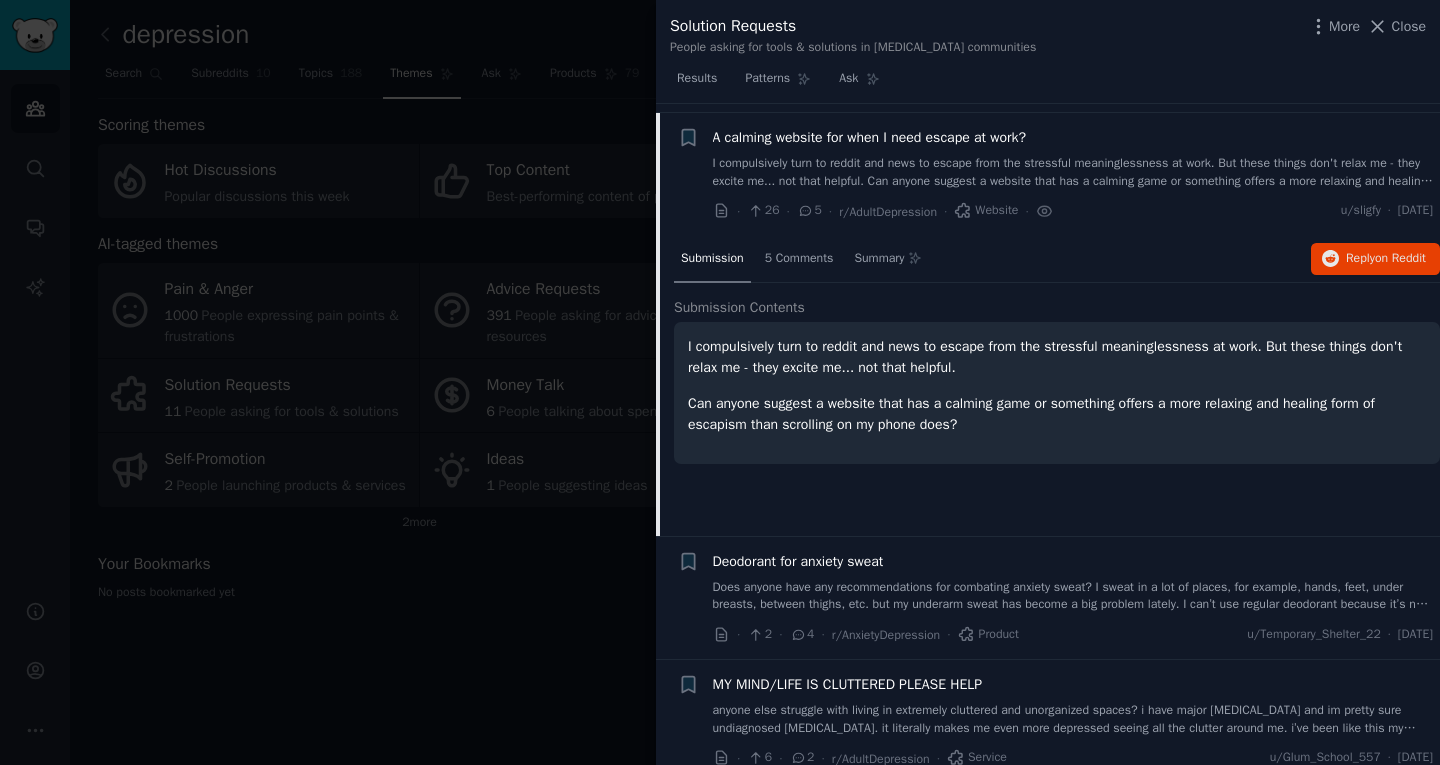scroll, scrollTop: 278, scrollLeft: 0, axis: vertical 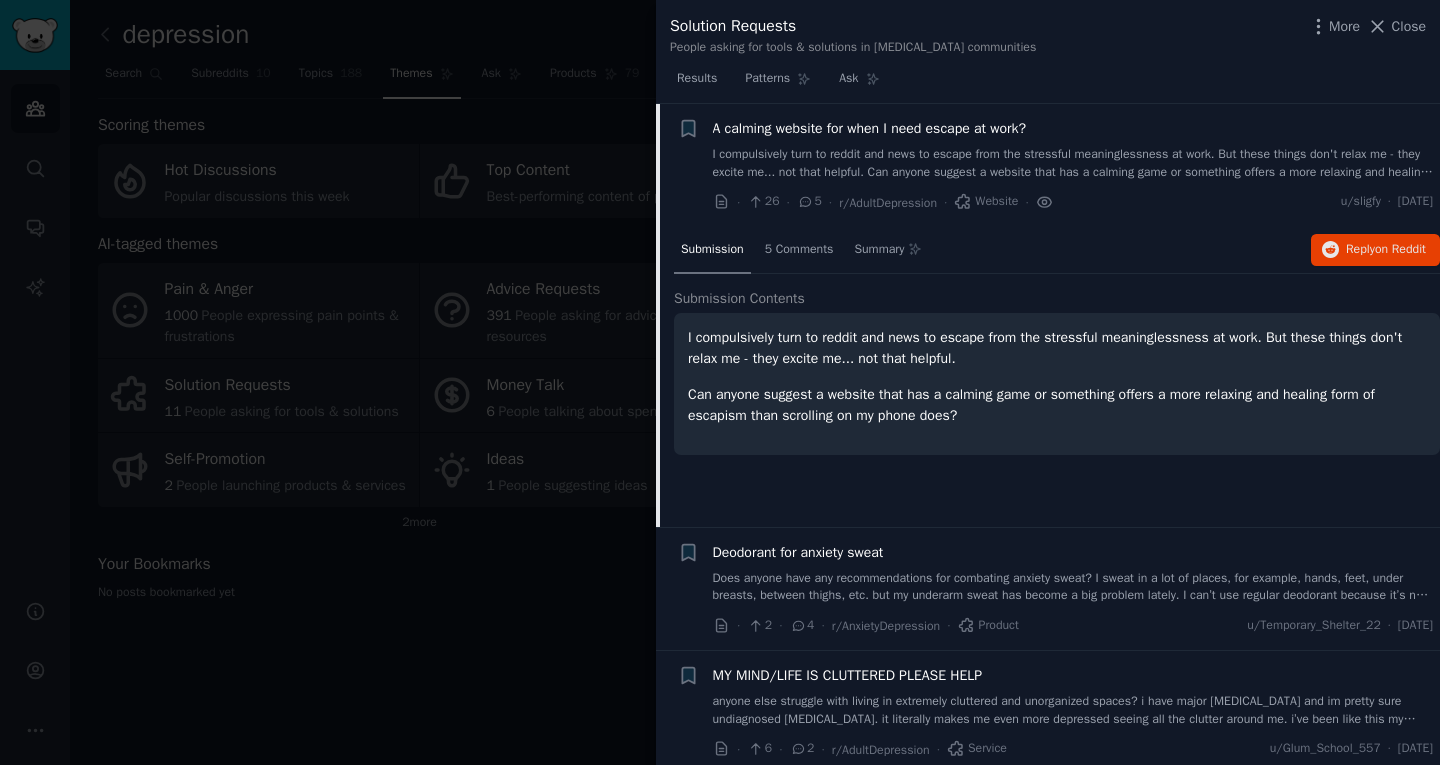 click 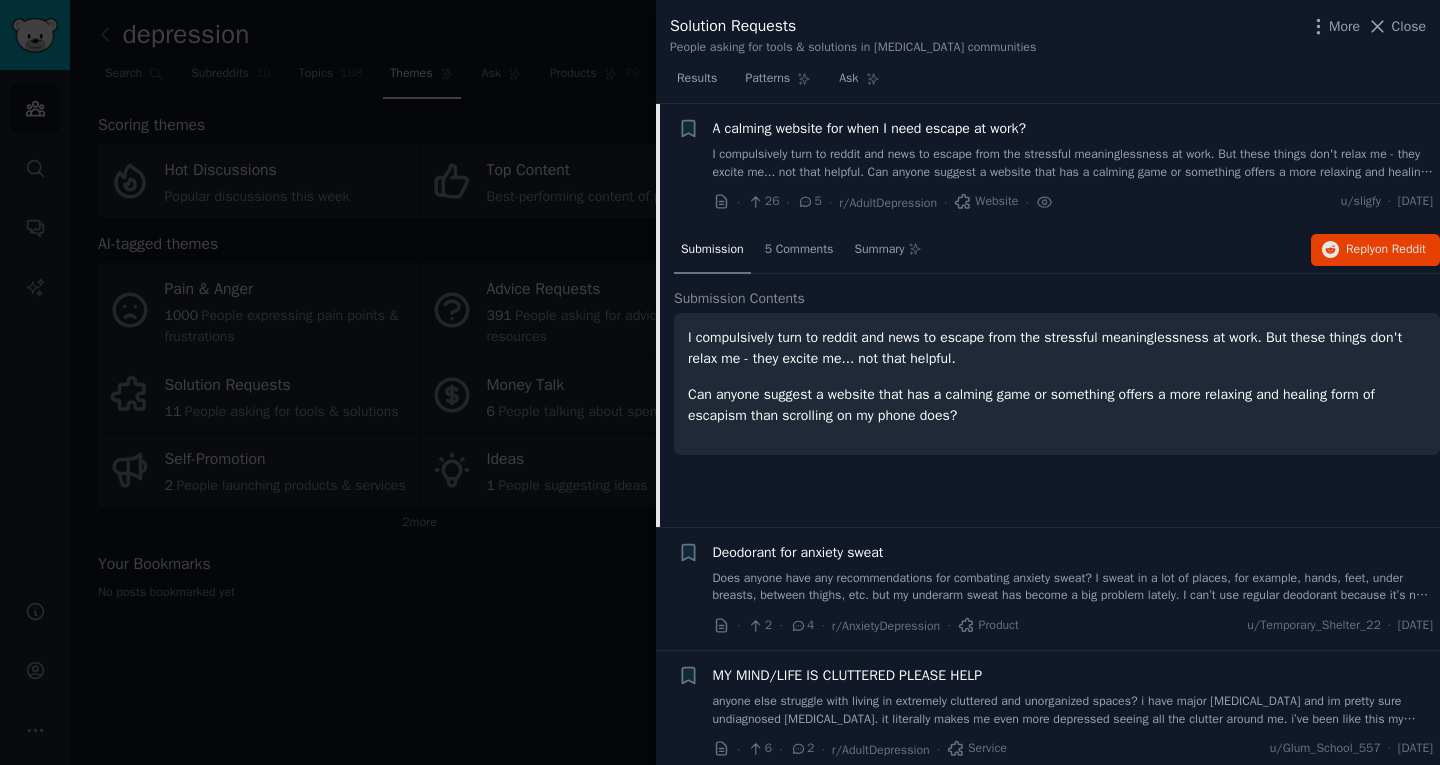 click on "A calming website for when I need escape at work?" at bounding box center (869, 128) 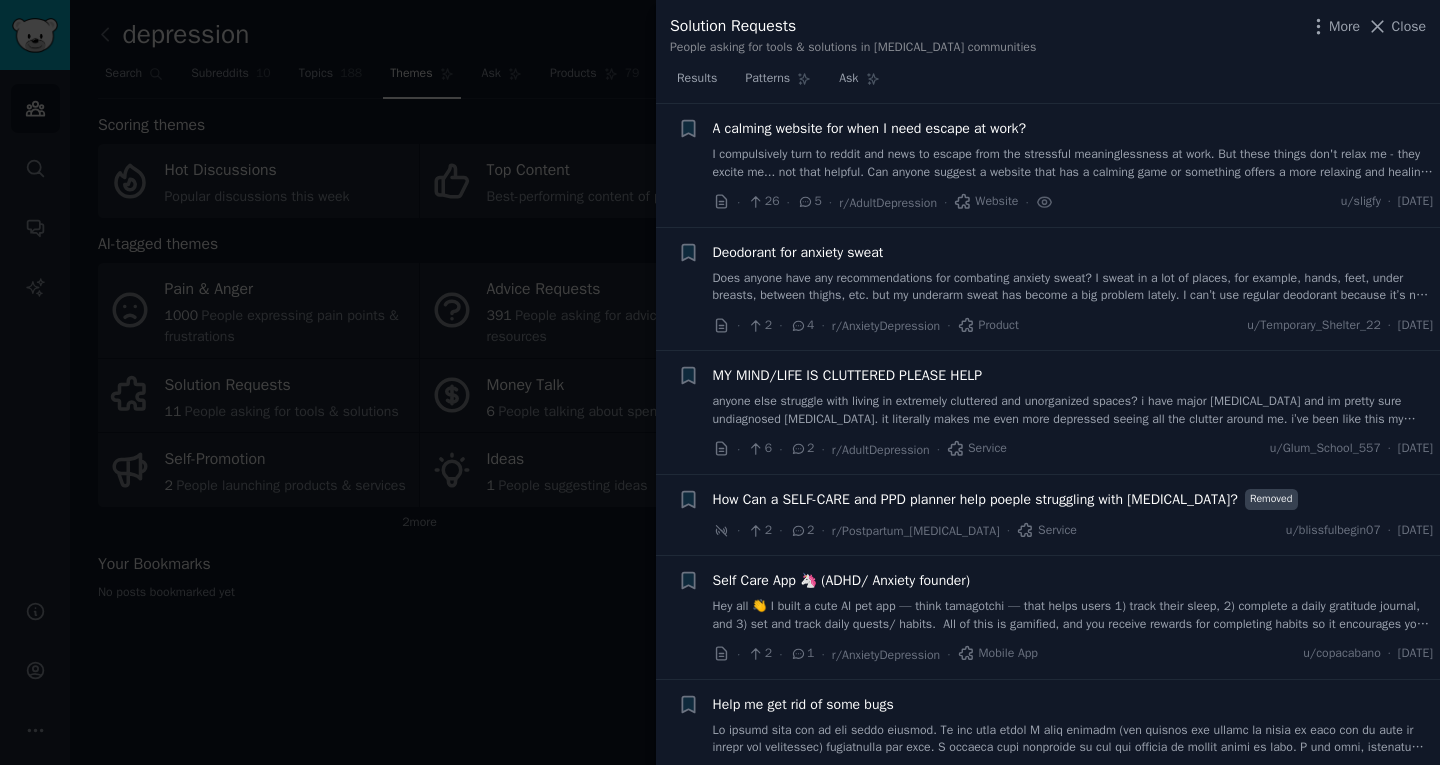click on "A calming website for when I need escape at work?" at bounding box center (869, 128) 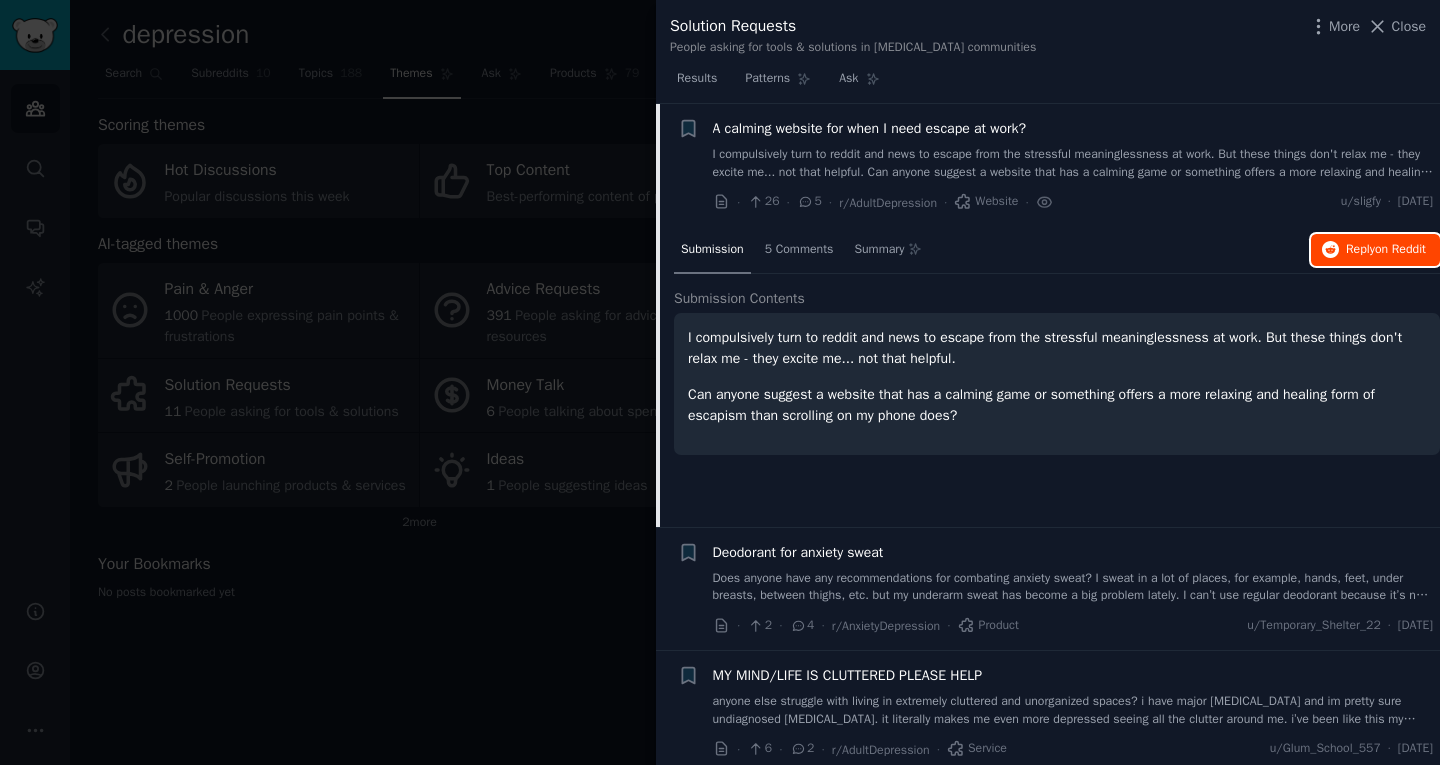 click on "Reply  on Reddit" at bounding box center (1386, 250) 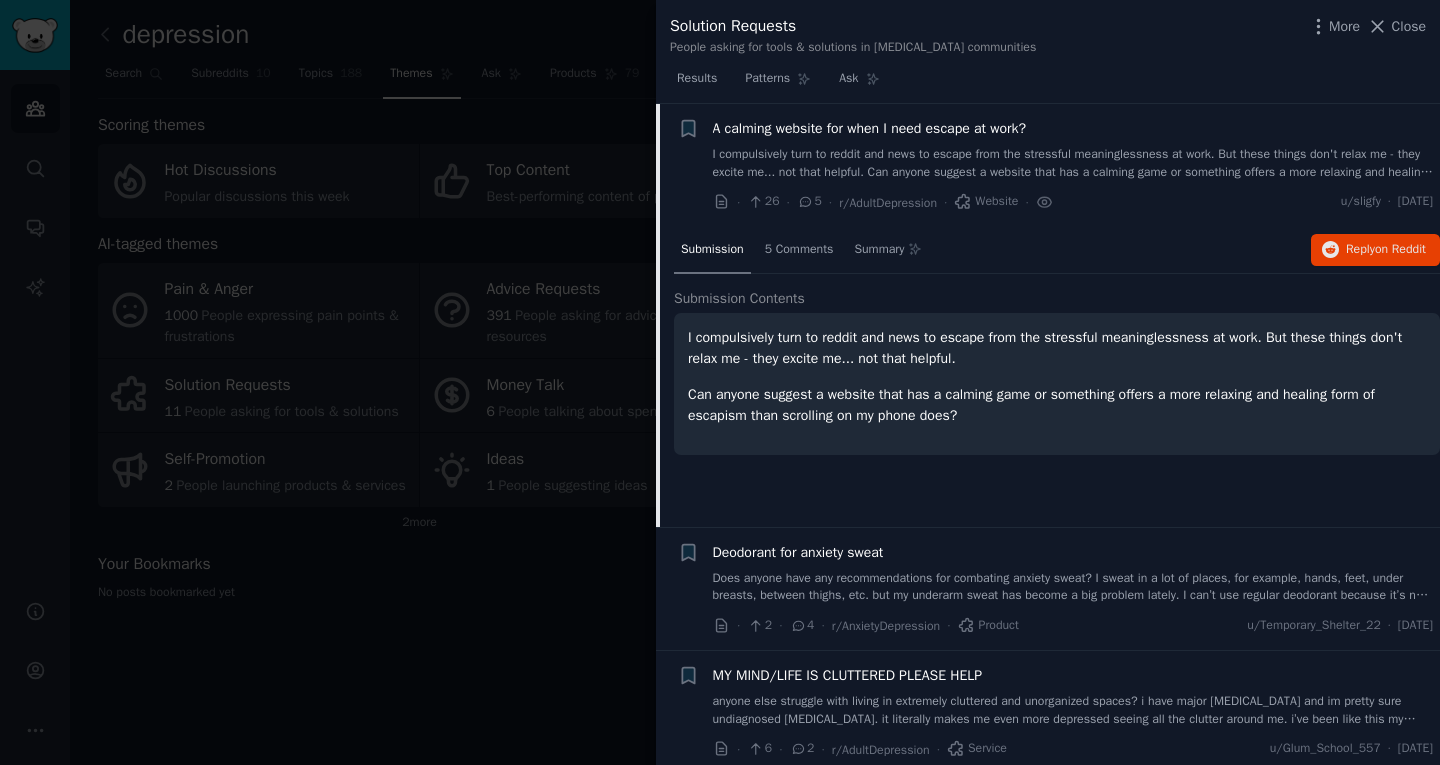 click at bounding box center (720, 382) 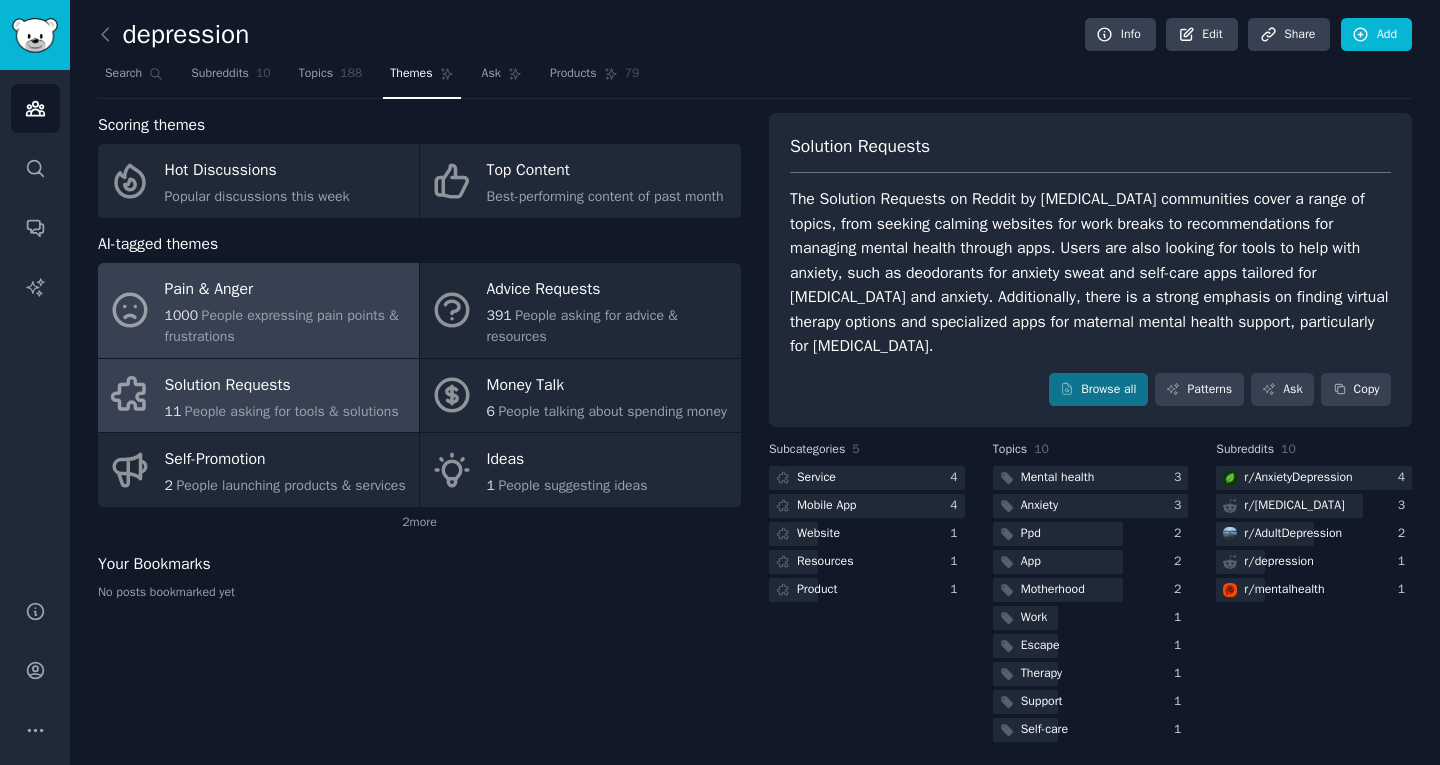 click on "1000 People expressing pain points & frustrations" at bounding box center [287, 326] 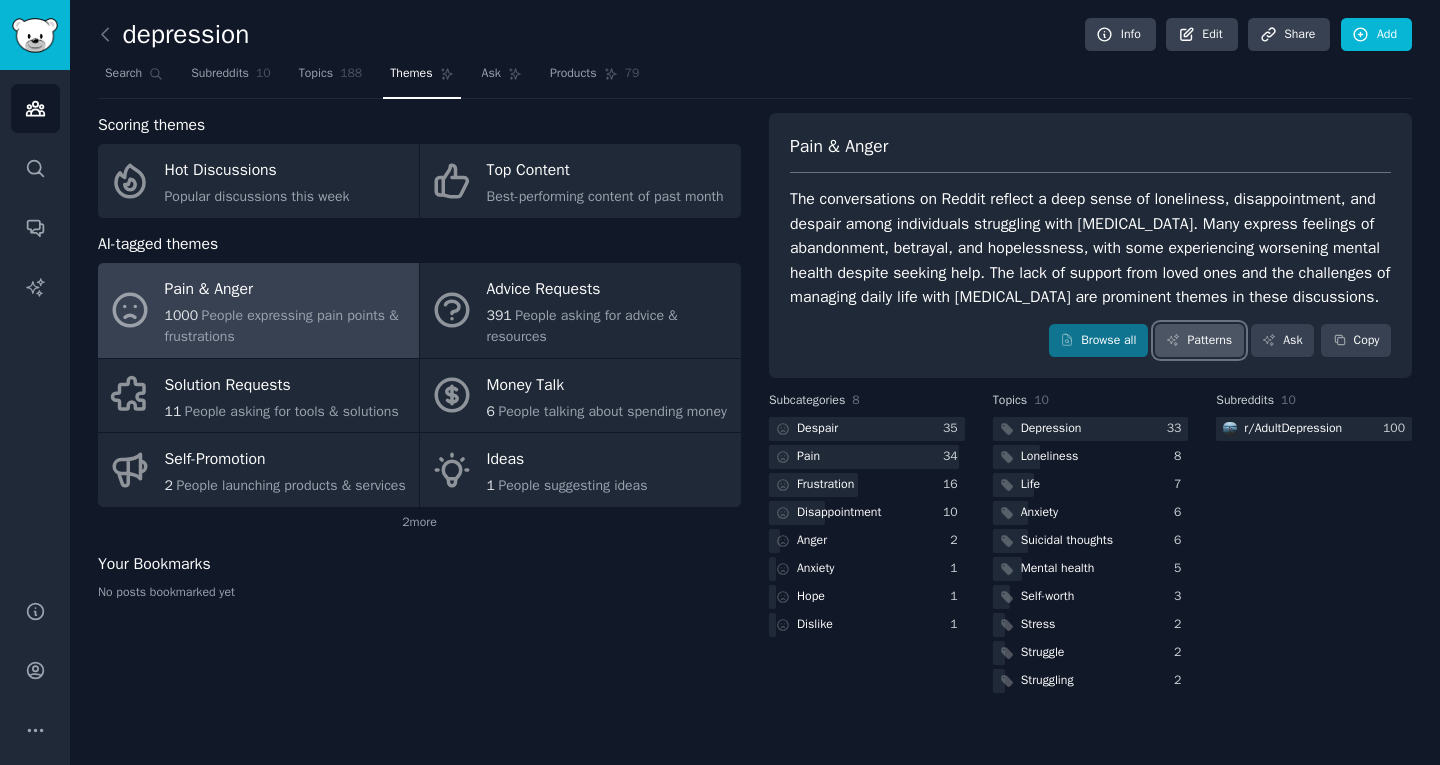 click on "Patterns" at bounding box center (1199, 341) 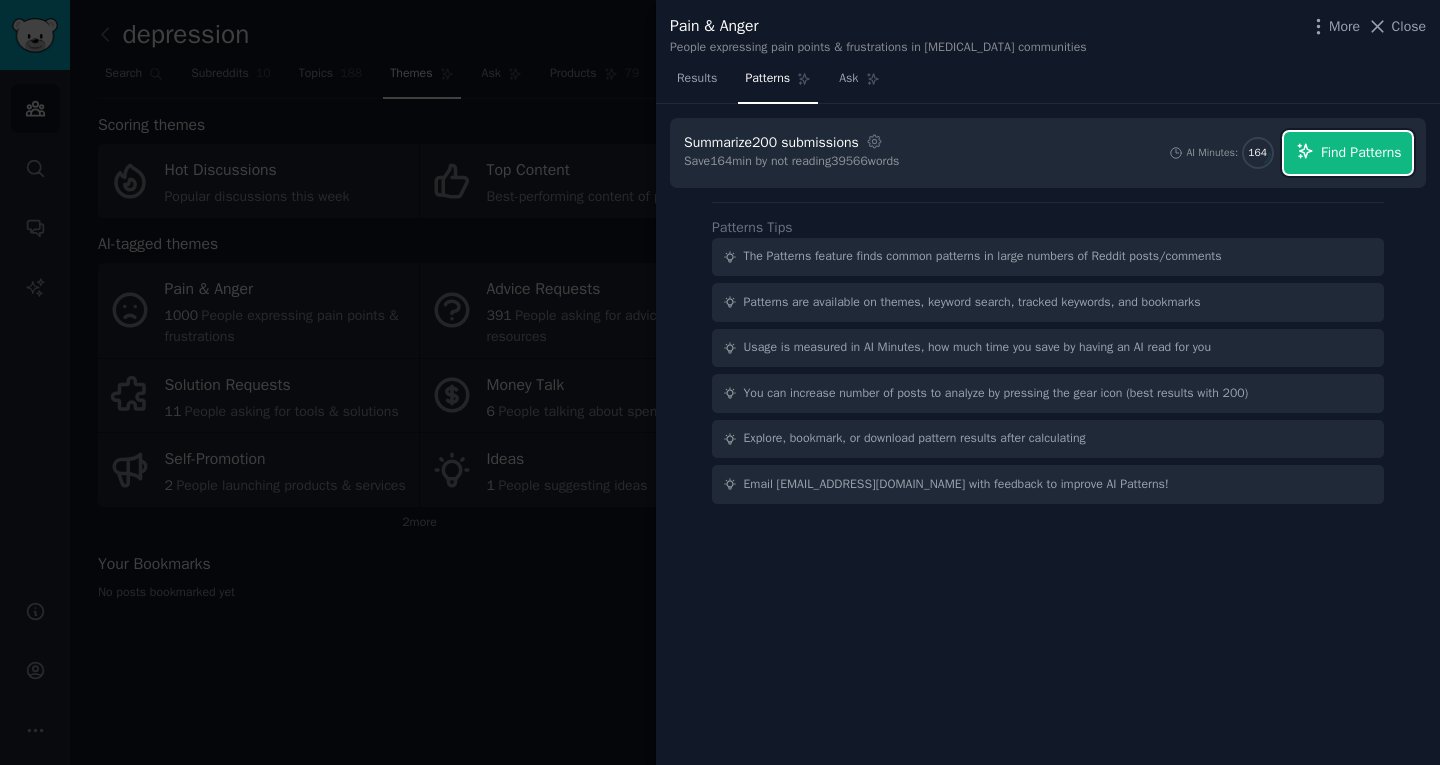 click on "Find Patterns" at bounding box center (1361, 152) 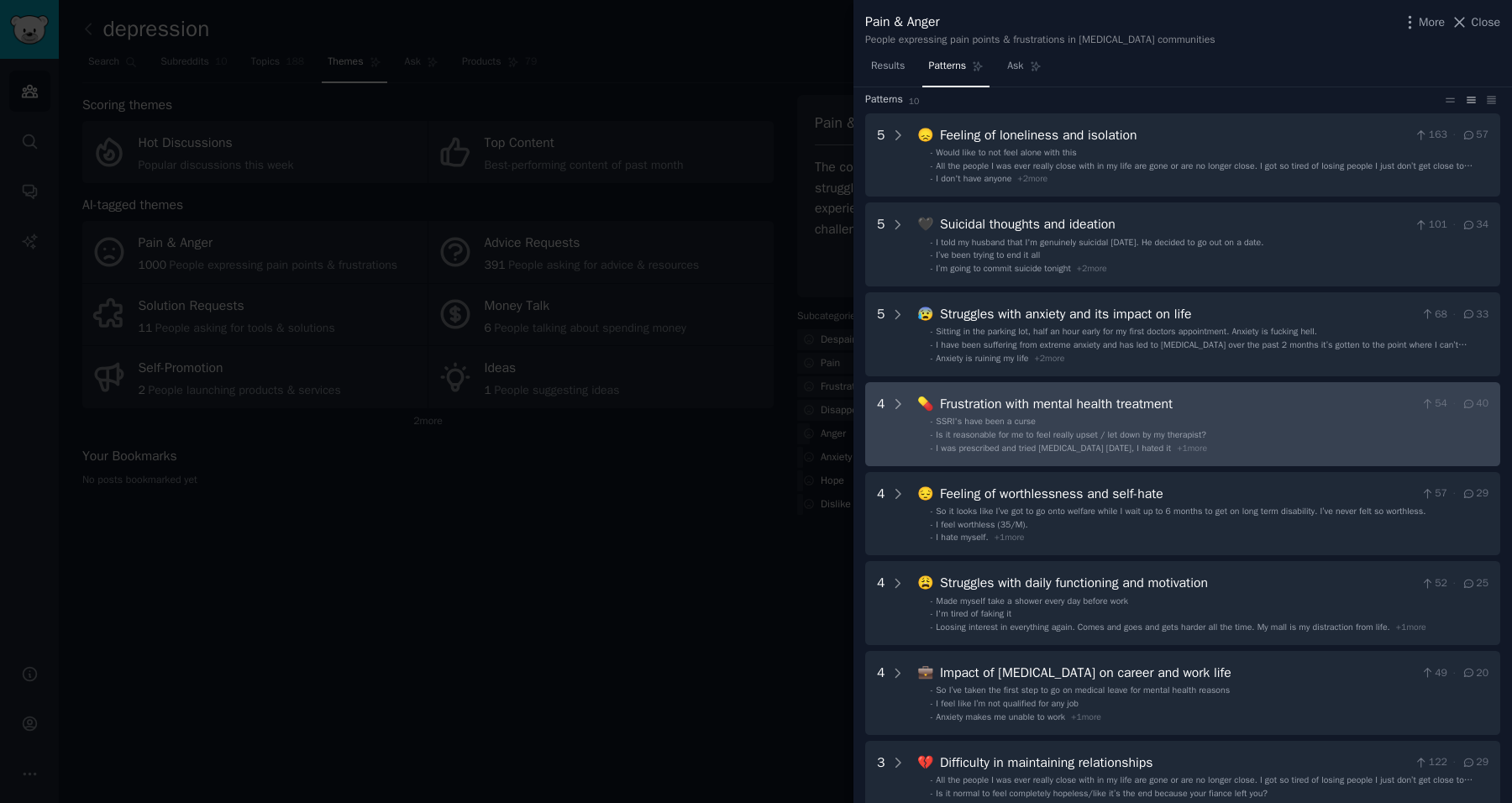 scroll, scrollTop: 49, scrollLeft: 0, axis: vertical 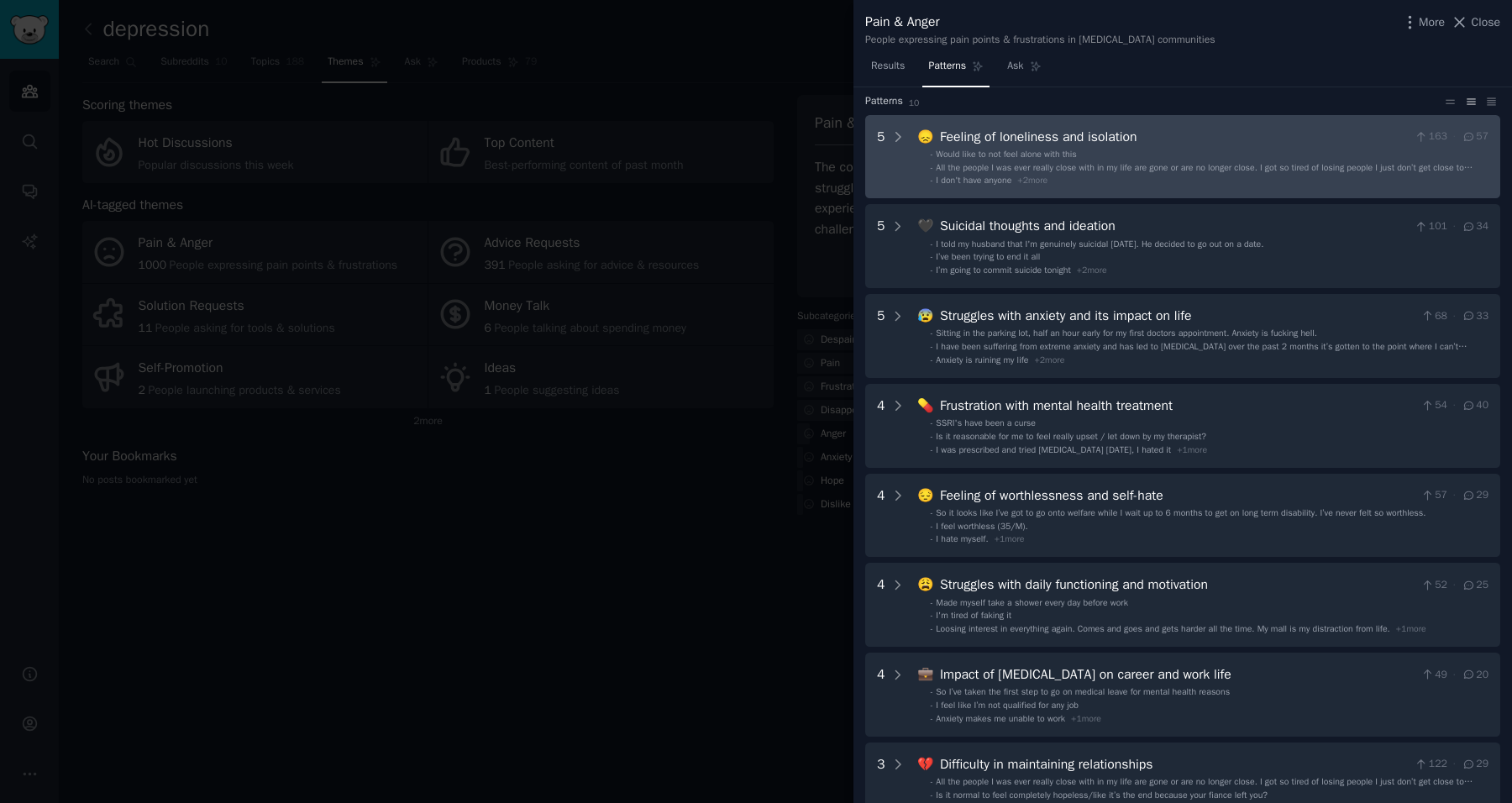 click on "Feeling of loneliness and isolation" at bounding box center (1173, 137) 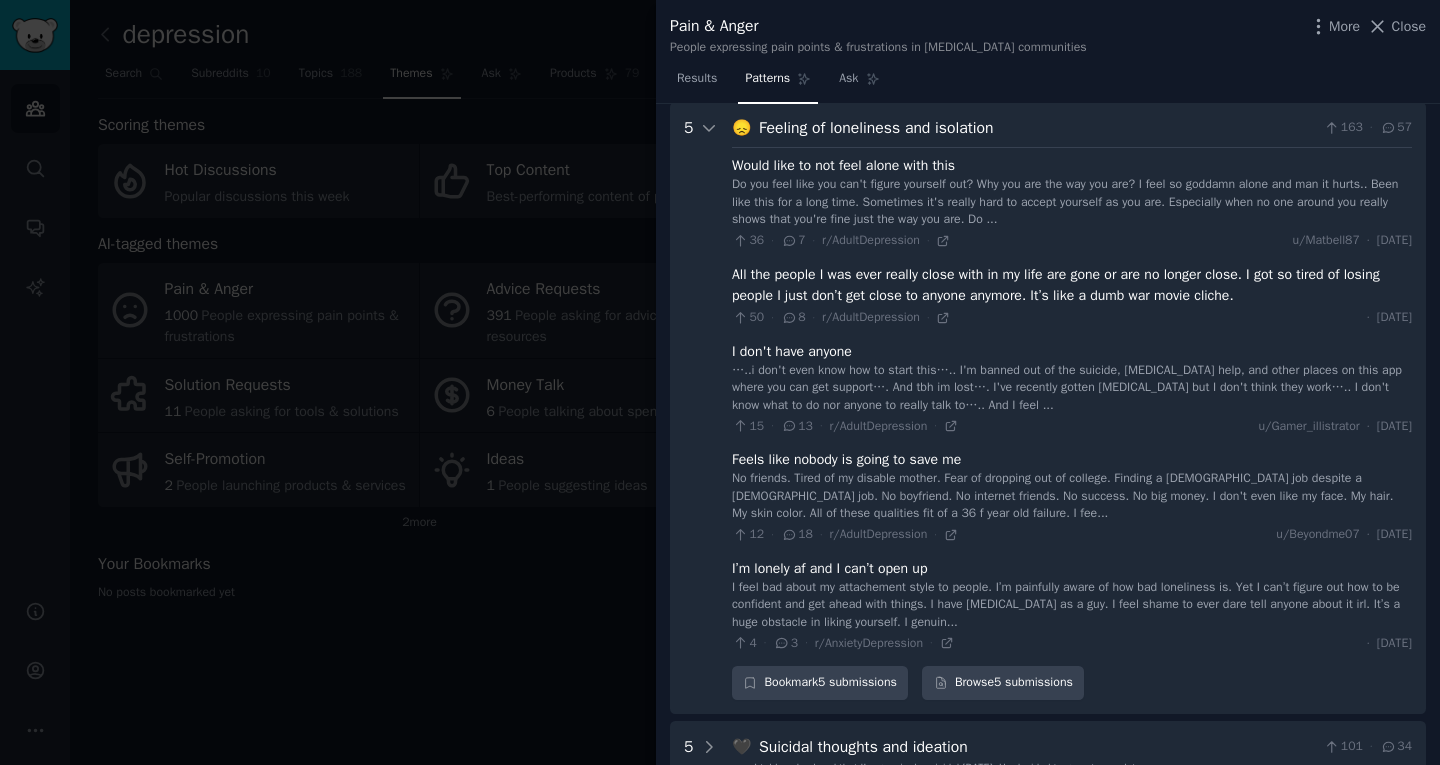 scroll, scrollTop: 94, scrollLeft: 0, axis: vertical 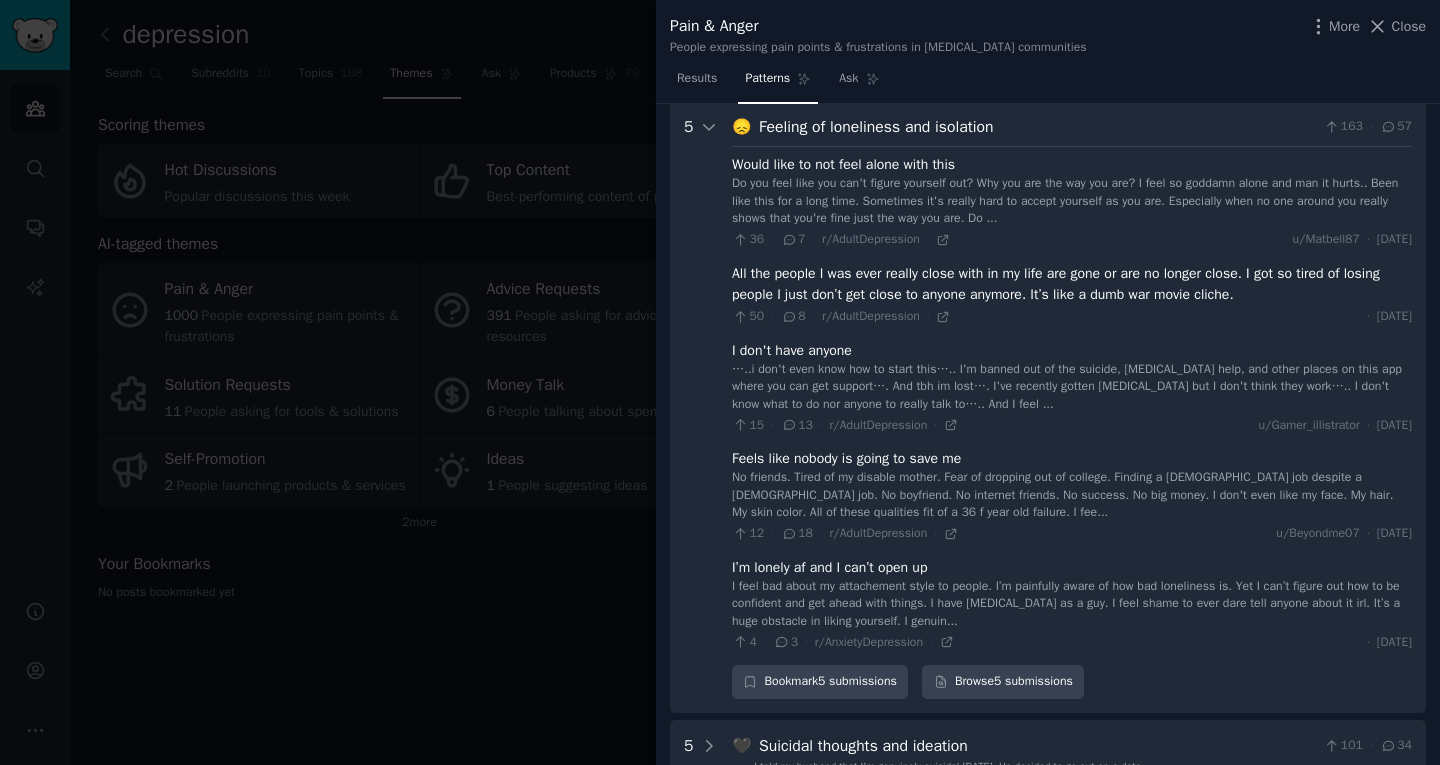 click on "Do you feel like you can't figure yourself out? Why you are the way you are? I feel so goddamn alone and man it hurts..
Been like this for a long time. Sometimes it's really hard to accept yourself as you are. Especially when no one around you really shows that you're fine just the way you are. Do ..." at bounding box center [1072, 201] 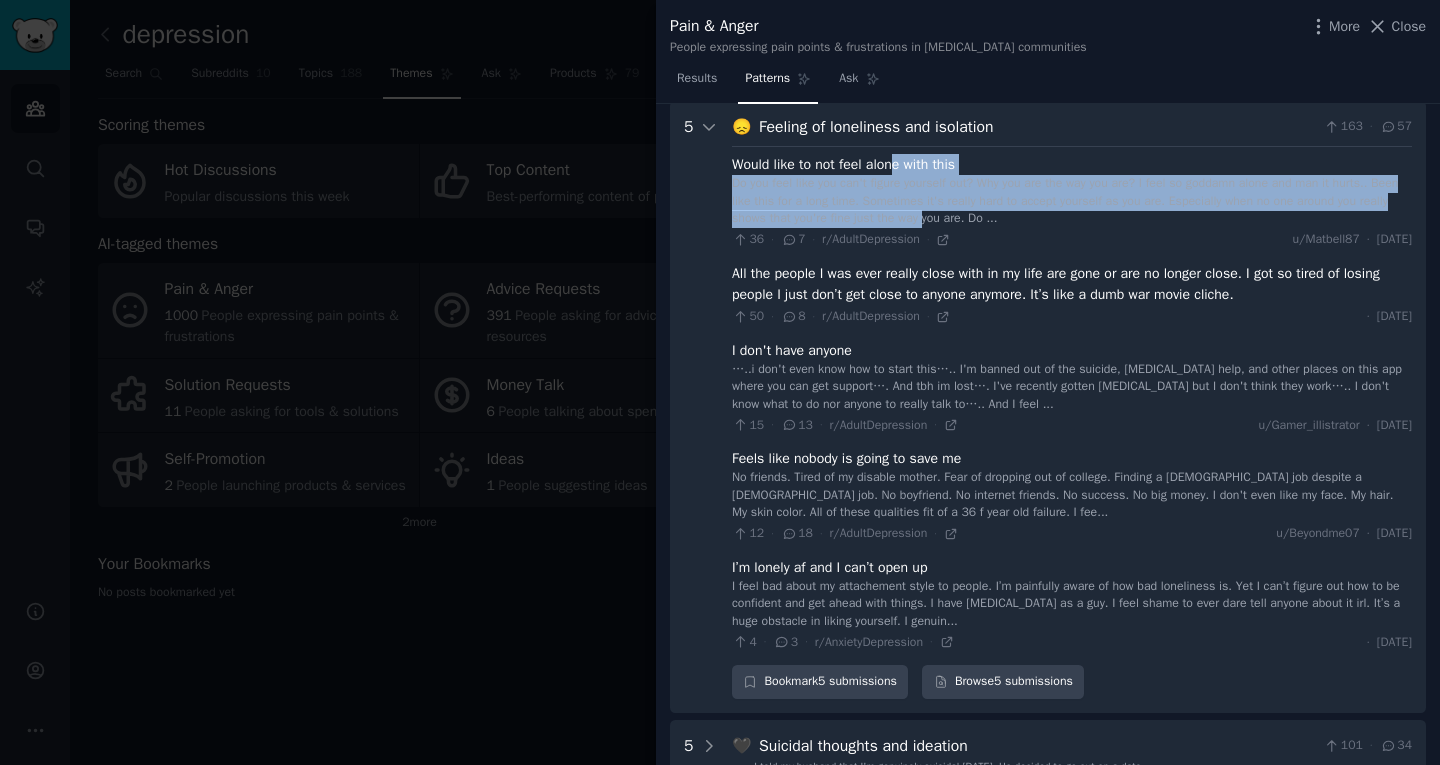 drag, startPoint x: 922, startPoint y: 213, endPoint x: 900, endPoint y: 165, distance: 52.801514 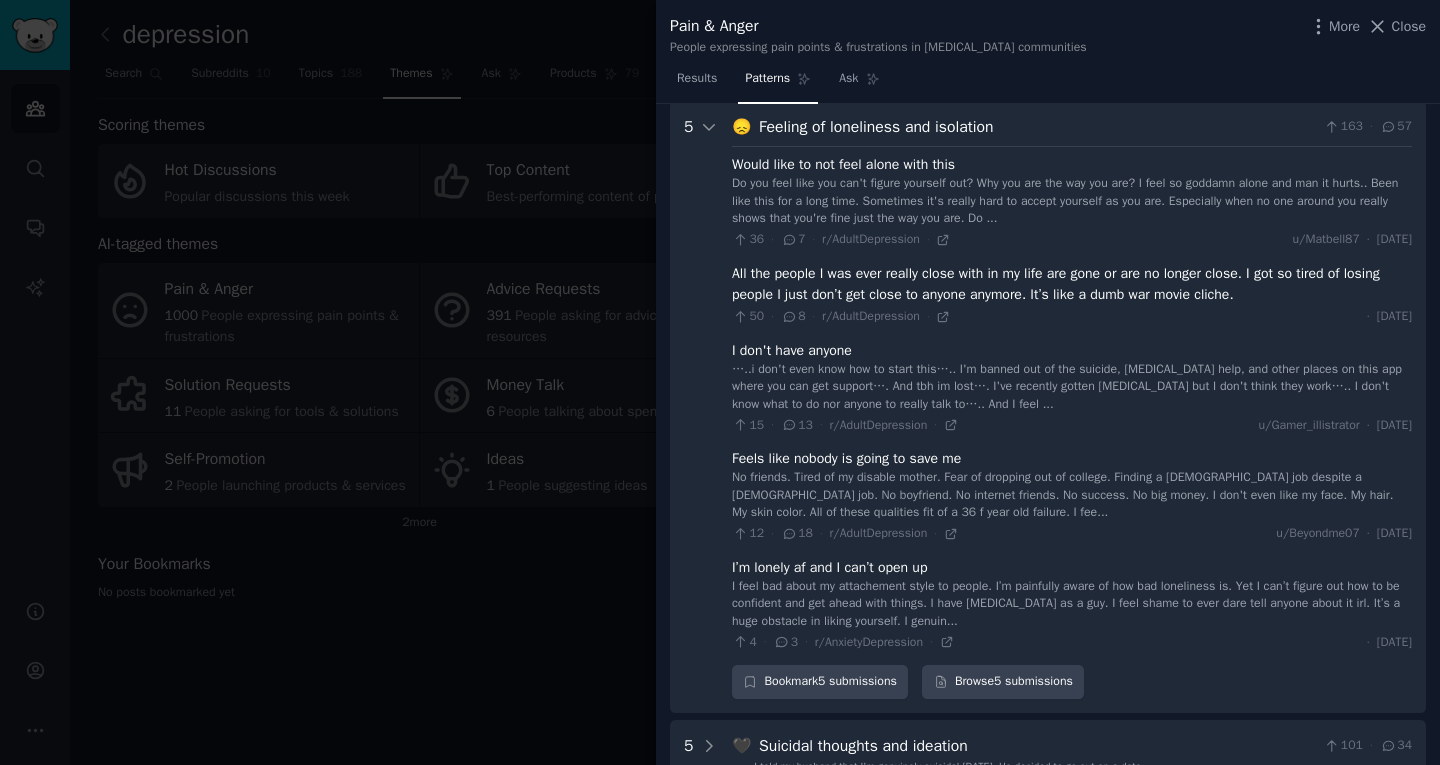 click on "Would like to not feel alone with this" at bounding box center [843, 164] 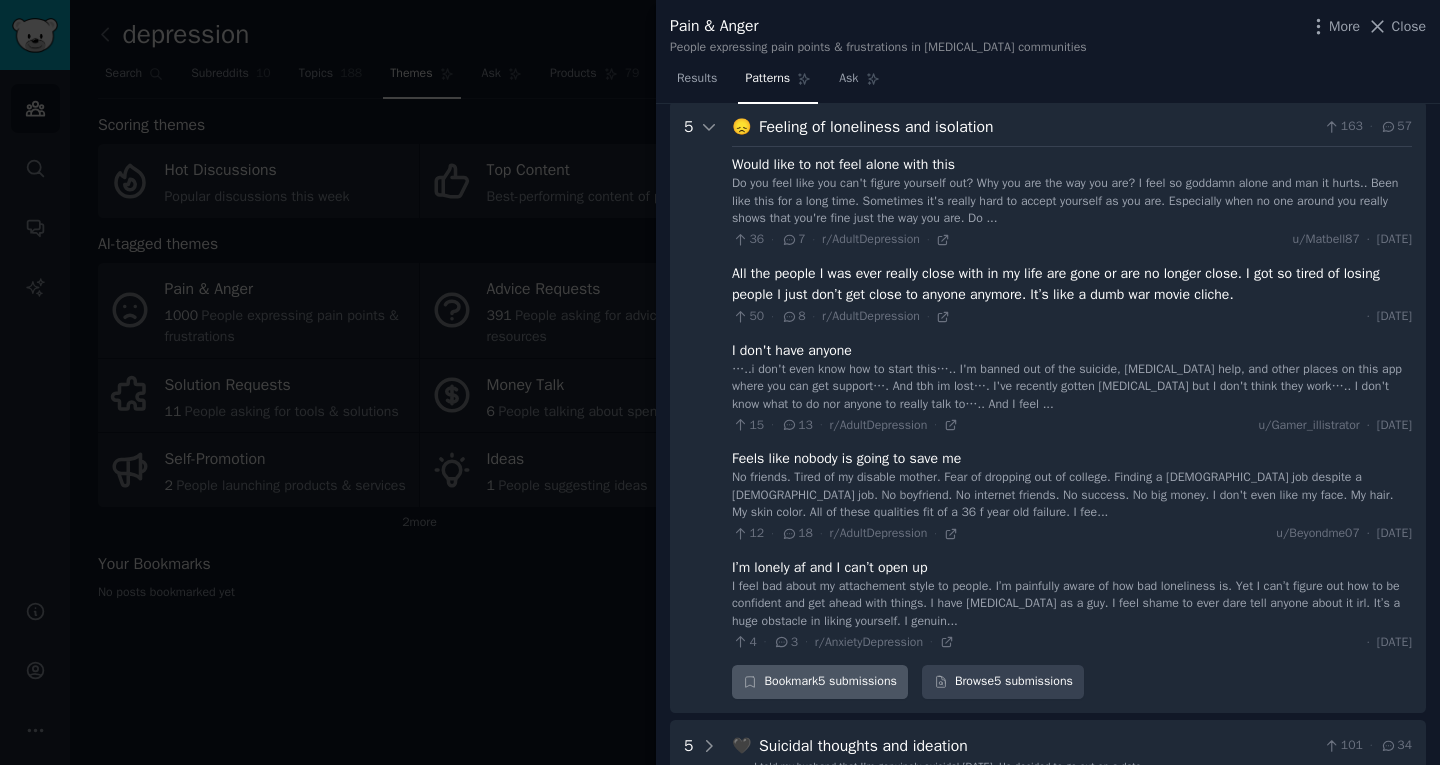 click on "Bookmark  5   submissions" at bounding box center [820, 682] 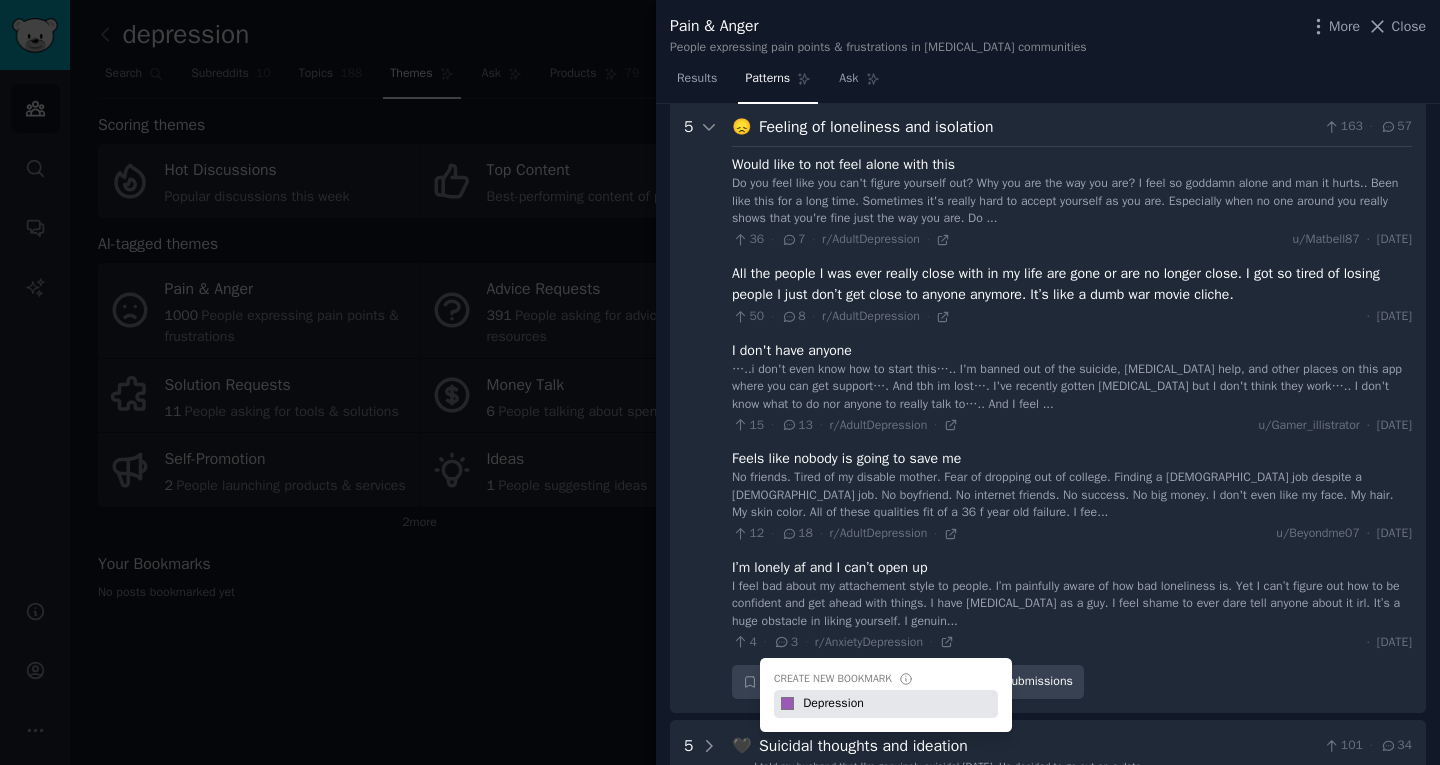 type on "Depression" 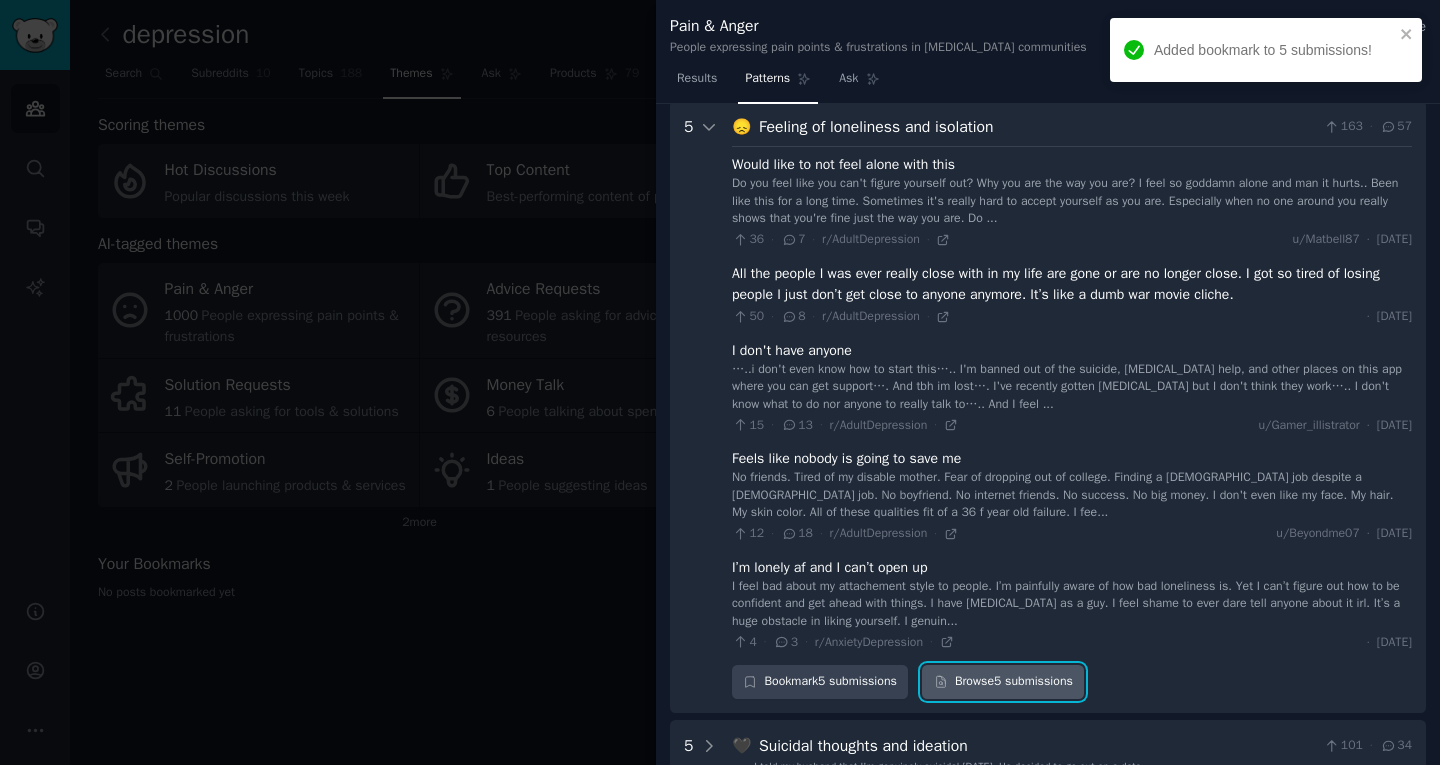 click on "Browse  5   submissions" at bounding box center (1003, 682) 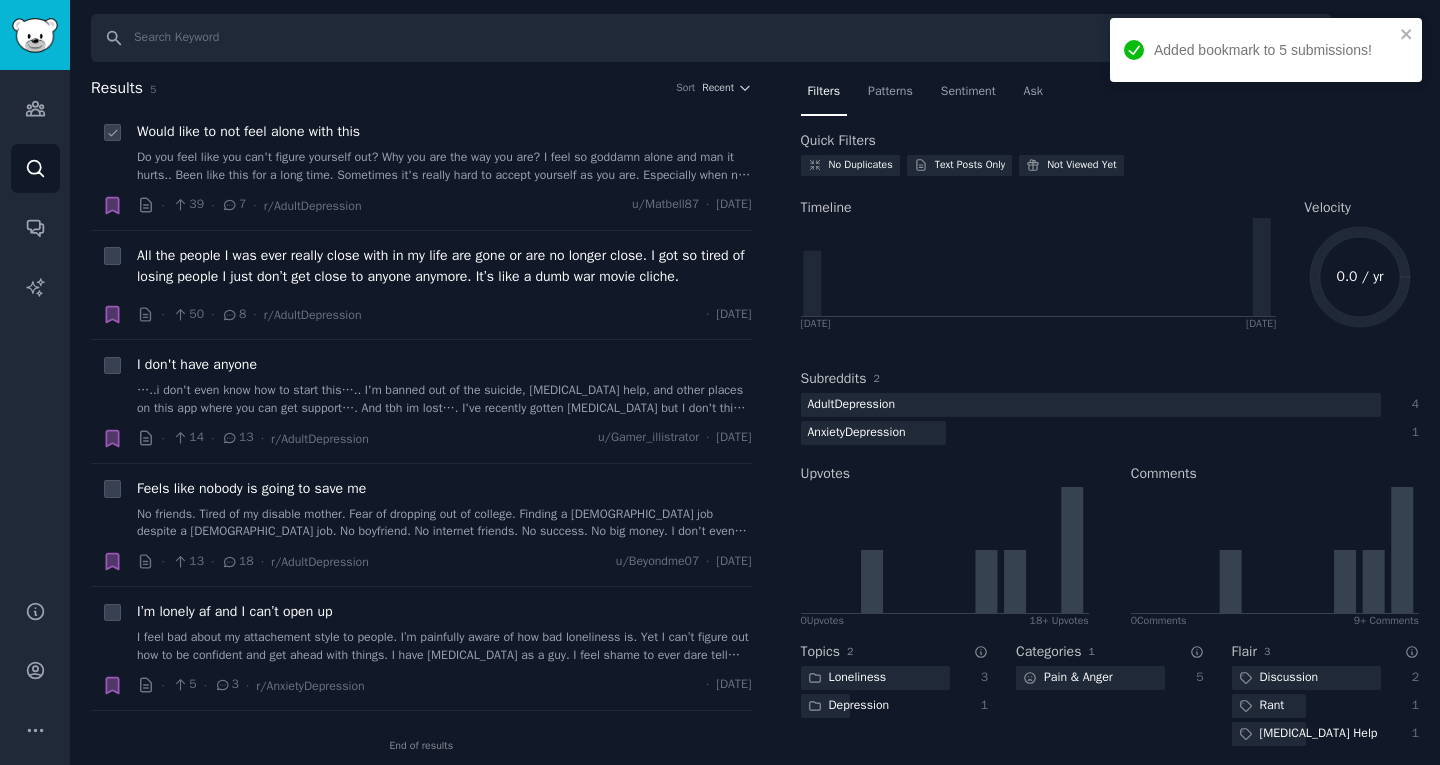 click on "Would like to not feel alone with this" at bounding box center [248, 131] 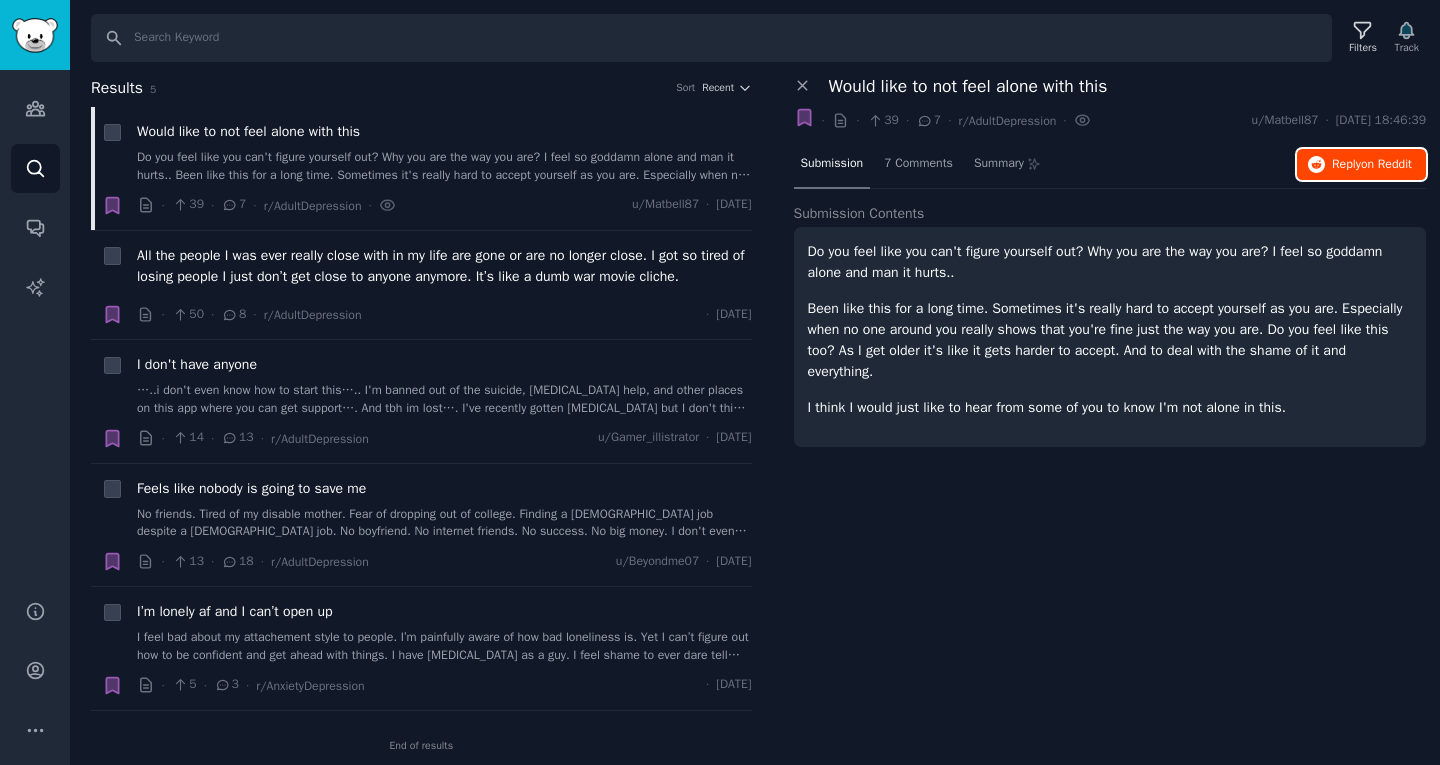 click on "on Reddit" at bounding box center (1386, 164) 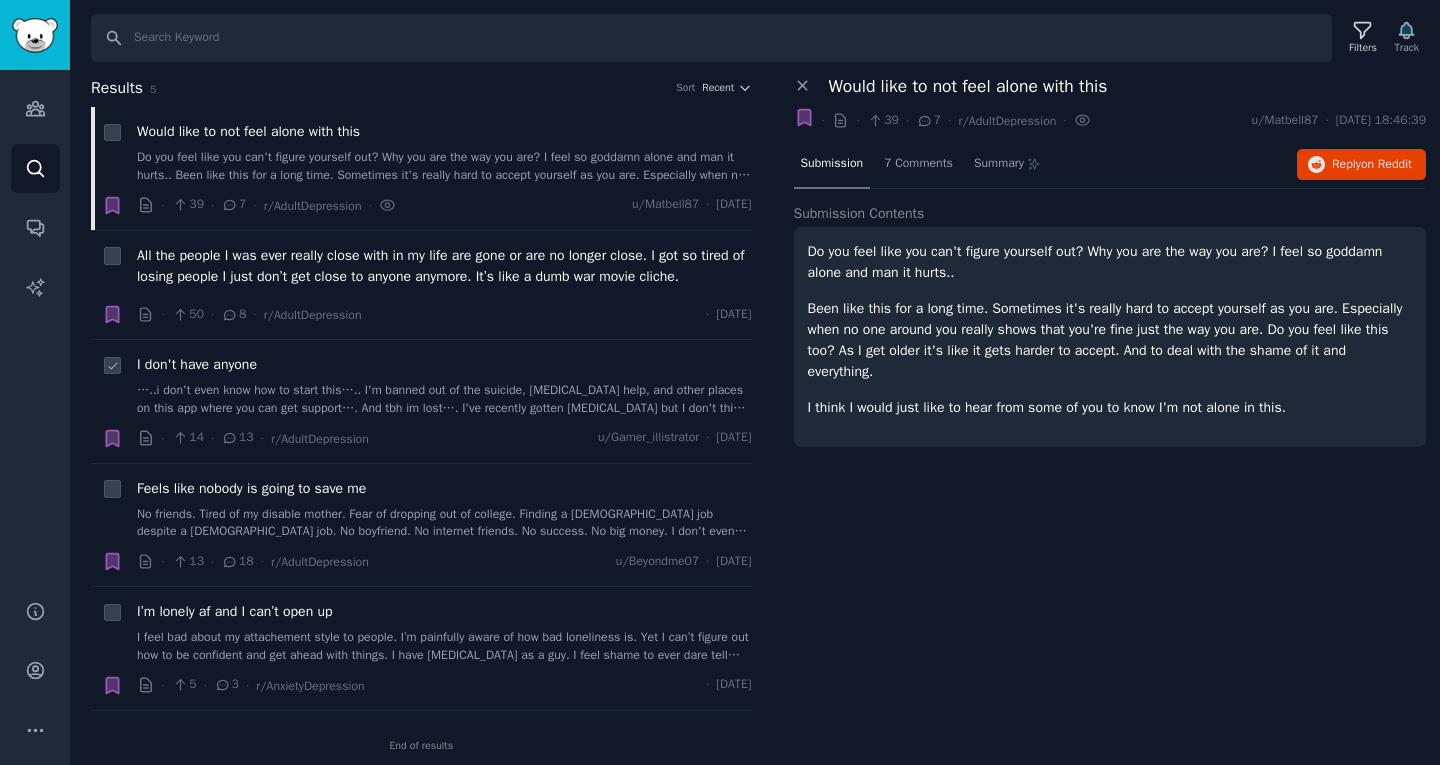 click on "I don't have anyone" at bounding box center (197, 364) 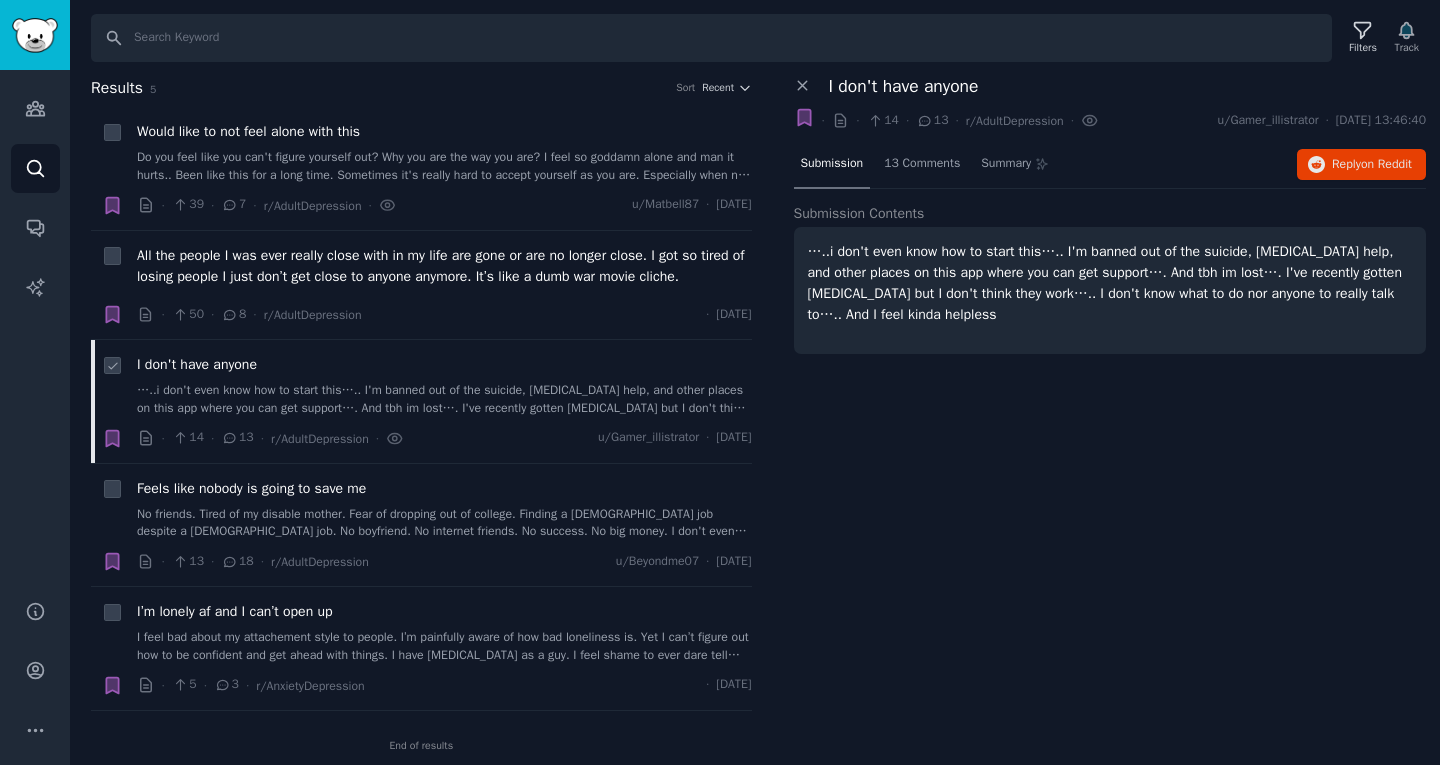 click on "I don't have anyone" at bounding box center (197, 364) 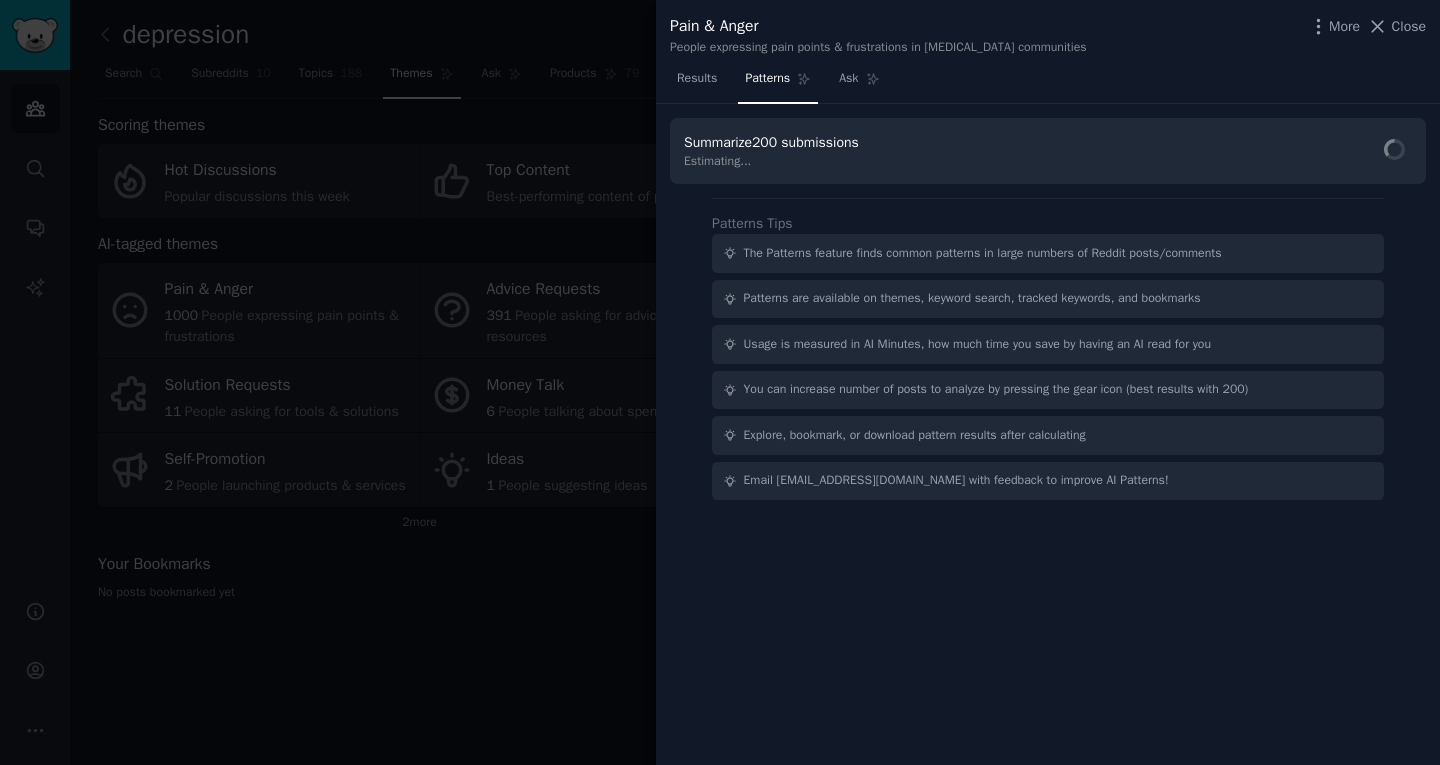 click at bounding box center (720, 382) 